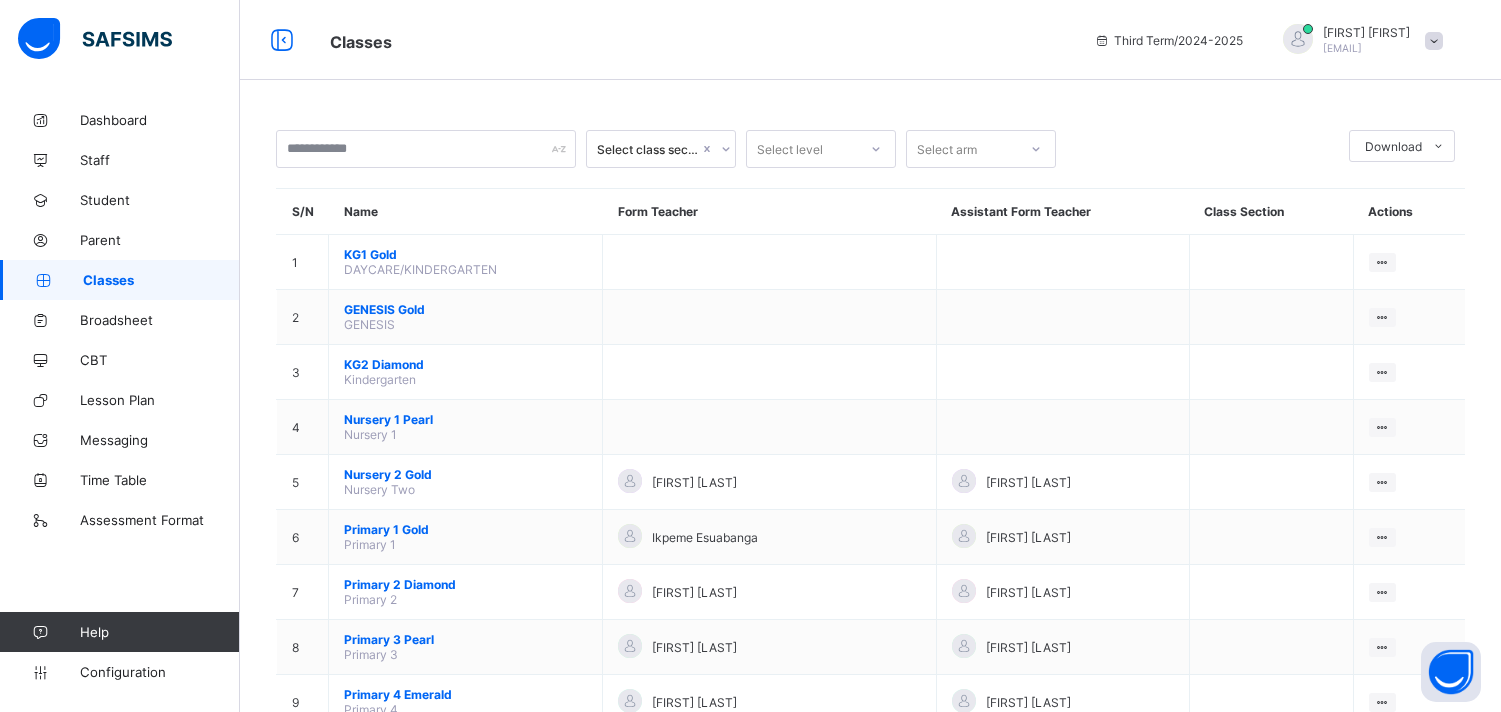 scroll, scrollTop: 0, scrollLeft: 0, axis: both 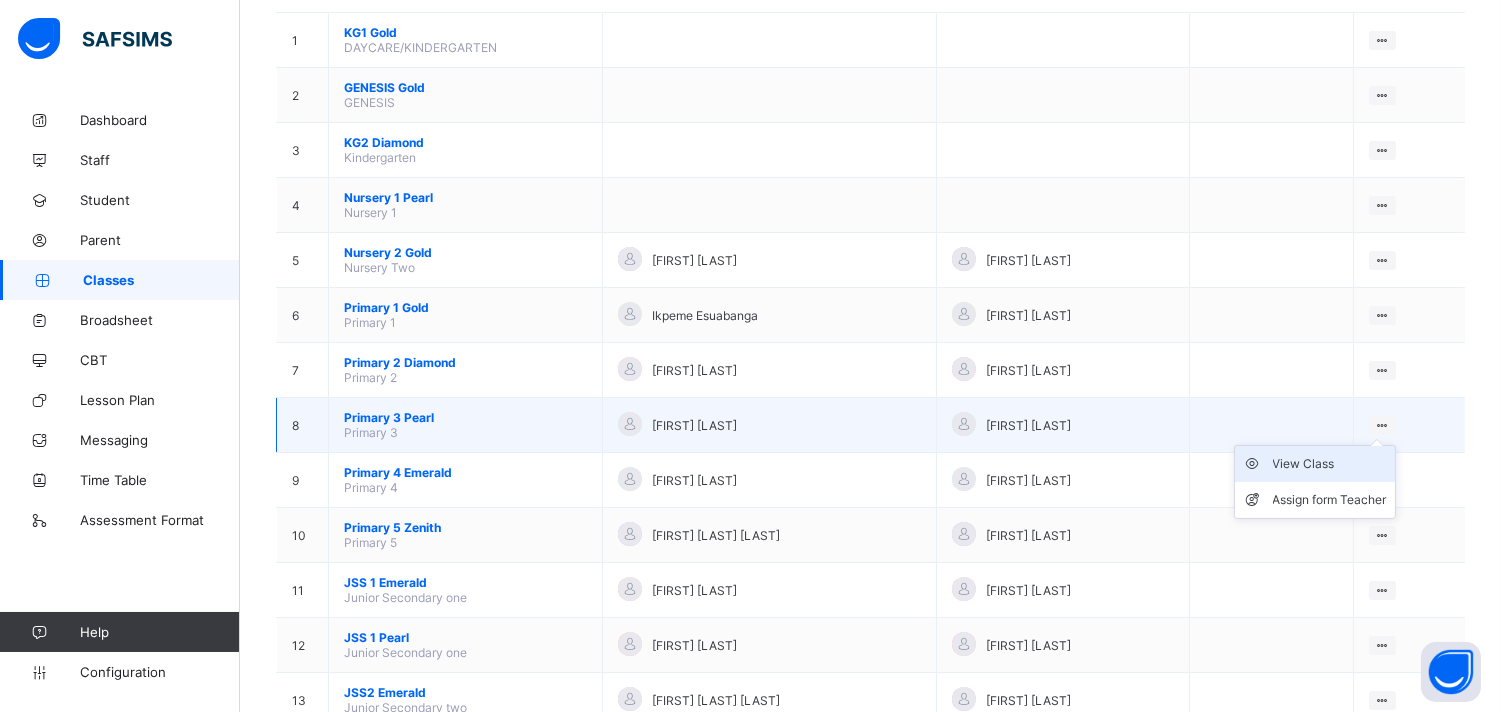 click on "View Class" at bounding box center (1330, 464) 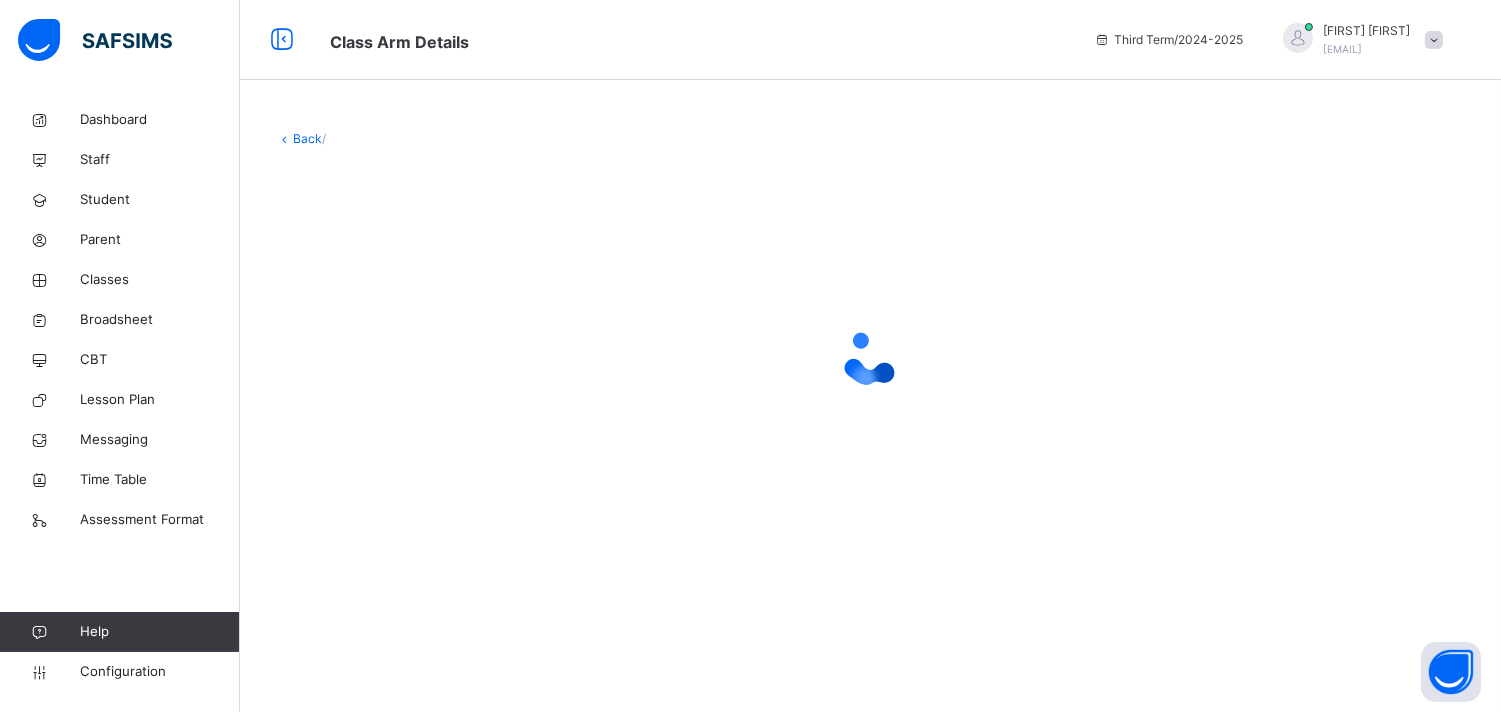scroll, scrollTop: 0, scrollLeft: 0, axis: both 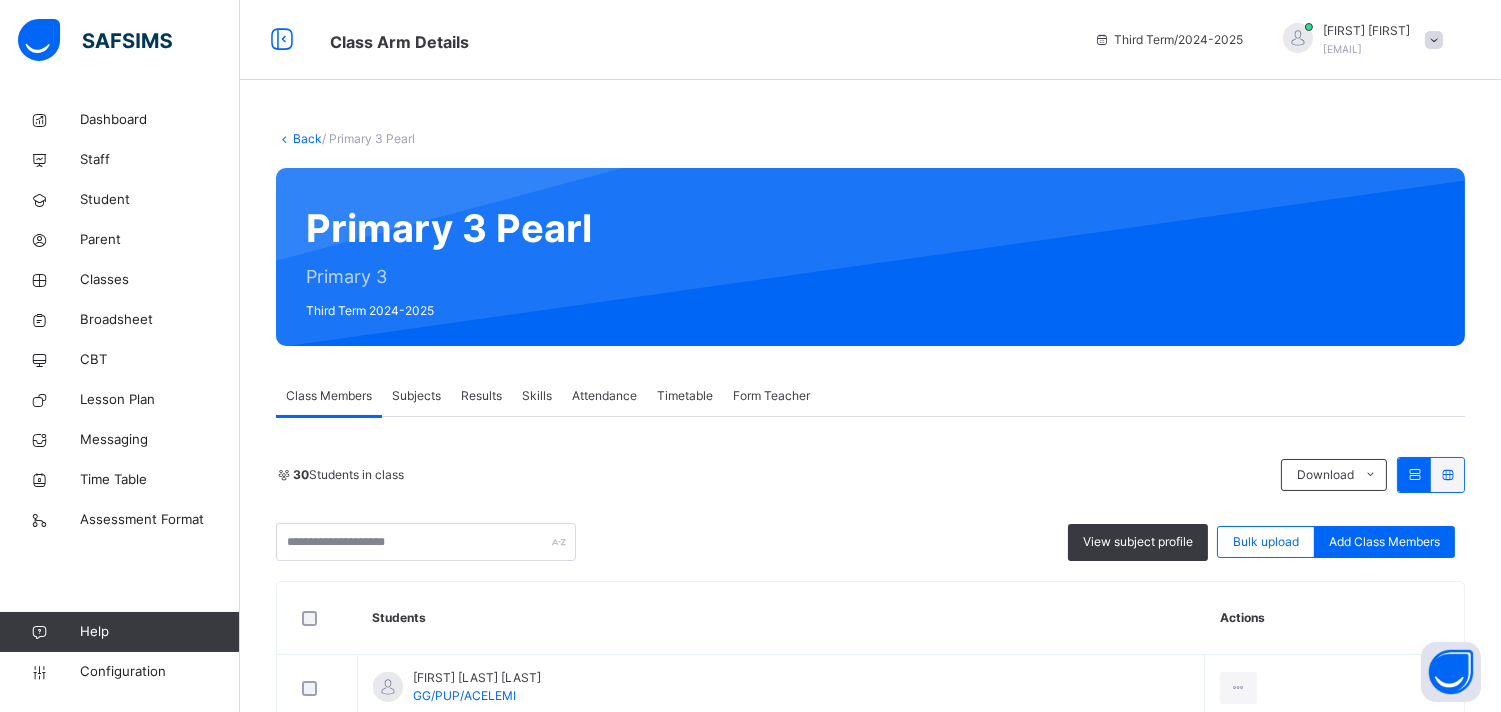 click on "Results" at bounding box center (481, 396) 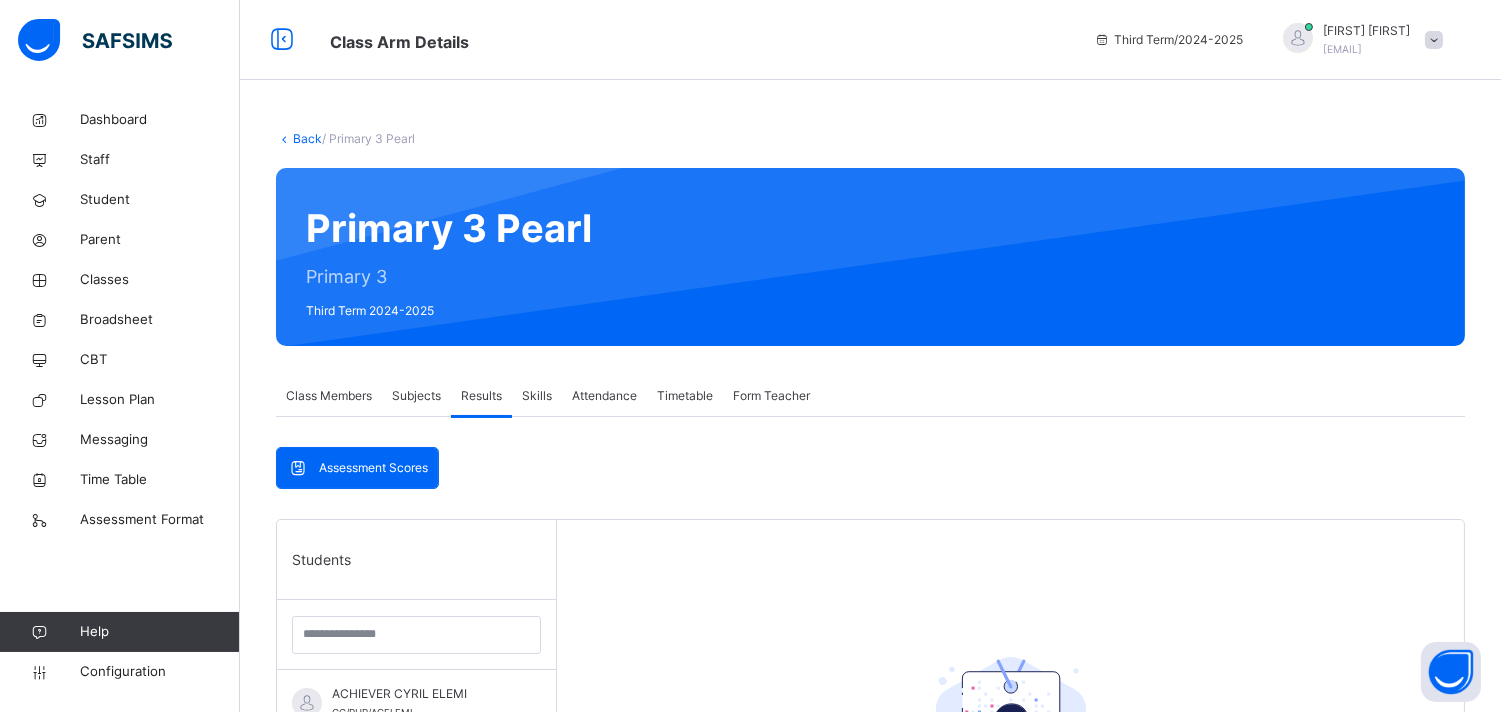 click on "Assessment Scores Assessment Scores Students ACHIEVER [FIRST] [LAST] GG/PUP/ACELEMI [FIRST] [LAST] [LAST] GG/PUP/ADEKU [FIRST] [LAST] [LAST] GG/PUP/ADEMI [FIRST] [LAST] [LAST] GG/PUP/ALEXIS [FIRST] [LAST] [LAST] GG/PUP/RAB [FIRST] [LAST] [LAST] GG/PUP/ANED [FIRST] [LAST] [LAST] GG/PUP/DAVINA [FIRST] [LAST] [LAST] GG/PUP/DESTIROL [FIRST] [LAST] [LAST] GG/STD/DIVINE [FIRST] [LAST] [LAST] GG/STD/23EN [FIRST] [LAST] [LAST] GG/STD/7JE [FIRST] [LAST] [LAST] GG/PUP/ERIYA [FIRST] [LAST] [LAST] GG/STD/NJUARE [FIRST] [LAST] [LAST] GG/STD/GEDO [FIRST] [LAST] [LAST] GG/PUP/HANSEL [FIRST] [LAST] [LAST] GG/PUP/JASADA [FIRST] [LAST] [LAST] GG/STD/JASON [FIRST] [LAST] [LAST] GG/STD/7JO [FIRST] [LAST] [LAST] GG/STD/KEYU [FIRST] [LAST] [LAST] GG/PUP/EMM [FIRST] [LAST] [LAST] GG/PUP/EDA [FIRST] [LAST] [LAST] GG/STD/6DE [FIRST] [LAST] [LAST] GG/STU/PATRICK [FIRST] [LAST] [LAST] GG/PUP/PETRA [FIRST] [LAST] [LAST] GG/PUP/RPB [FIRST] [LAST] [LAST] GG/PUP/JPM [FIRST] [LAST] [LAST] GG/PUP/AMBAPURE [FIRST] [LAST] [LAST] GG/PUP/ANKS [FIRST] [LAST] [LAST] GG/PUP/NRN" at bounding box center [870, 845] 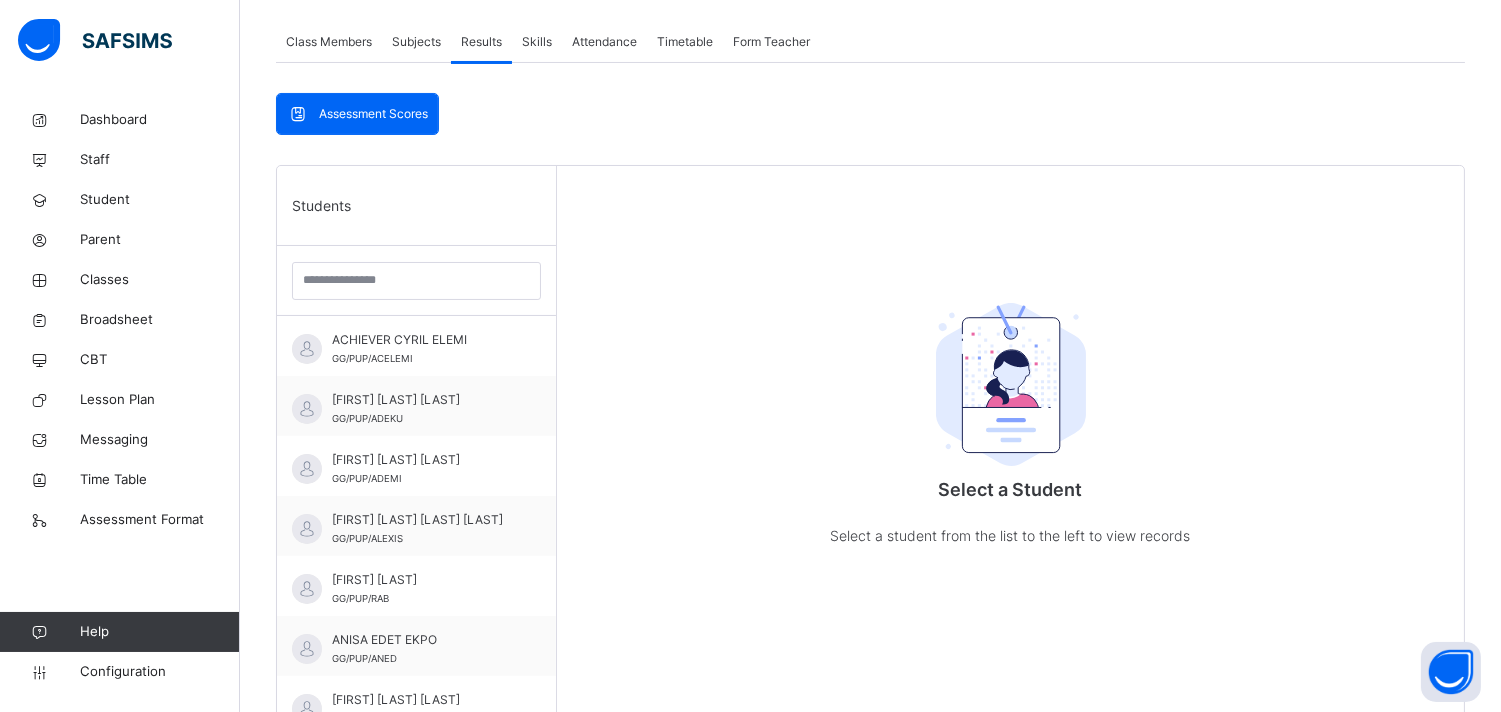 scroll, scrollTop: 355, scrollLeft: 0, axis: vertical 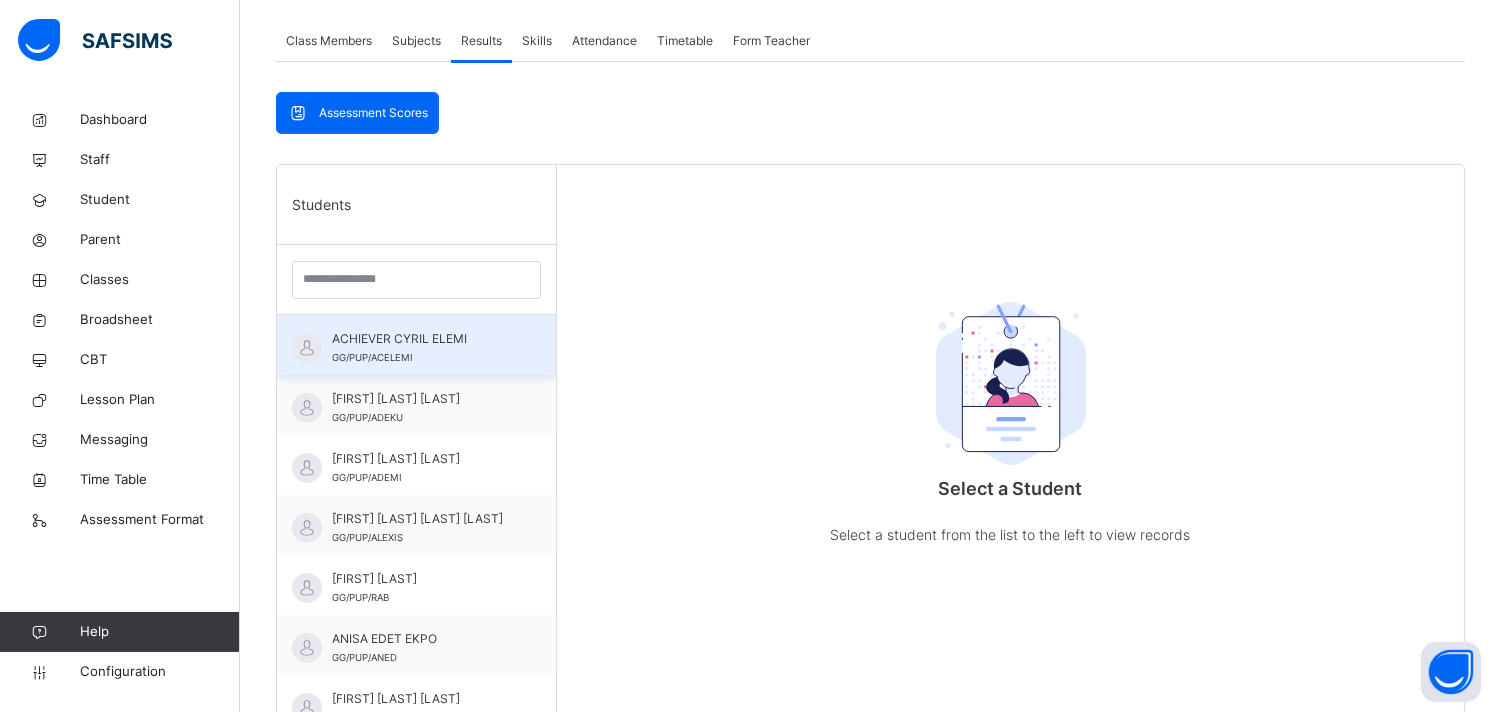 click on "GG/PUP/ACELEMI" at bounding box center (372, 357) 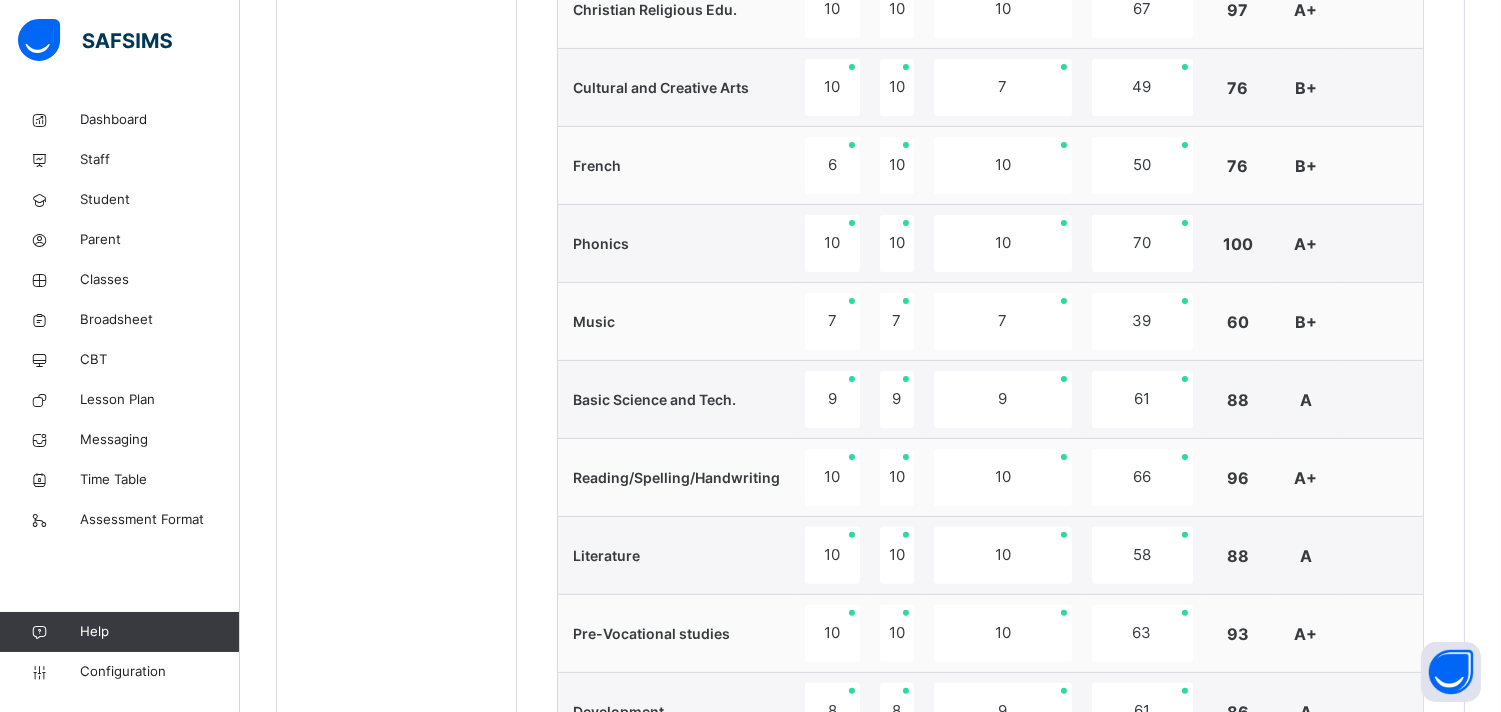 scroll, scrollTop: 1600, scrollLeft: 0, axis: vertical 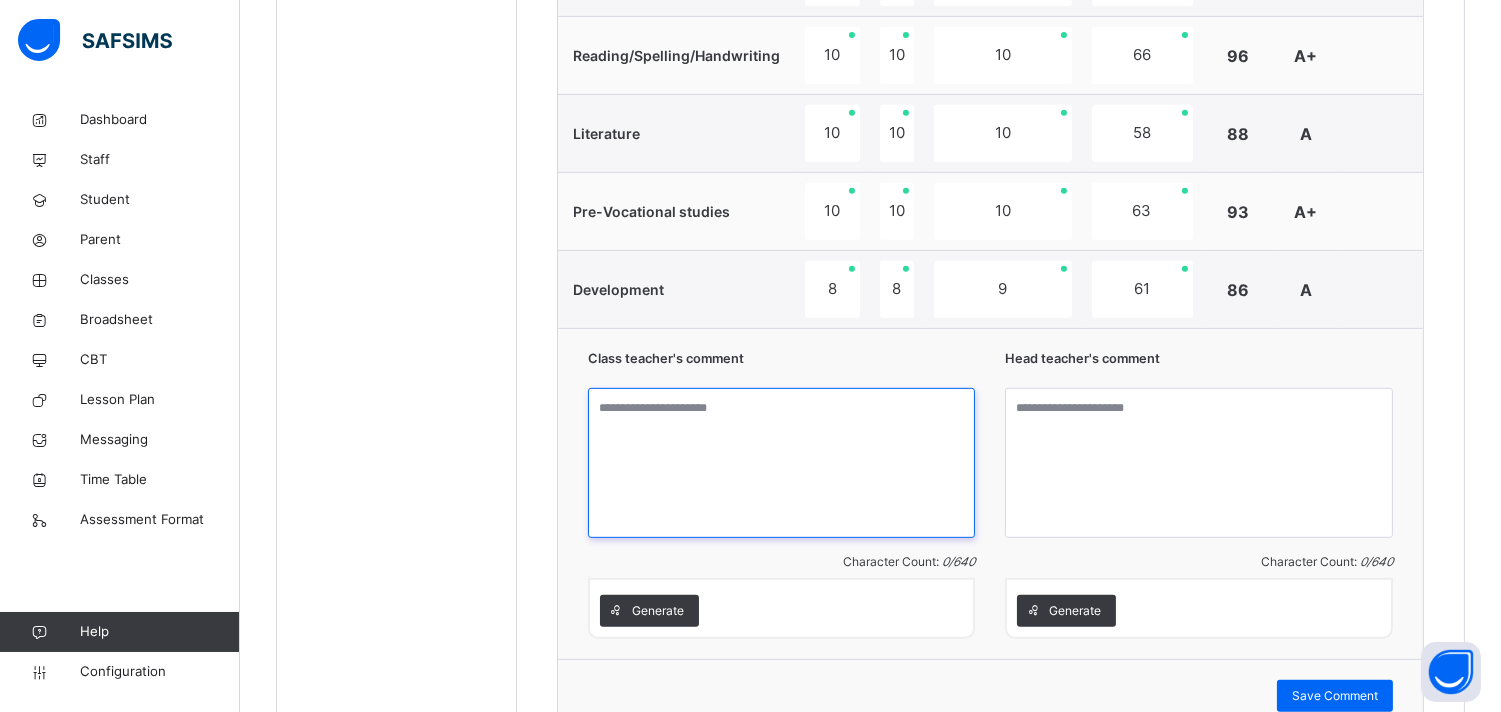 click at bounding box center [782, 463] 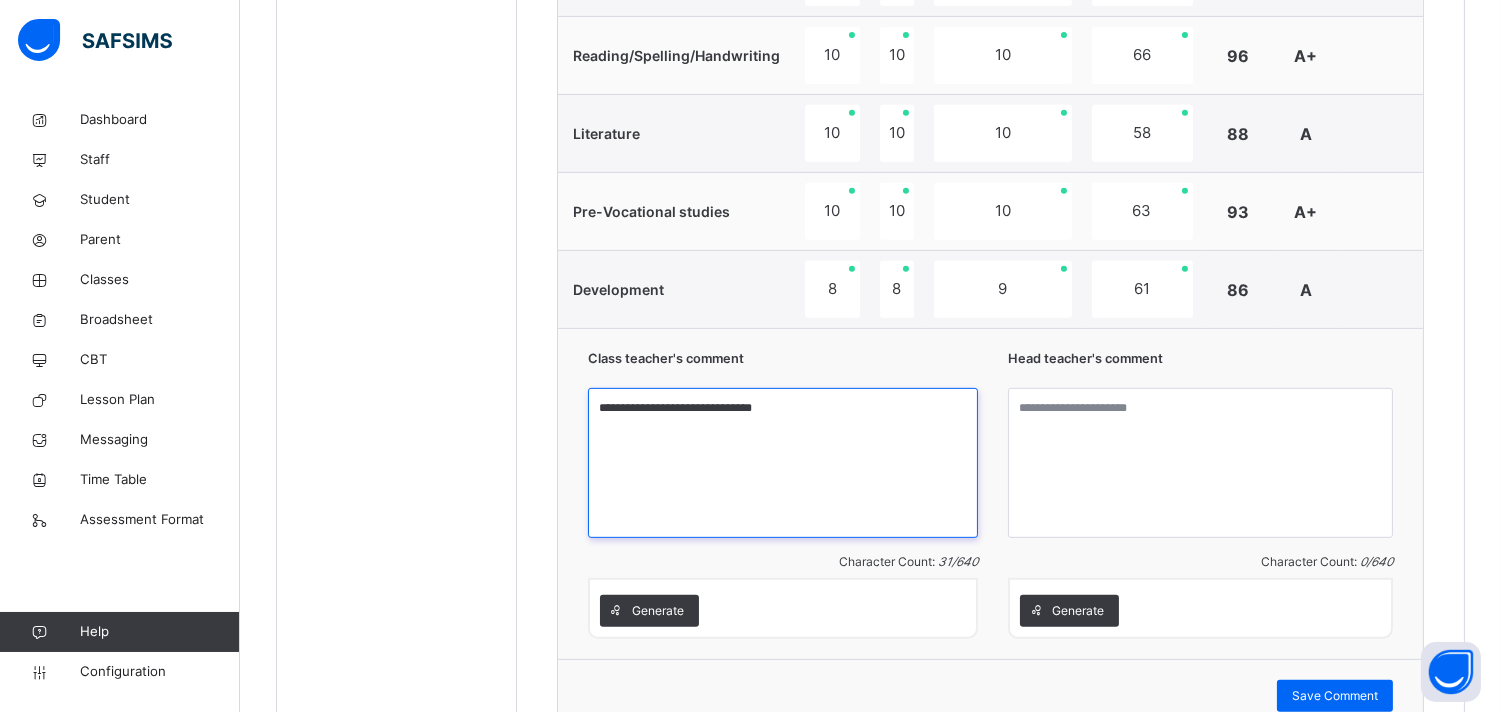 type on "**********" 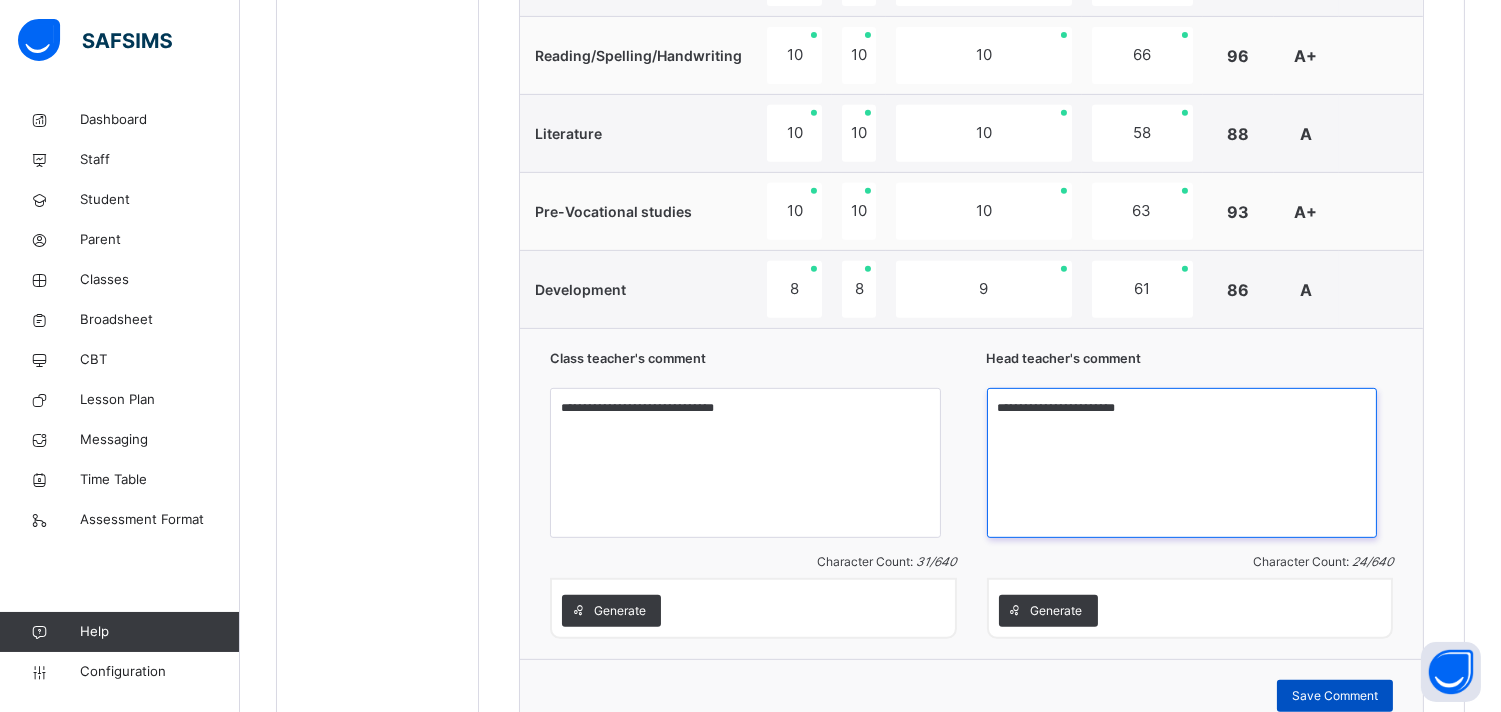 type on "**********" 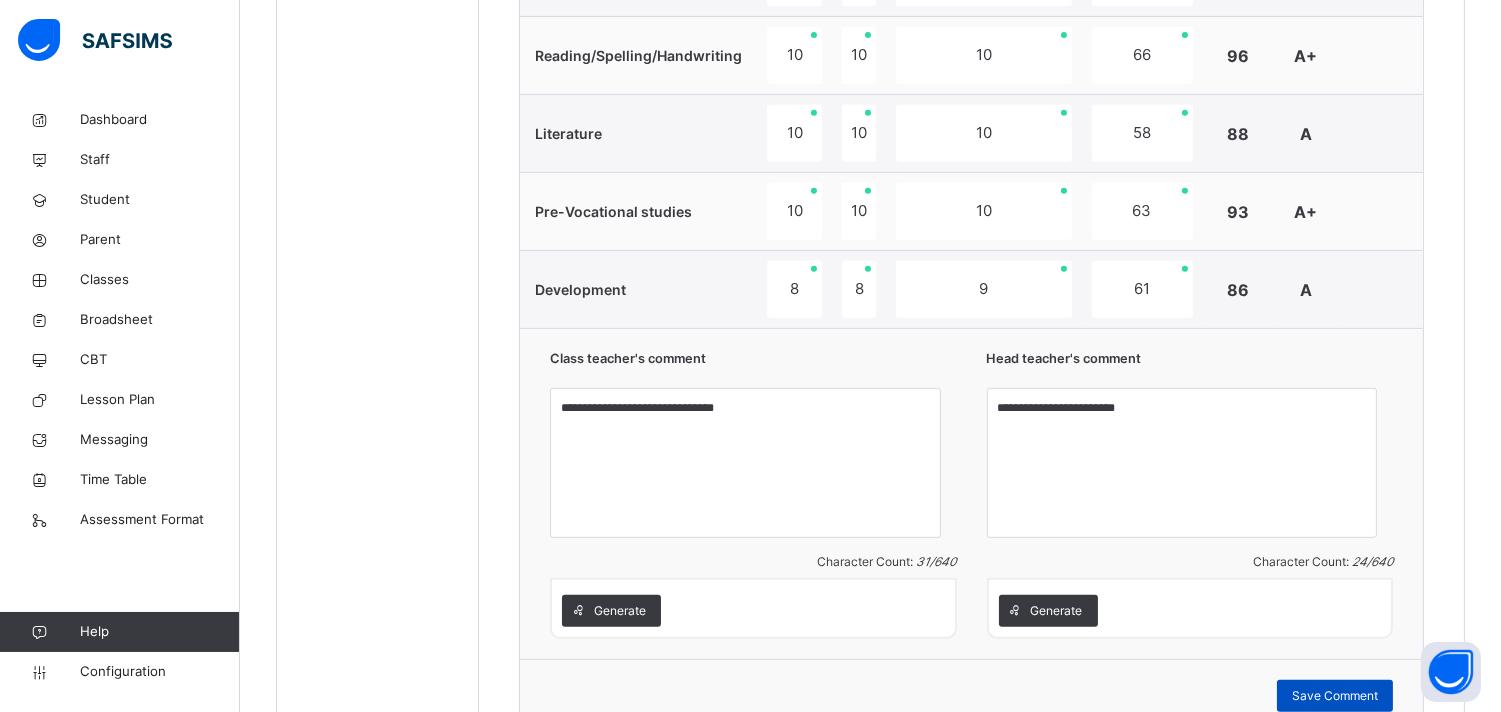 click on "Save Comment" at bounding box center (1335, 696) 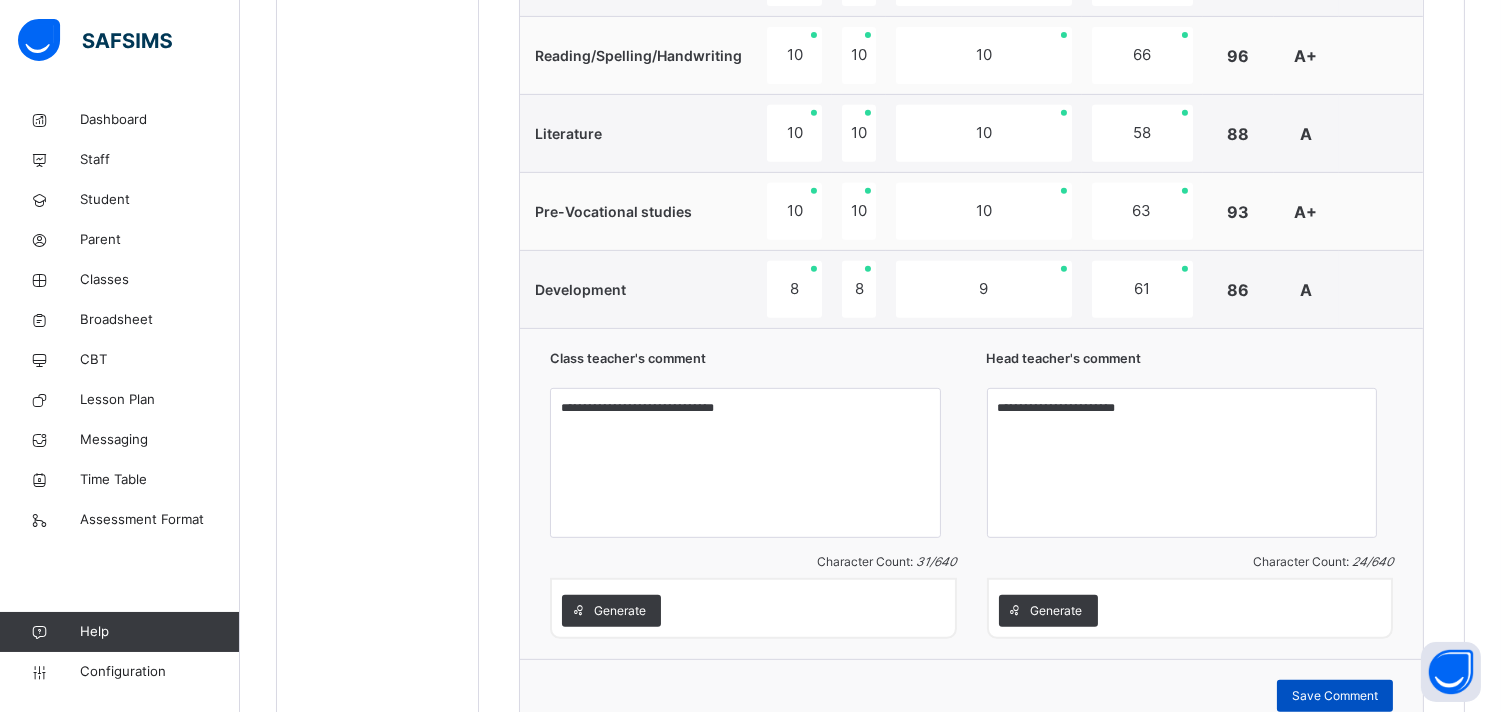 click on "Save Comment" at bounding box center [1335, 696] 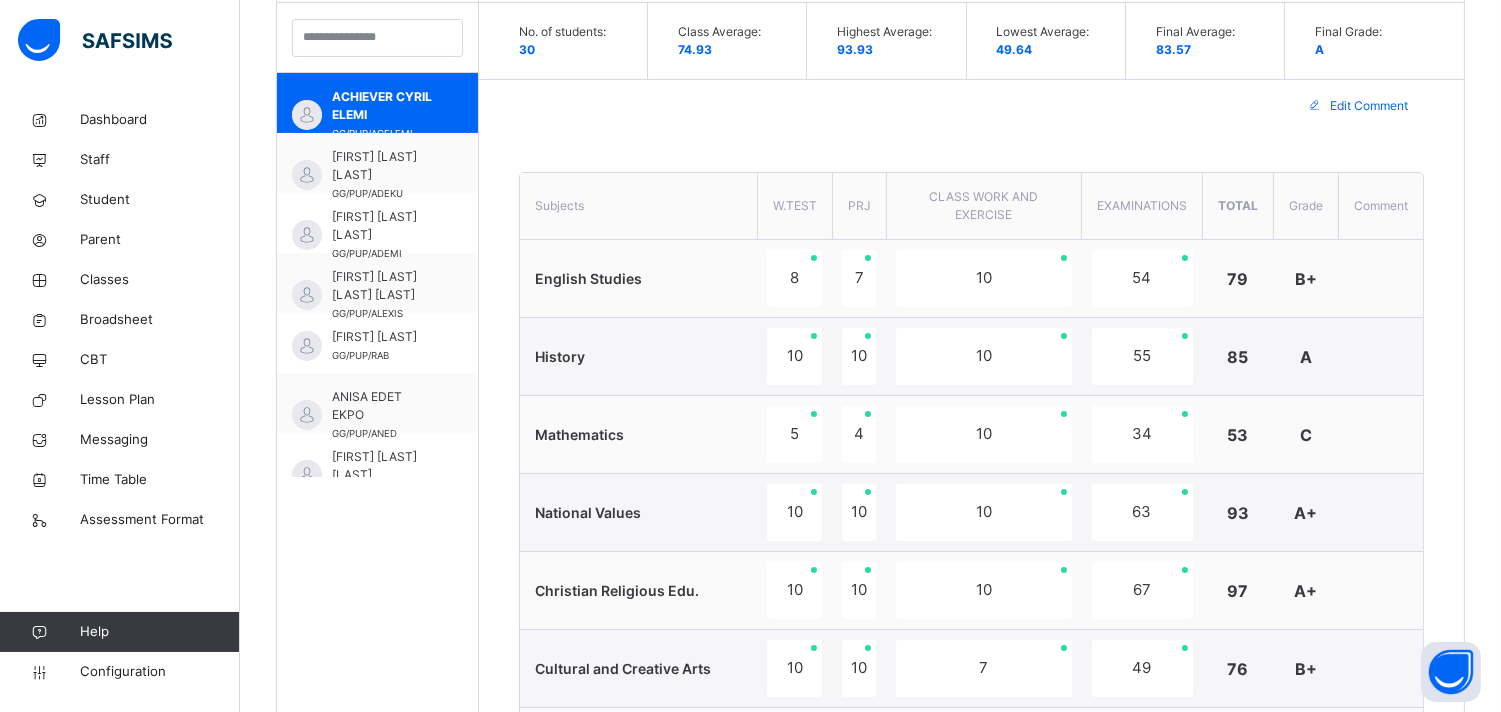 scroll, scrollTop: 577, scrollLeft: 0, axis: vertical 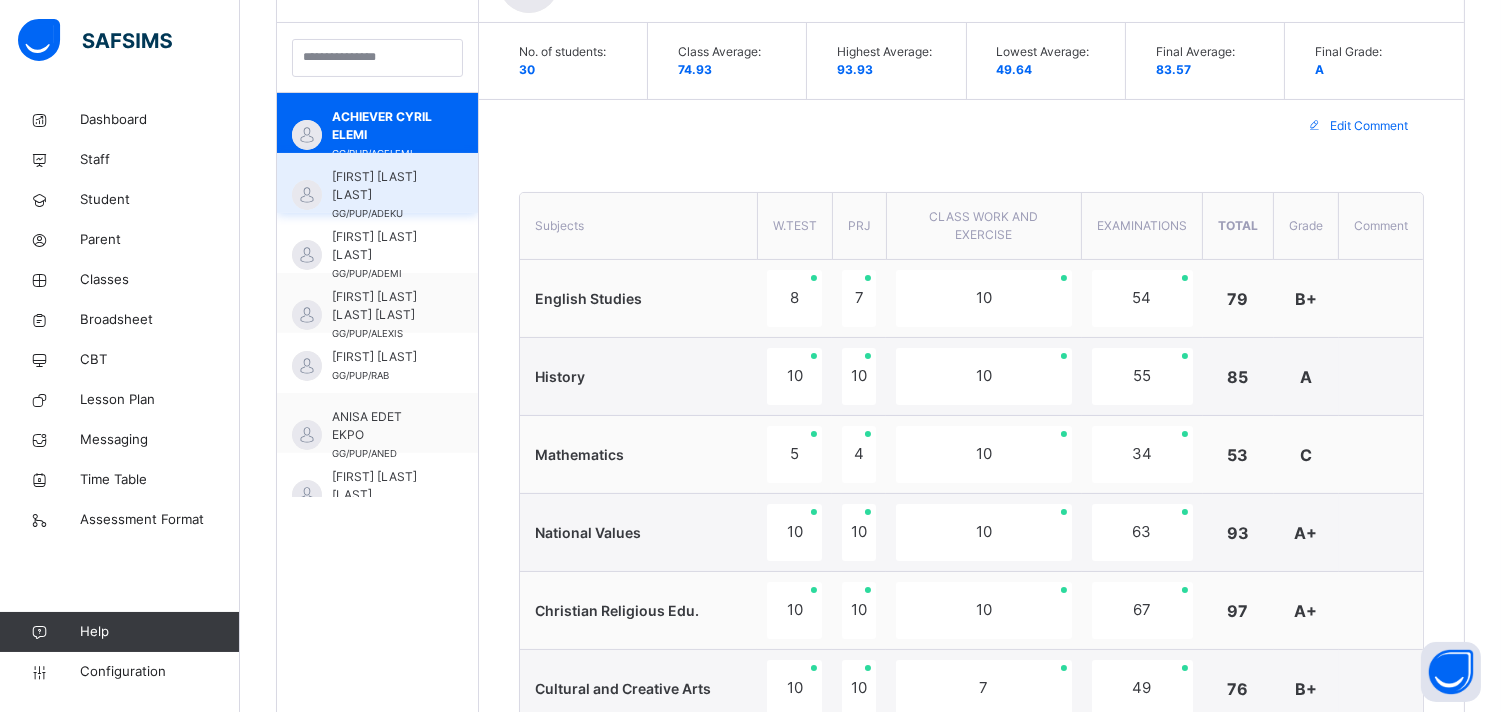 click on "[FIRST] [LAST] [LAST]" at bounding box center [382, 186] 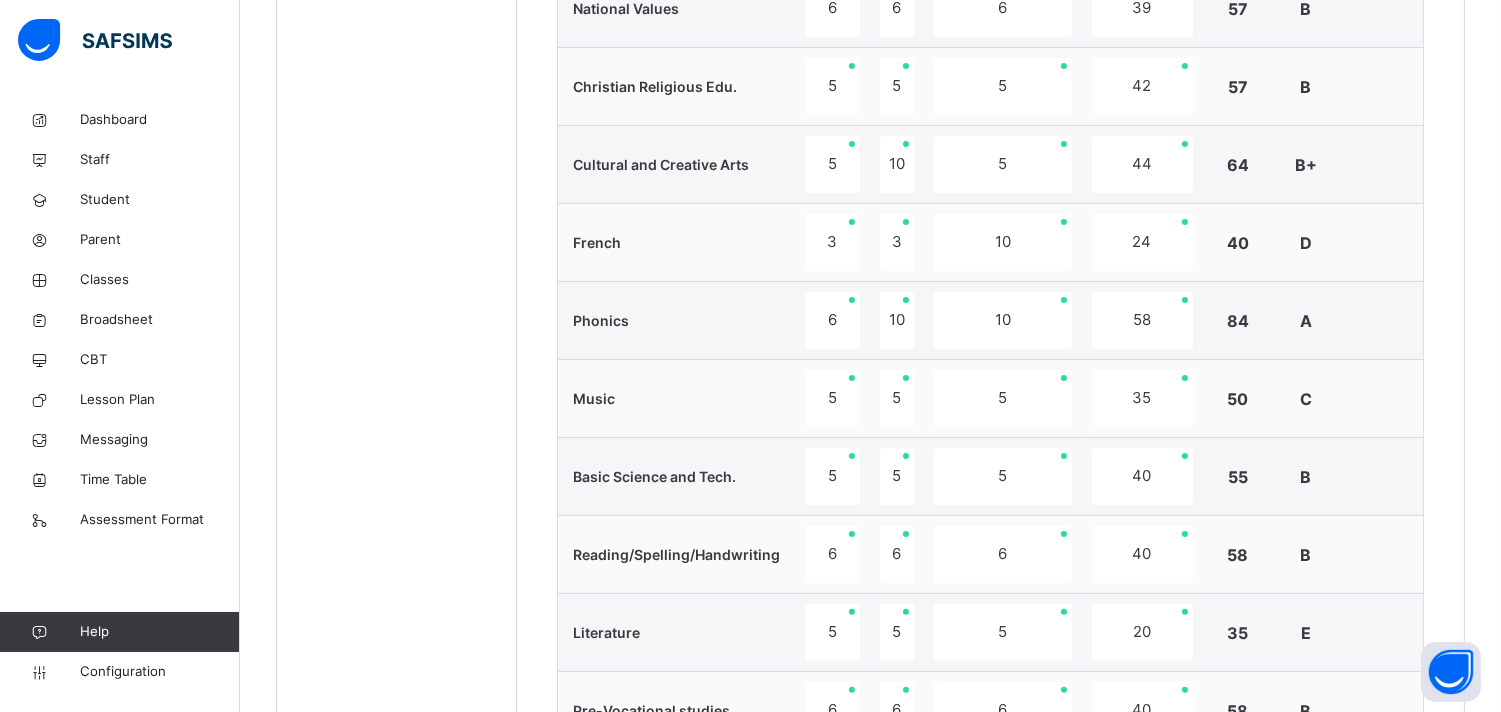 scroll, scrollTop: 1723, scrollLeft: 0, axis: vertical 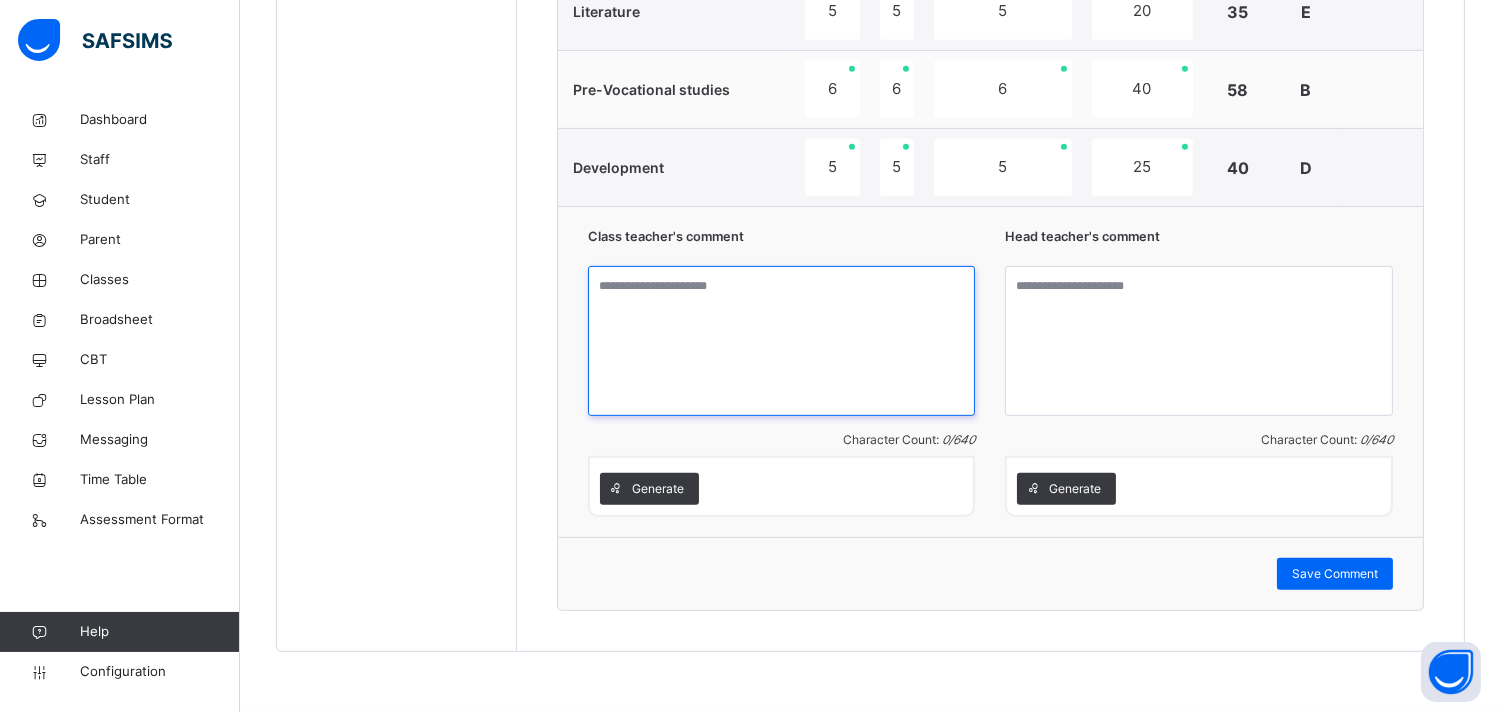 click at bounding box center [782, 341] 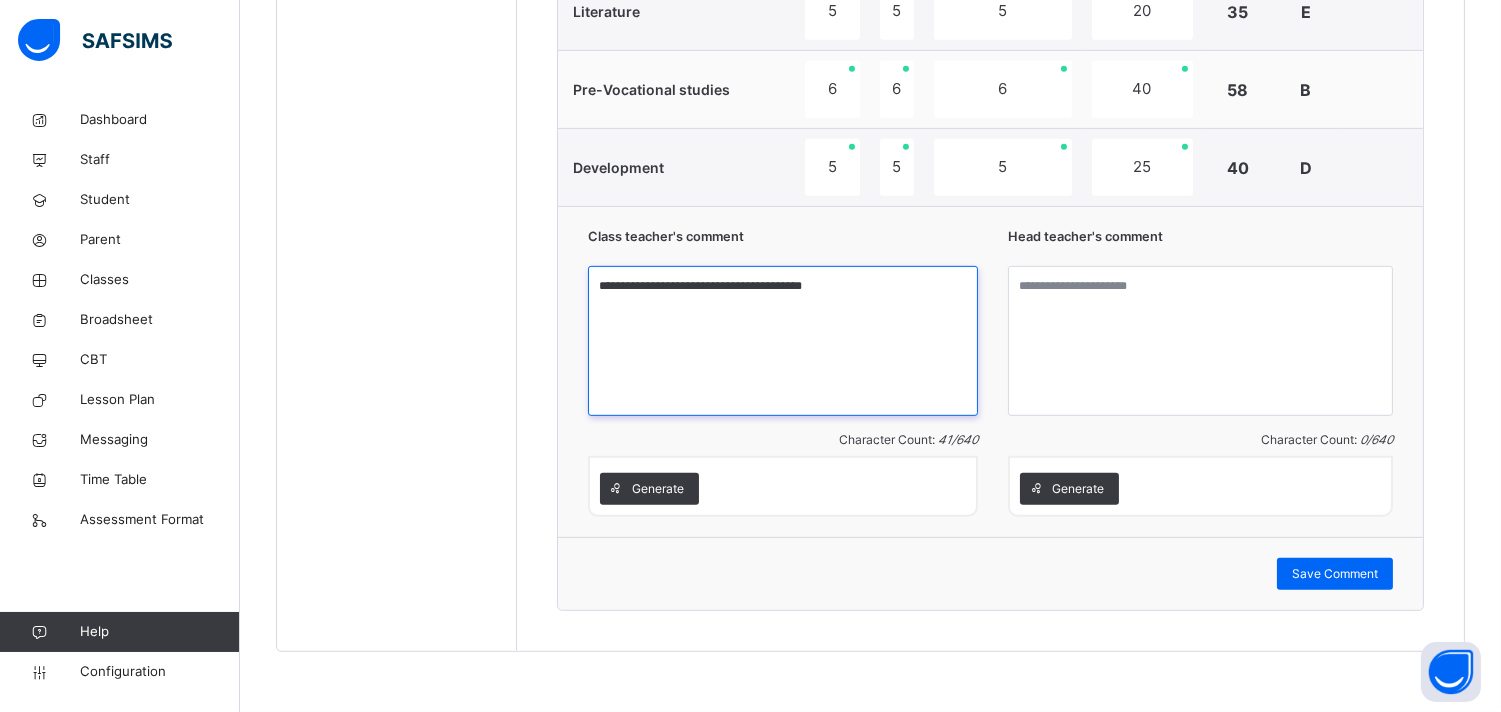 type on "**********" 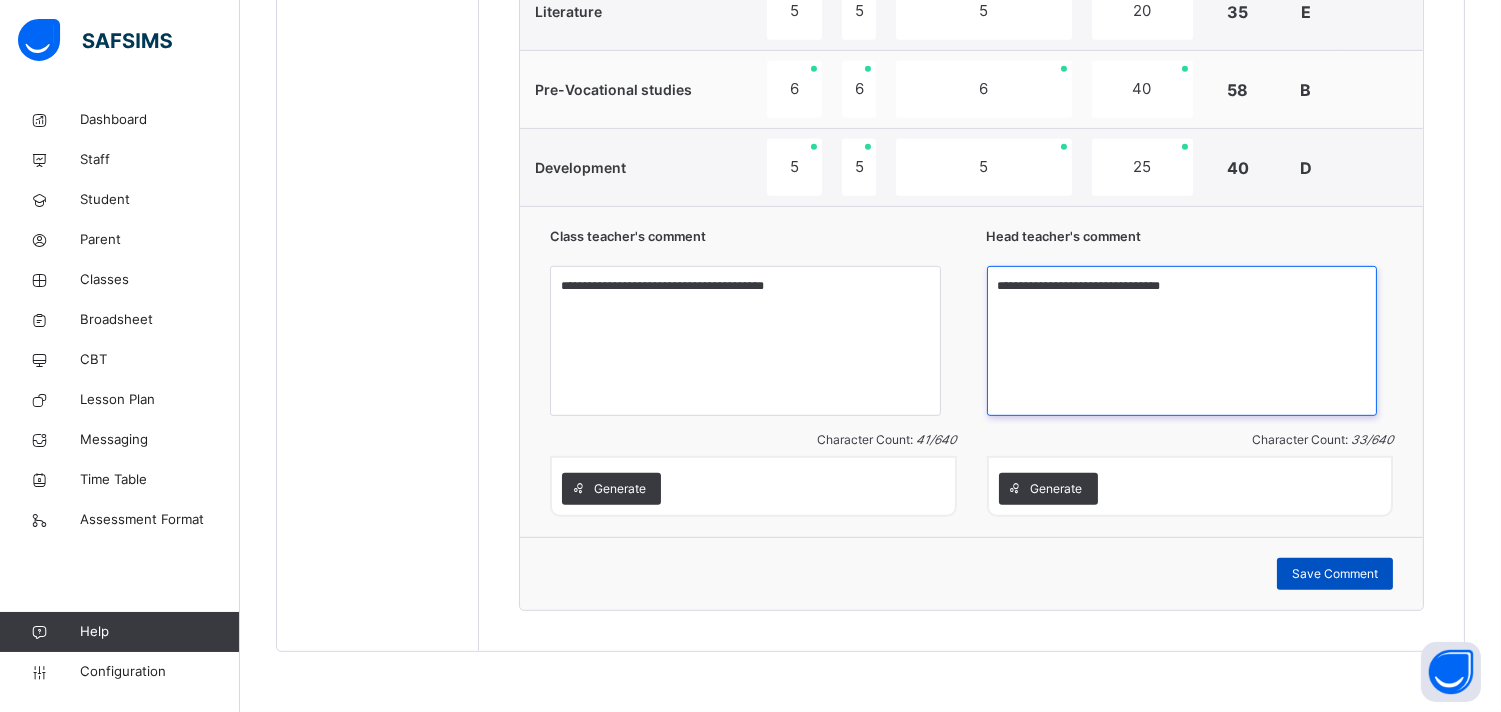 type on "**********" 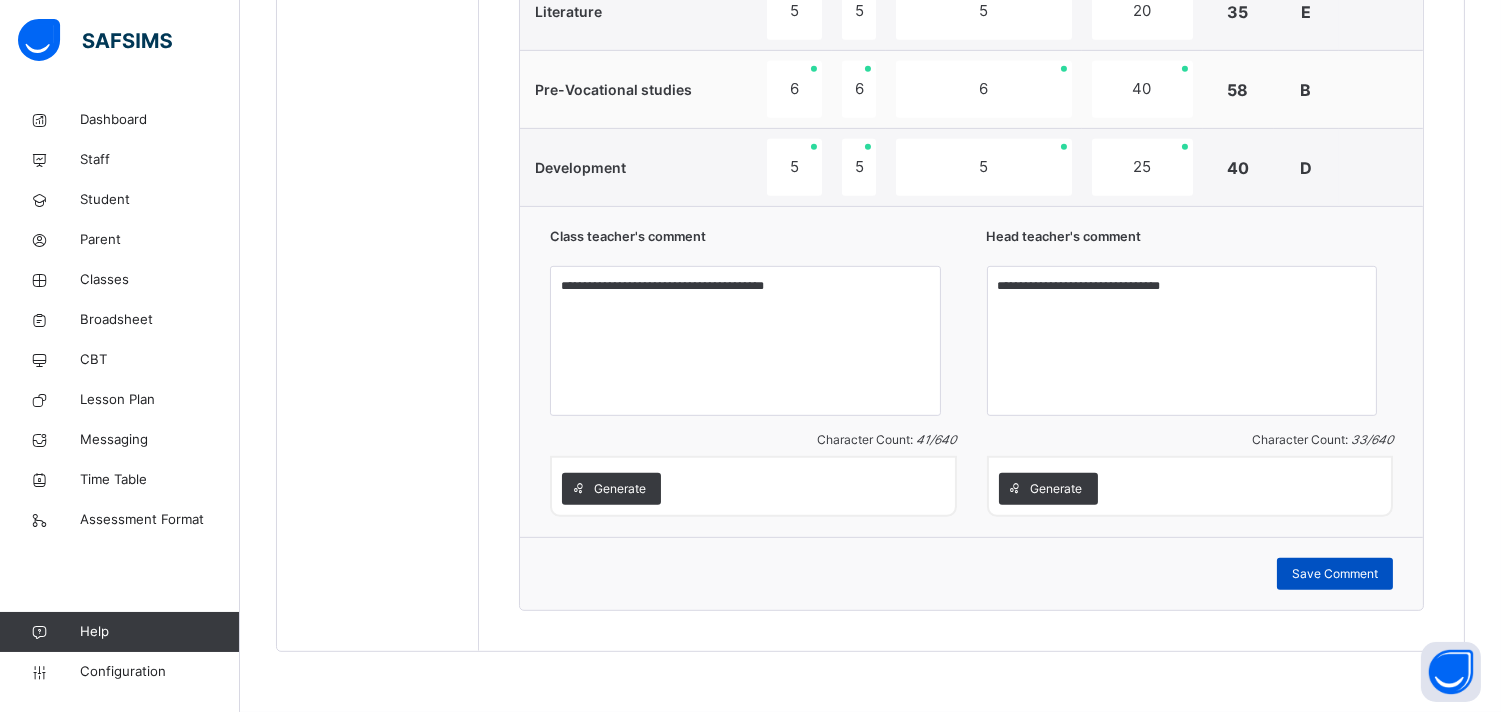 click on "Save Comment" at bounding box center (1335, 574) 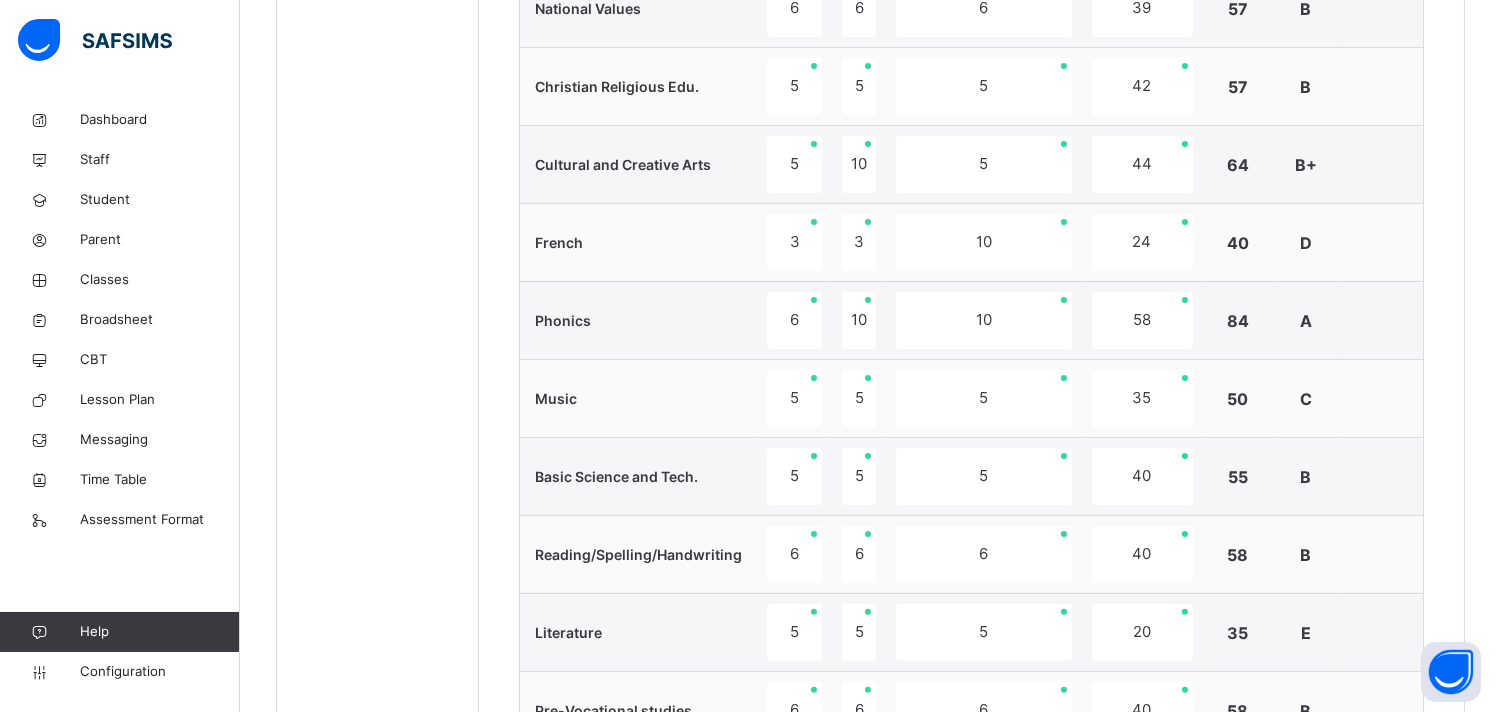 scroll, scrollTop: 478, scrollLeft: 0, axis: vertical 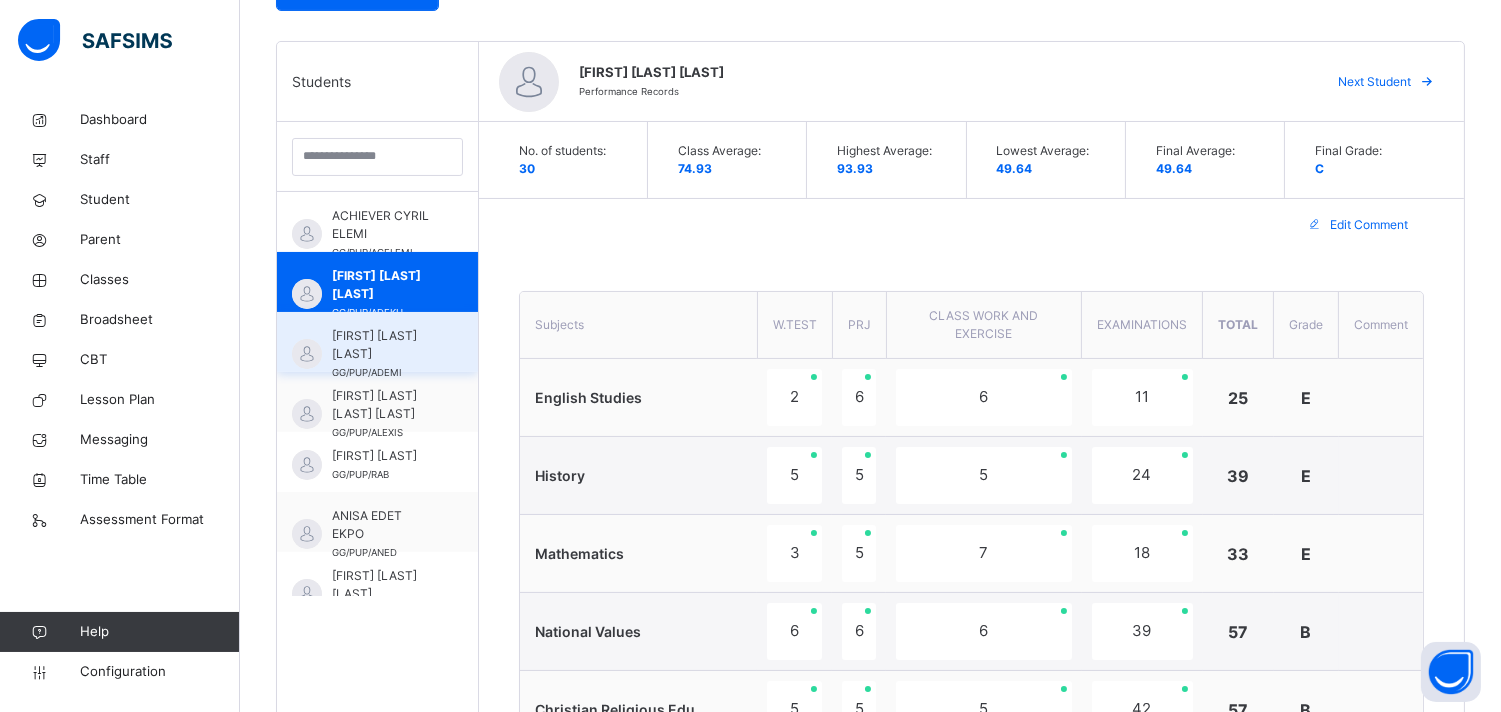 click on "[FIRST] [LAST] [LAST]" at bounding box center (382, 345) 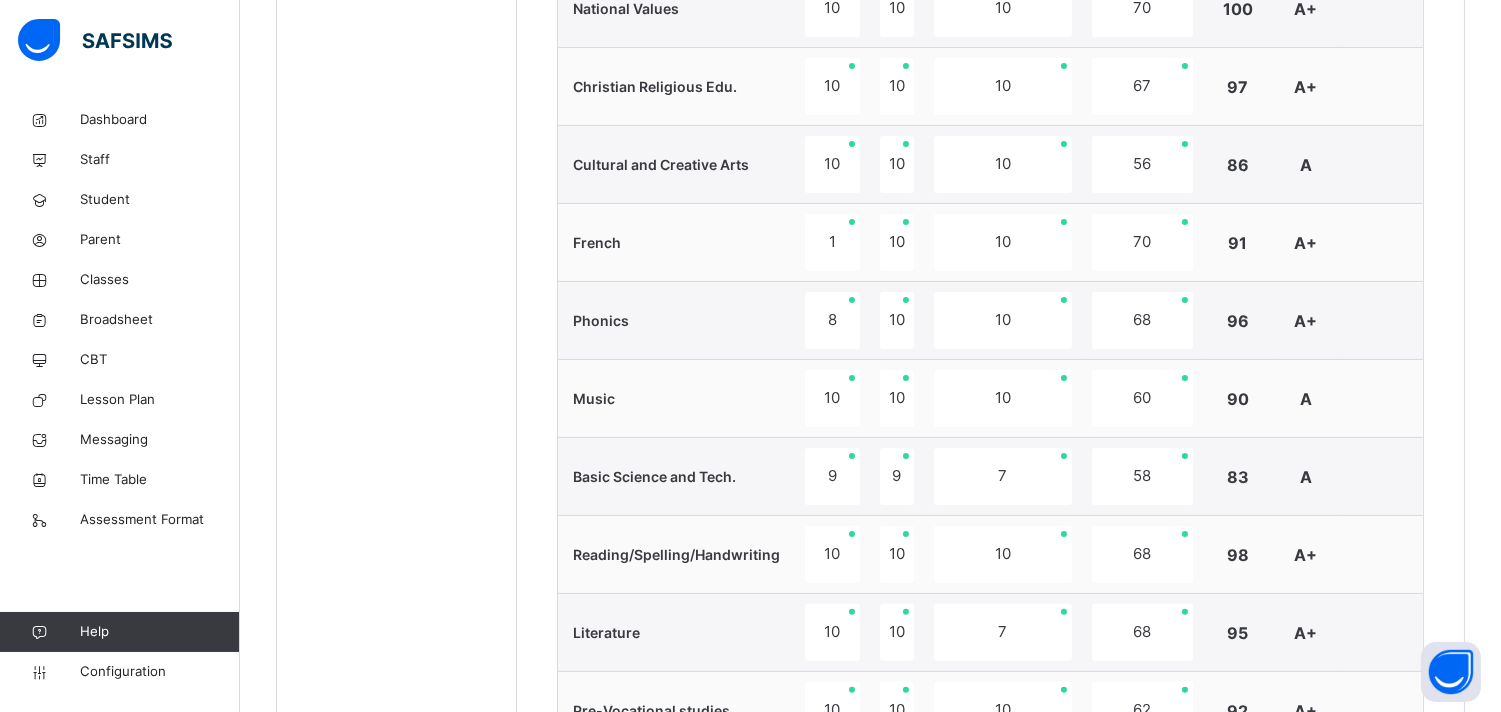 scroll, scrollTop: 1723, scrollLeft: 0, axis: vertical 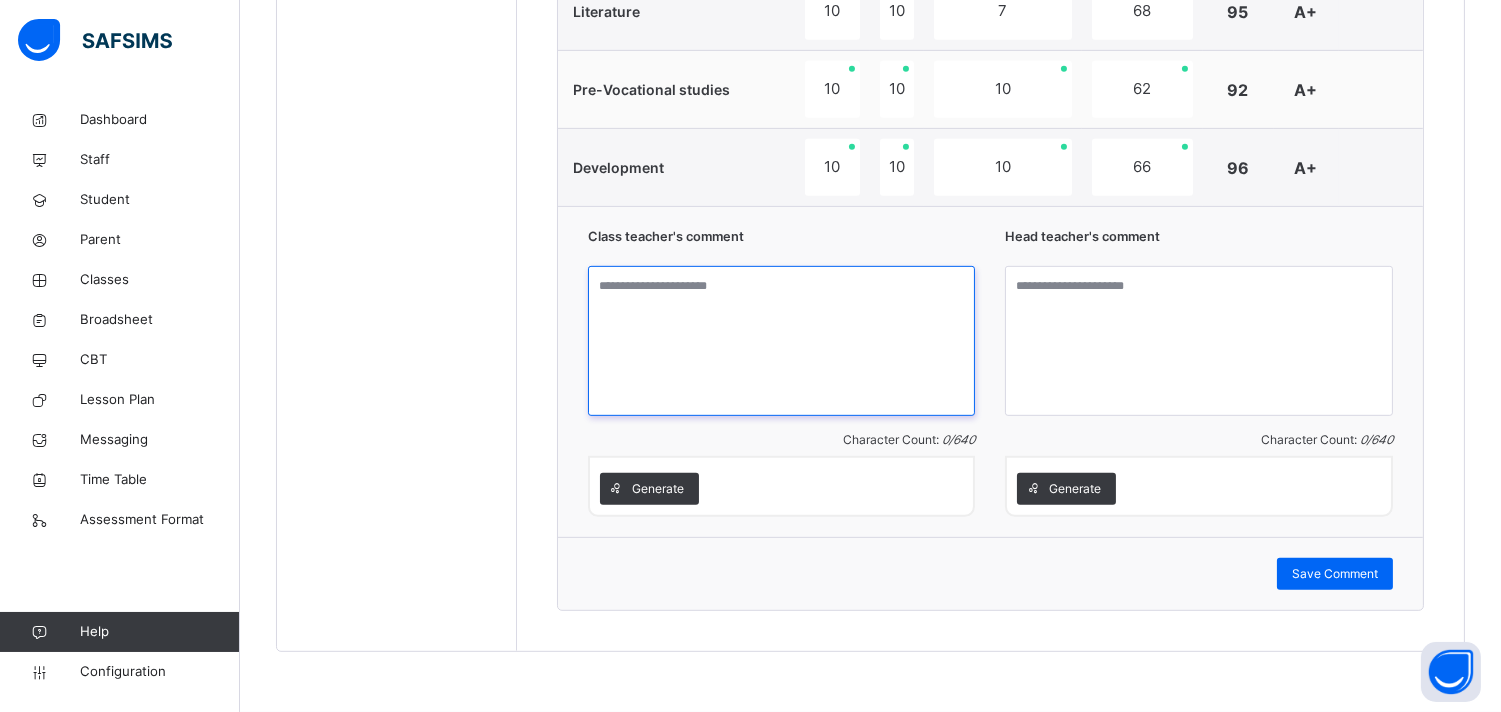 click at bounding box center [782, 341] 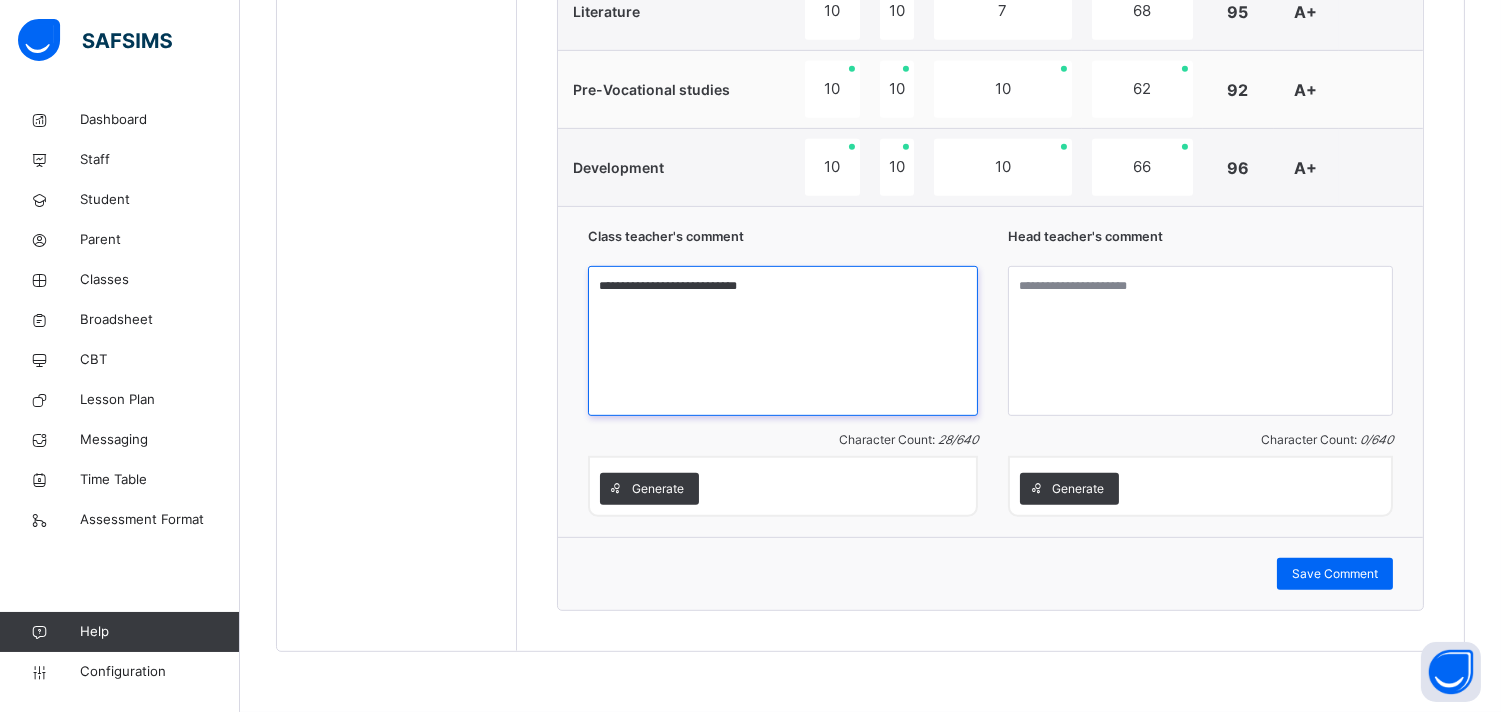type on "**********" 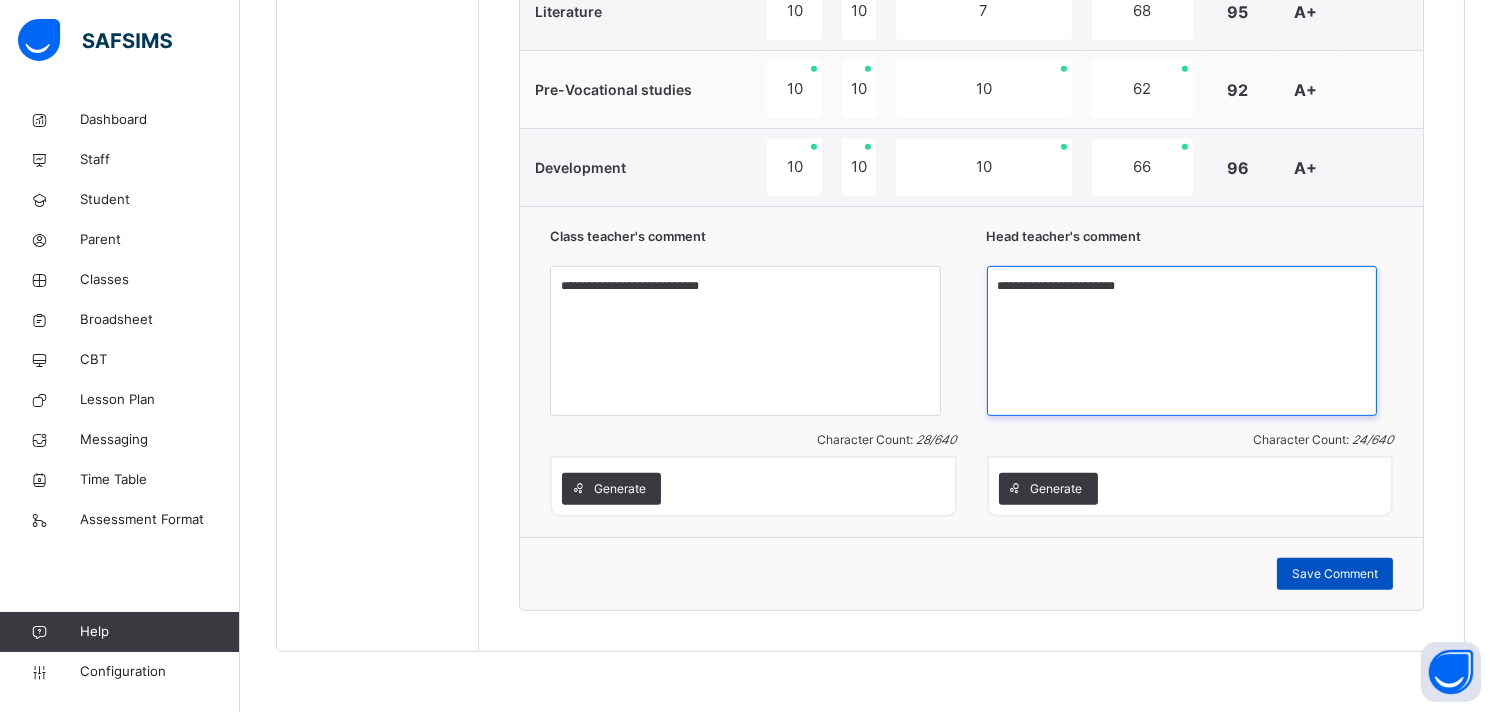 type on "**********" 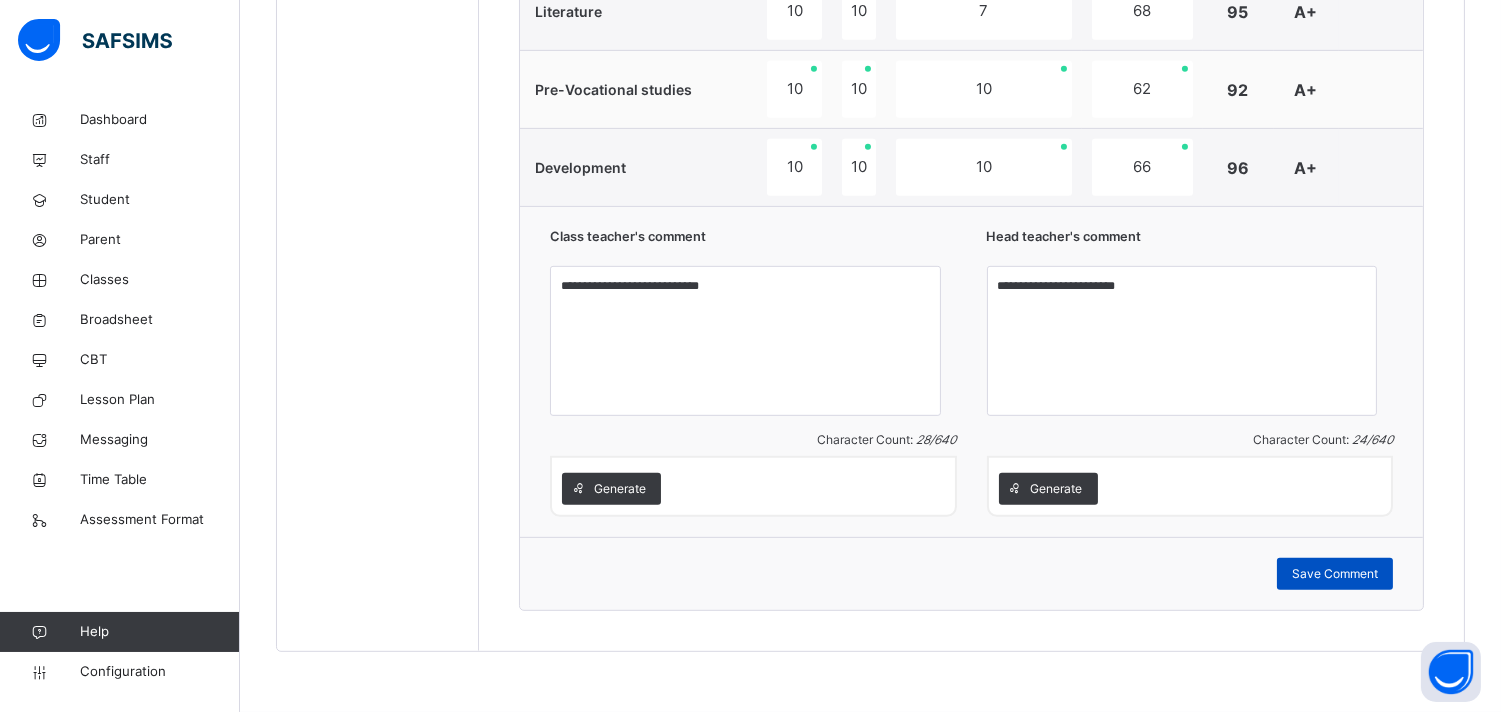 click on "Save Comment" at bounding box center (1335, 574) 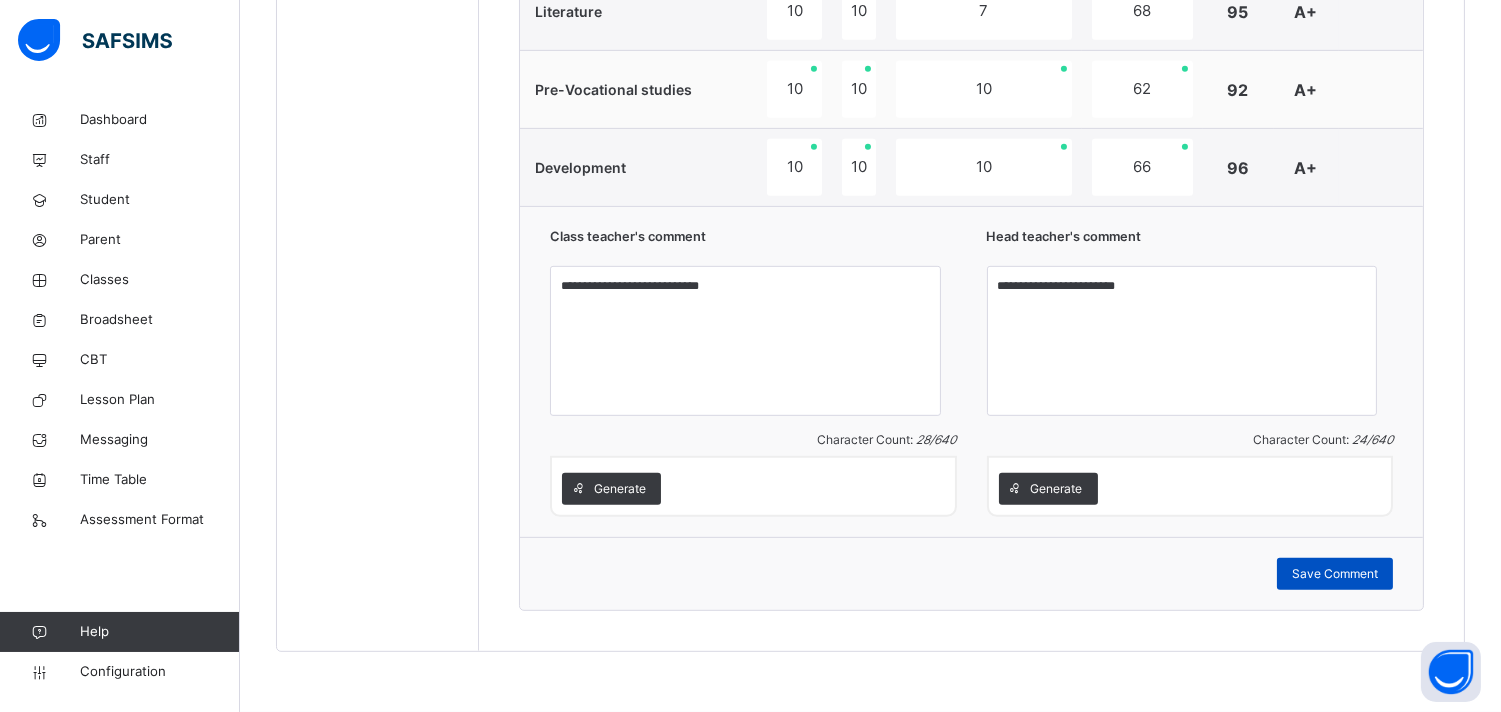 click on "Save Comment" at bounding box center (1335, 574) 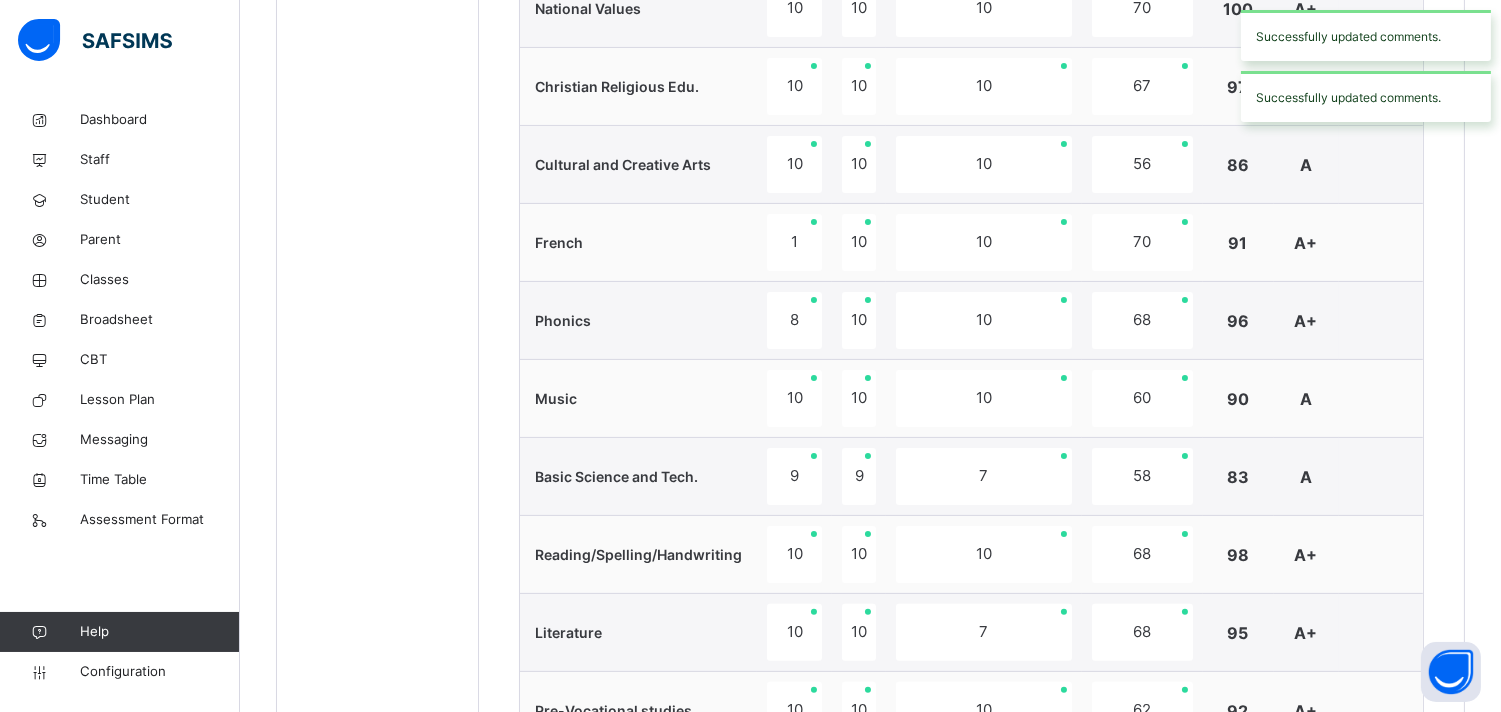 scroll, scrollTop: 478, scrollLeft: 0, axis: vertical 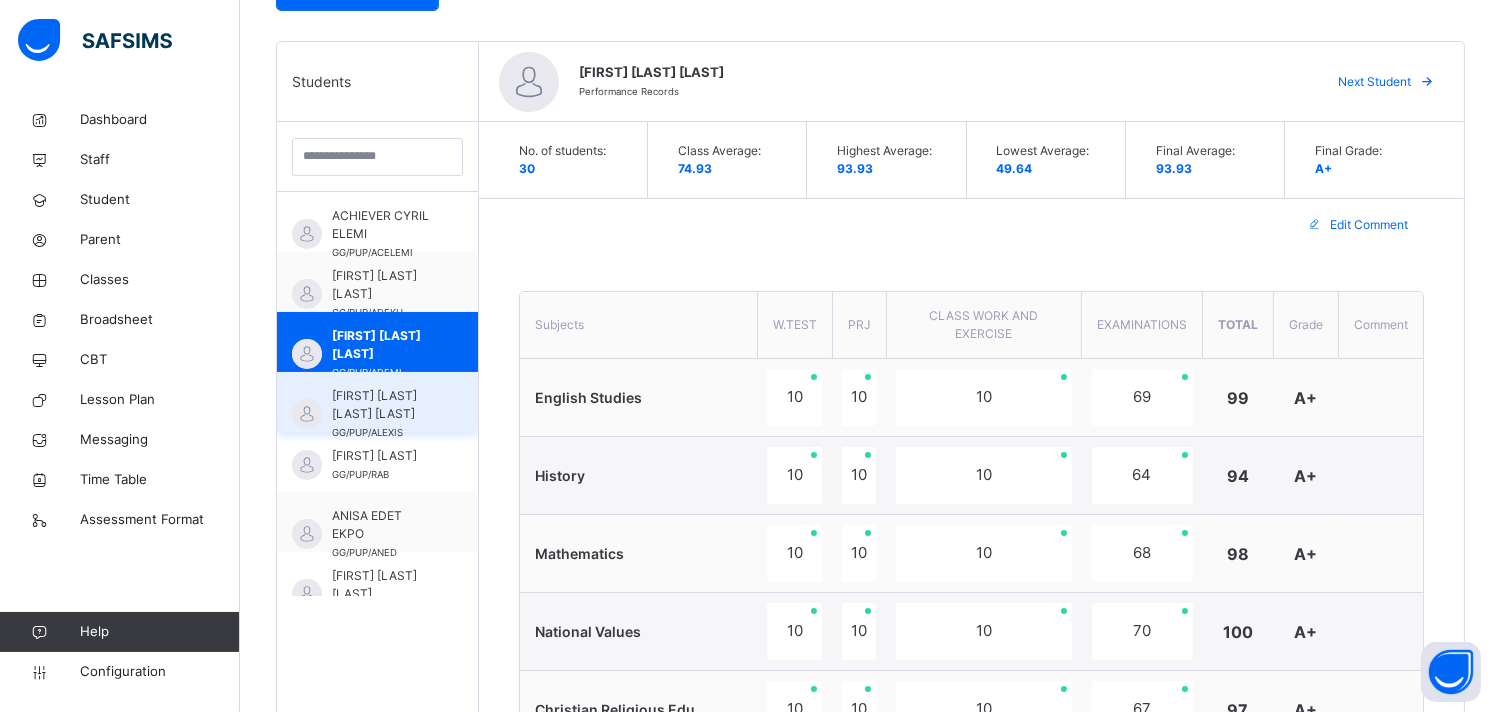 click on "[FIRST] [LAST] [LAST] [LAST]" at bounding box center (382, 405) 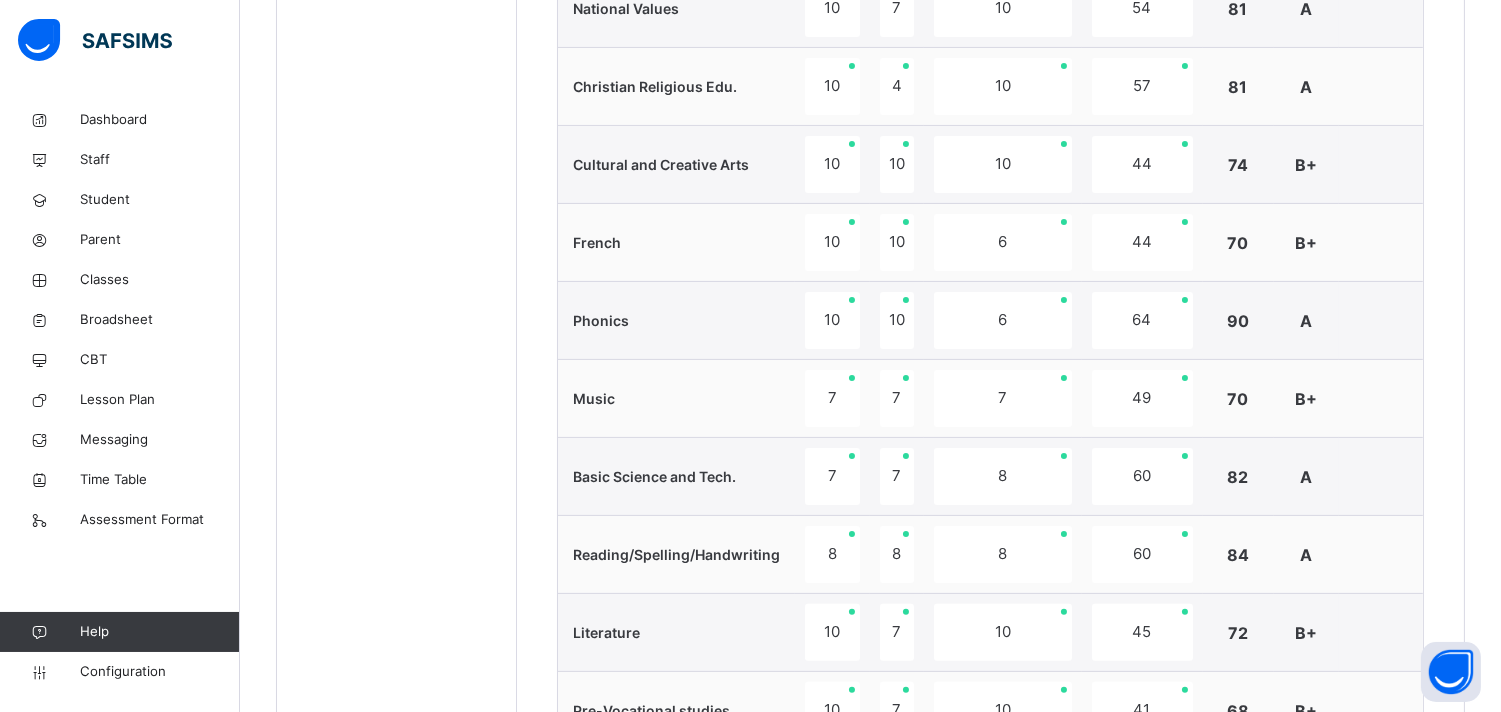 scroll, scrollTop: 1723, scrollLeft: 0, axis: vertical 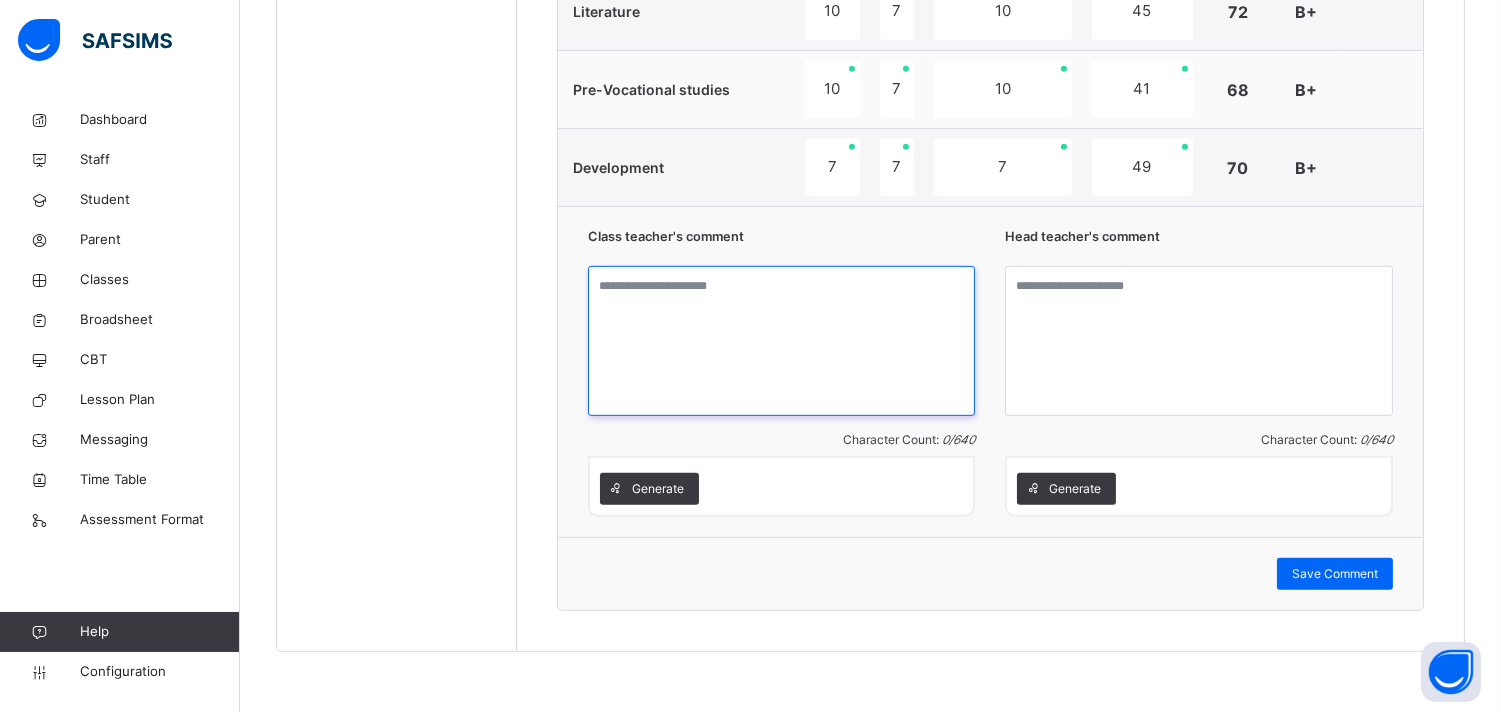 click at bounding box center (782, 341) 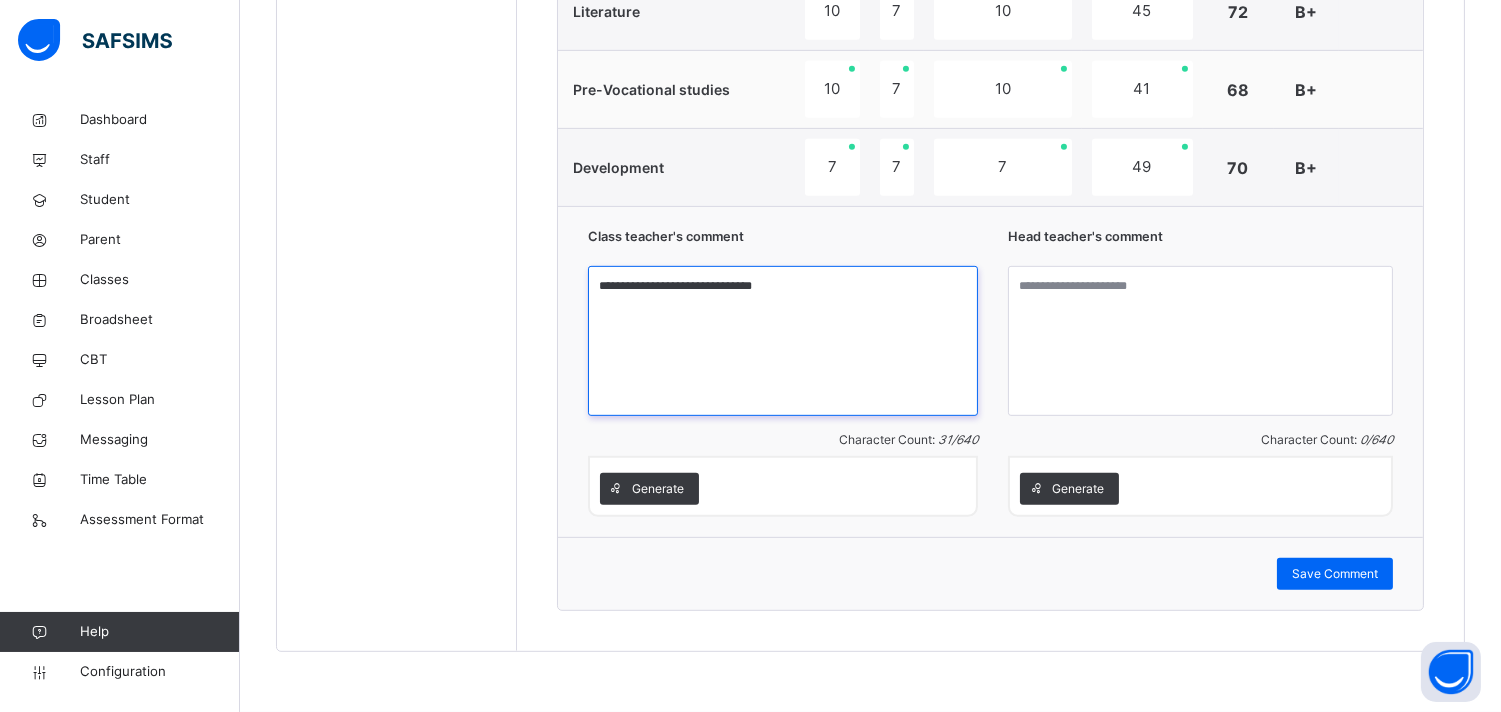 type on "**********" 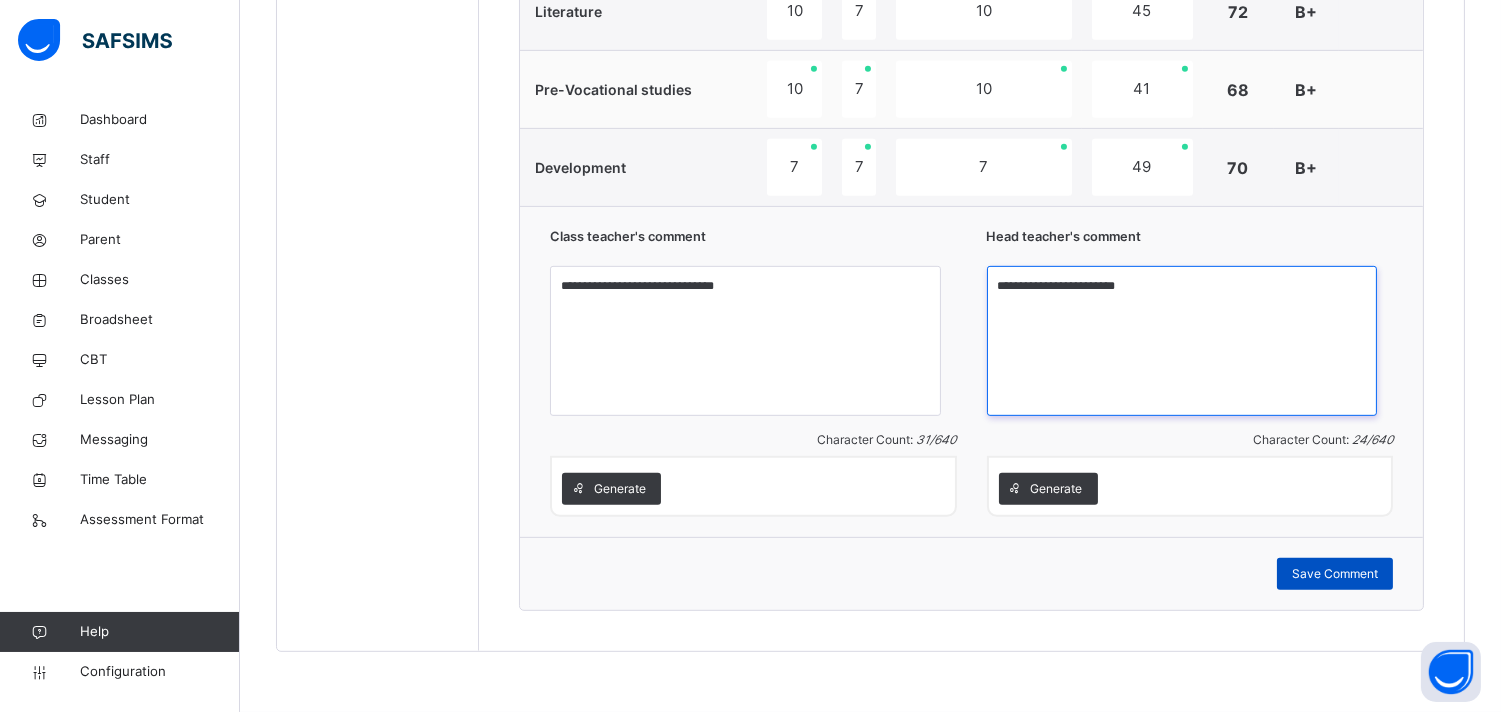 type on "**********" 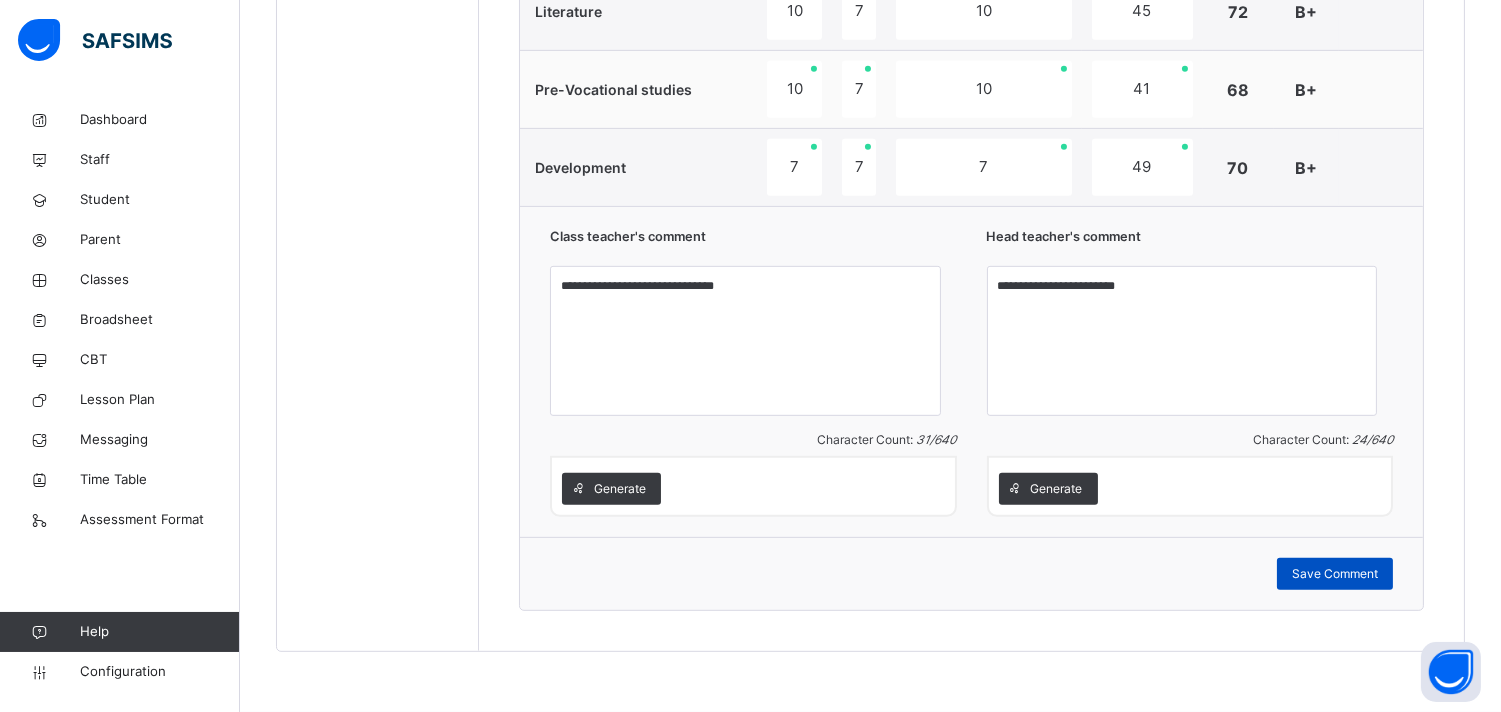 click on "Save Comment" at bounding box center (1335, 574) 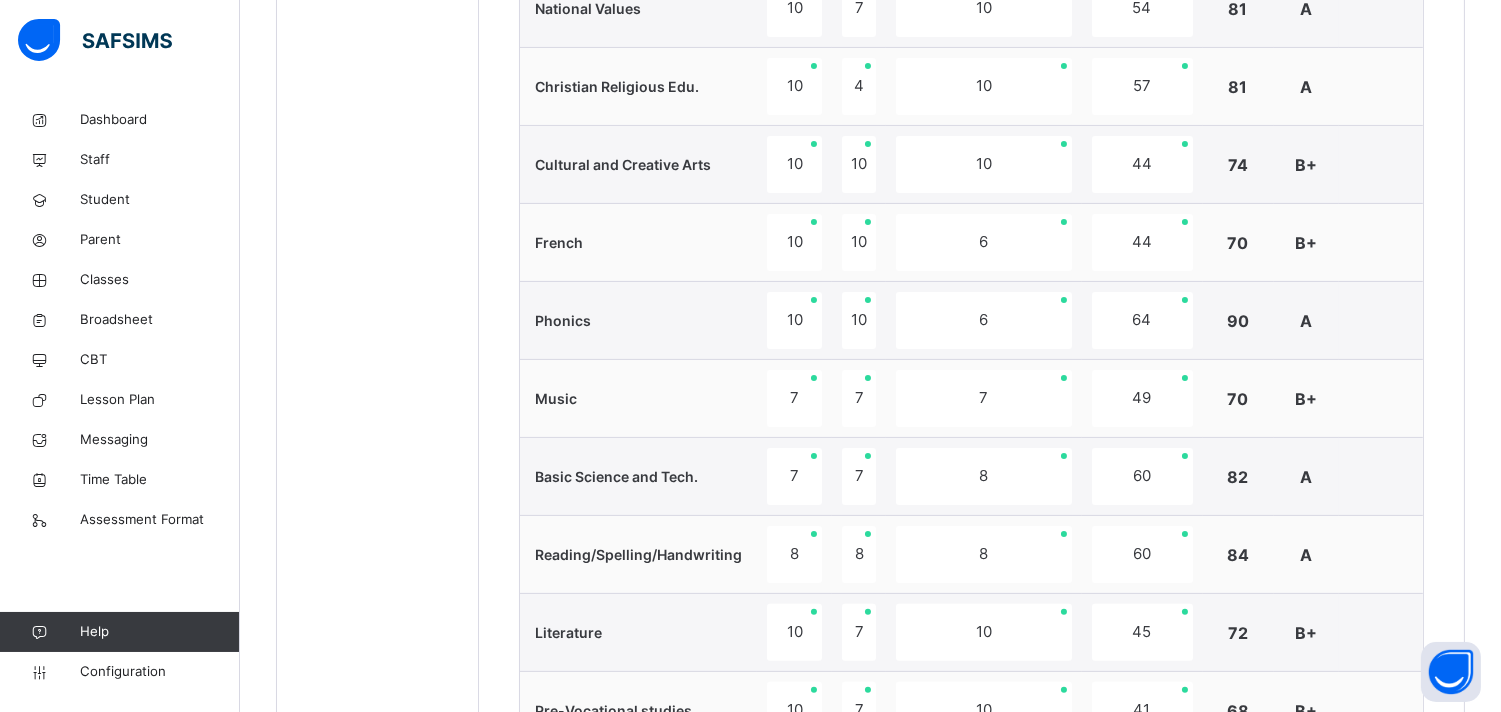 scroll, scrollTop: 478, scrollLeft: 0, axis: vertical 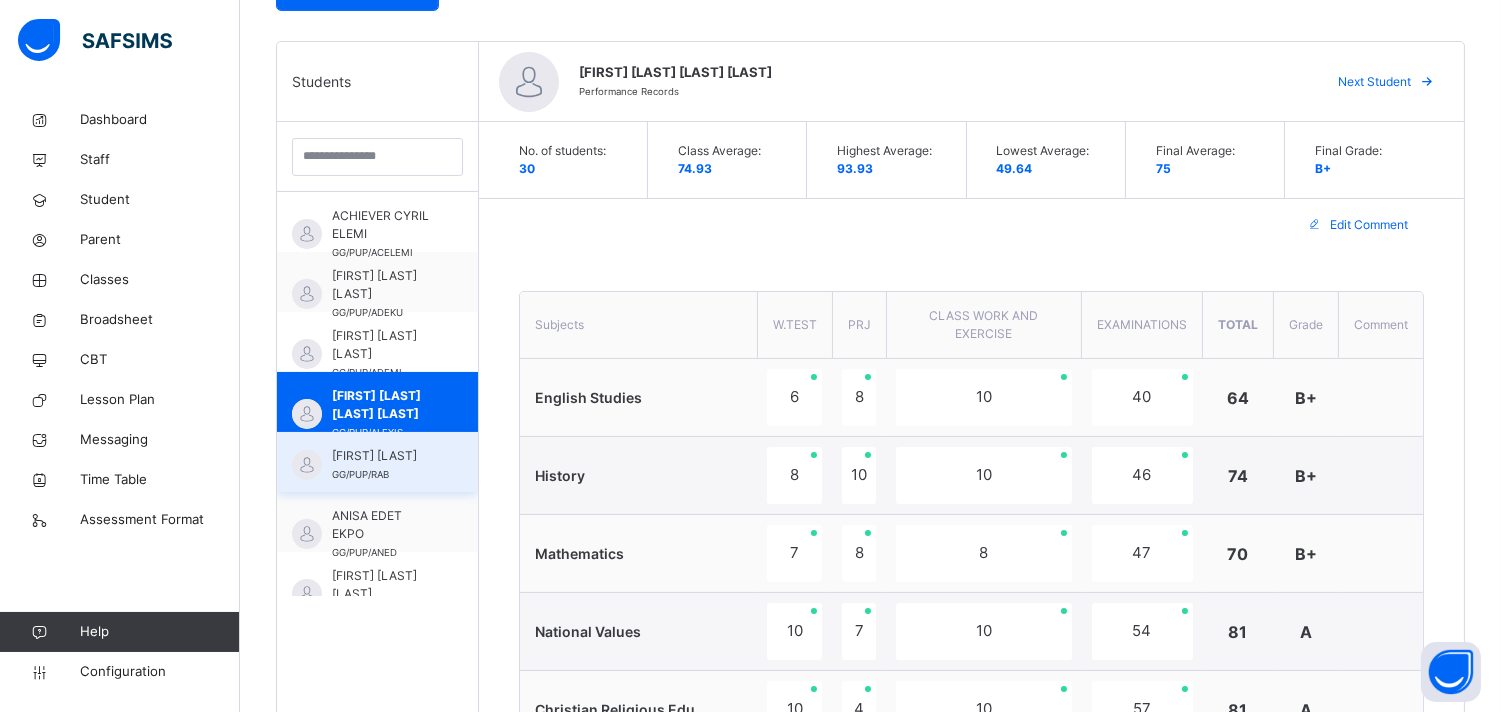 click on "[FIRST] [LAST]" at bounding box center [382, 456] 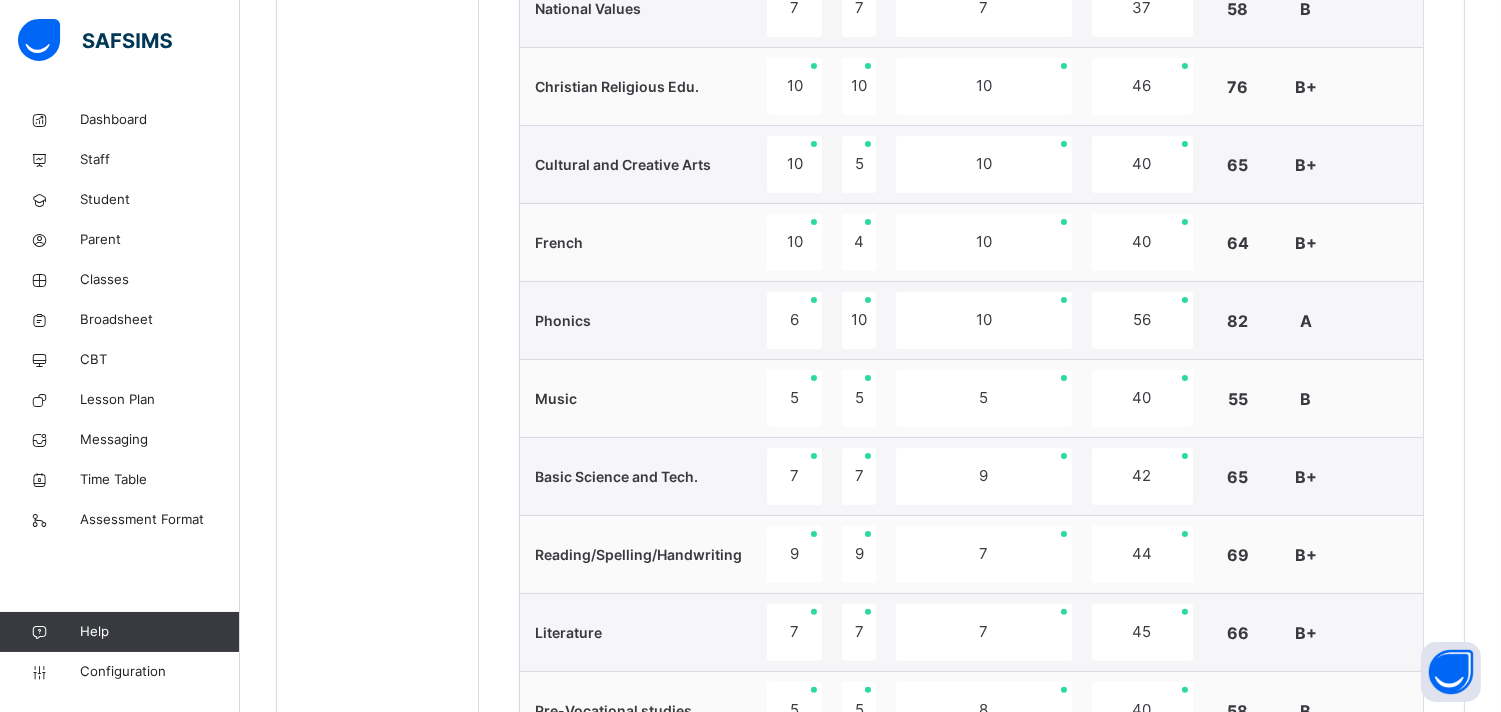 scroll, scrollTop: 1723, scrollLeft: 0, axis: vertical 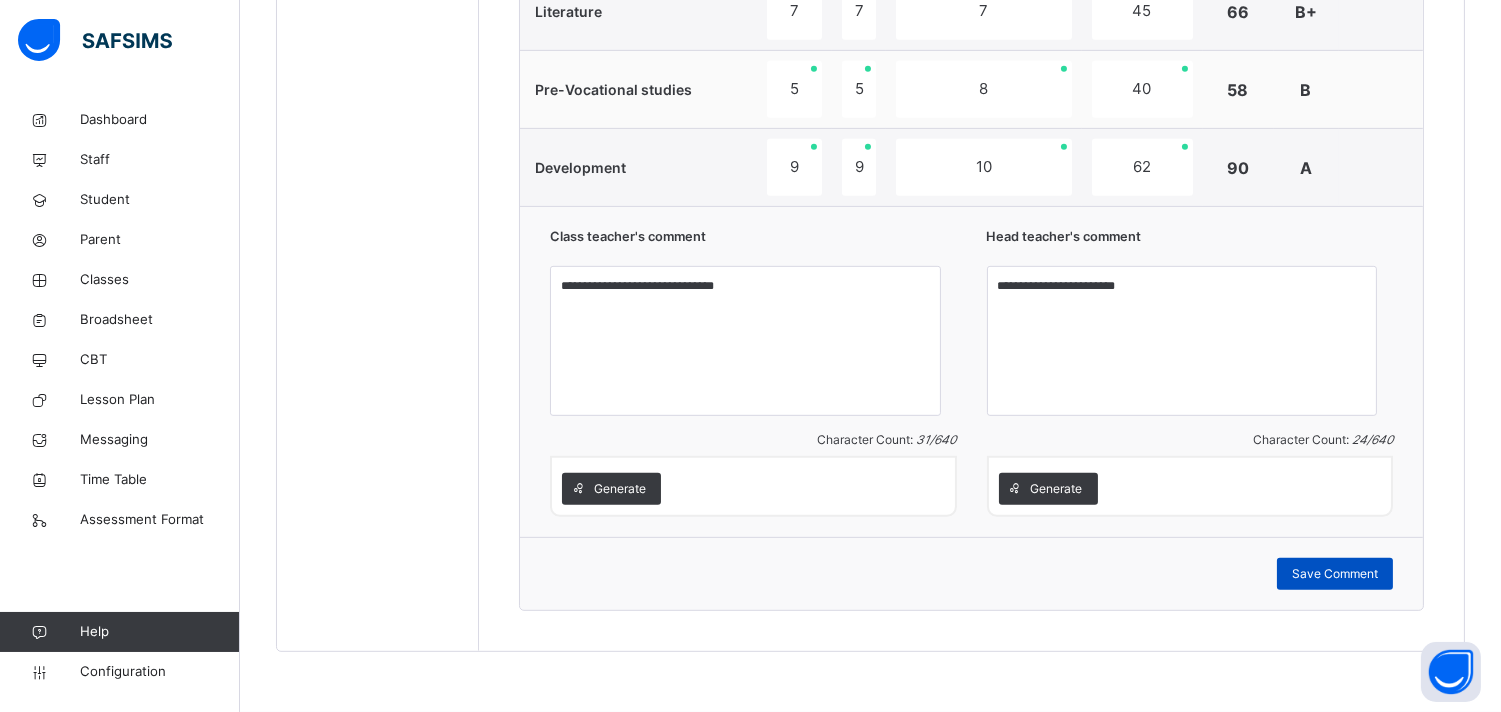 click on "Save Comment" at bounding box center [1335, 574] 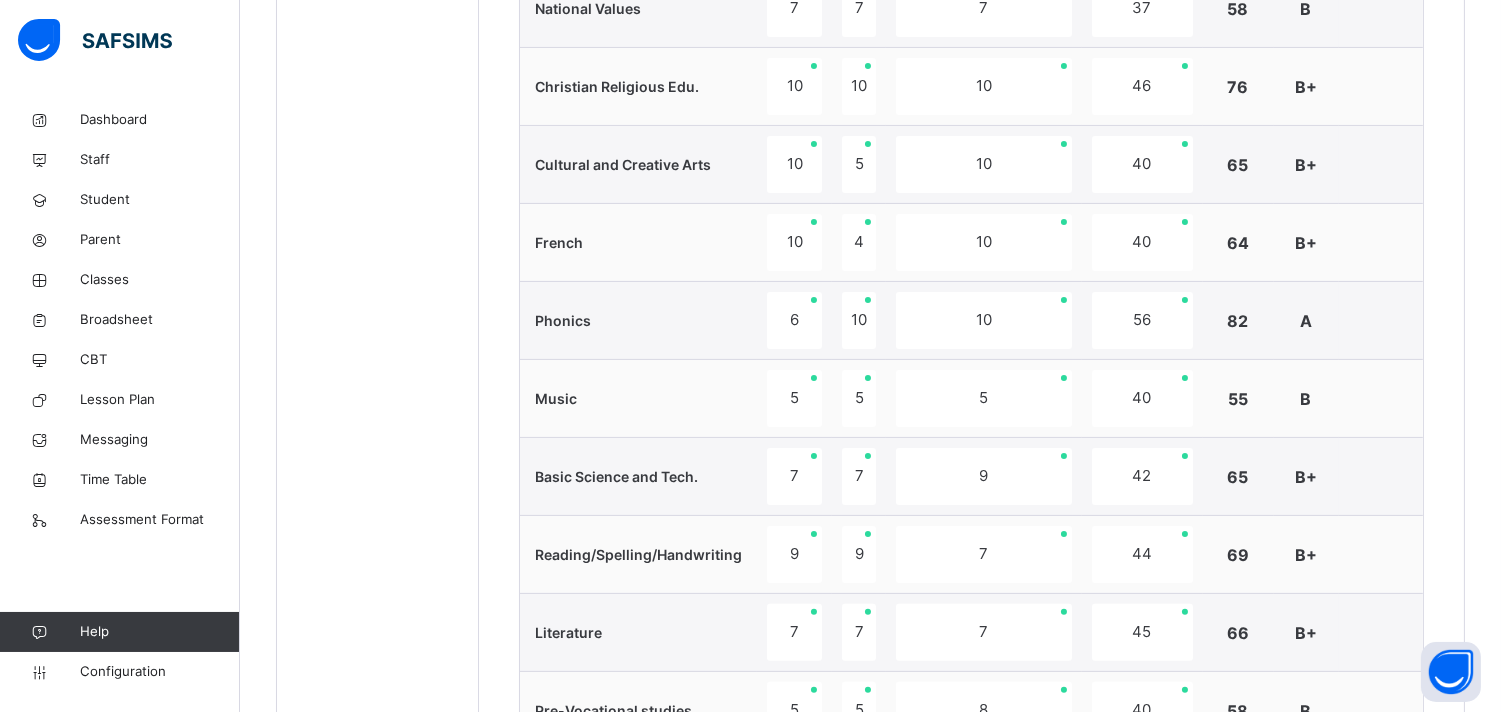 scroll, scrollTop: 478, scrollLeft: 0, axis: vertical 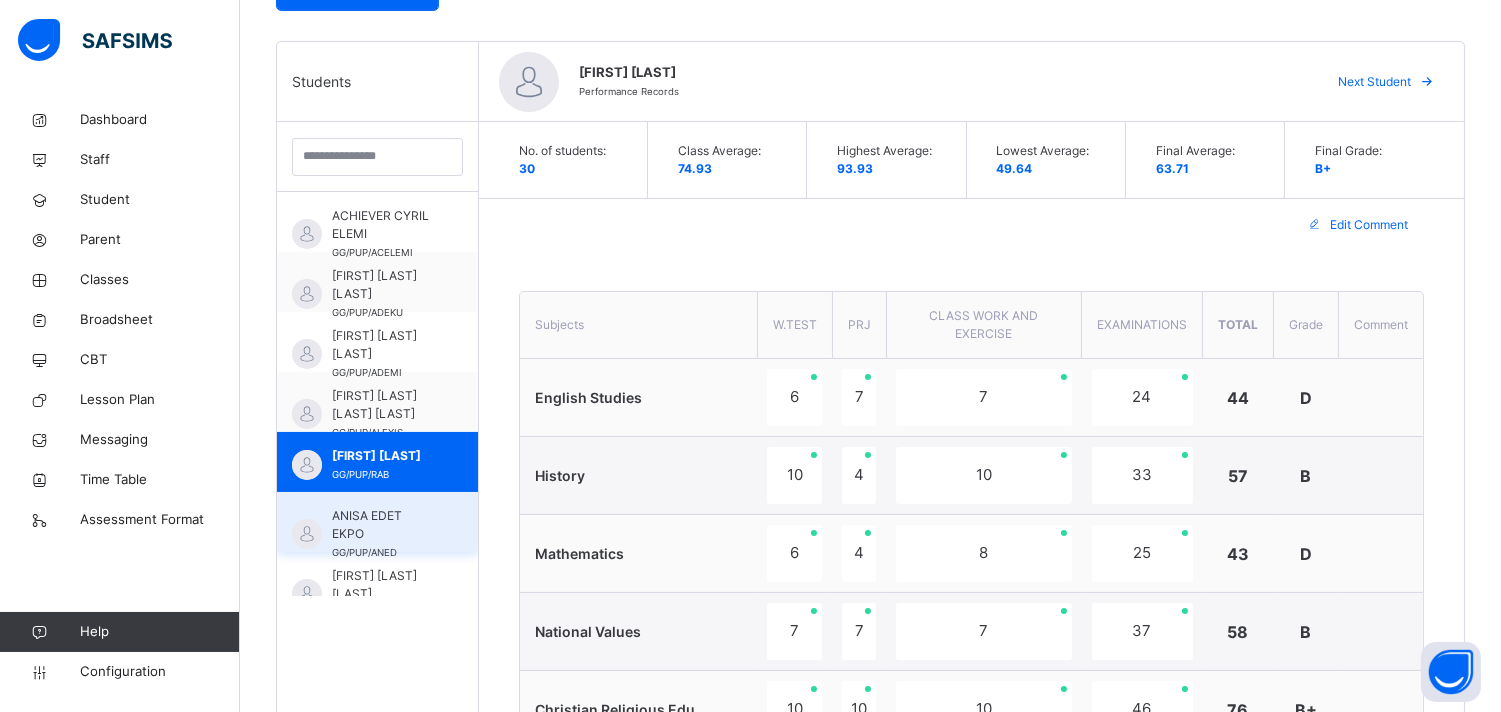 click on "GG/PUP/ANED" at bounding box center (364, 552) 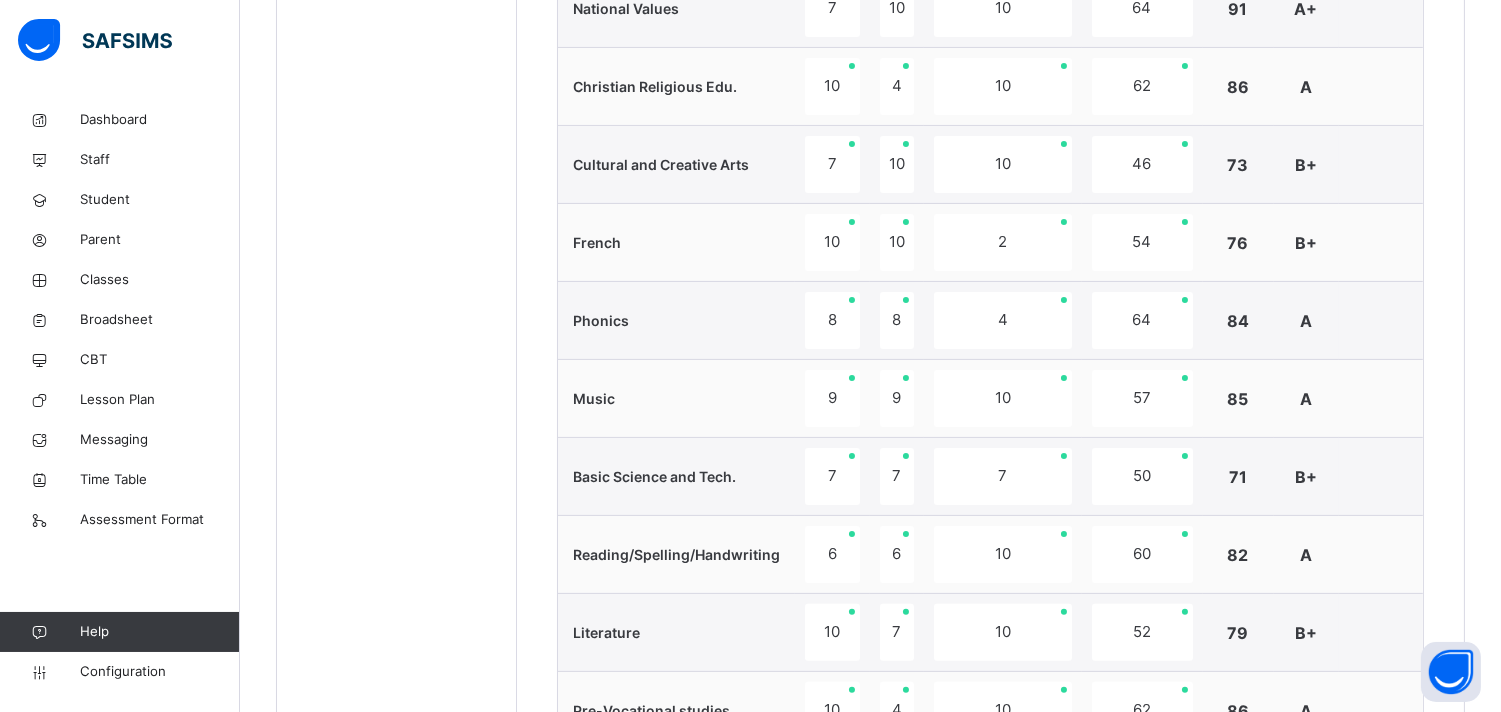 scroll, scrollTop: 1723, scrollLeft: 0, axis: vertical 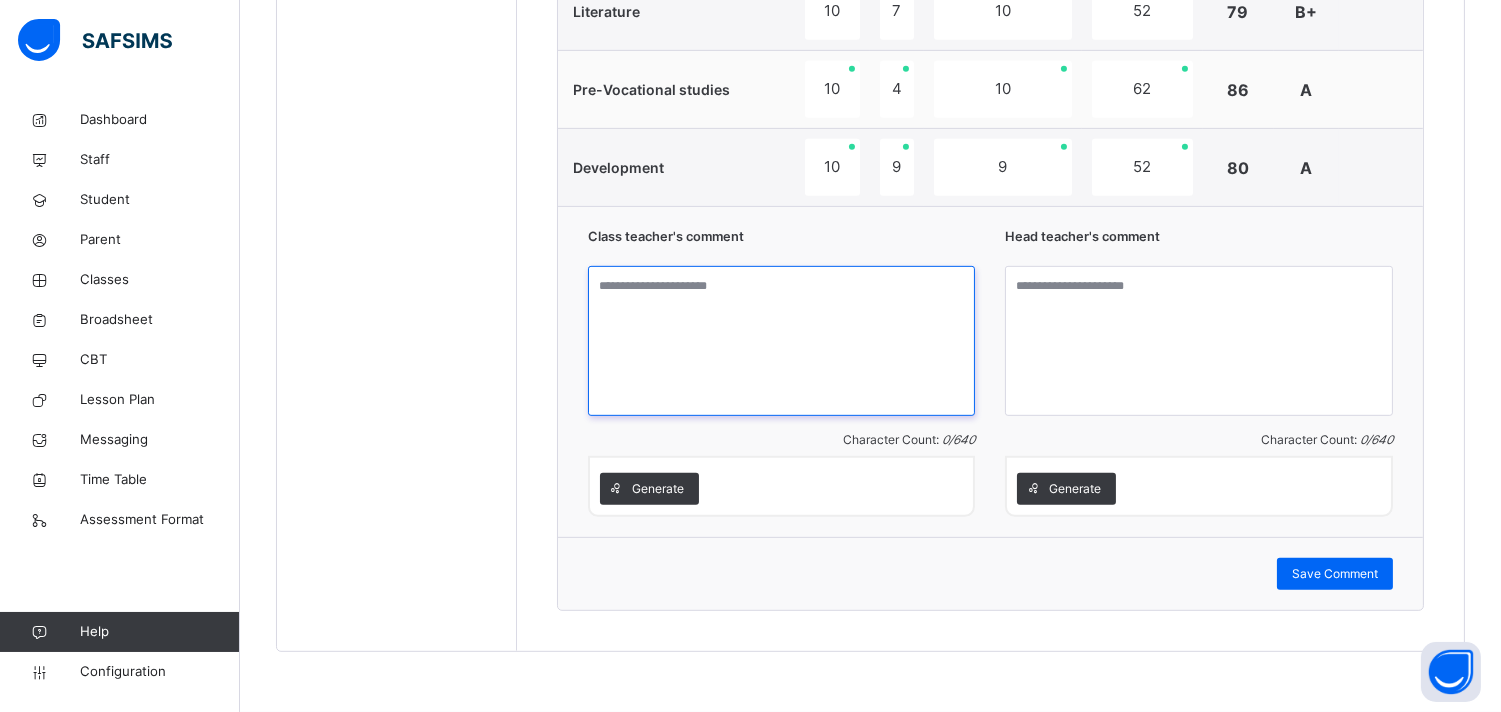 click at bounding box center [782, 341] 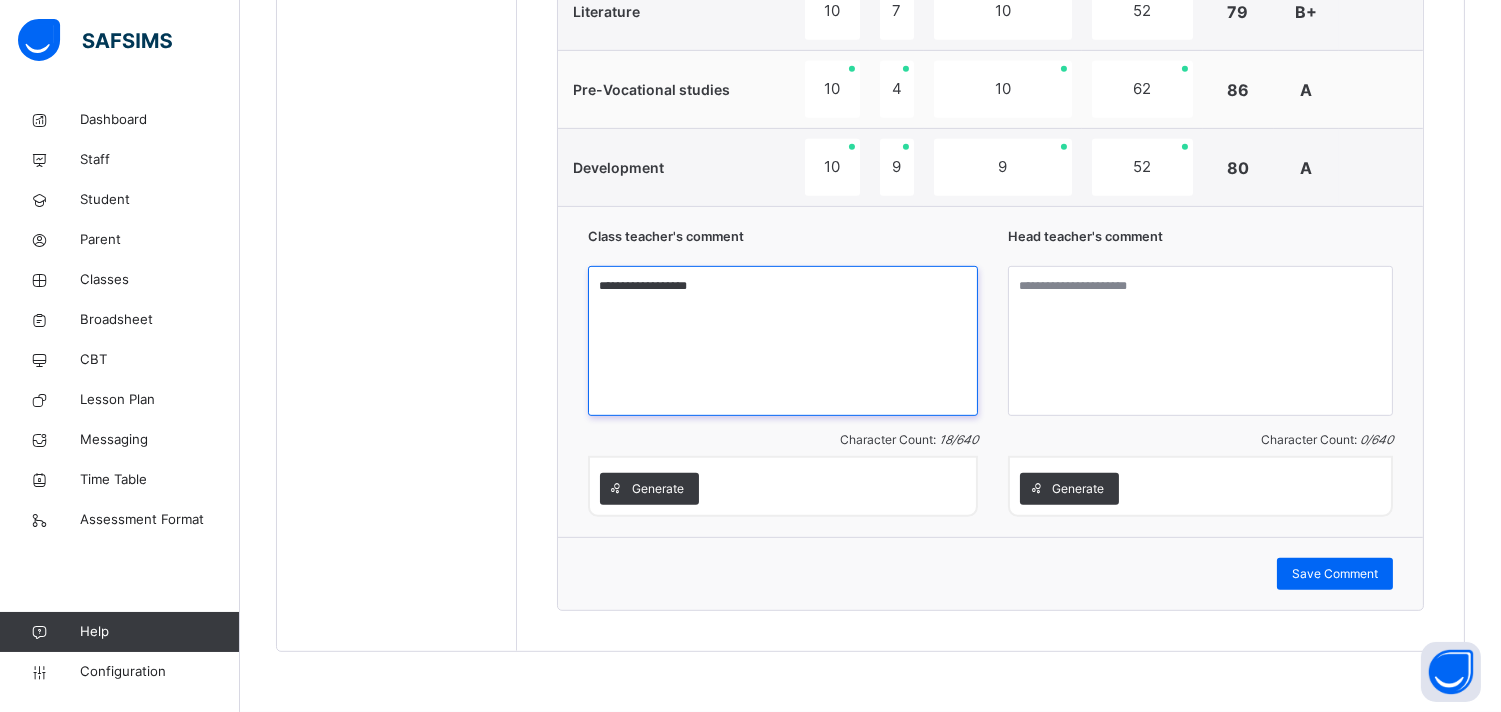 type on "**********" 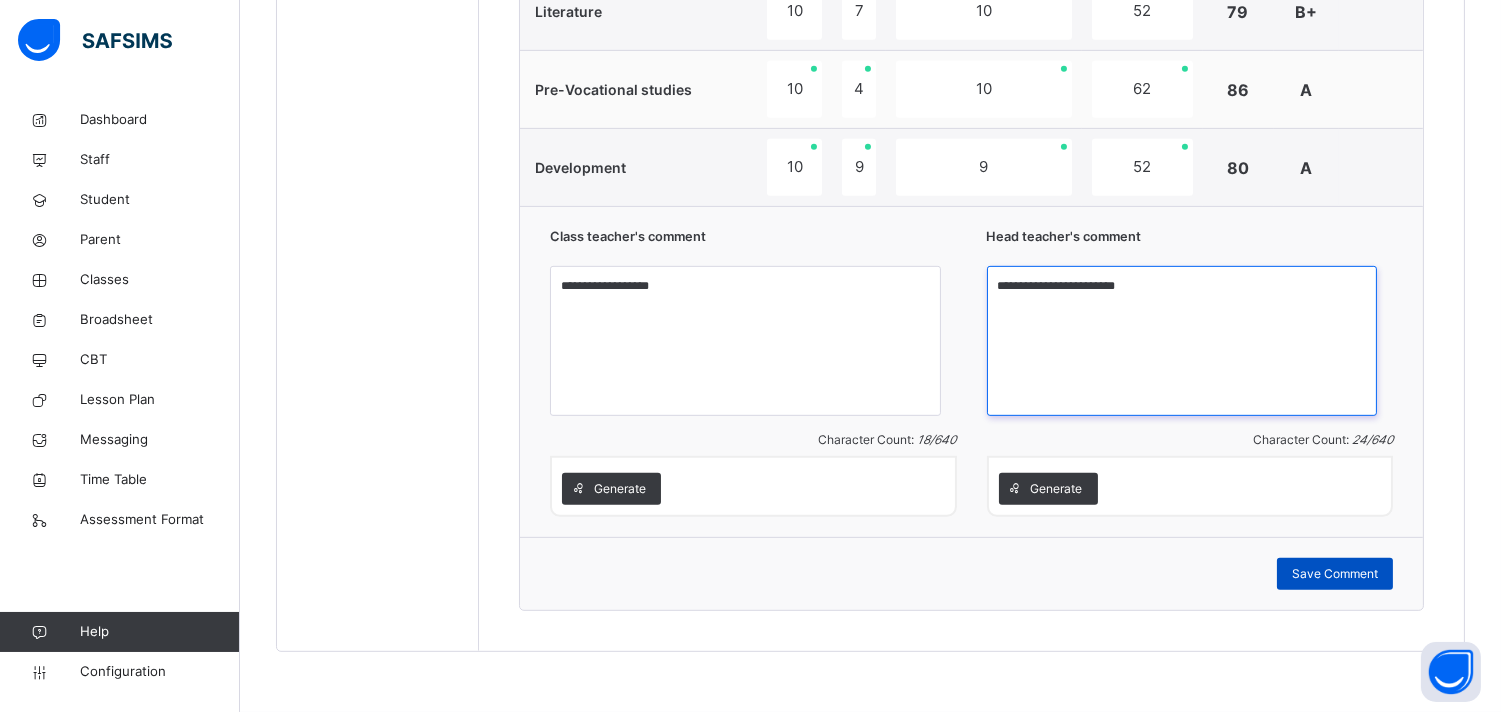 type on "**********" 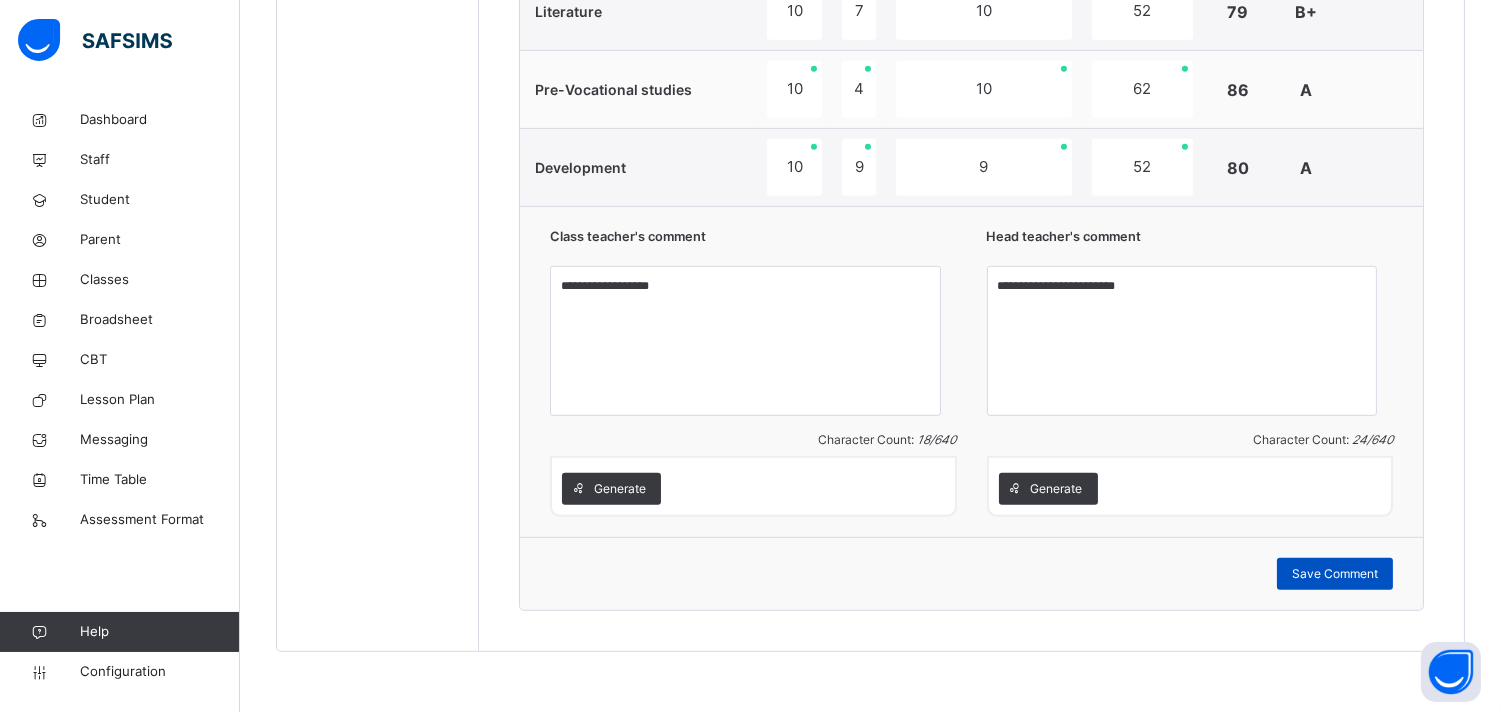 click on "Save Comment" at bounding box center [1335, 574] 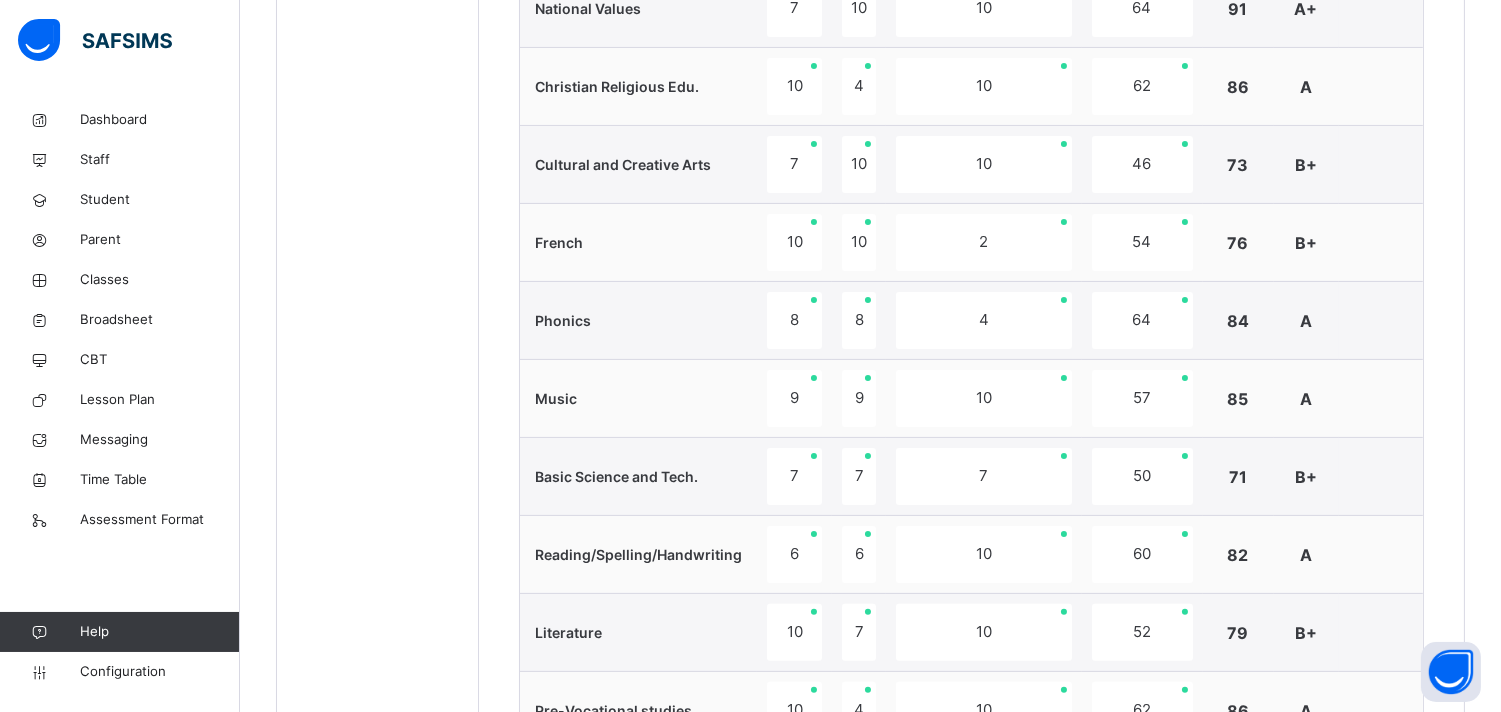 scroll, scrollTop: 478, scrollLeft: 0, axis: vertical 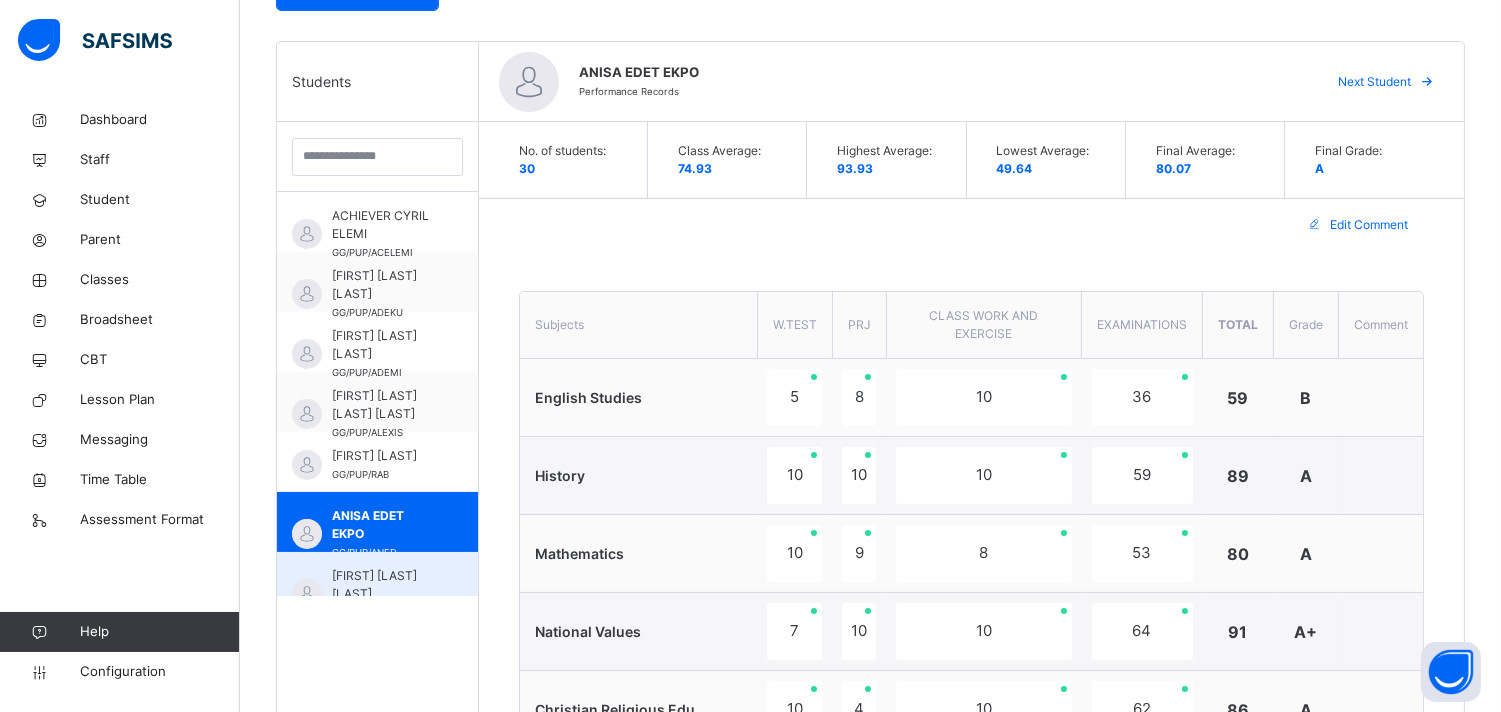 click on "[FIRST] [LAST] [LAST]" at bounding box center (382, 585) 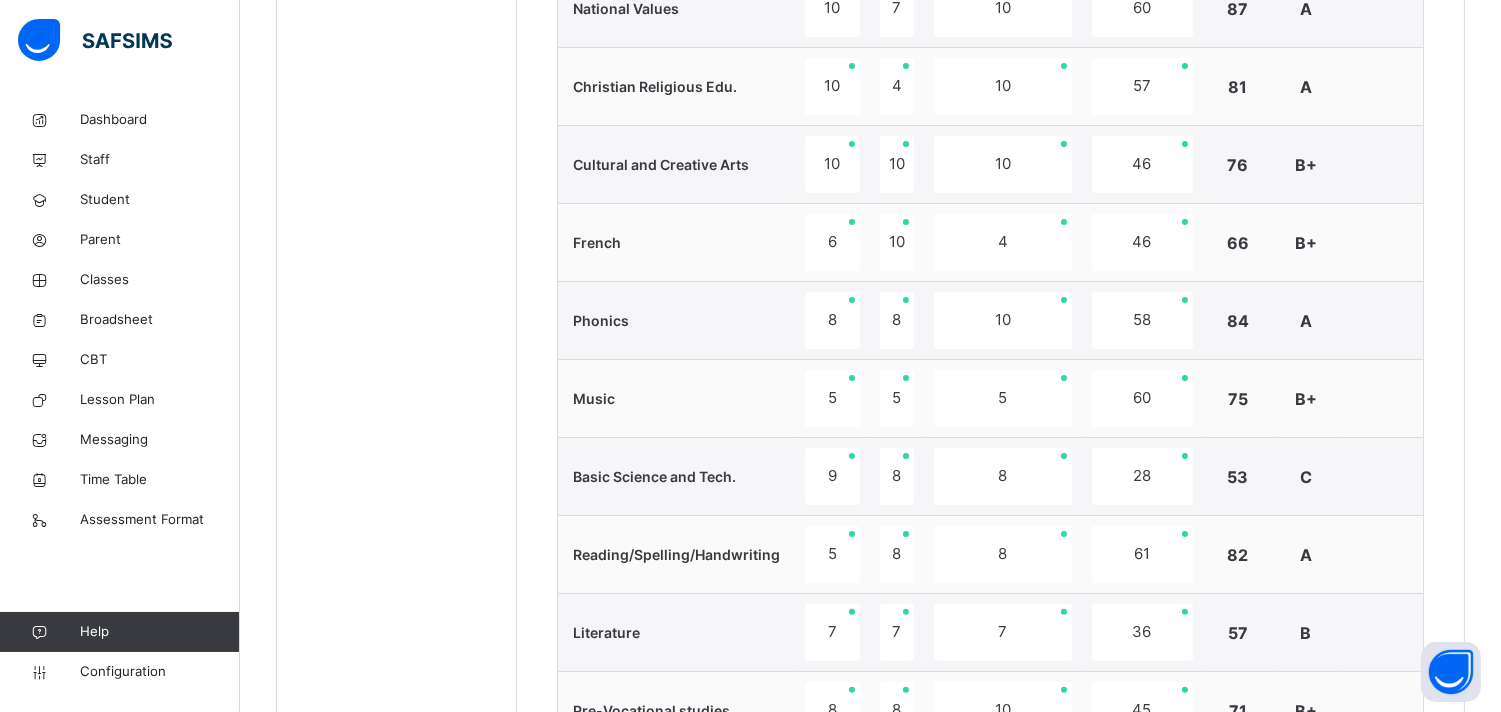 scroll, scrollTop: 1723, scrollLeft: 0, axis: vertical 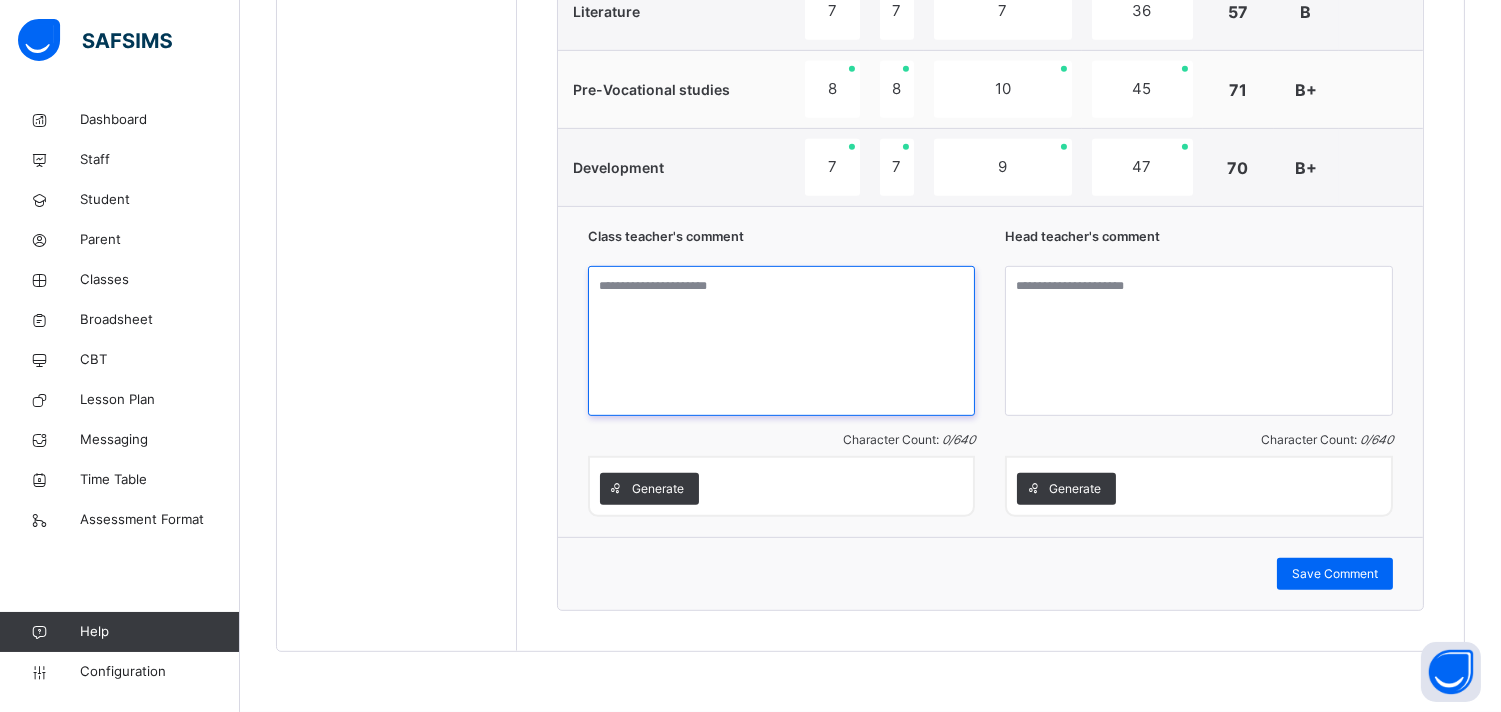 click at bounding box center (782, 341) 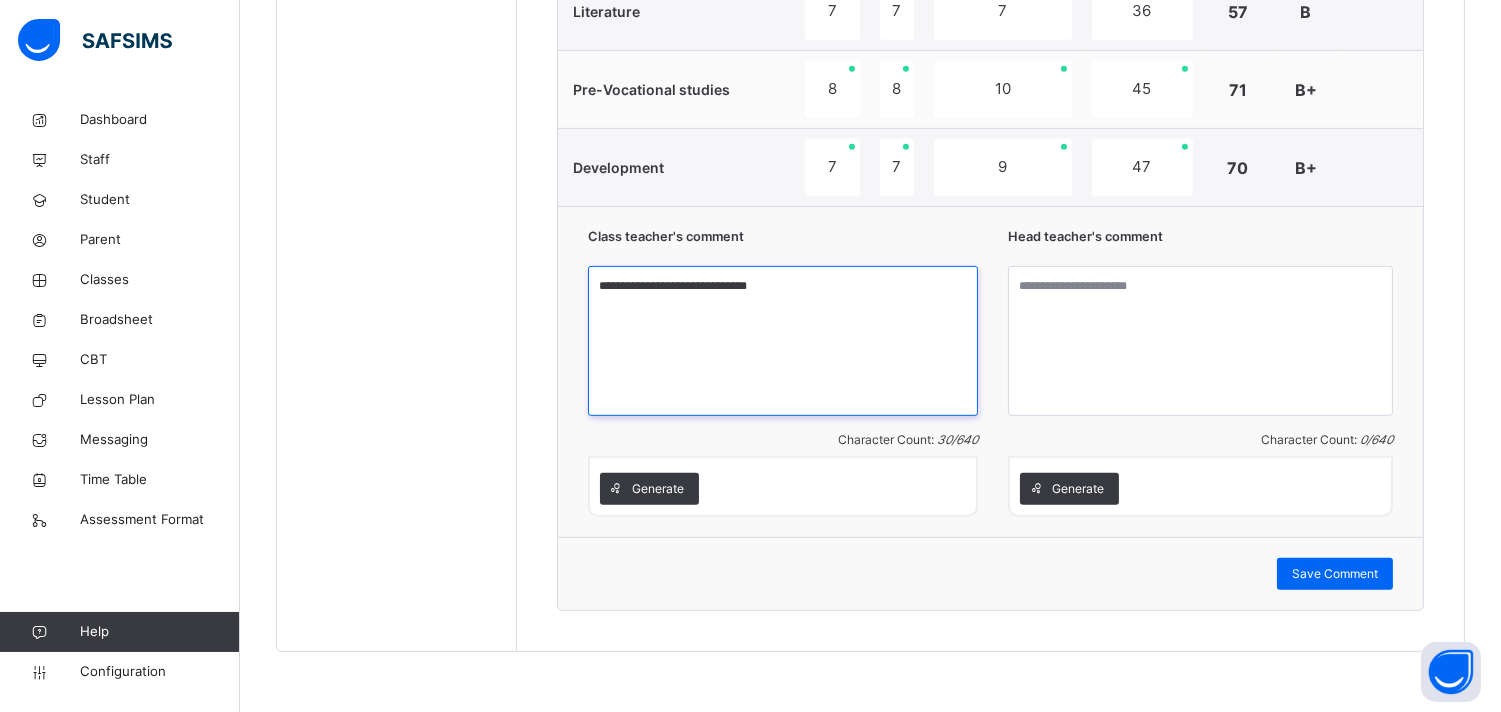 type on "**********" 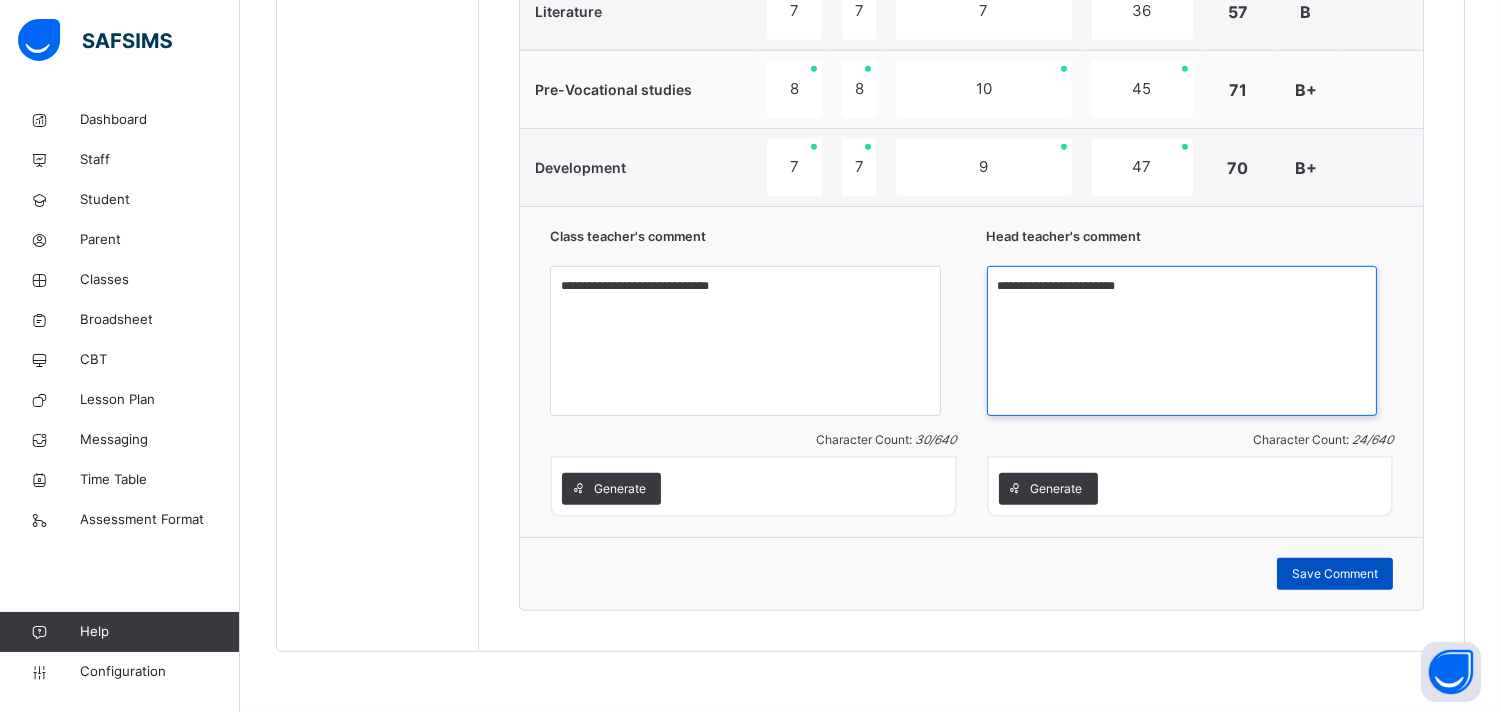 type on "**********" 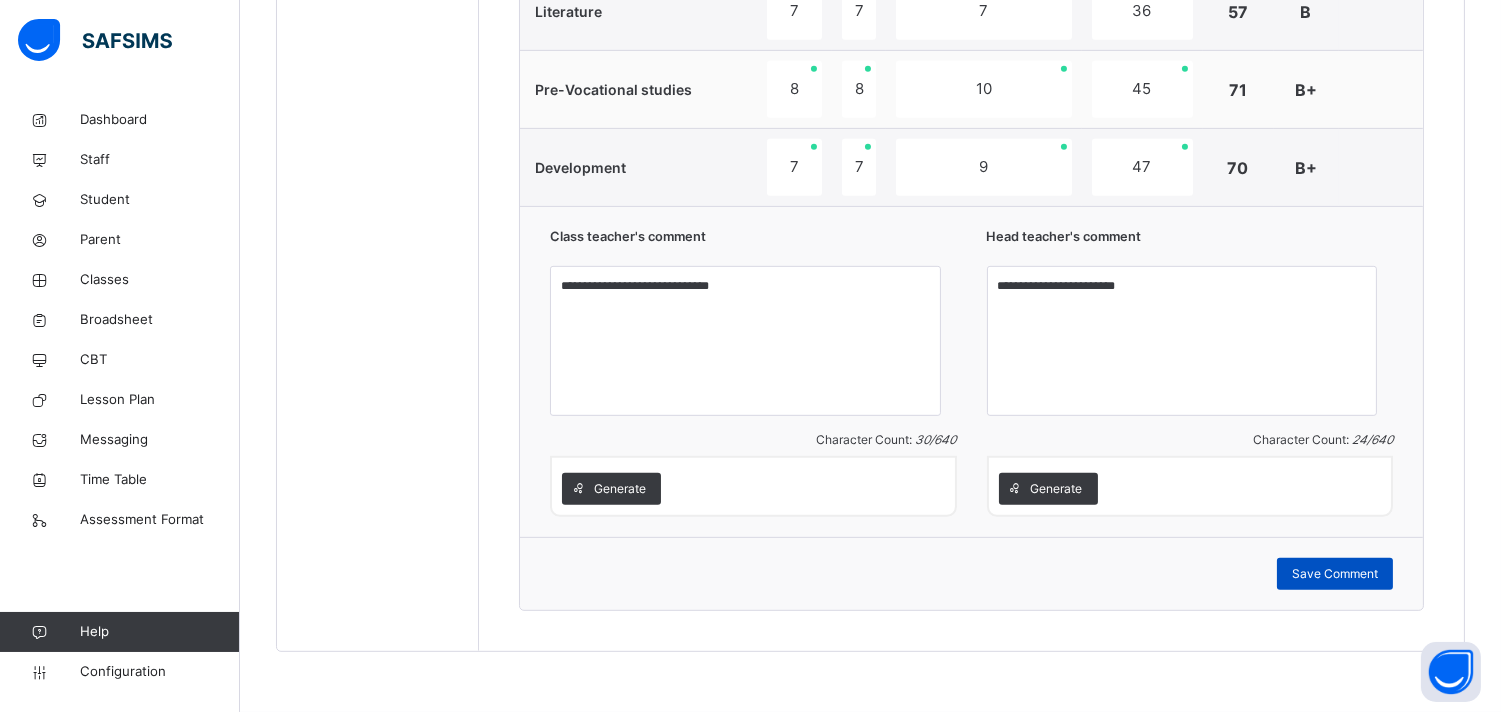 click on "Save Comment" at bounding box center [1335, 574] 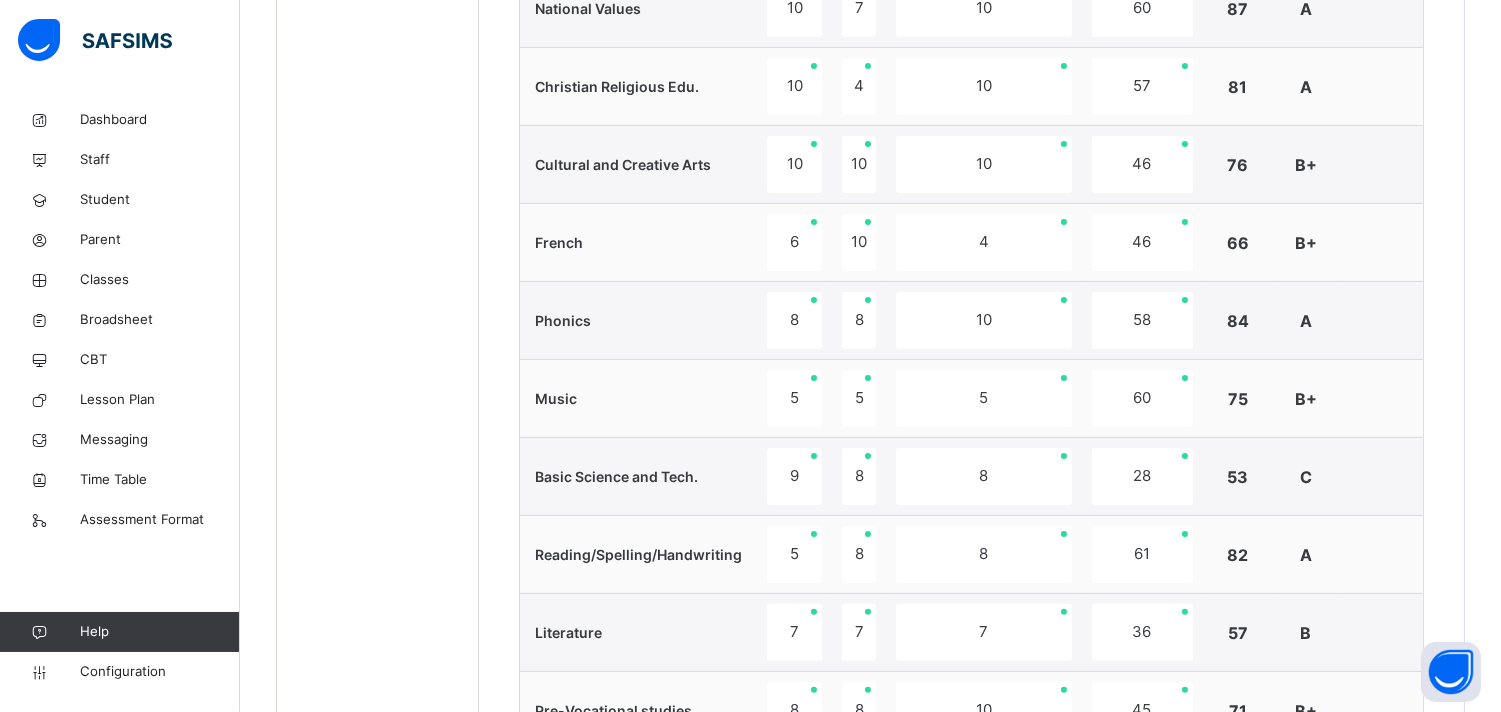 scroll, scrollTop: 478, scrollLeft: 0, axis: vertical 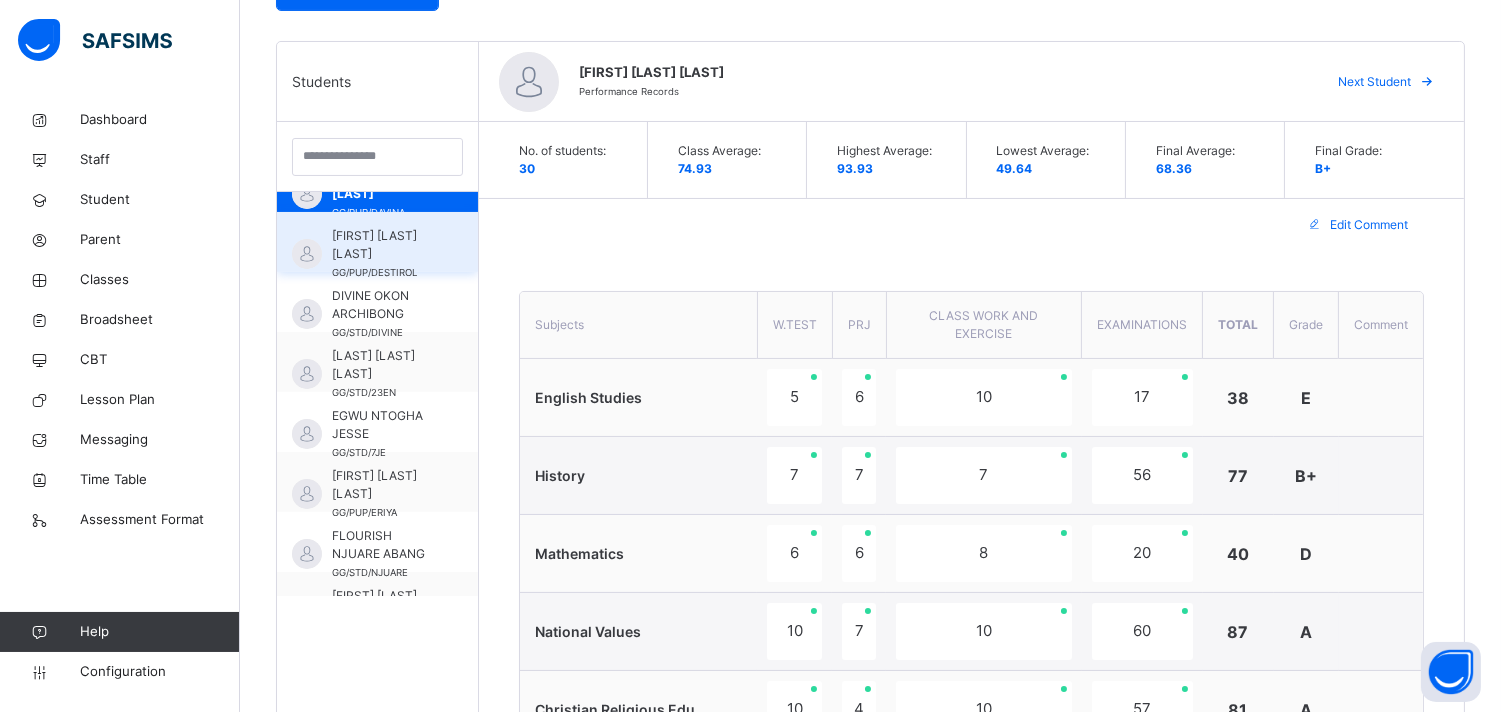 click on "[FIRST] [LAST] [LAST]" at bounding box center (382, 245) 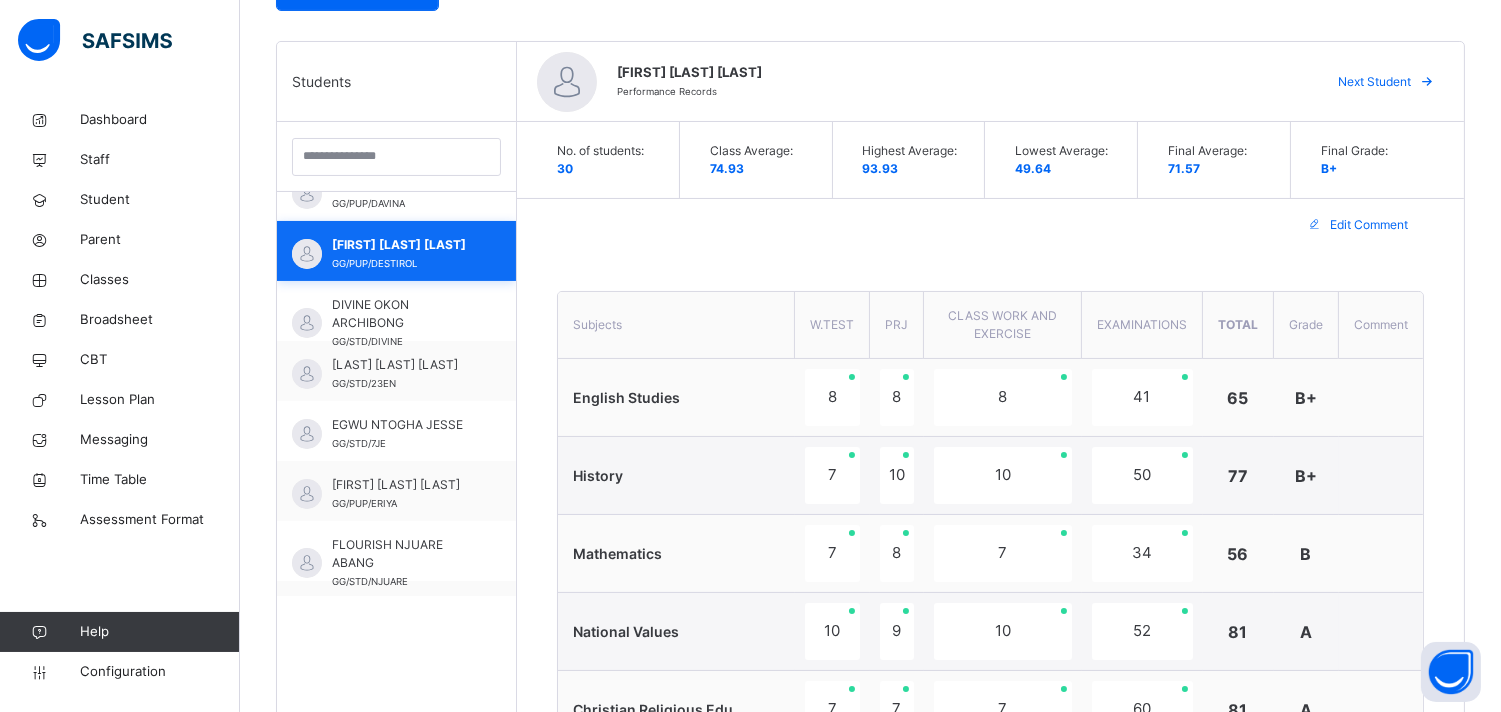 scroll, scrollTop: 400, scrollLeft: 0, axis: vertical 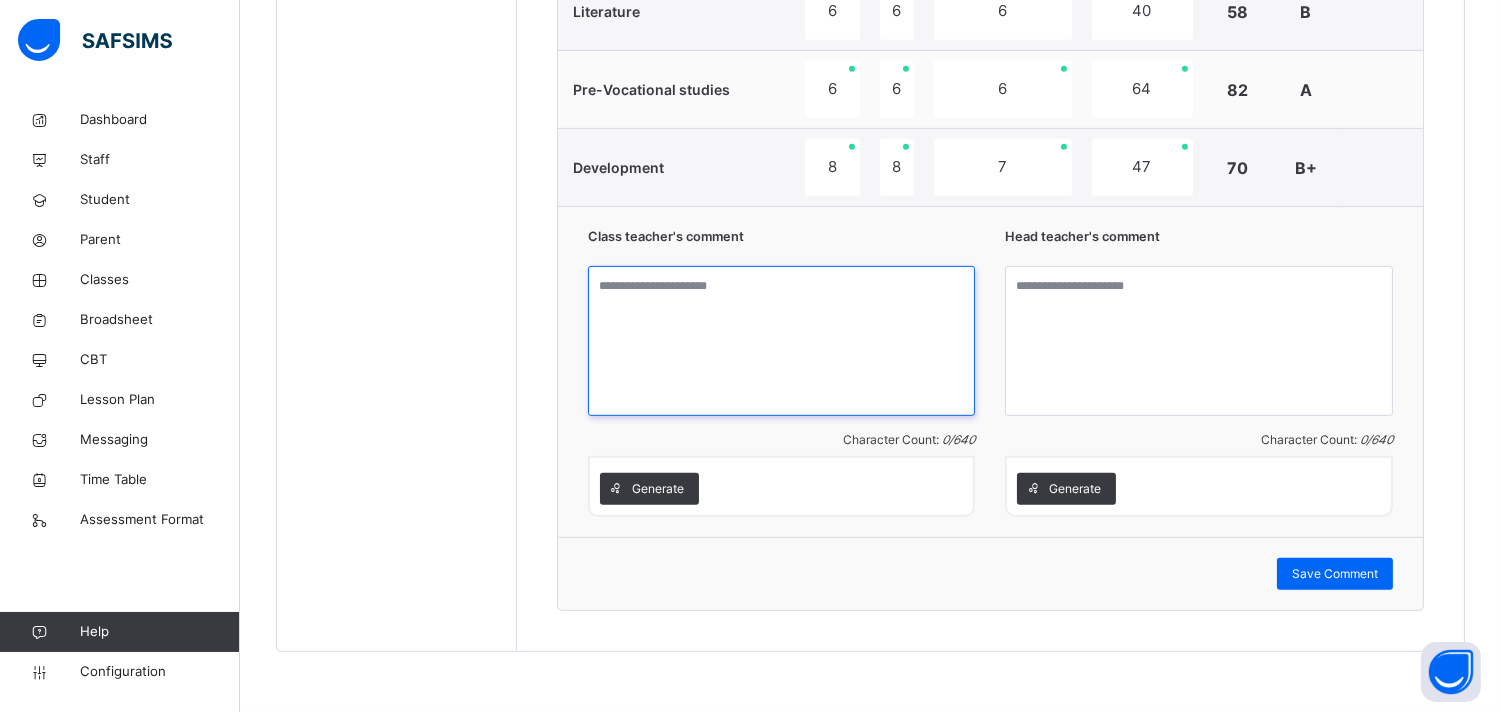 click at bounding box center (782, 341) 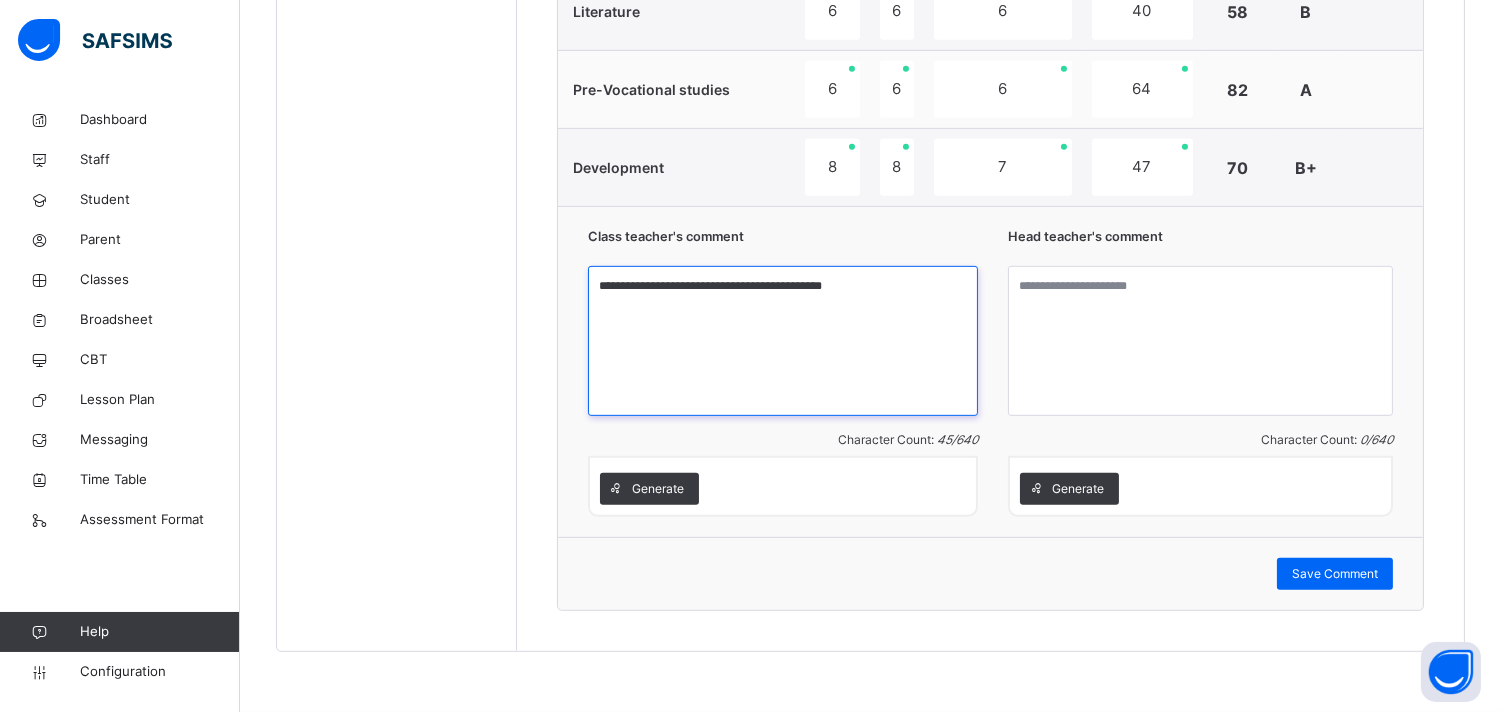 type on "**********" 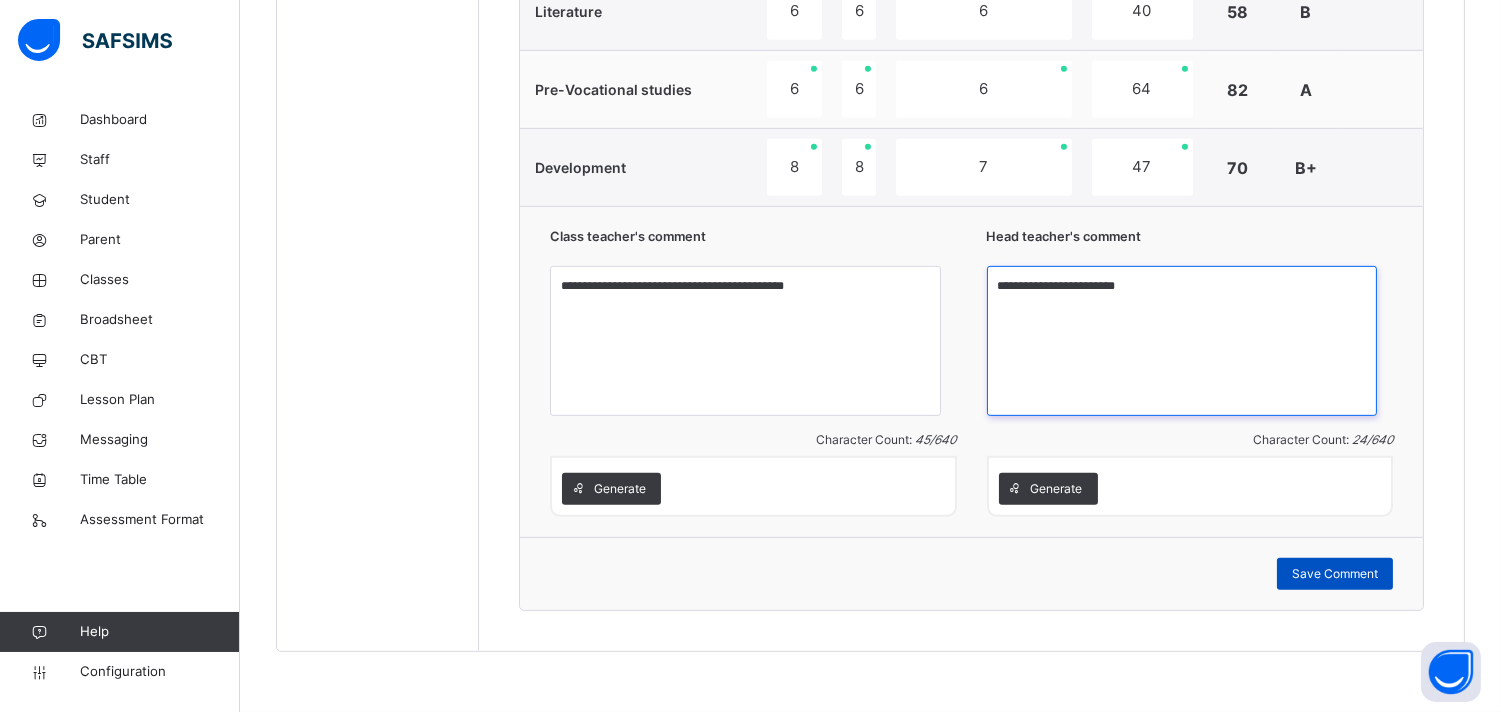 type on "**********" 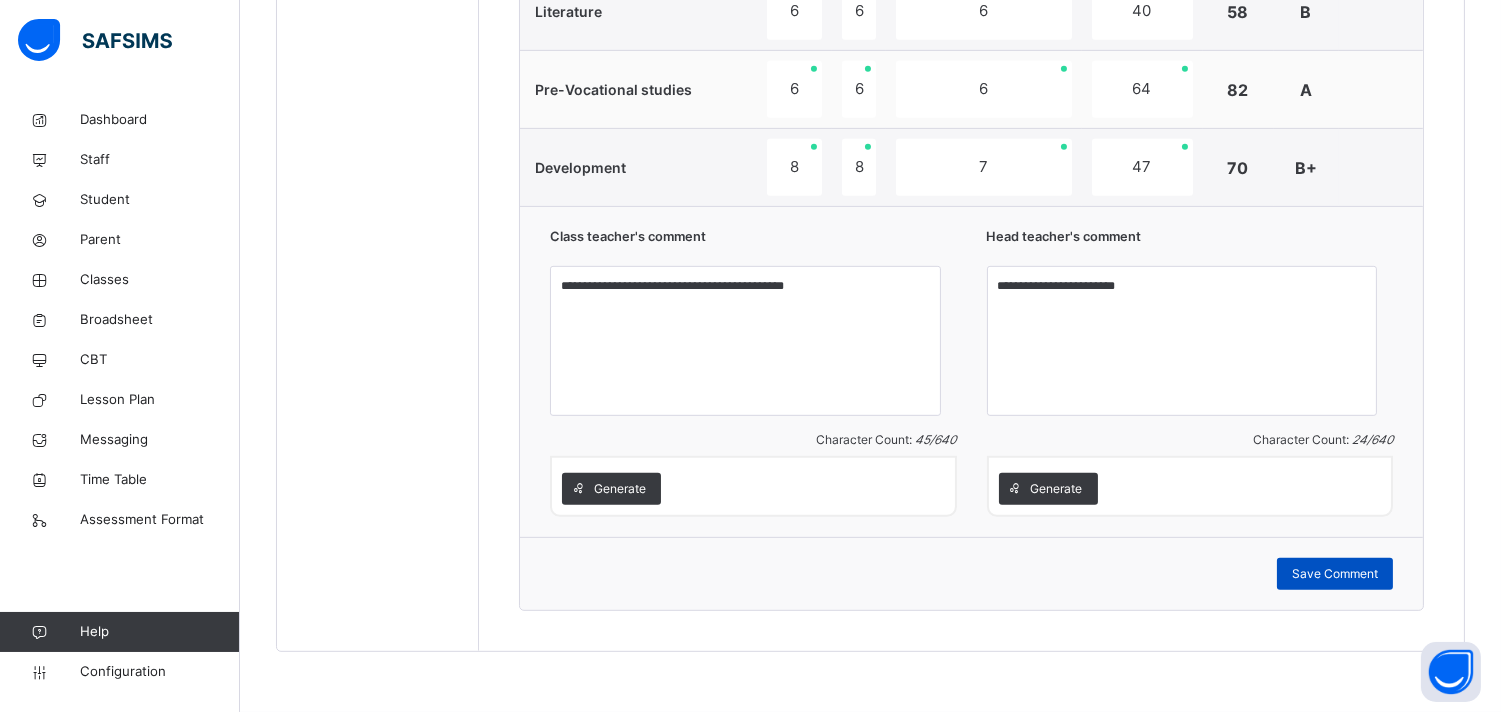 click on "Save Comment" at bounding box center [1335, 574] 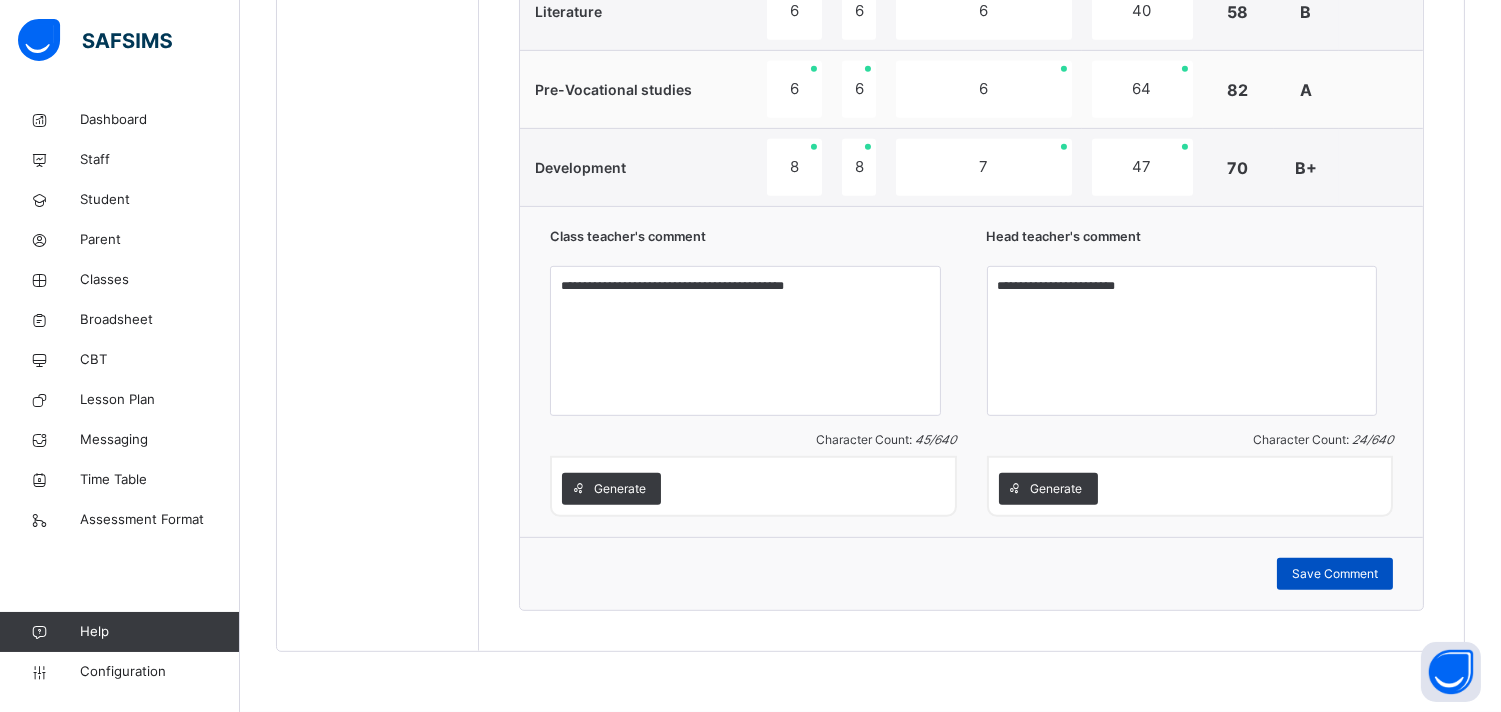 click on "Save Comment" at bounding box center [1335, 574] 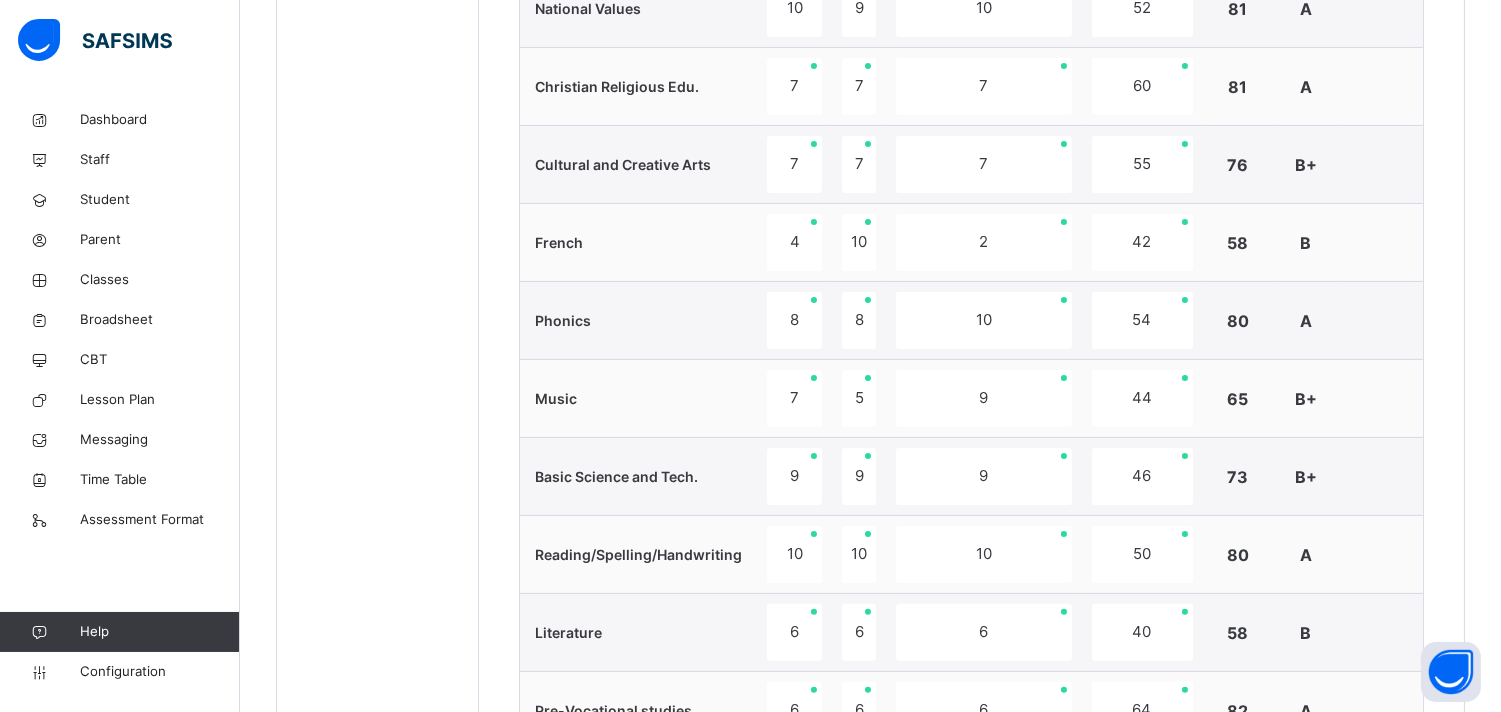 scroll, scrollTop: 478, scrollLeft: 0, axis: vertical 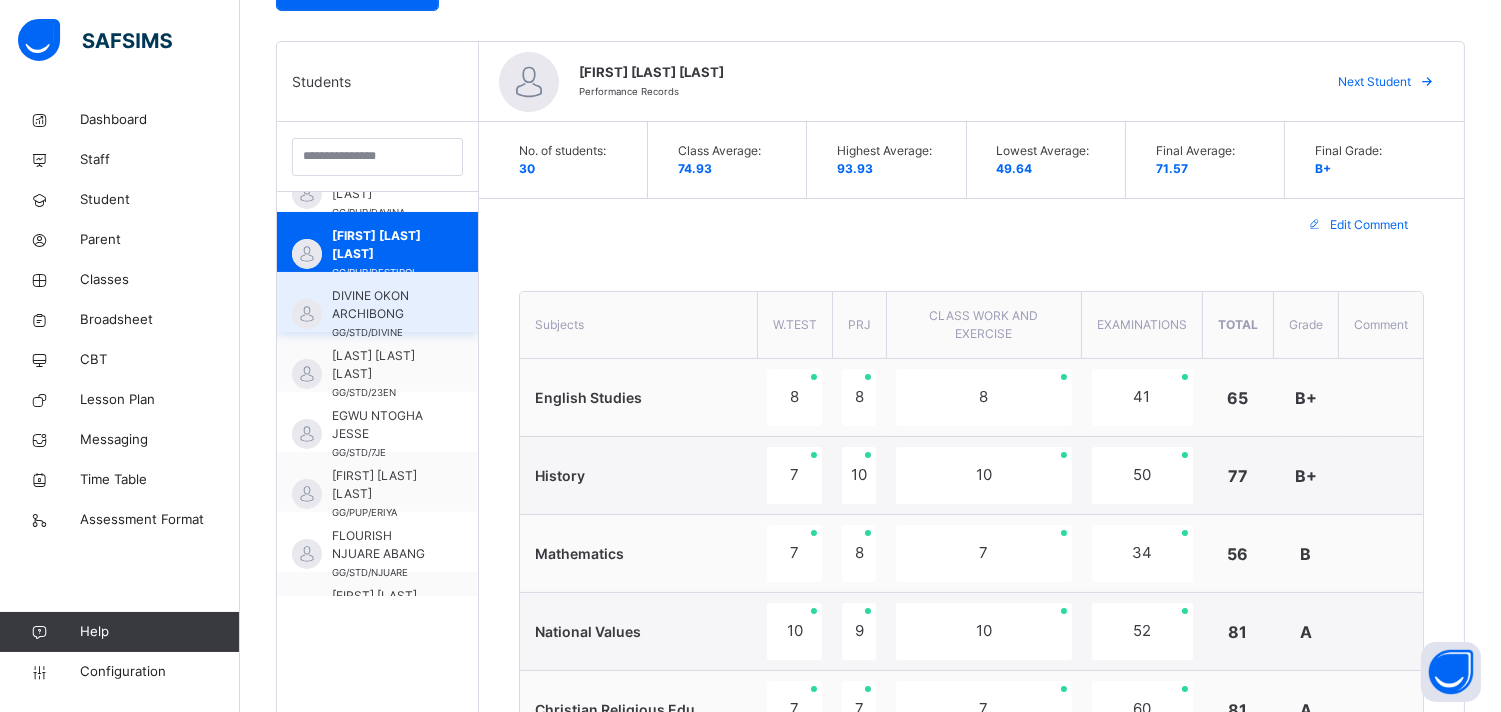 click on "DIVINE OKON ARCHIBONG" at bounding box center (382, 305) 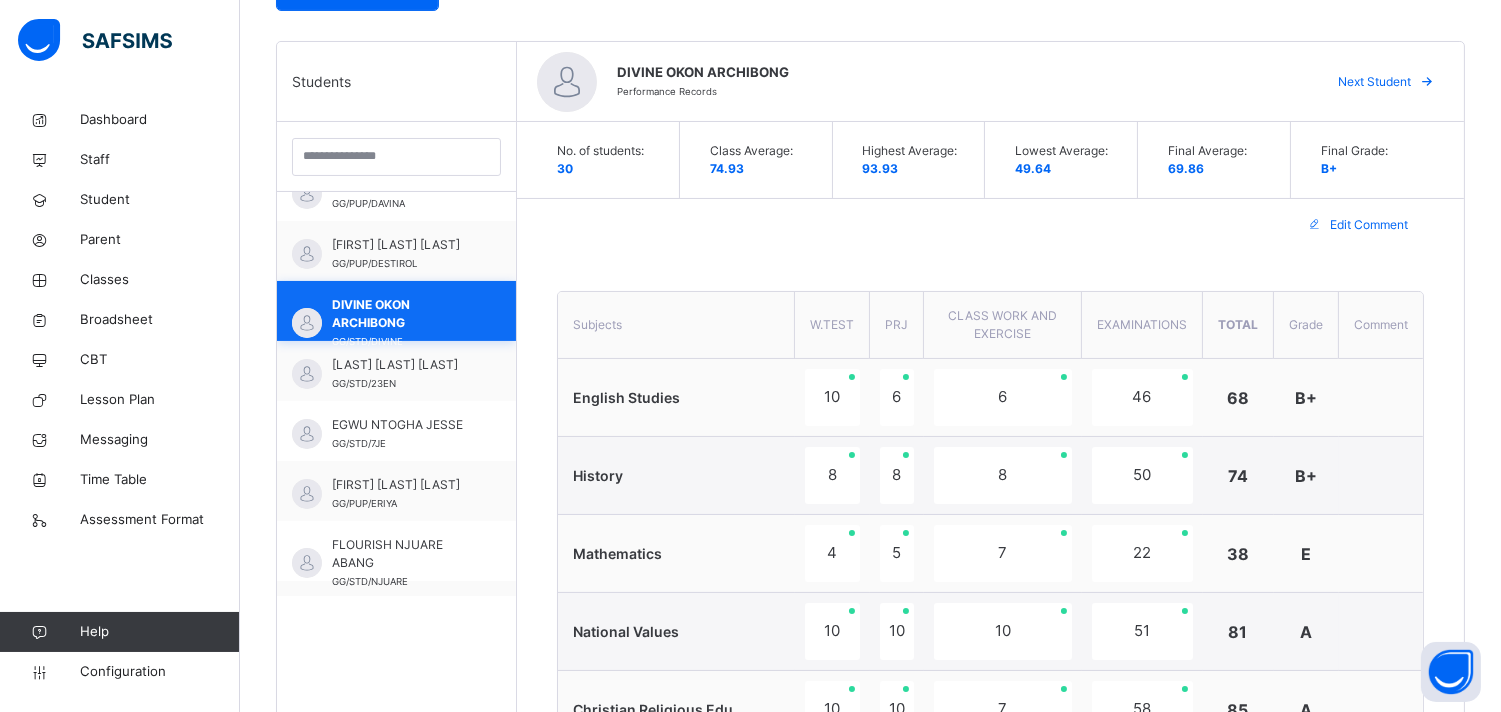 scroll, scrollTop: 400, scrollLeft: 0, axis: vertical 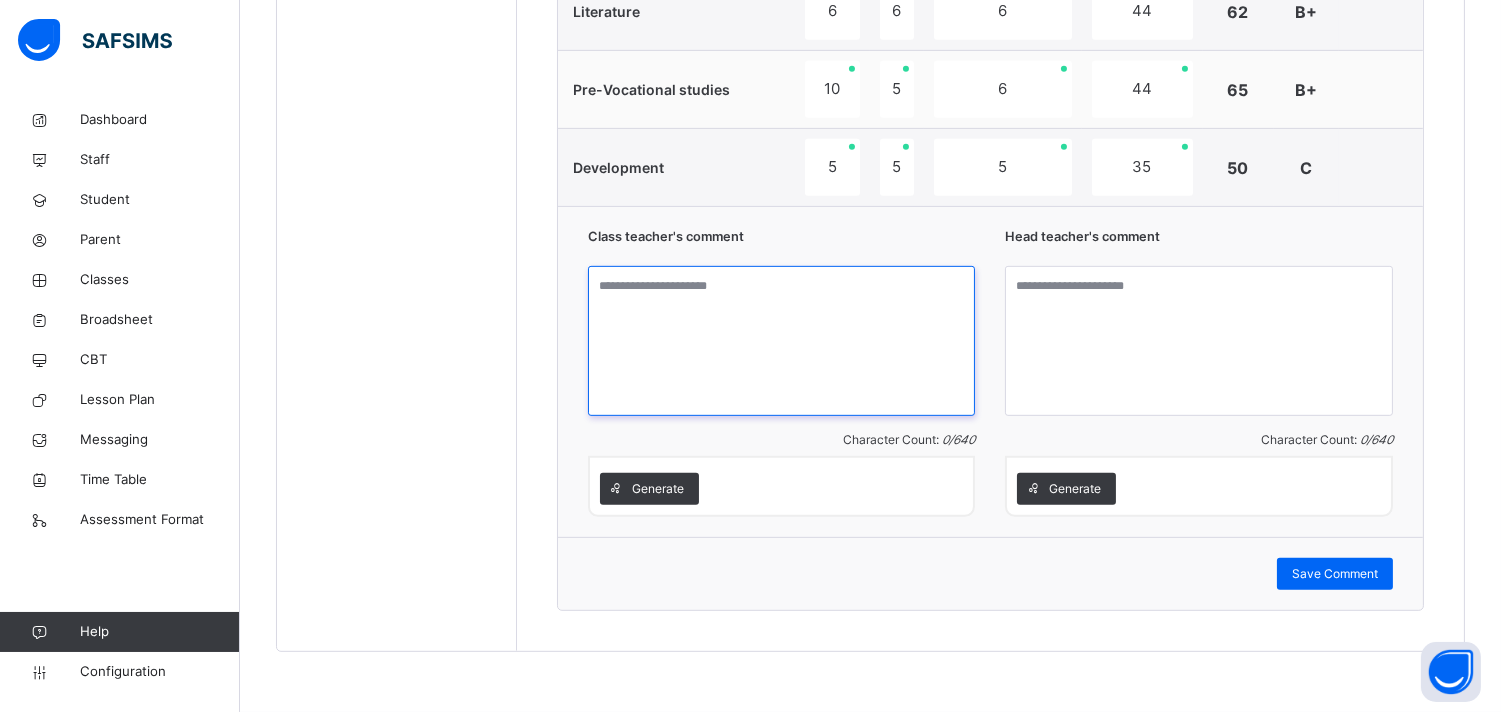 click at bounding box center [782, 341] 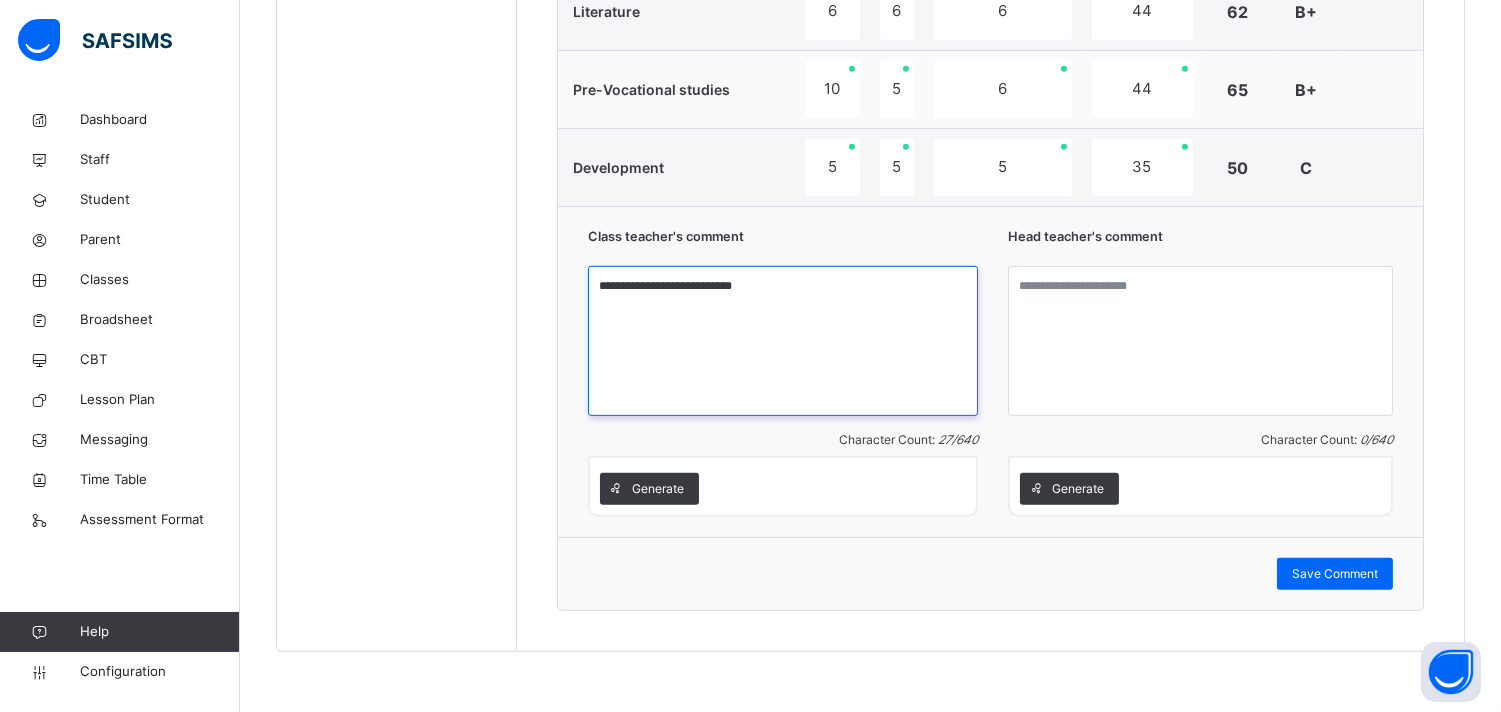 type on "**********" 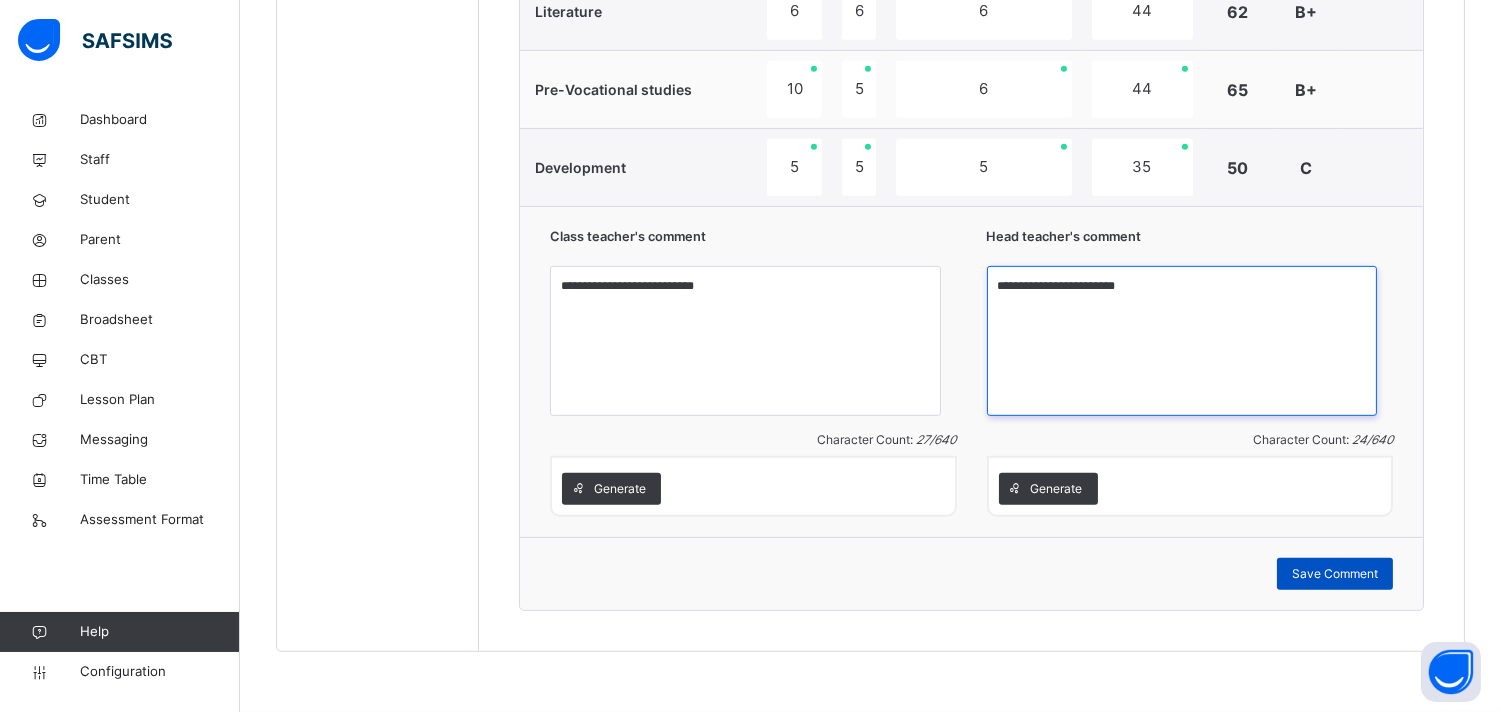 type on "**********" 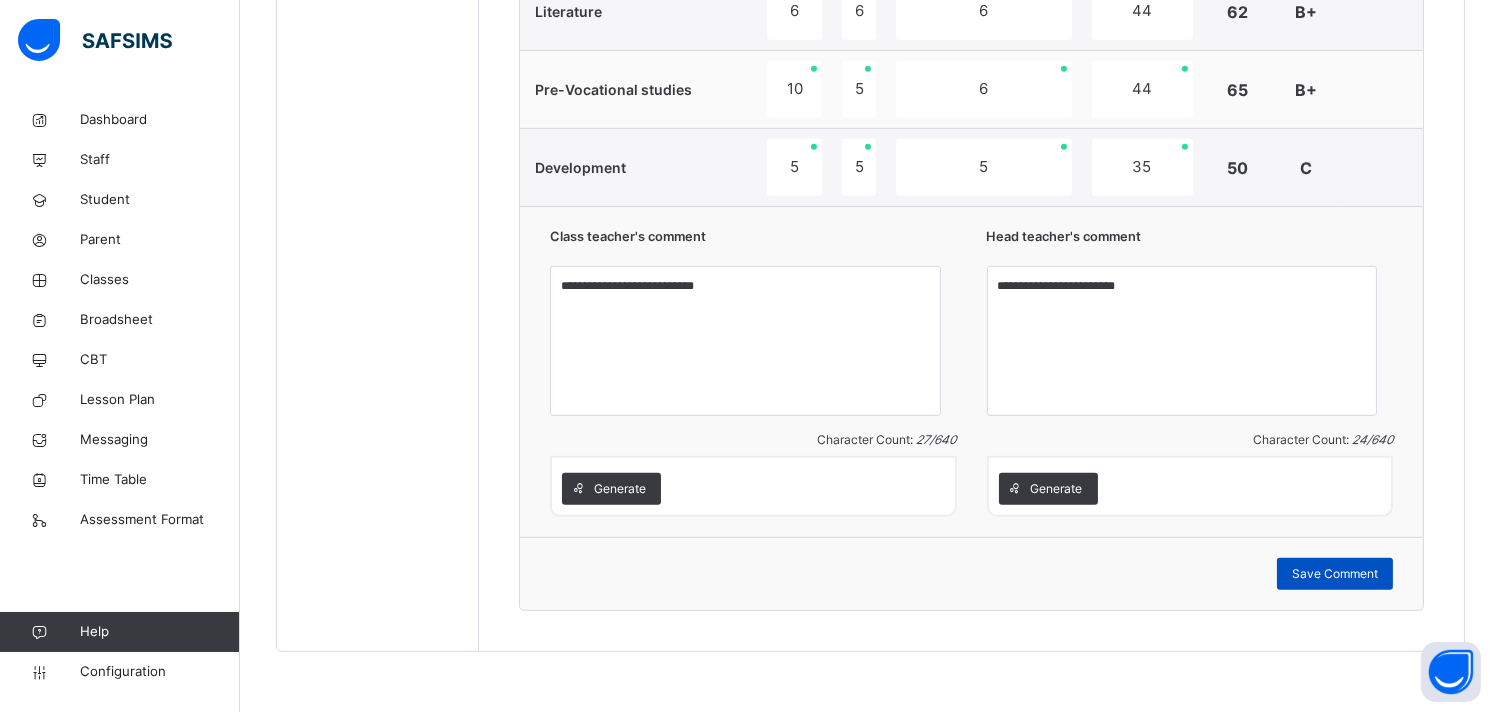 click on "Save Comment" at bounding box center [1335, 574] 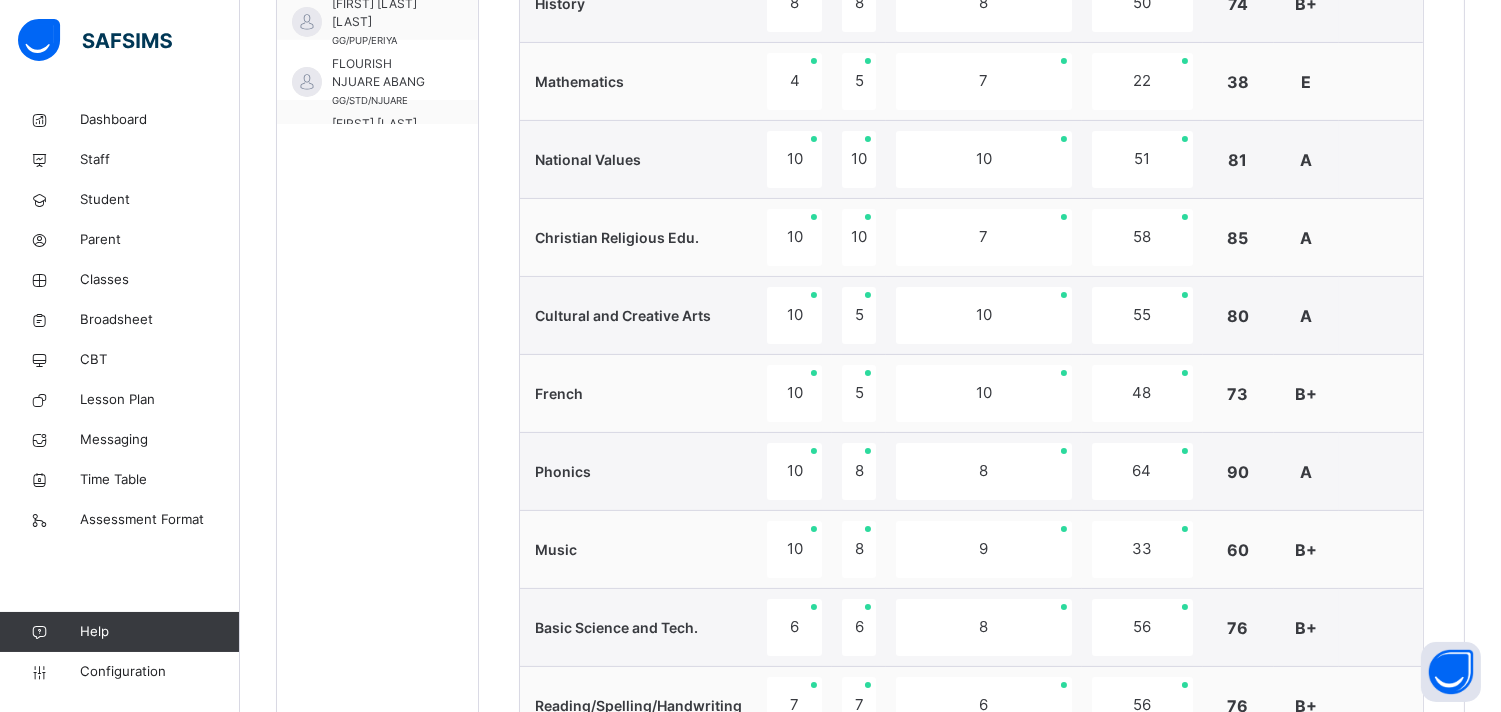 scroll, scrollTop: 478, scrollLeft: 0, axis: vertical 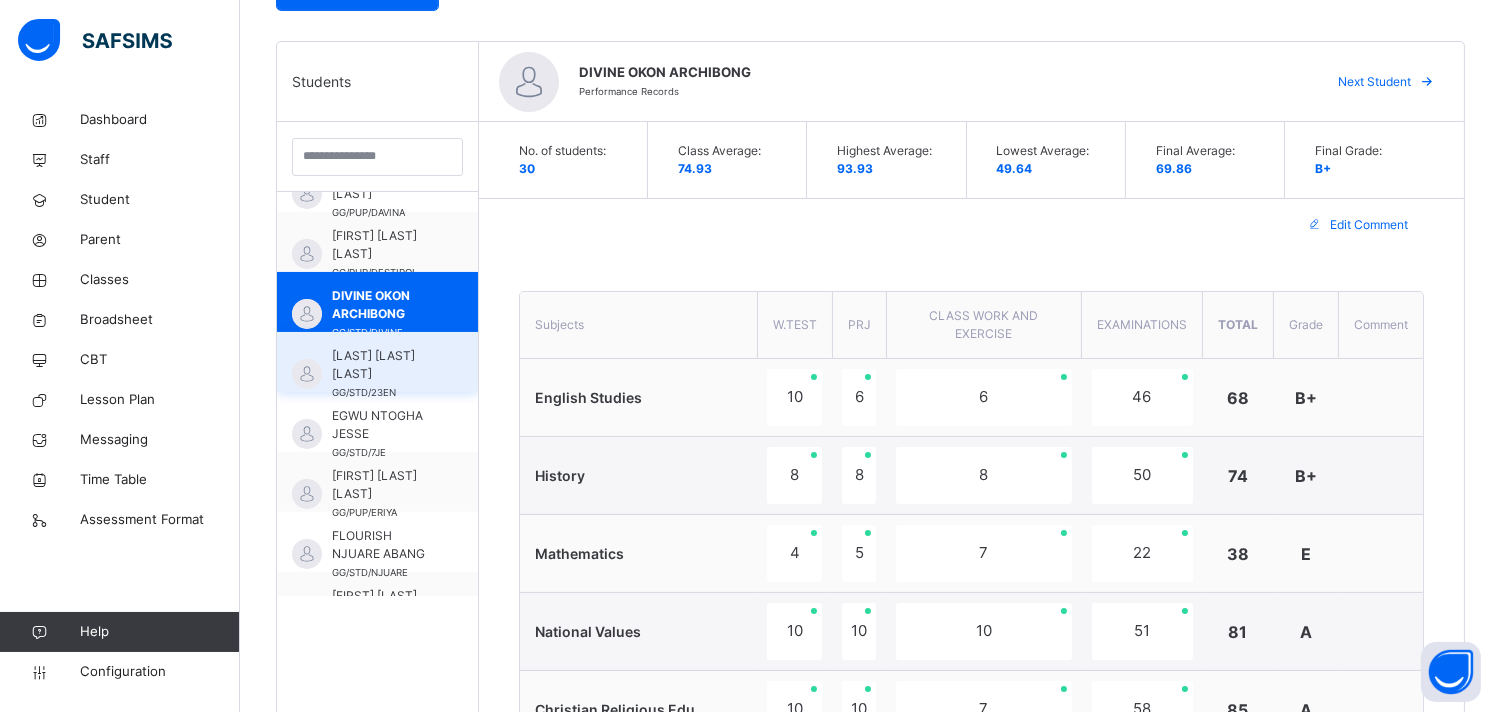 click on "[LAST] [LAST] [LAST]" at bounding box center [382, 365] 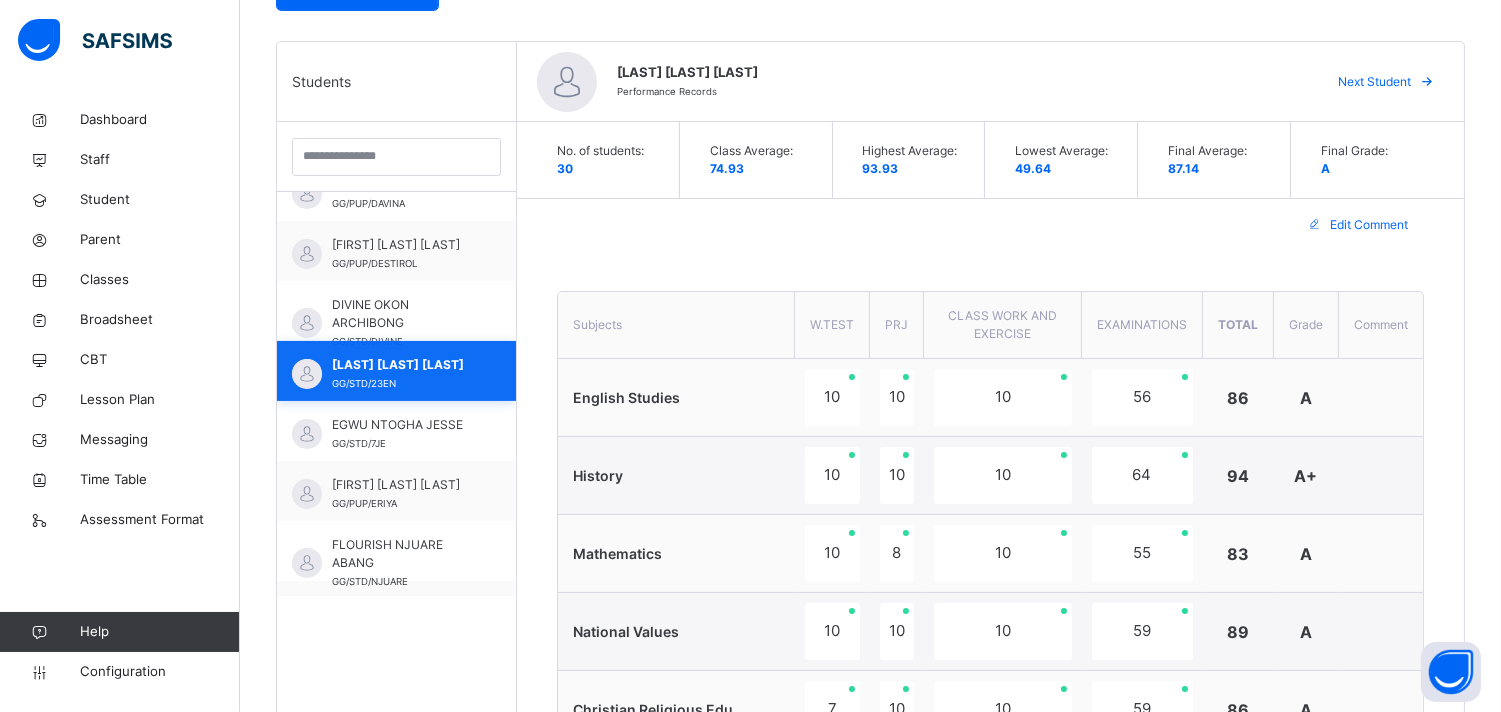 scroll, scrollTop: 400, scrollLeft: 0, axis: vertical 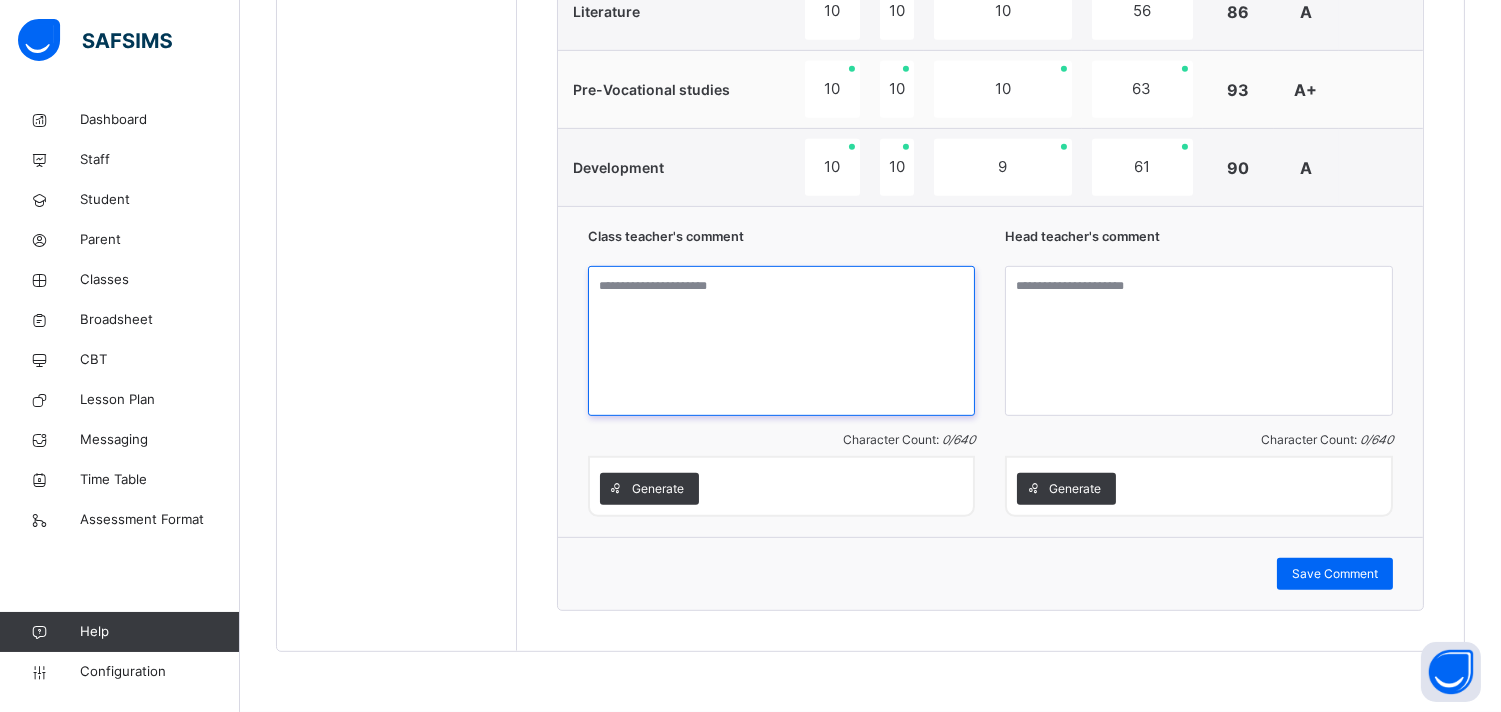 click at bounding box center (782, 341) 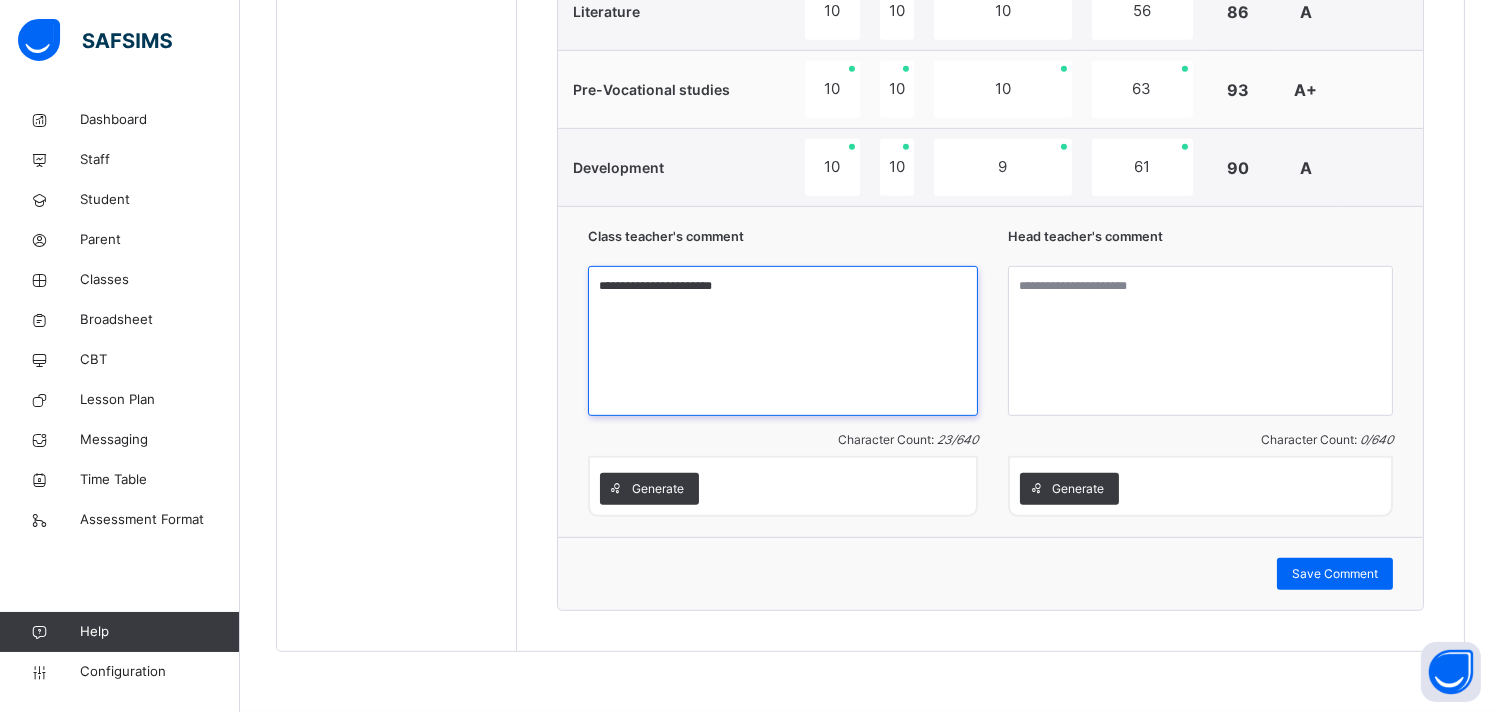 type on "**********" 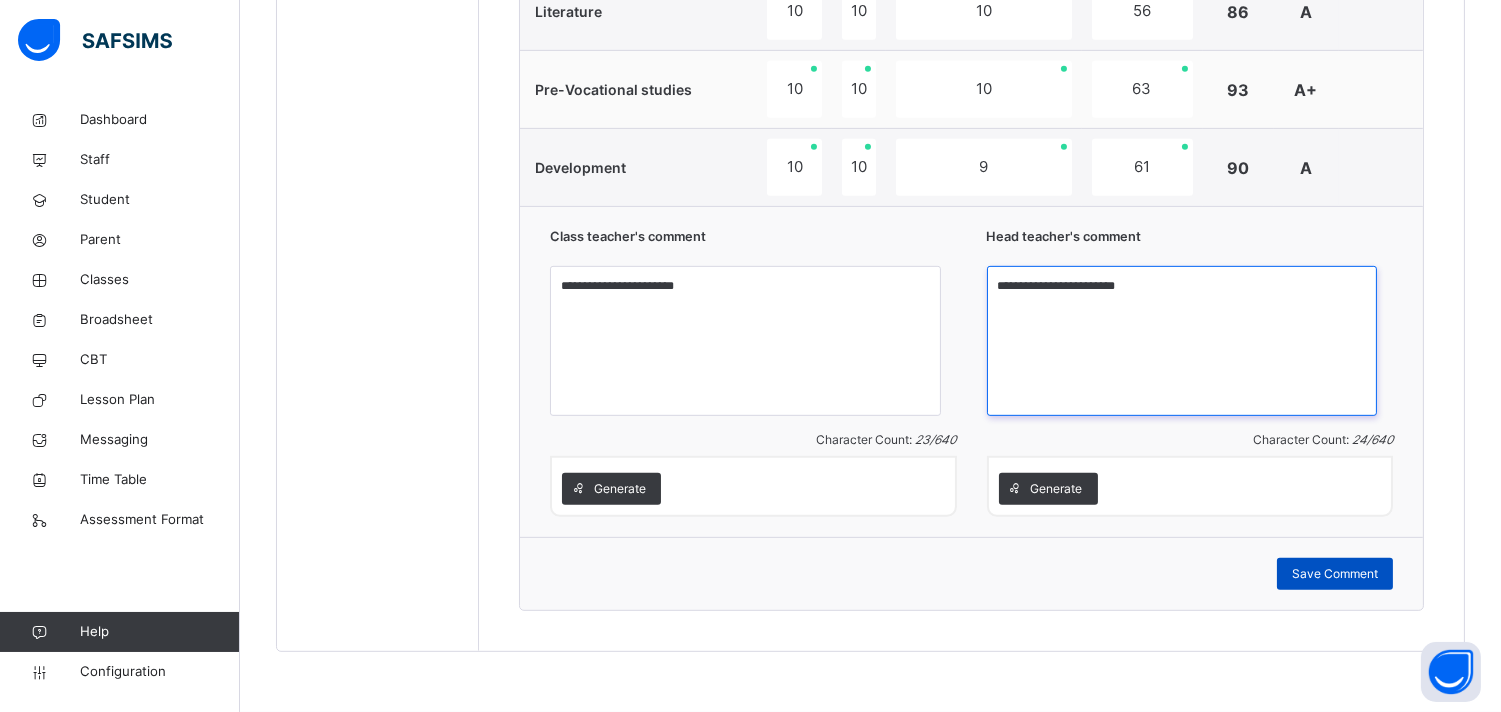 type on "**********" 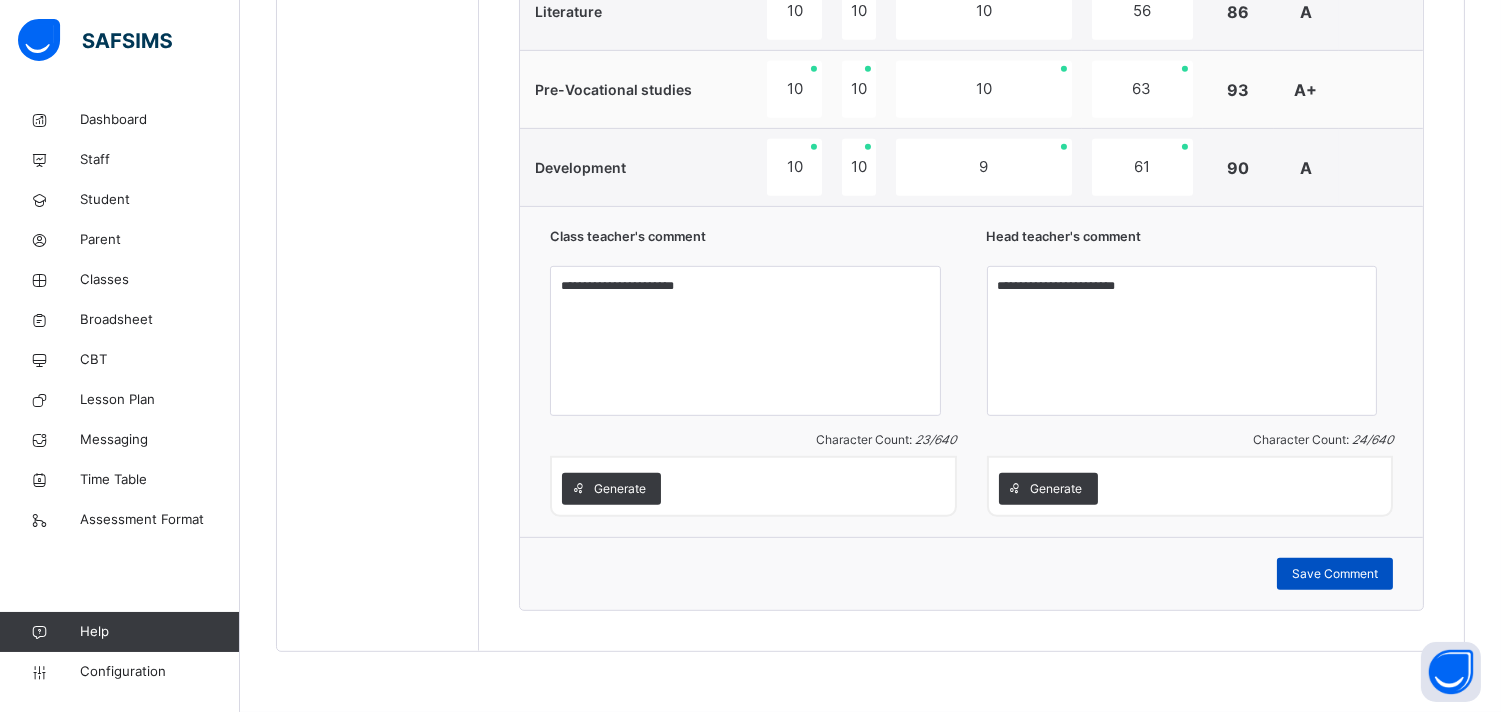 click on "Save Comment" at bounding box center [1335, 574] 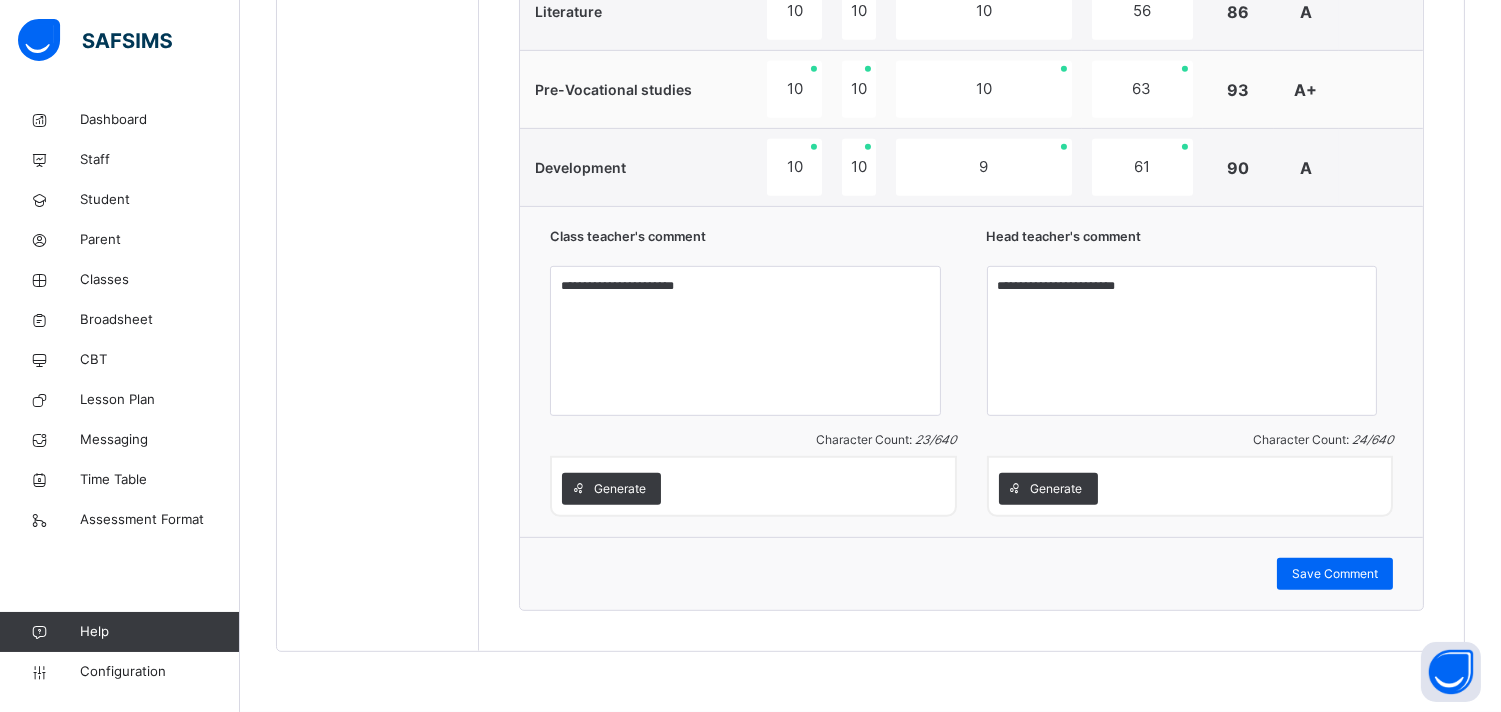 scroll, scrollTop: 1101, scrollLeft: 0, axis: vertical 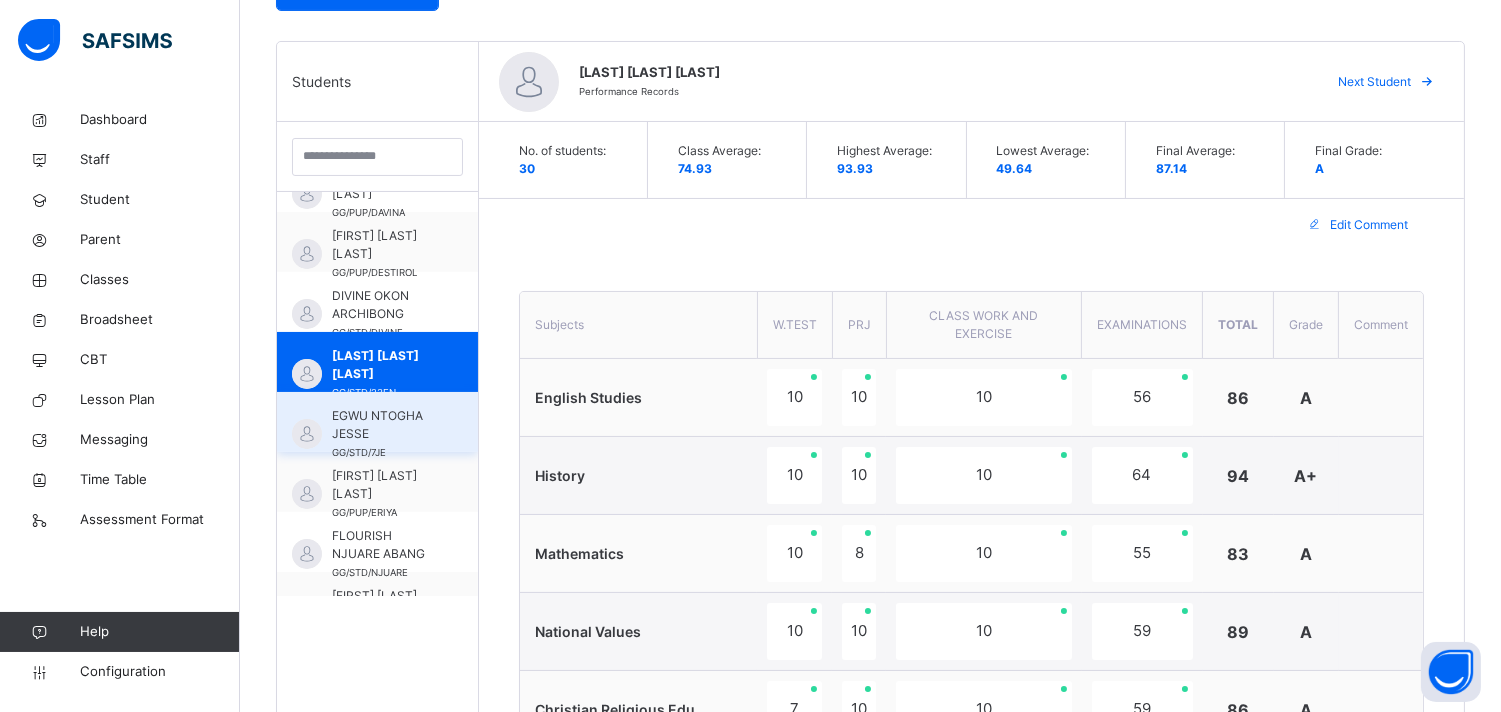 click on "EGWU NTOGHA JESSE" at bounding box center [382, 425] 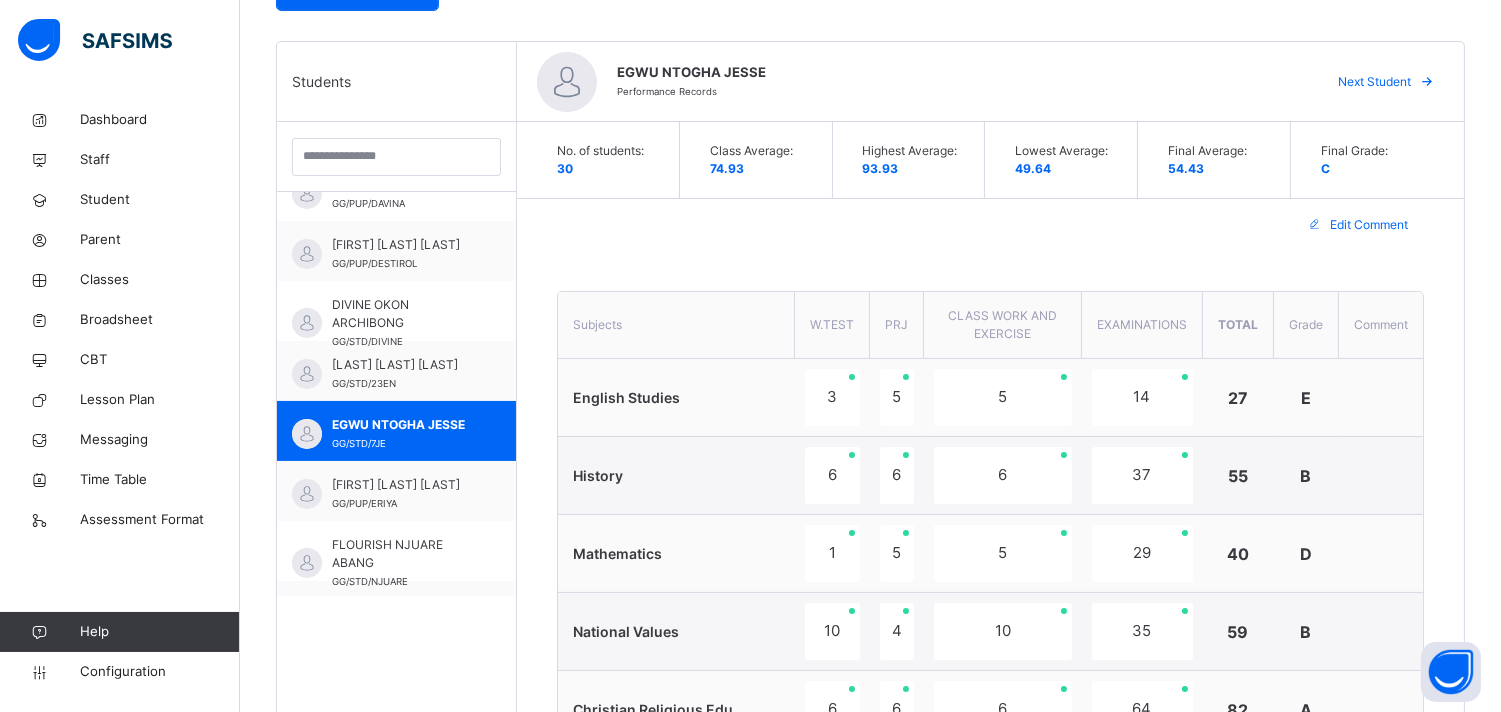 scroll, scrollTop: 400, scrollLeft: 0, axis: vertical 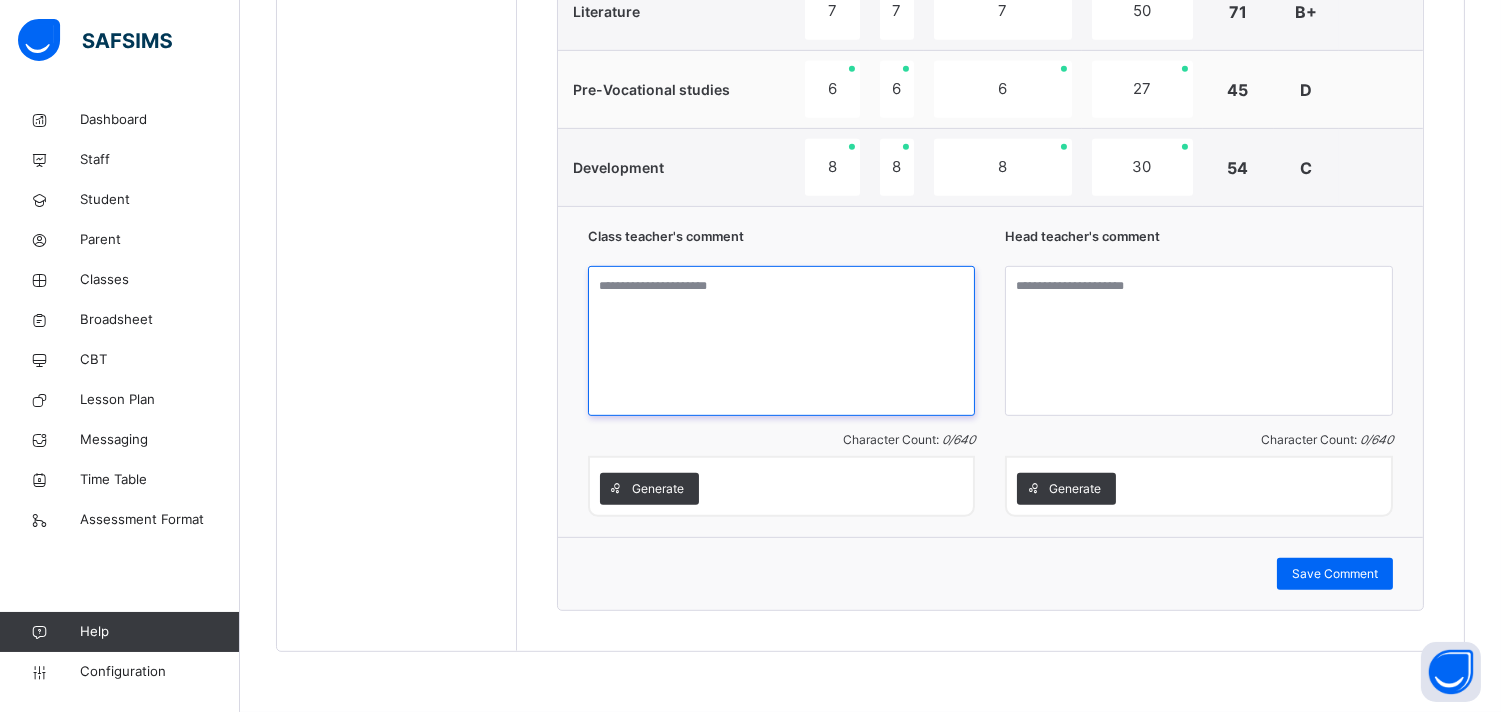 click at bounding box center [782, 341] 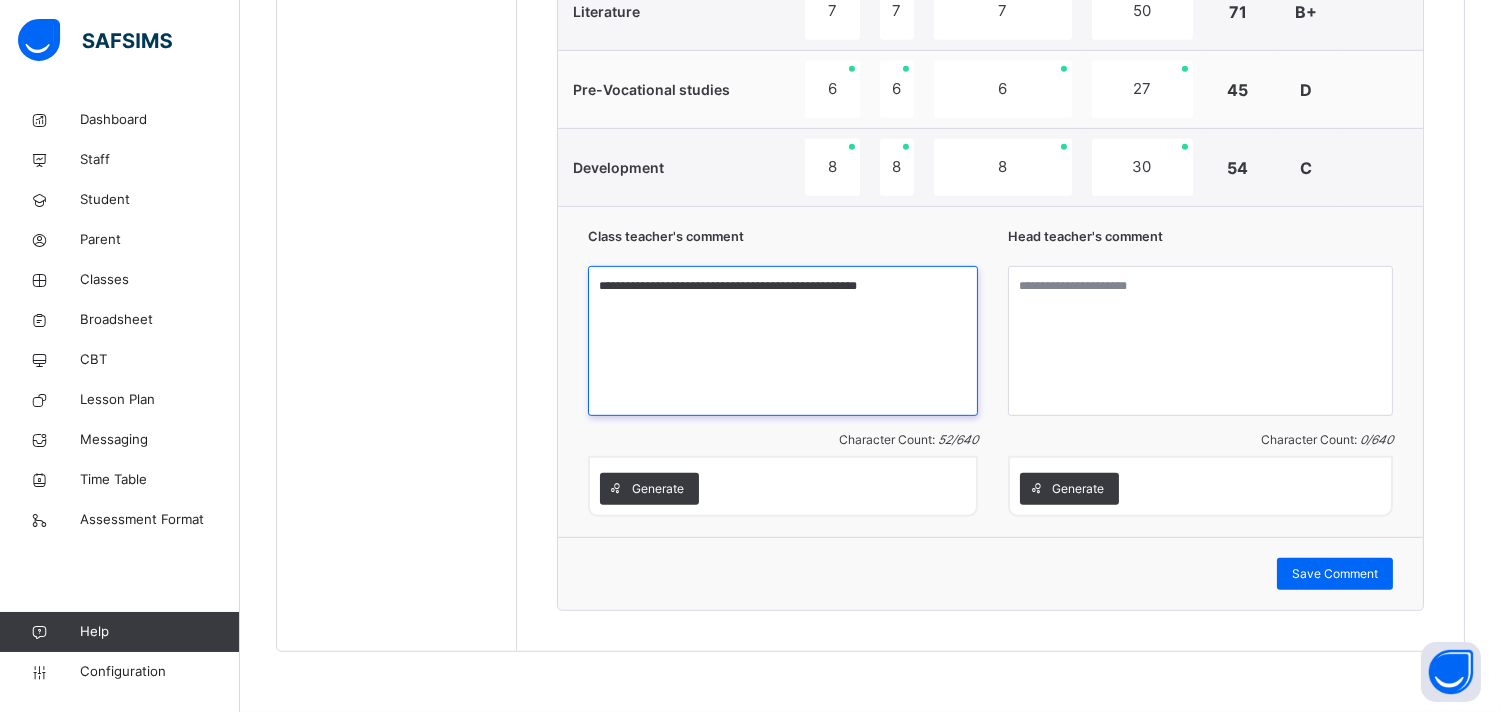 type on "**********" 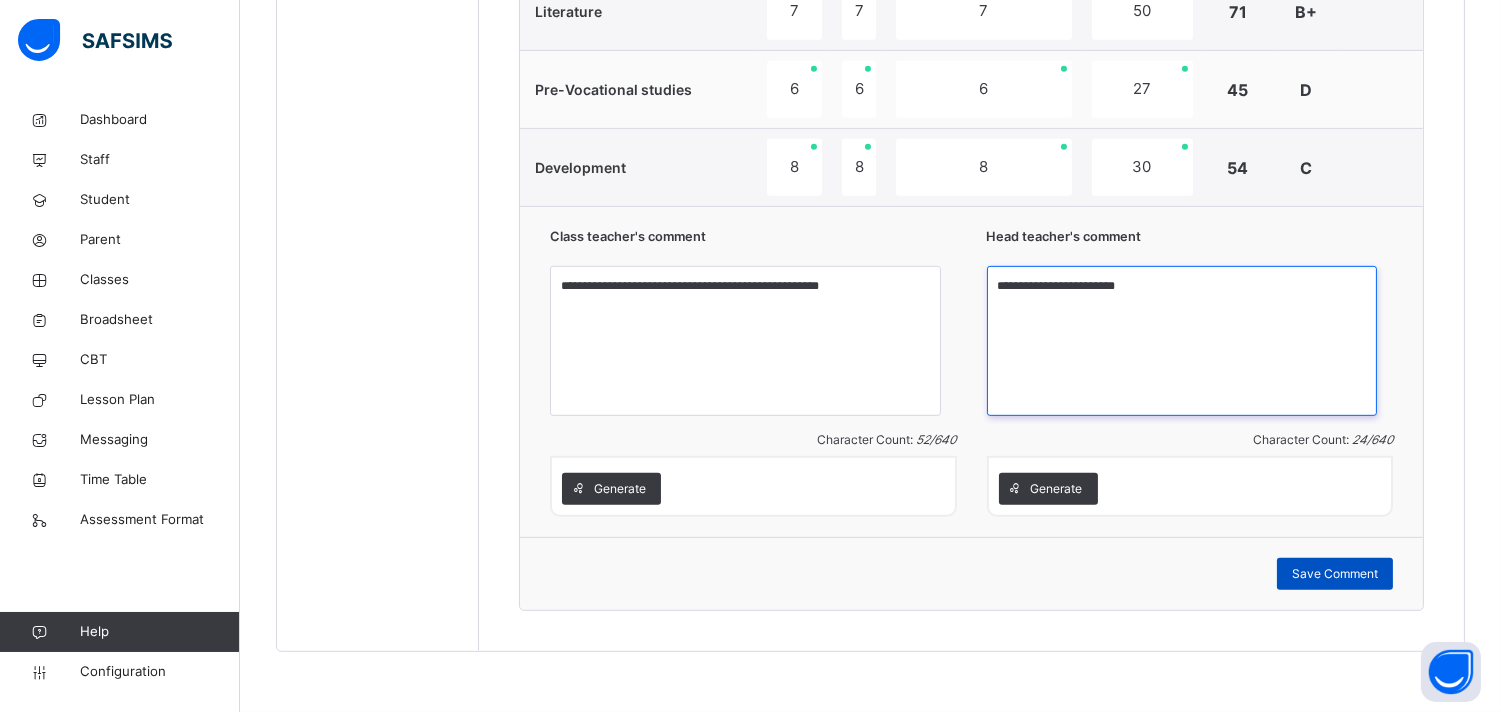 type on "**********" 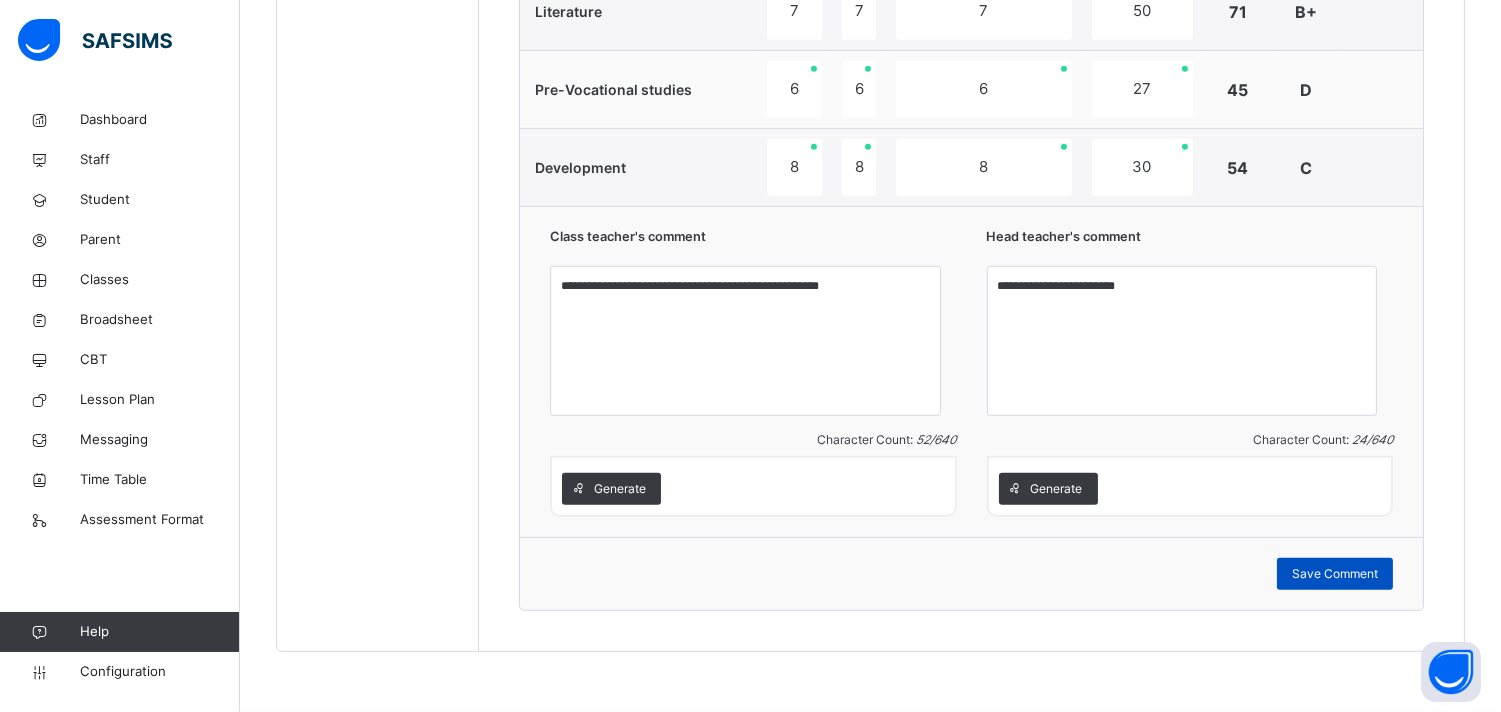 click on "Save Comment" at bounding box center (1335, 574) 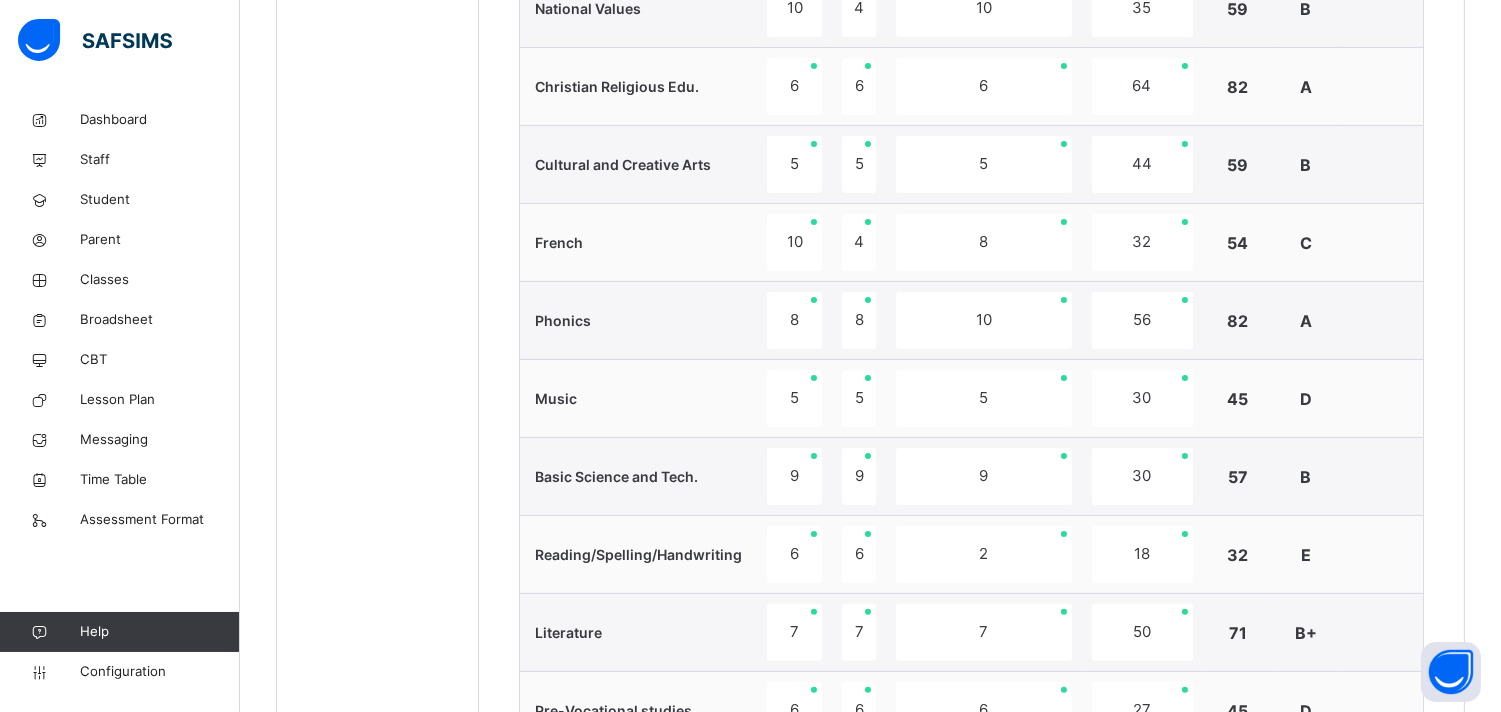 scroll, scrollTop: 478, scrollLeft: 0, axis: vertical 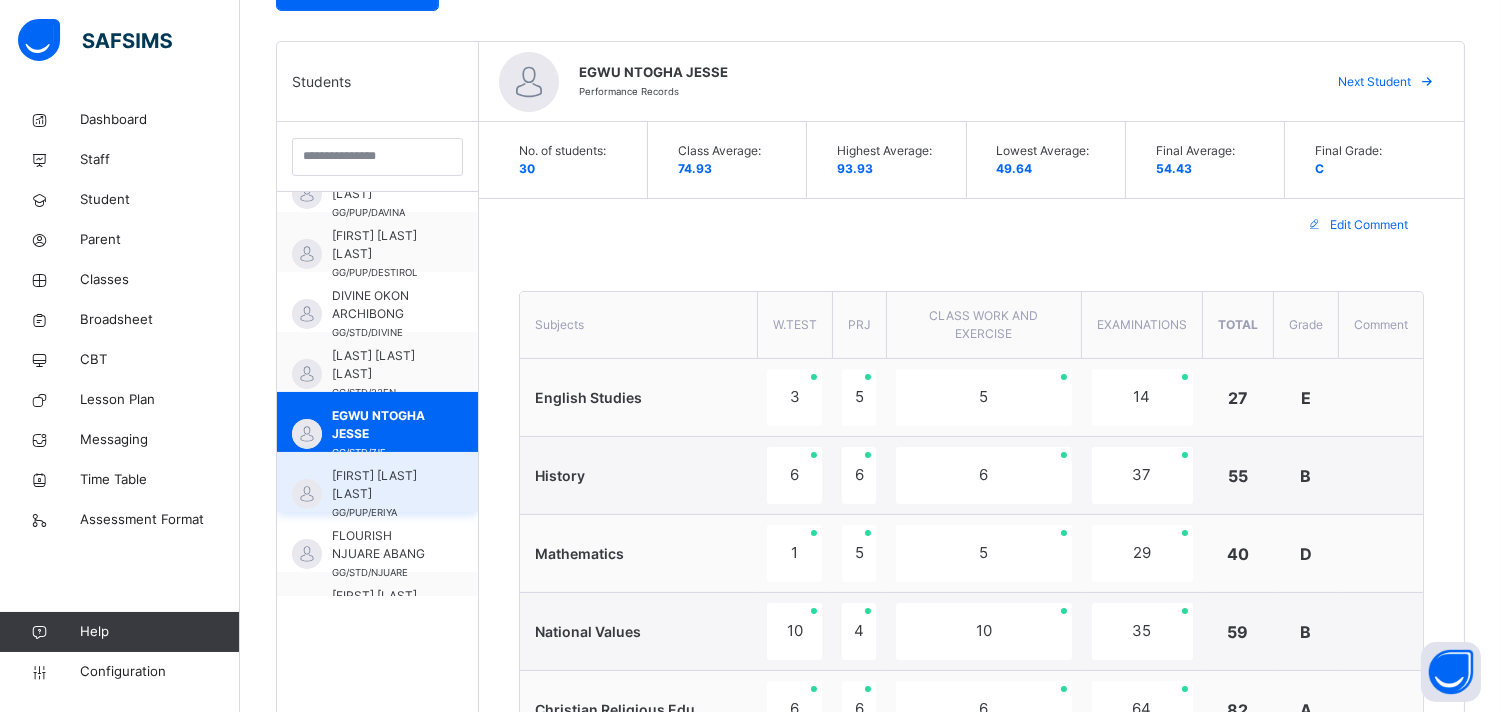 click on "[FIRST] [LAST] [LAST]" at bounding box center (382, 485) 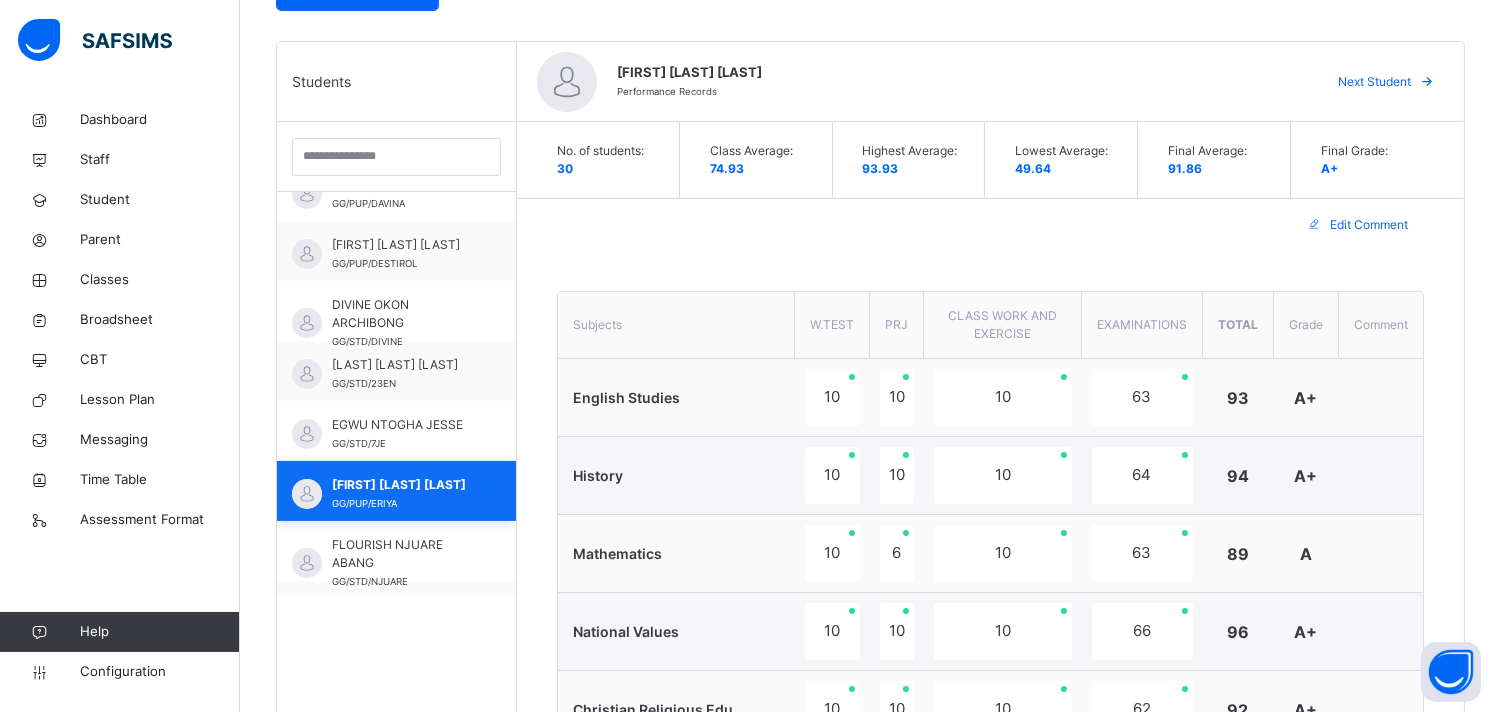 scroll, scrollTop: 400, scrollLeft: 0, axis: vertical 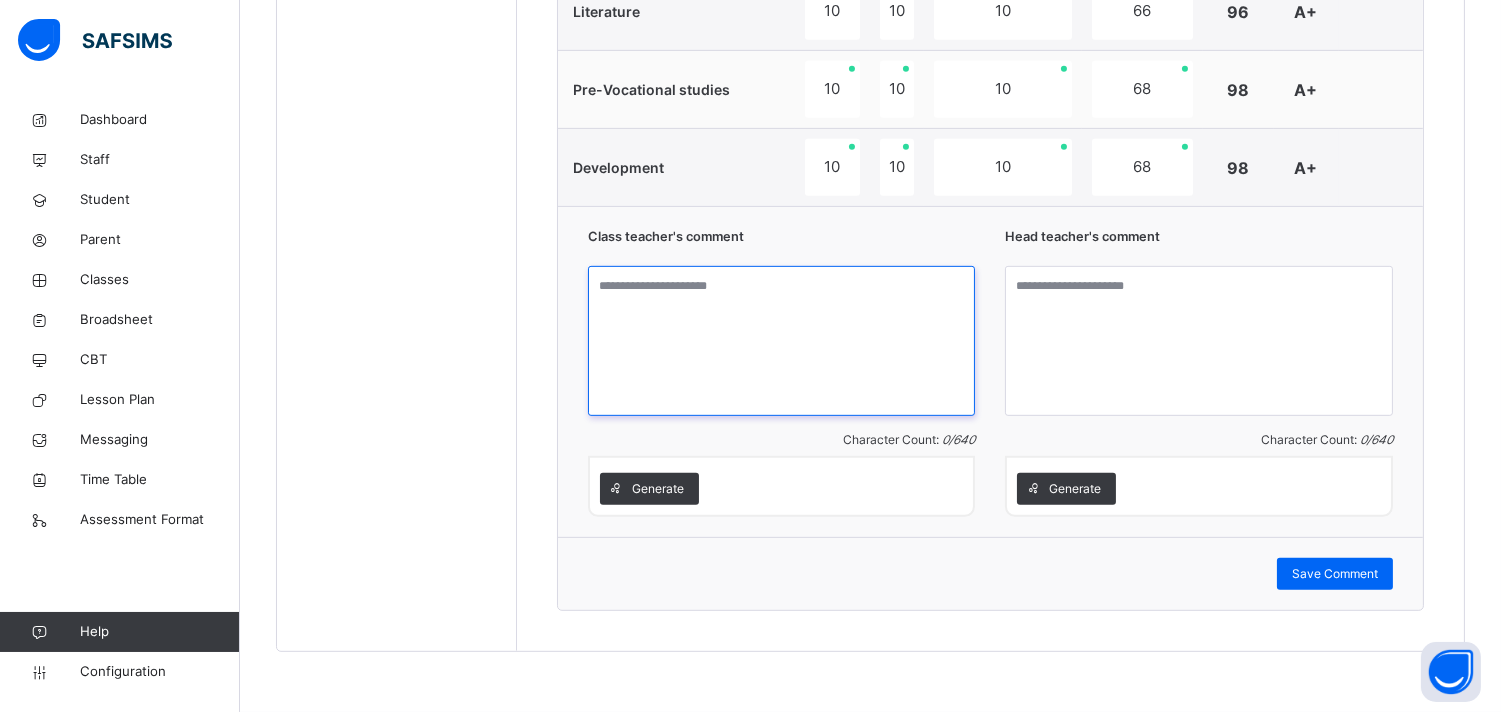 click at bounding box center [782, 341] 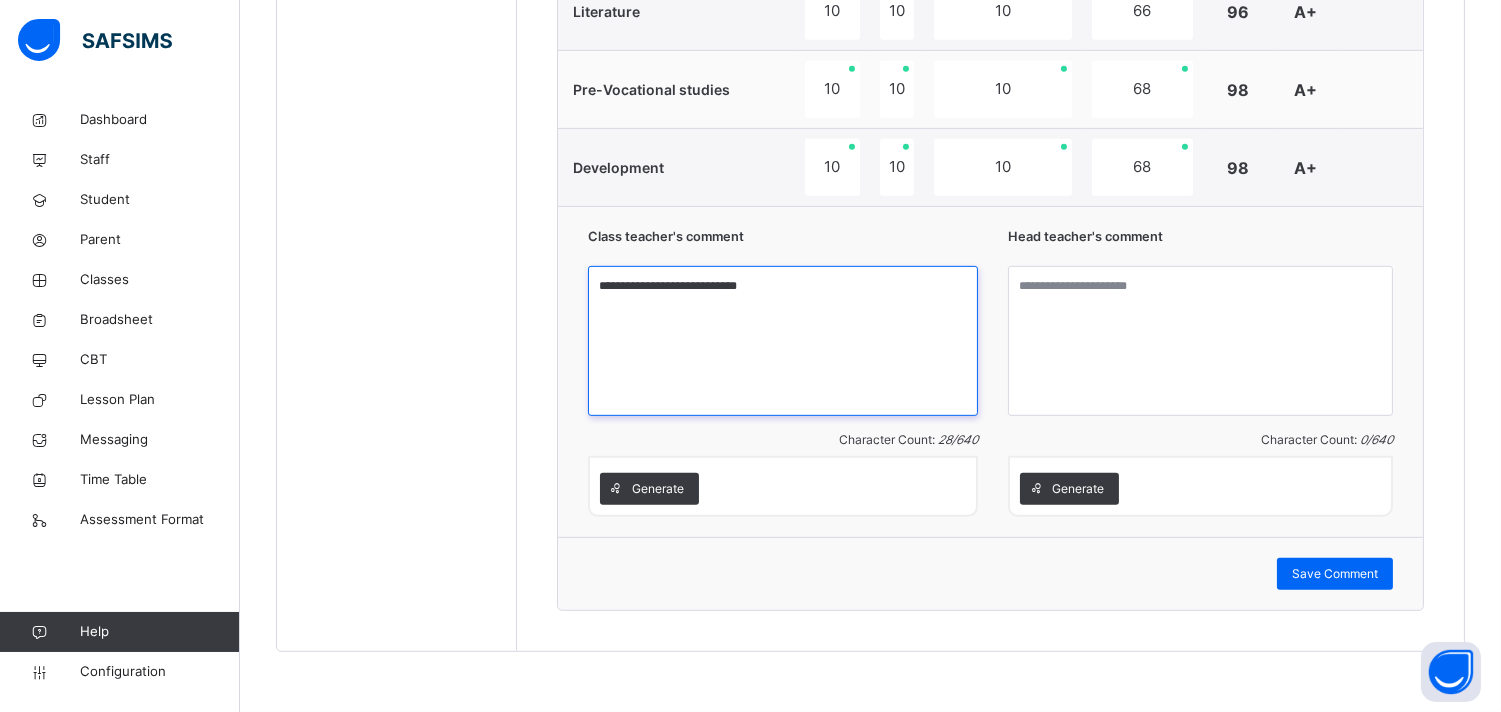 type on "**********" 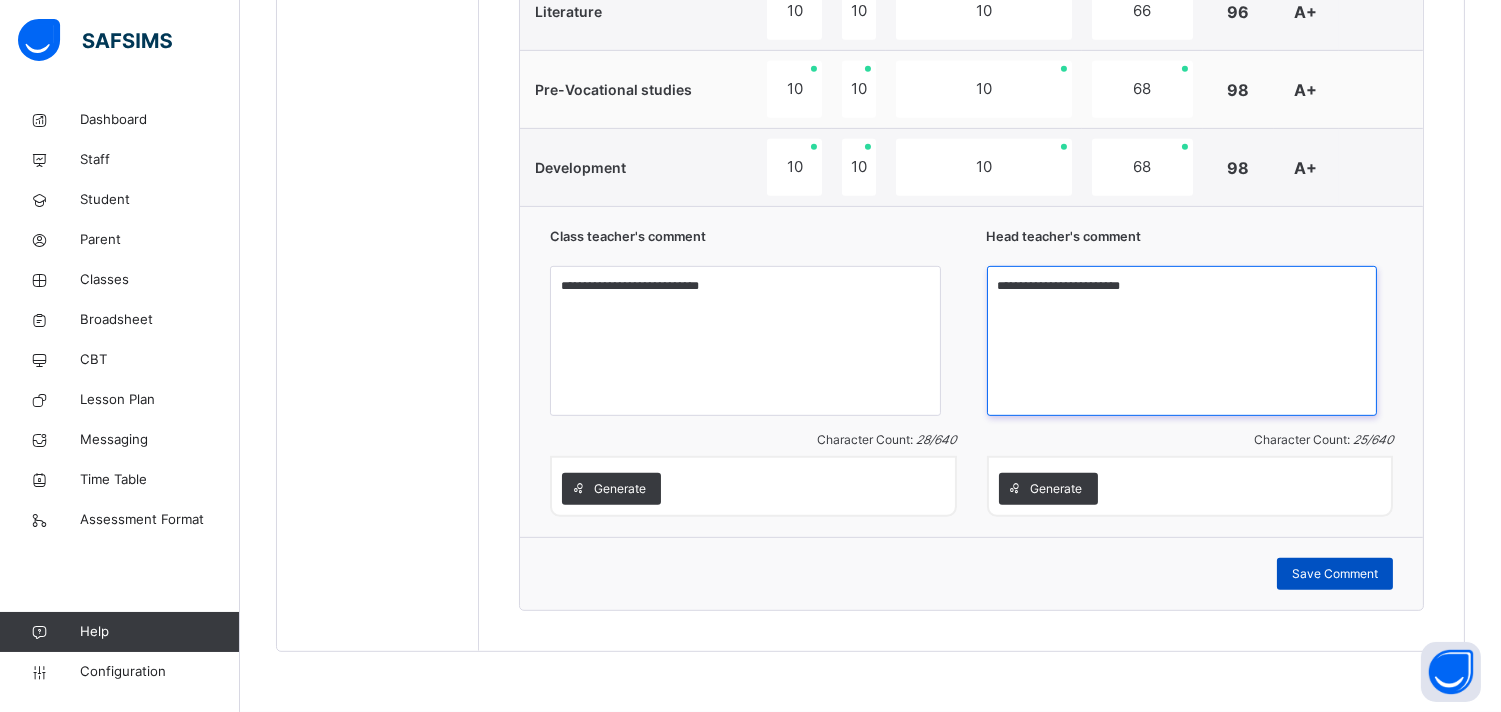 type on "**********" 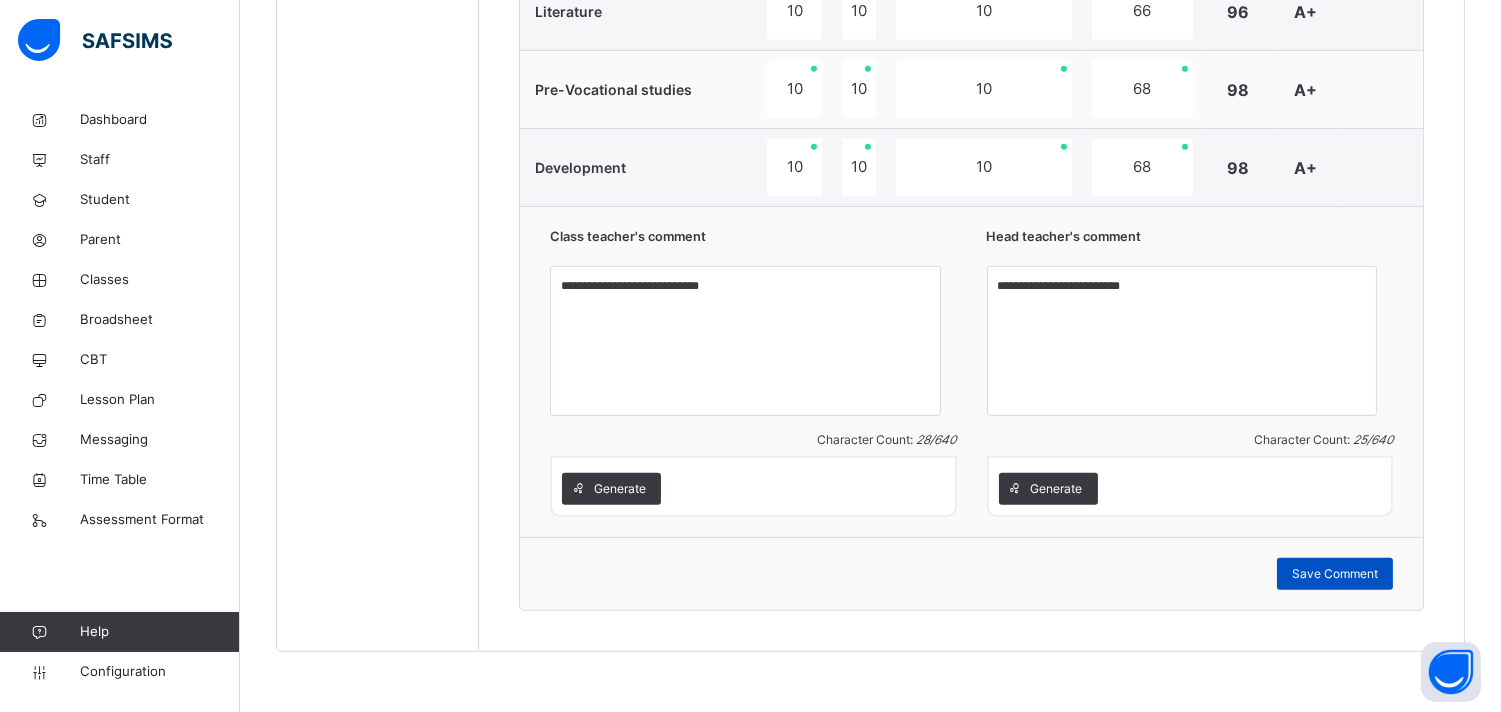 click on "Save Comment" at bounding box center (1335, 574) 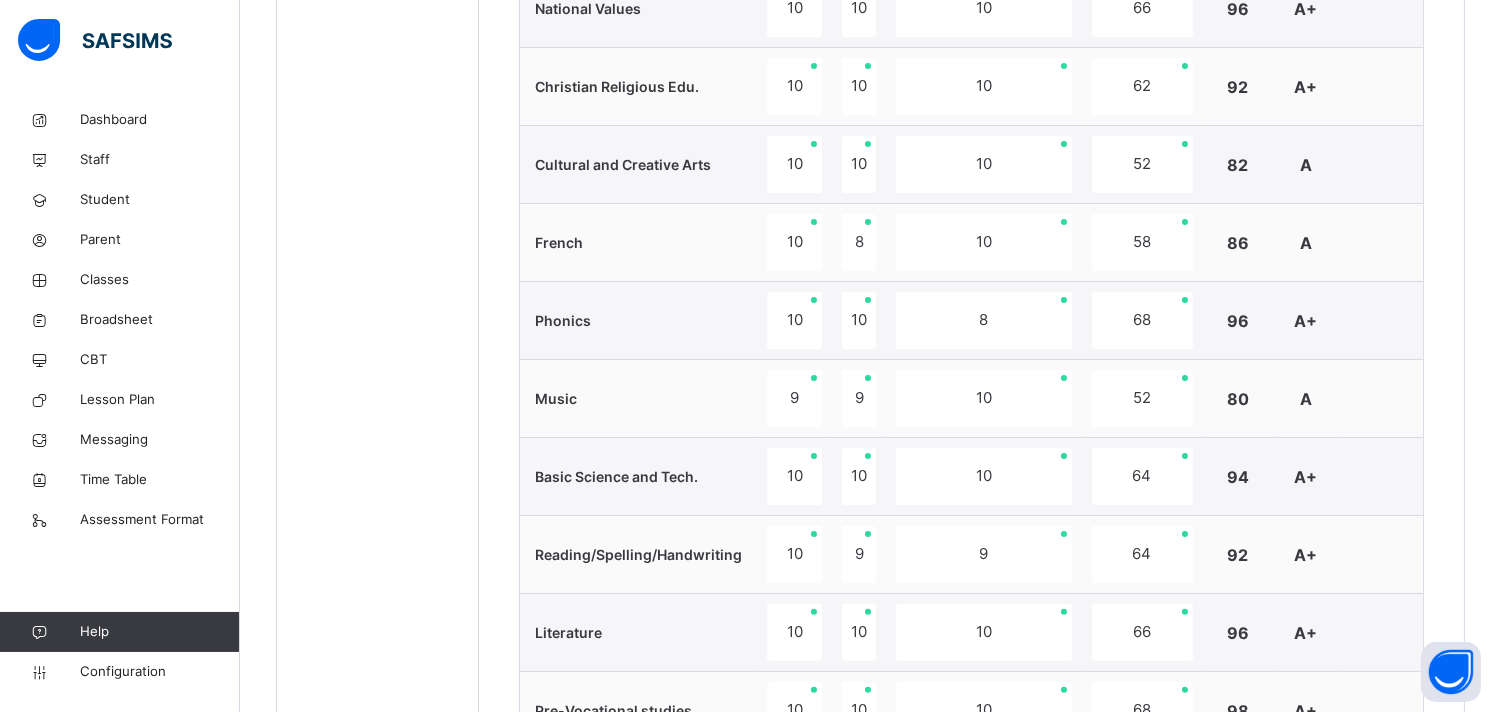 scroll, scrollTop: 478, scrollLeft: 0, axis: vertical 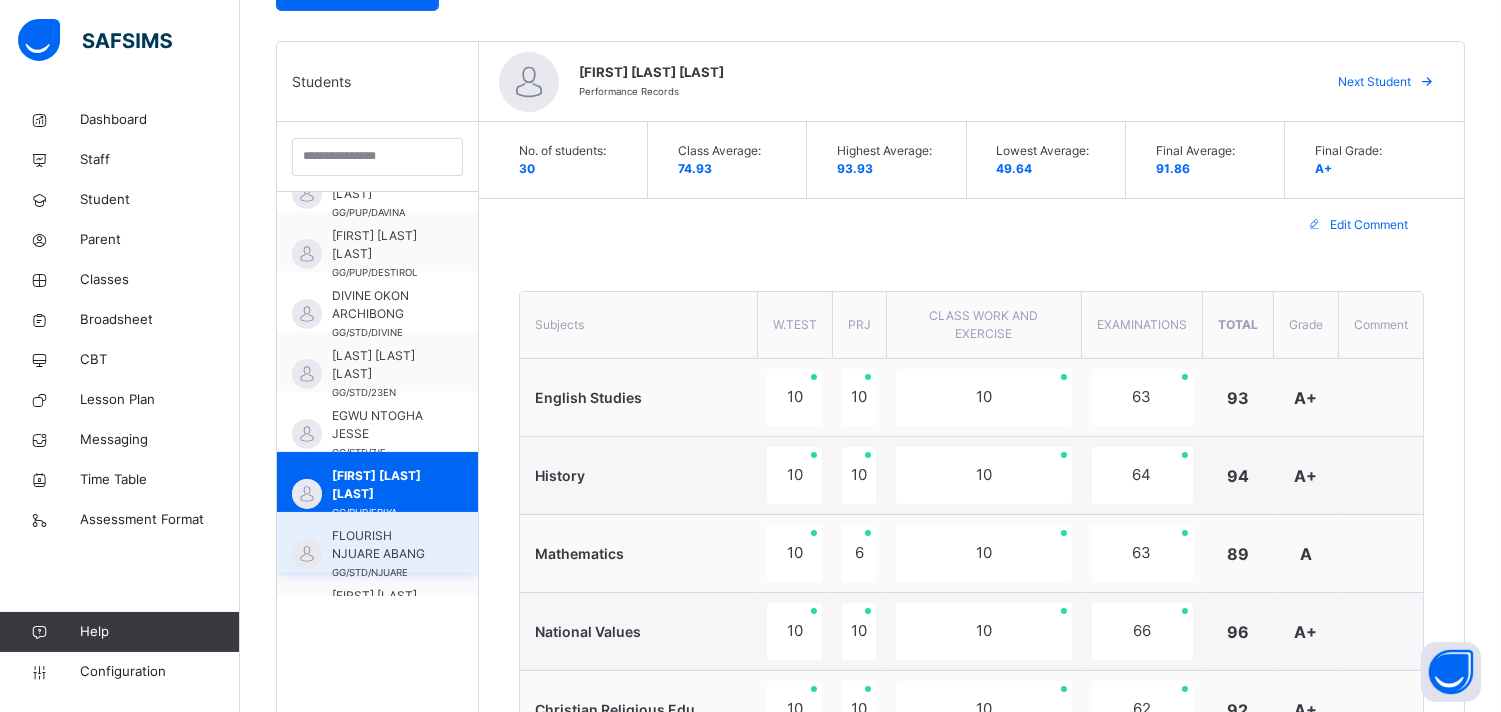 click on "FLOURISH NJUARE ABANG" at bounding box center (382, 545) 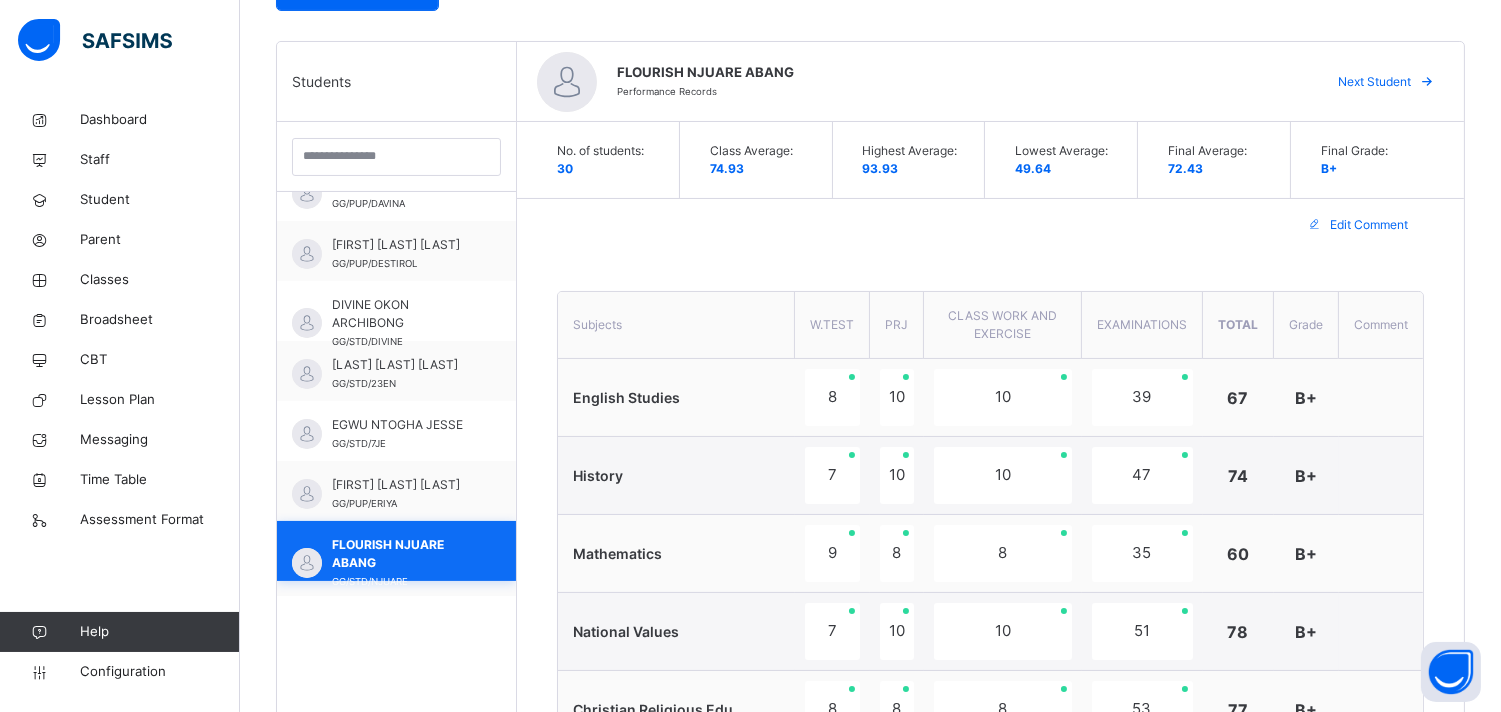 scroll, scrollTop: 400, scrollLeft: 0, axis: vertical 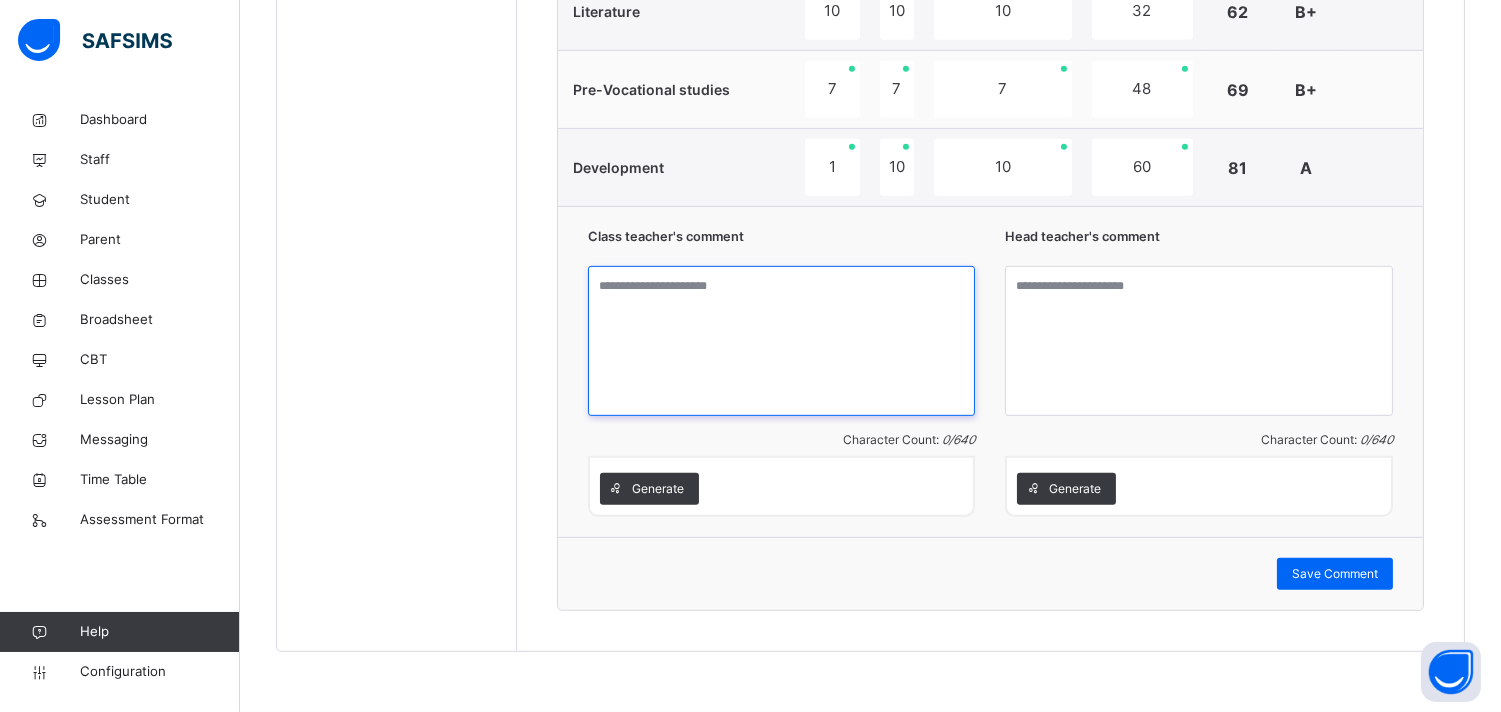 click at bounding box center (782, 341) 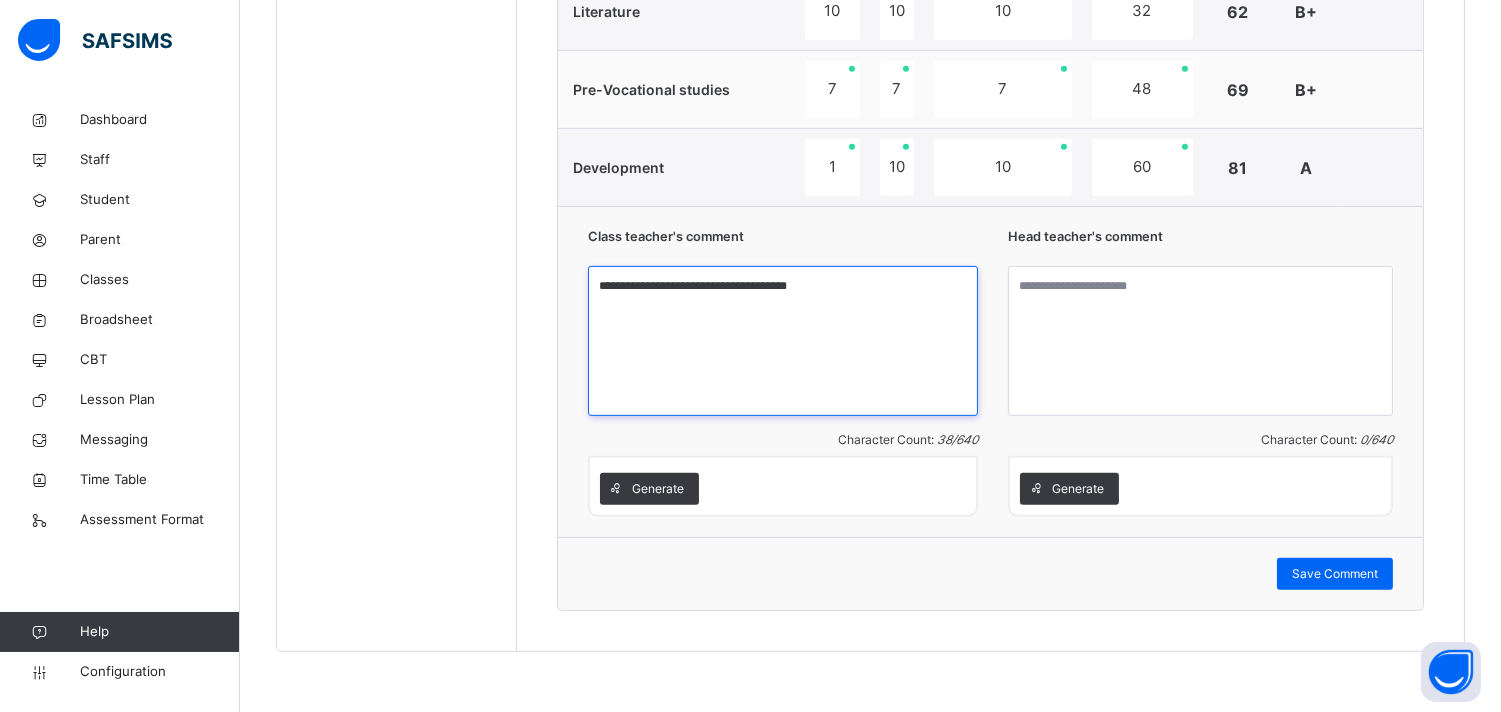 type on "**********" 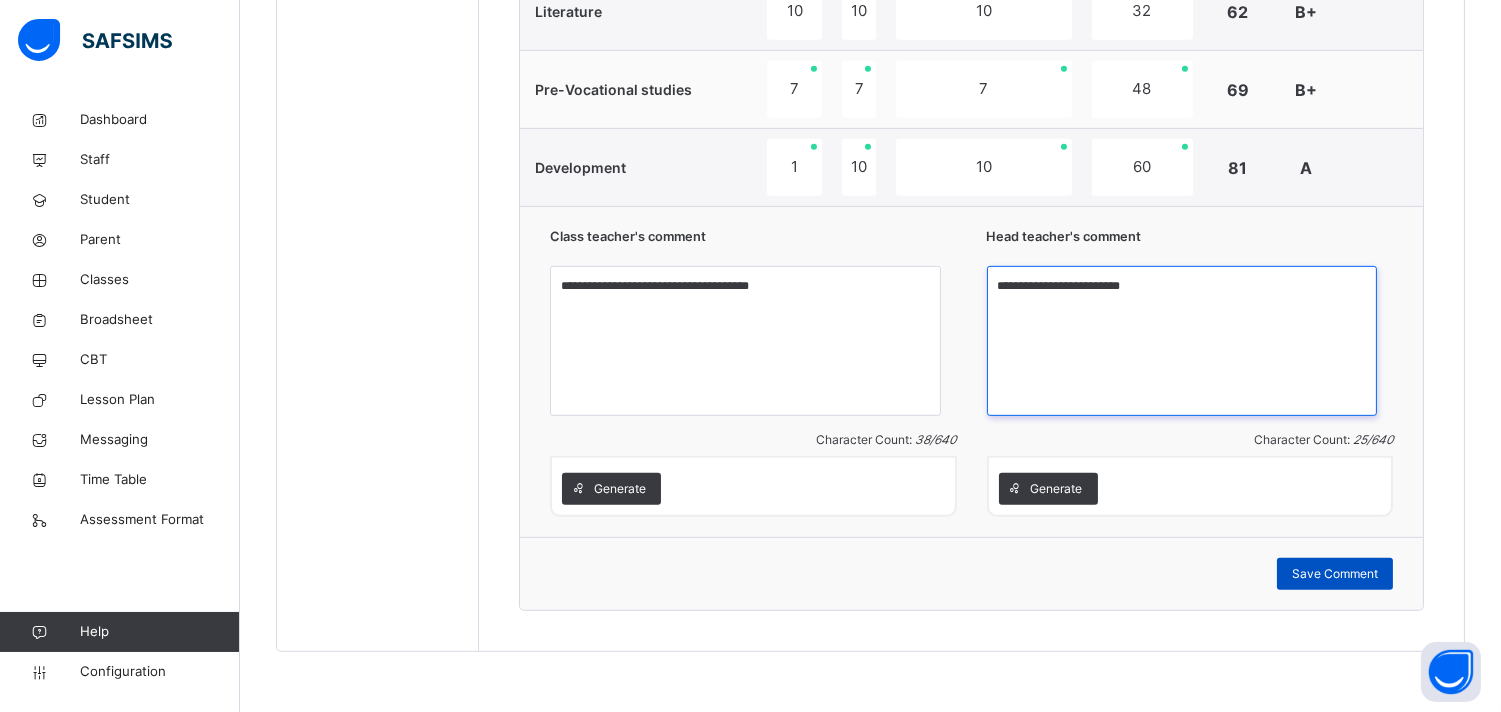 type on "**********" 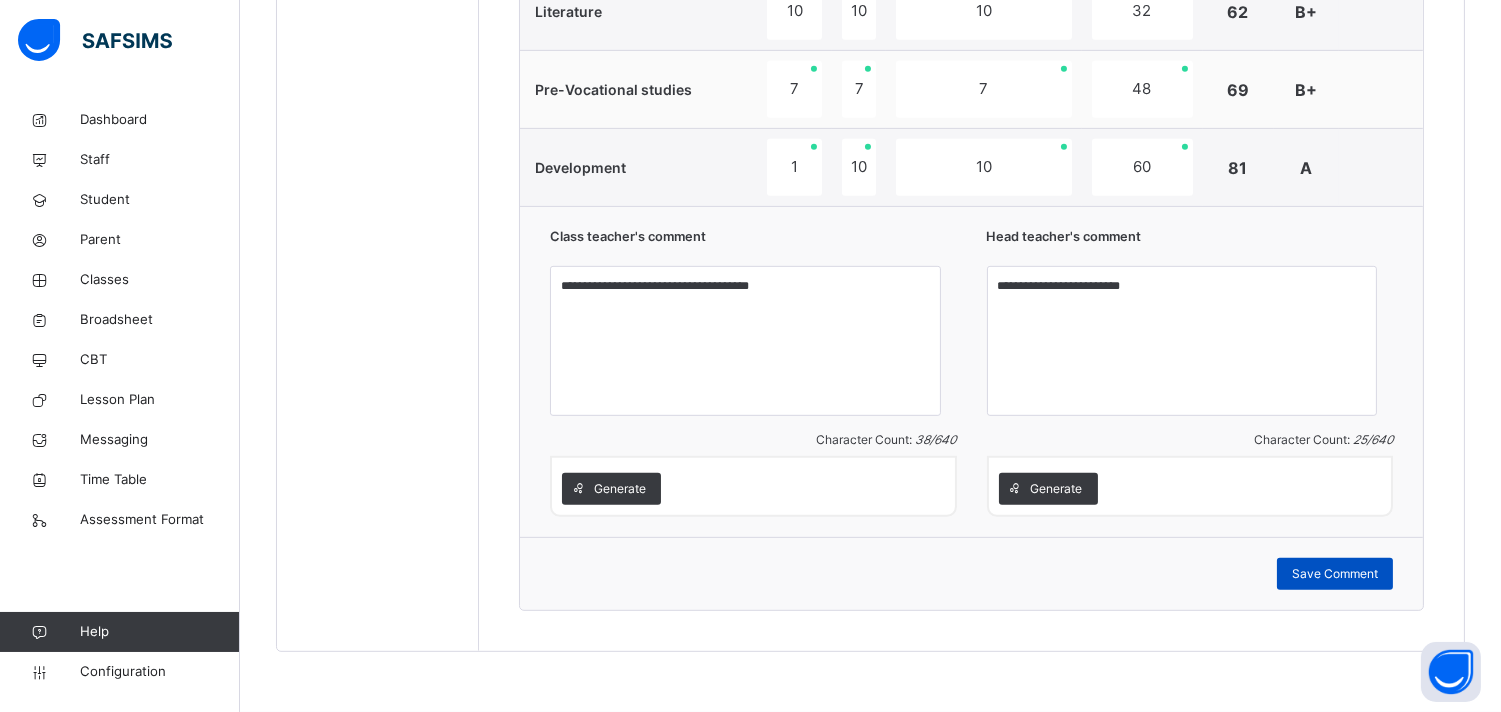 click on "Save Comment" at bounding box center (1335, 574) 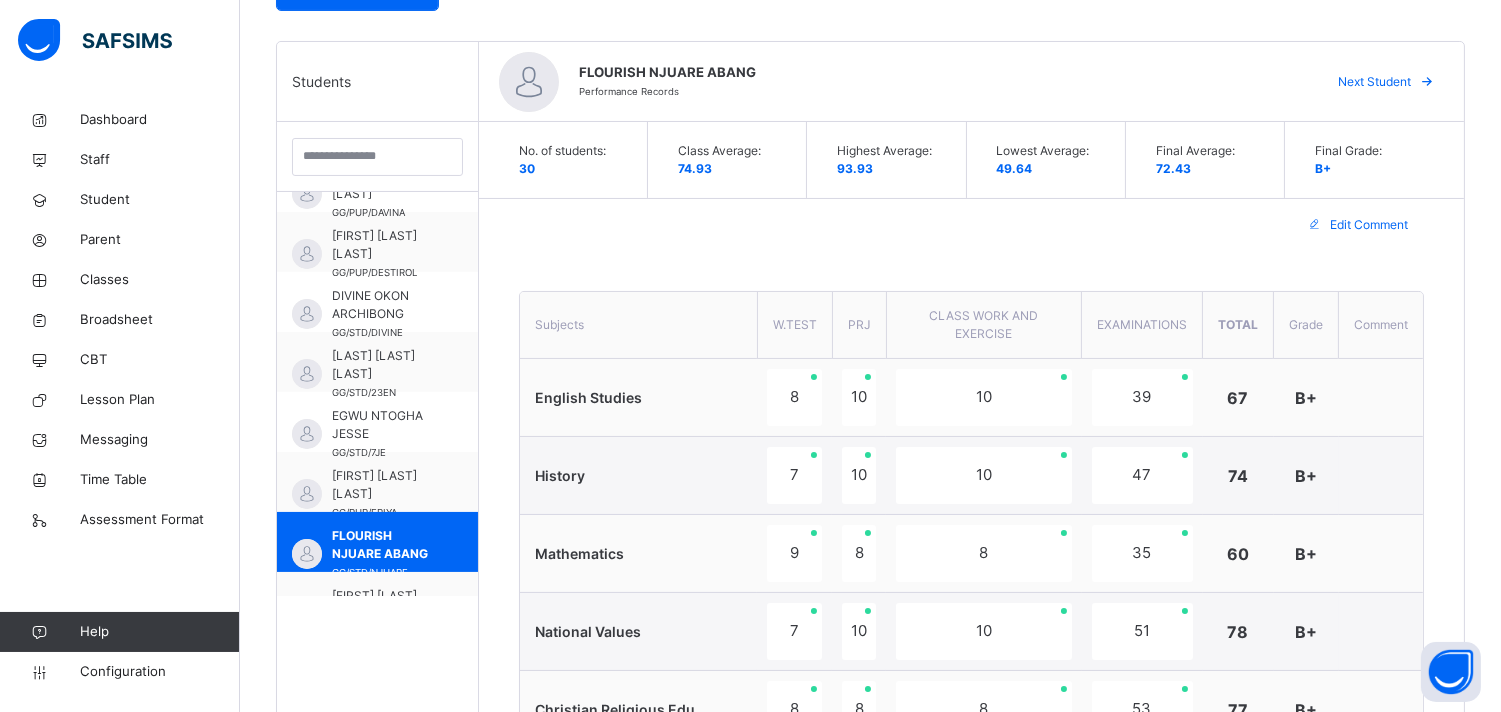 scroll, scrollTop: 10, scrollLeft: 0, axis: vertical 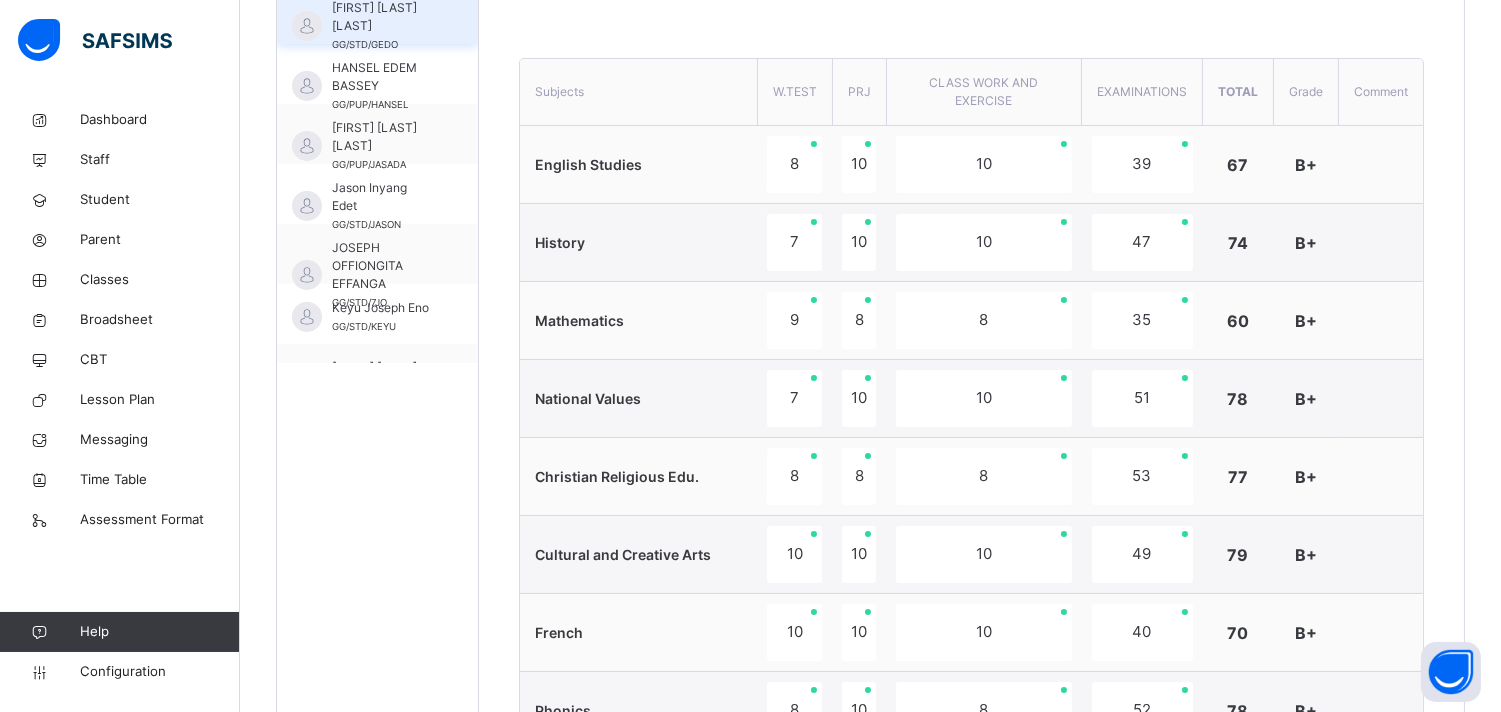 click on "[FIRST] [LAST] [LAST]" at bounding box center (382, 17) 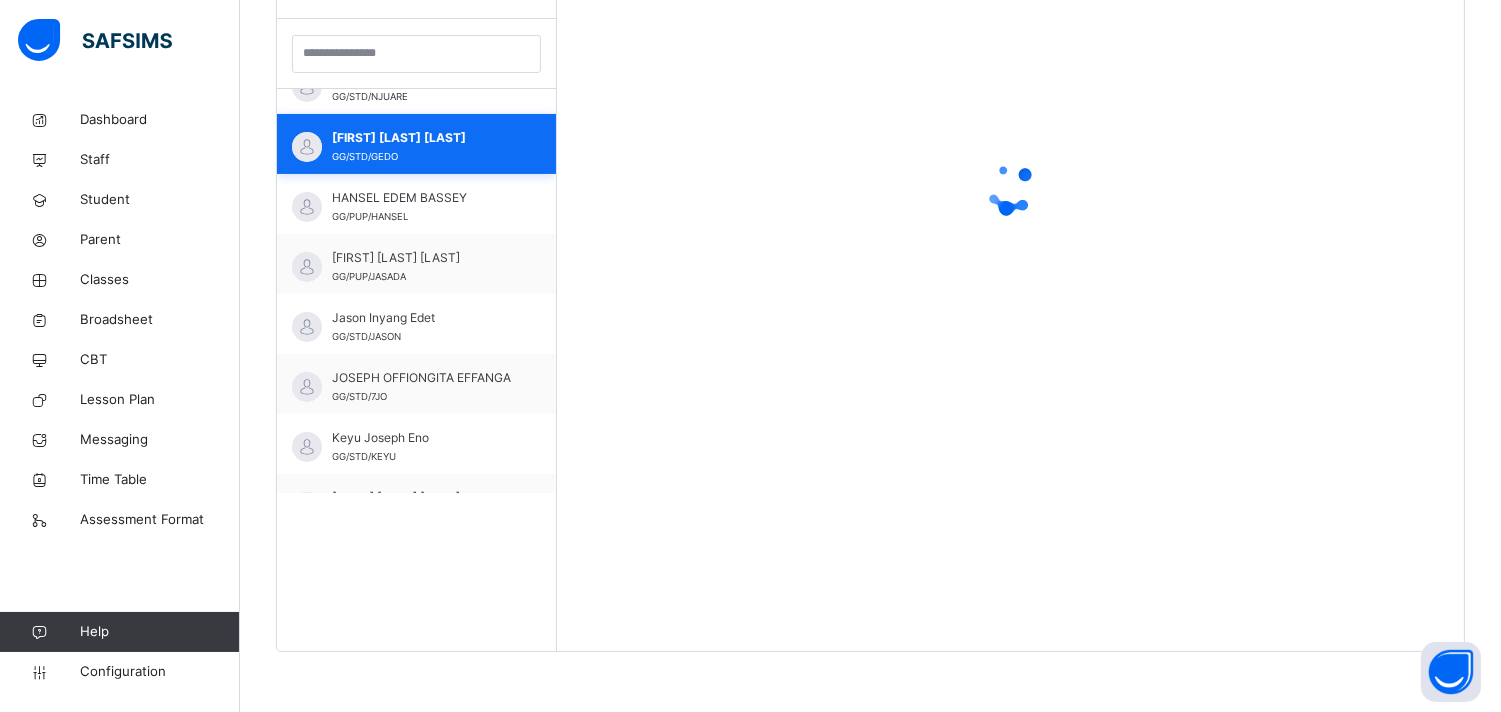 scroll, scrollTop: 746, scrollLeft: 0, axis: vertical 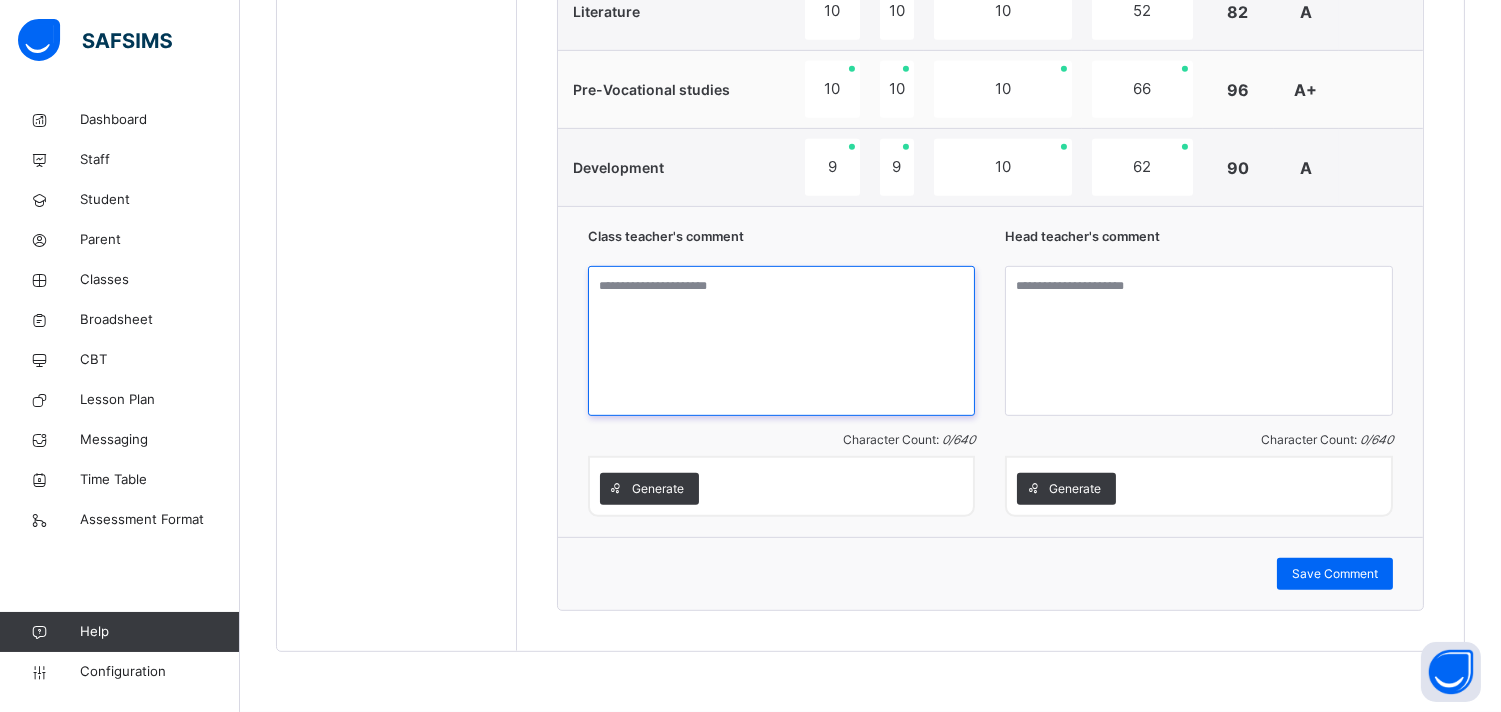 click at bounding box center [782, 341] 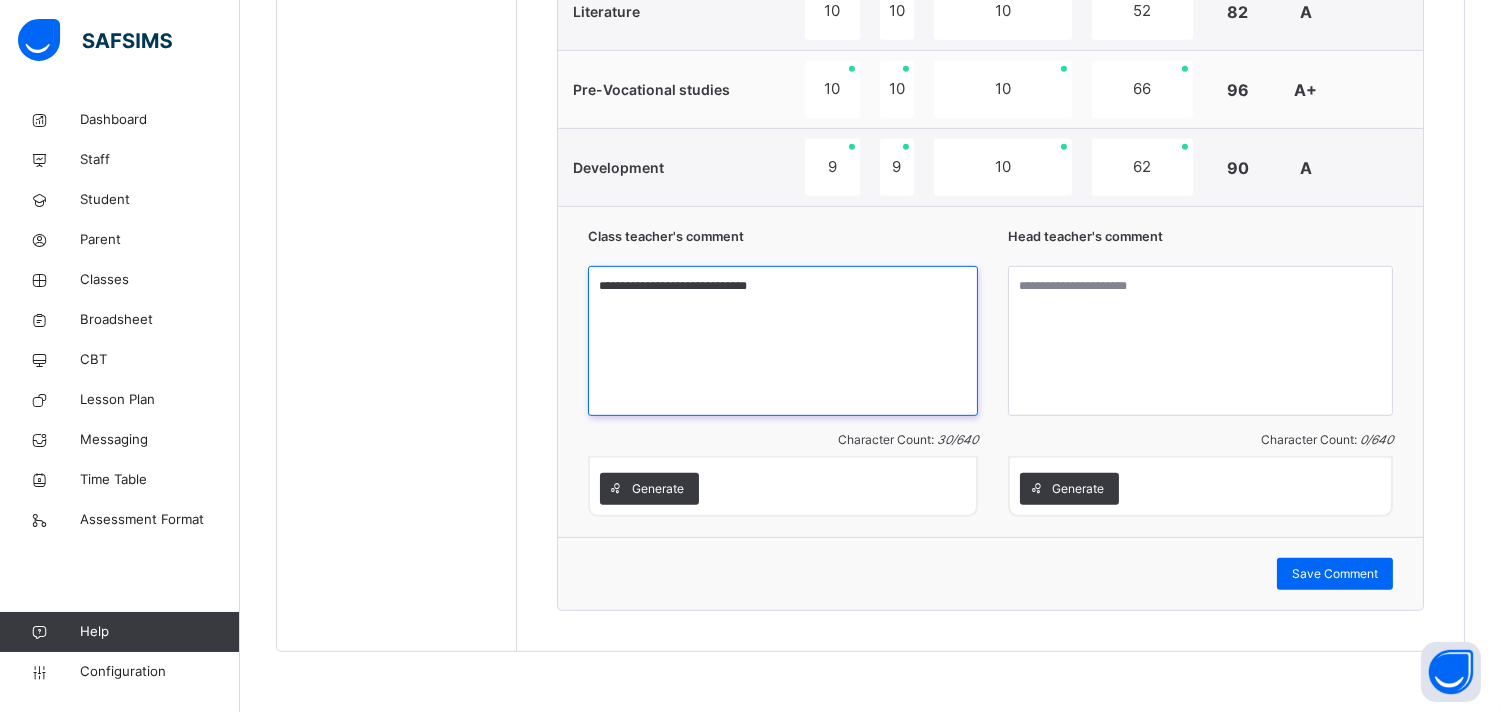 type on "**********" 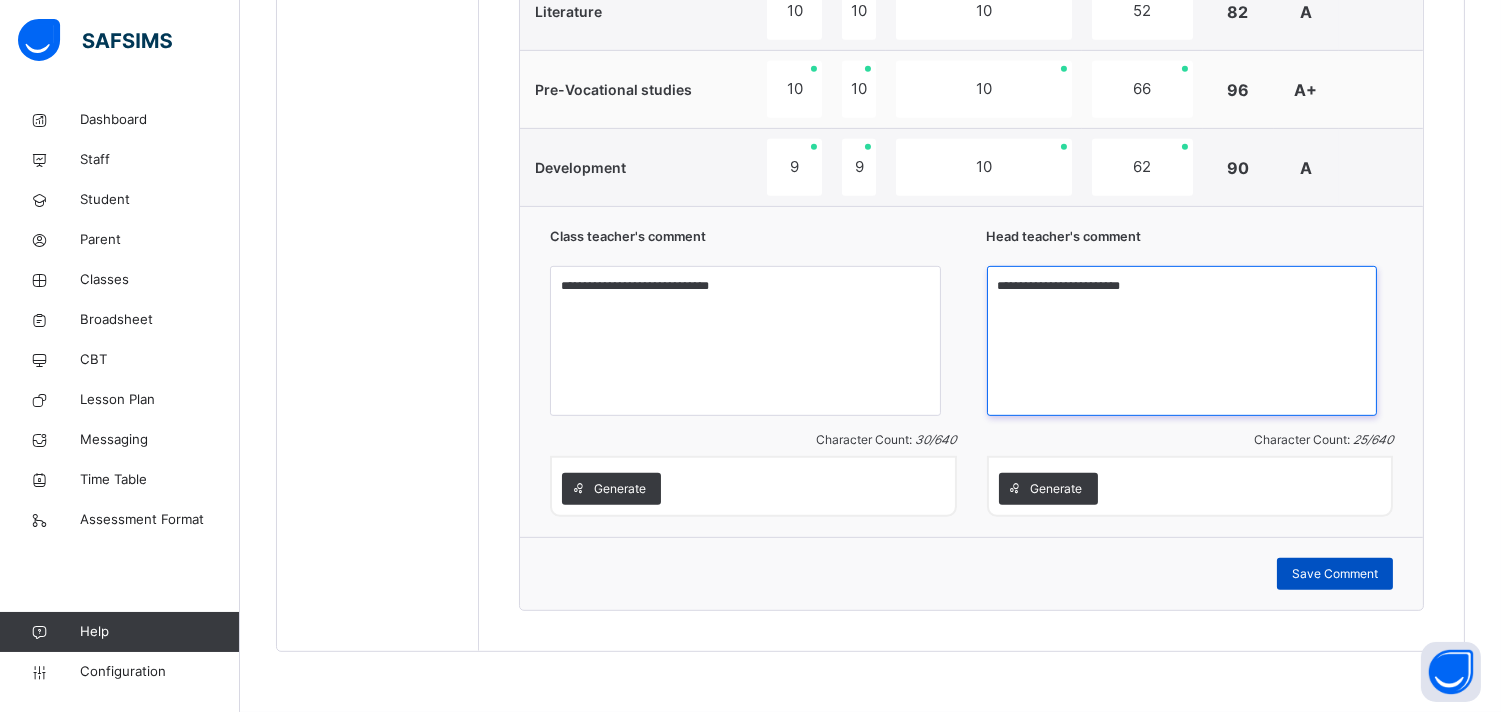 type on "**********" 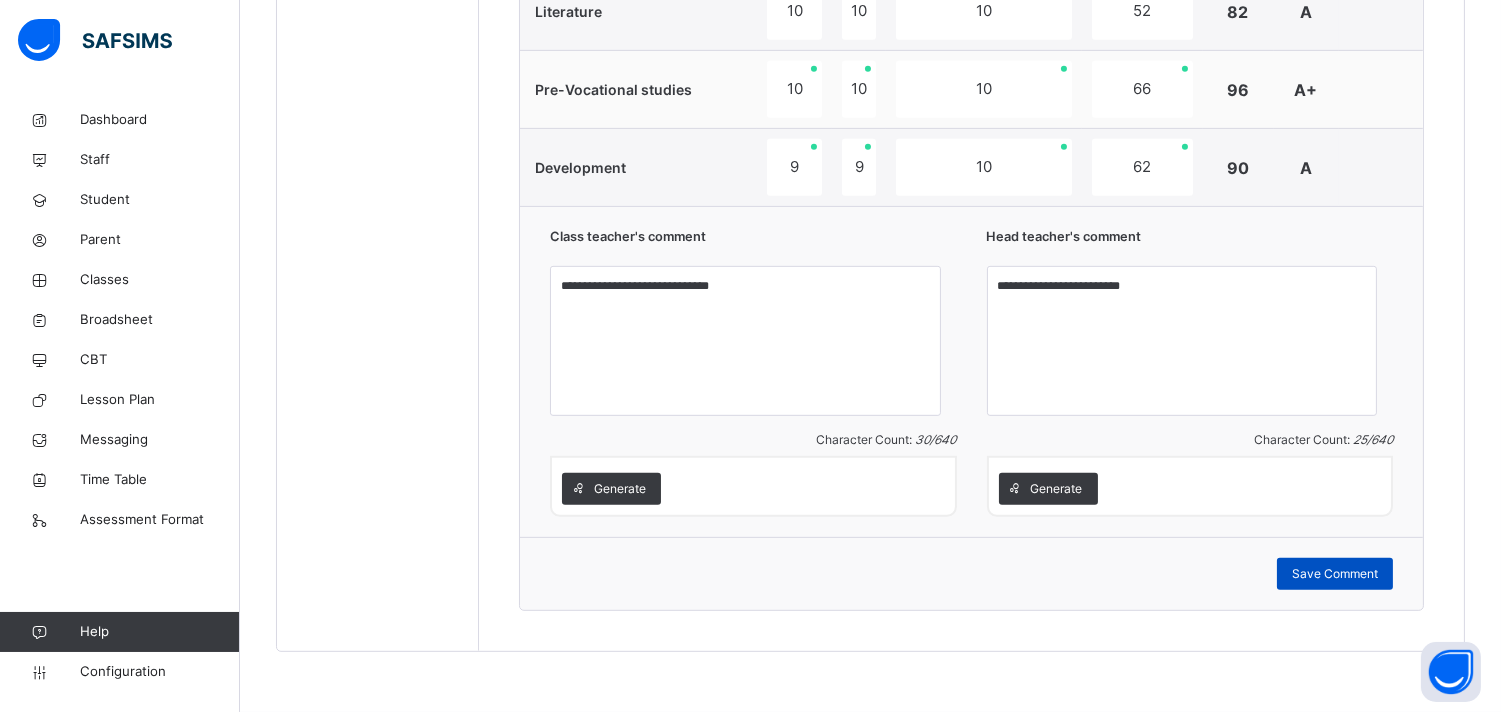 click on "Save Comment" at bounding box center [1335, 574] 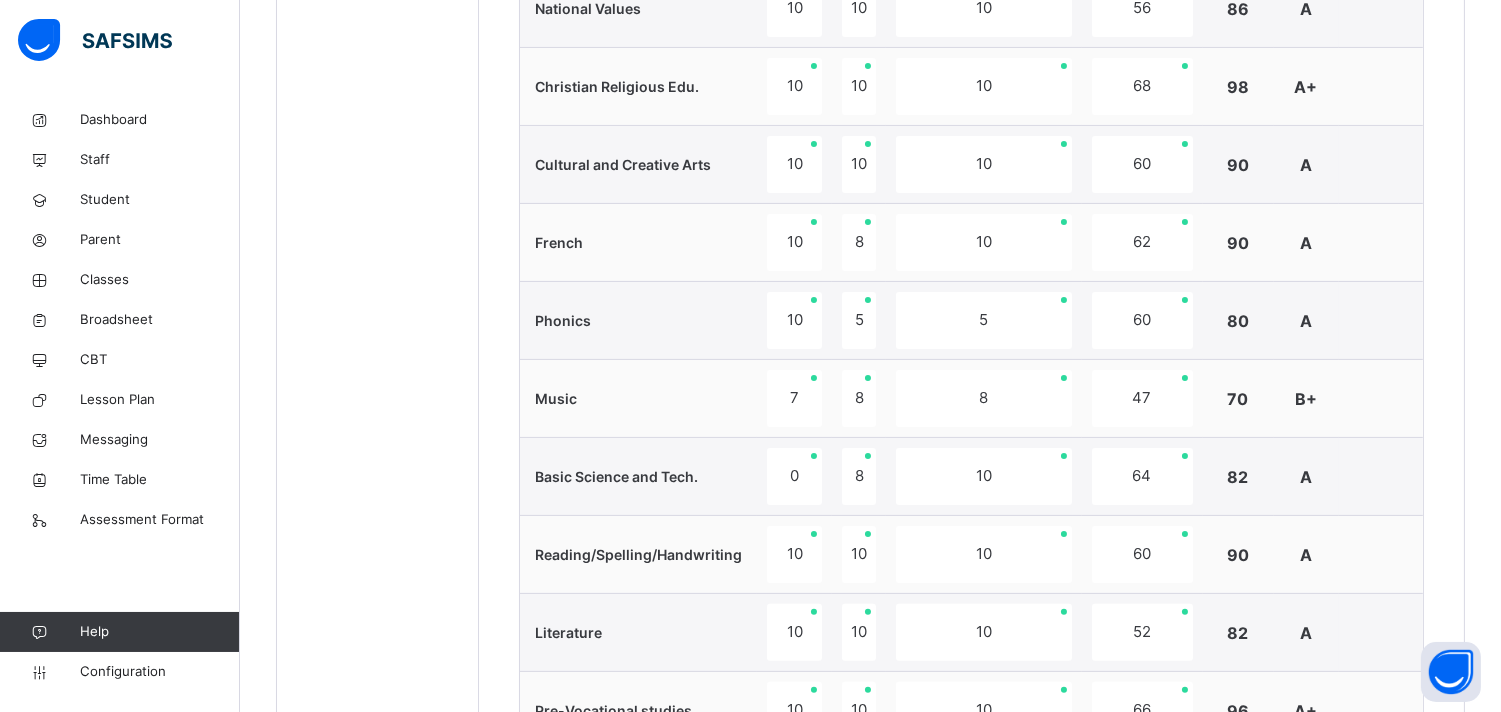 scroll, scrollTop: 478, scrollLeft: 0, axis: vertical 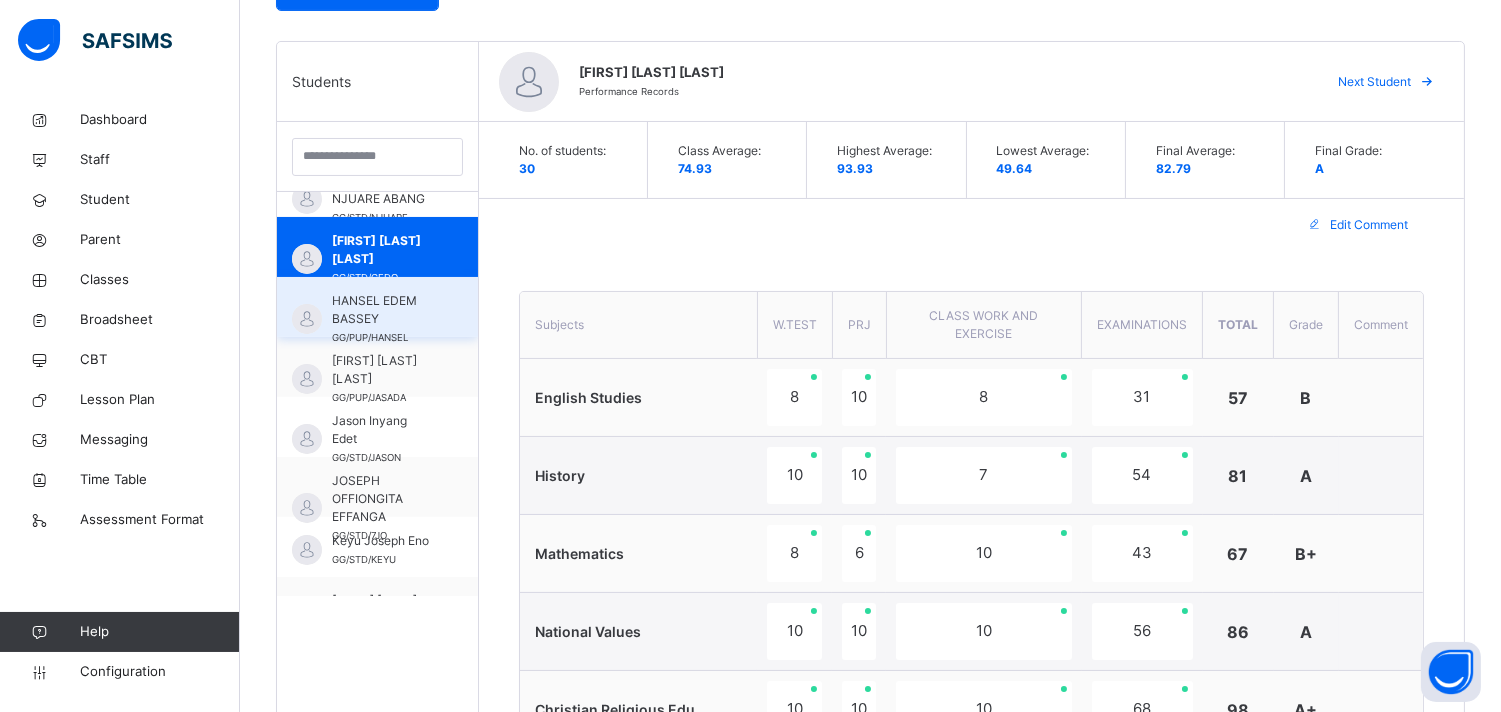 click on "HANSEL EDEM BASSEY" at bounding box center [382, 310] 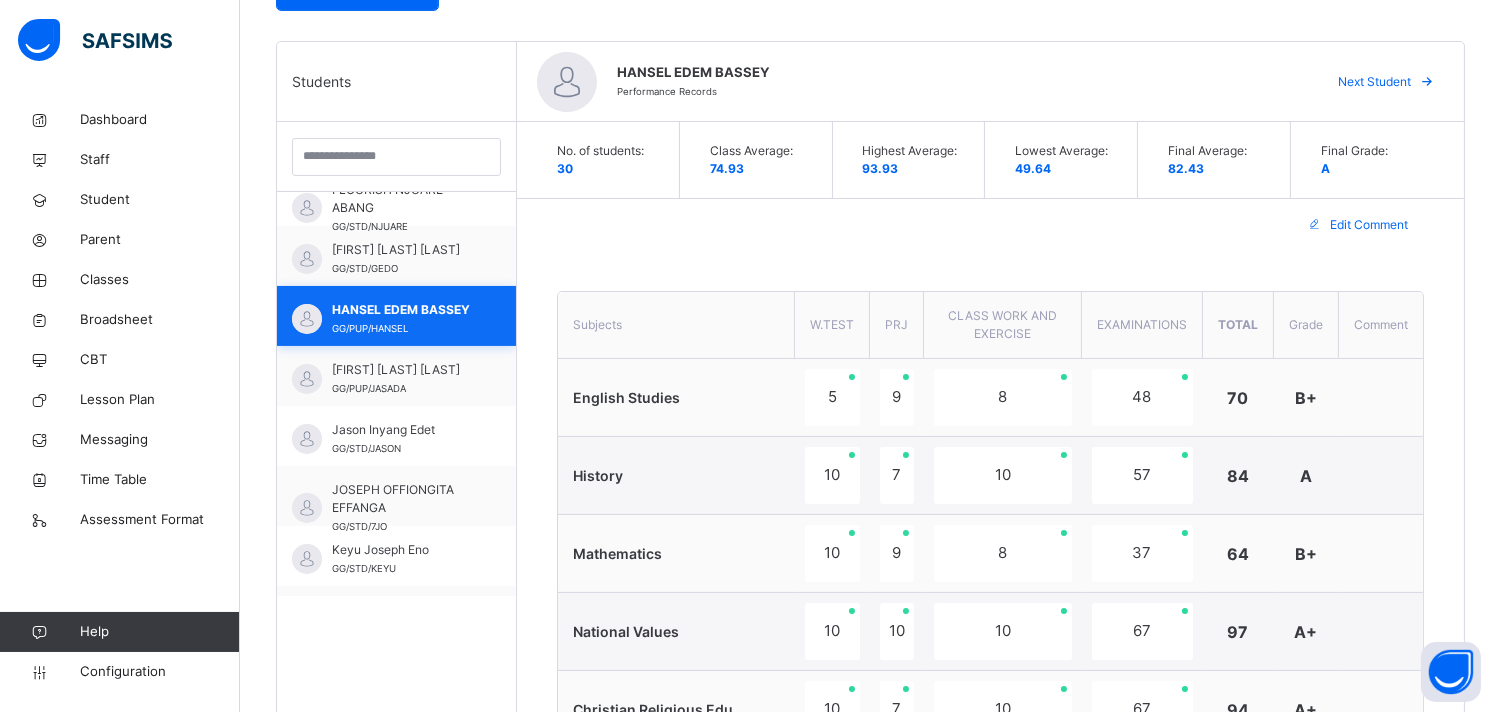 scroll, scrollTop: 755, scrollLeft: 0, axis: vertical 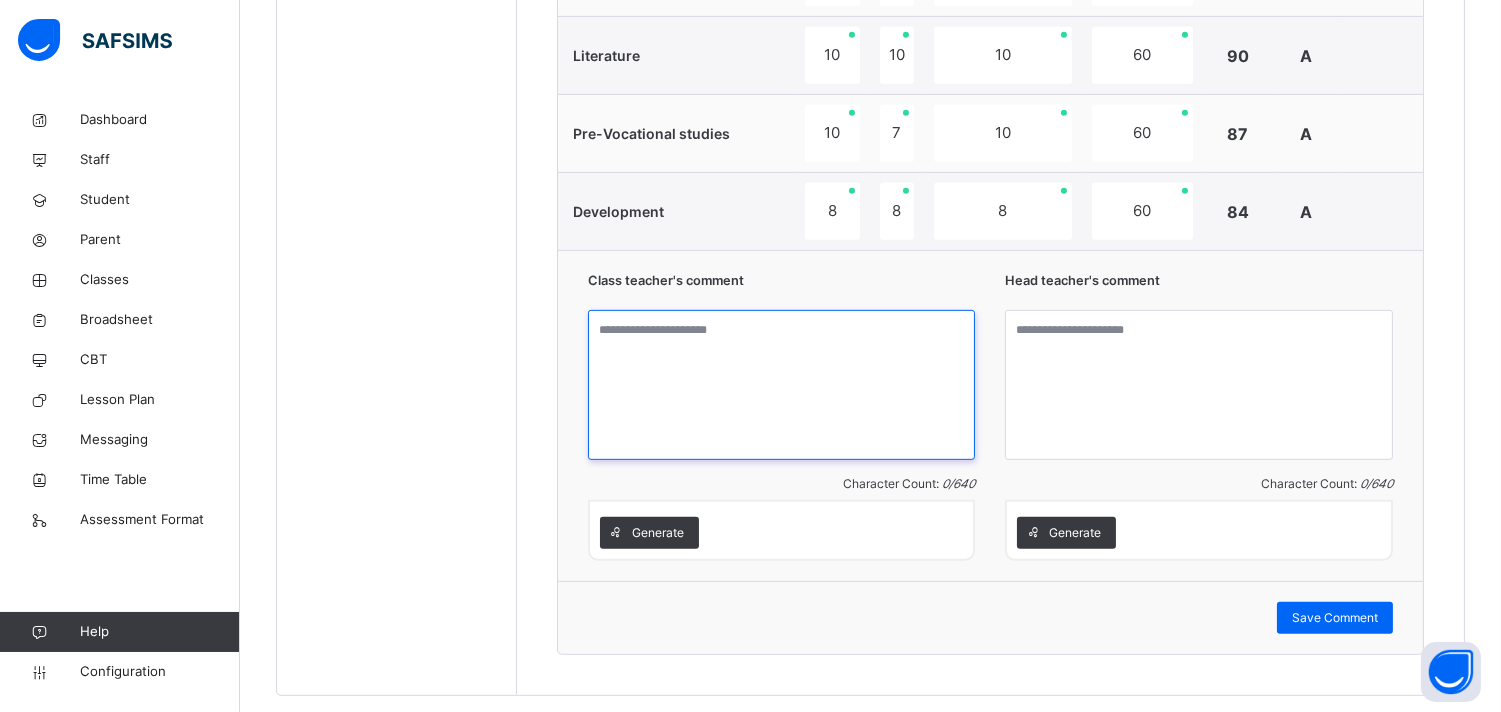 click at bounding box center [782, 385] 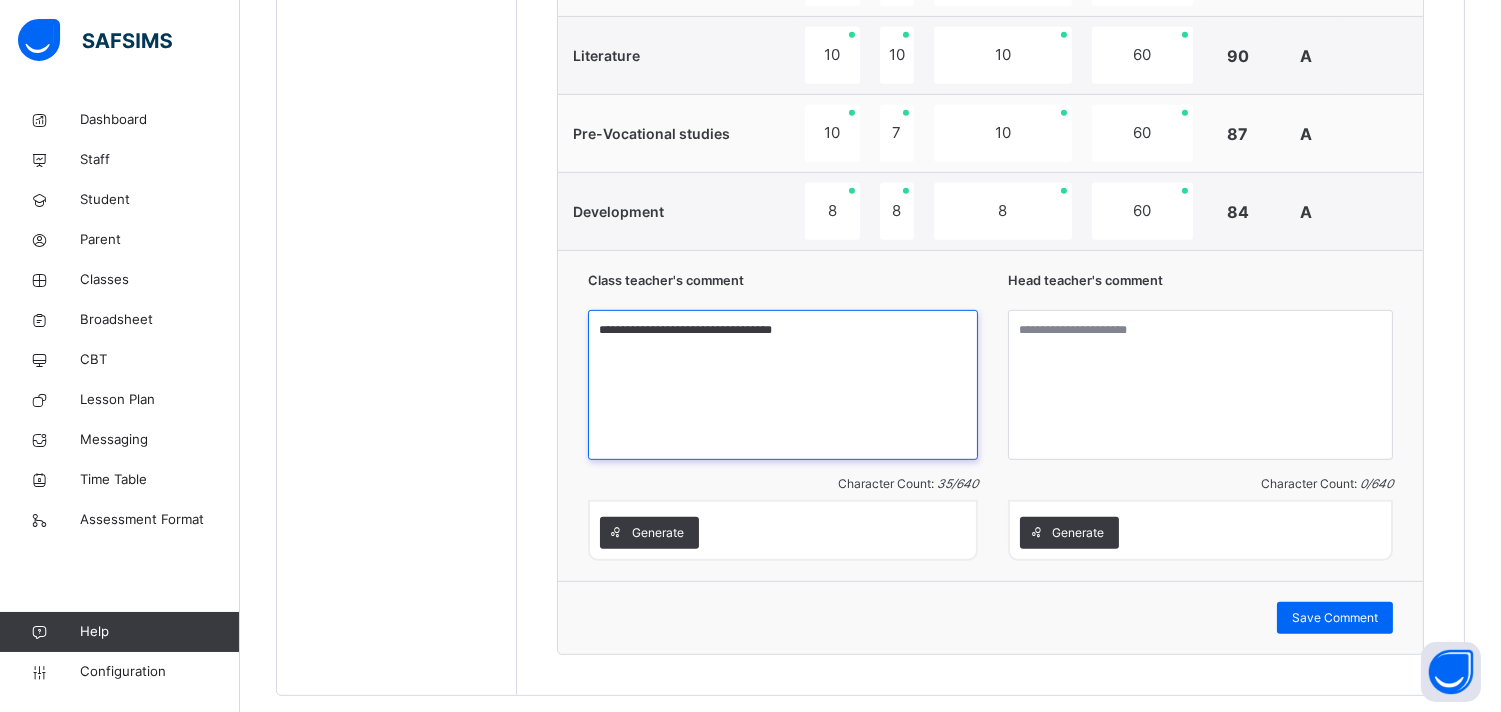 type on "**********" 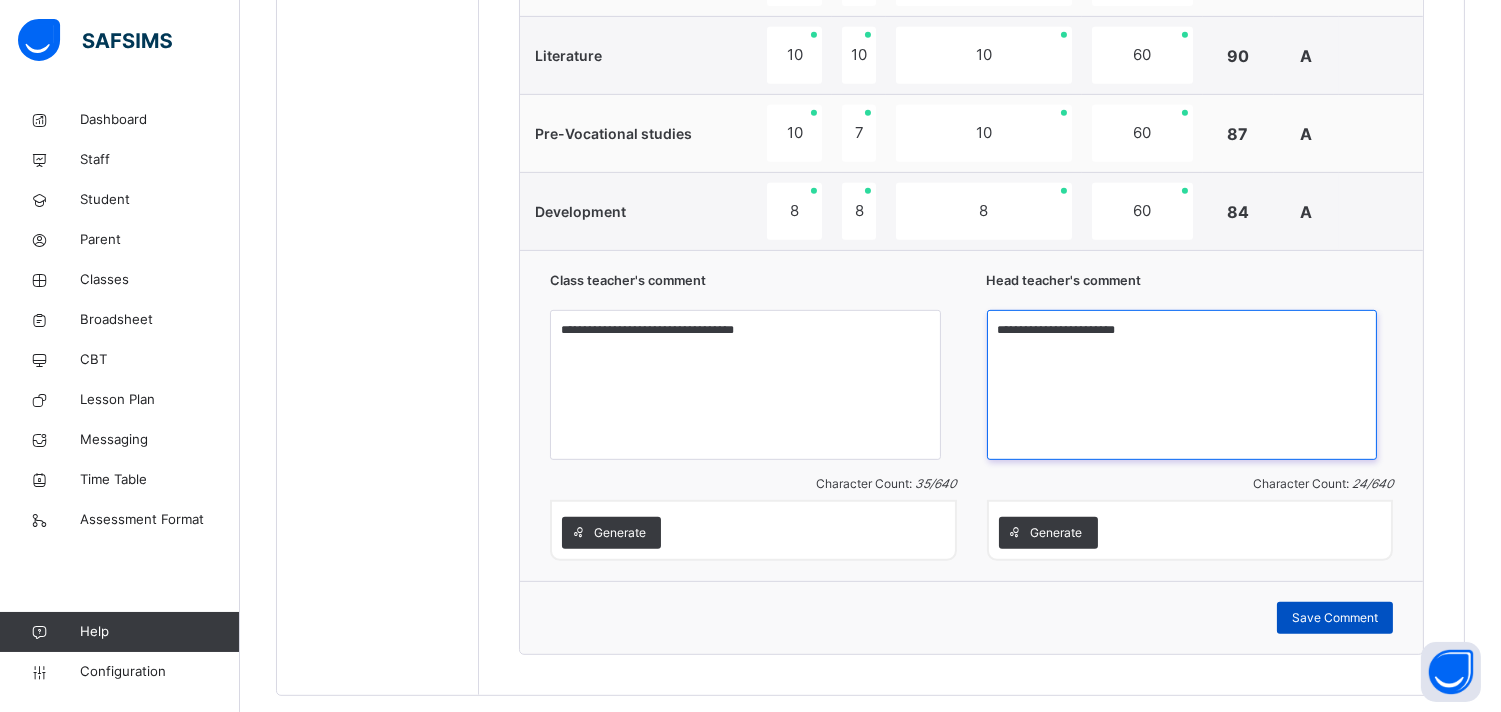 type on "**********" 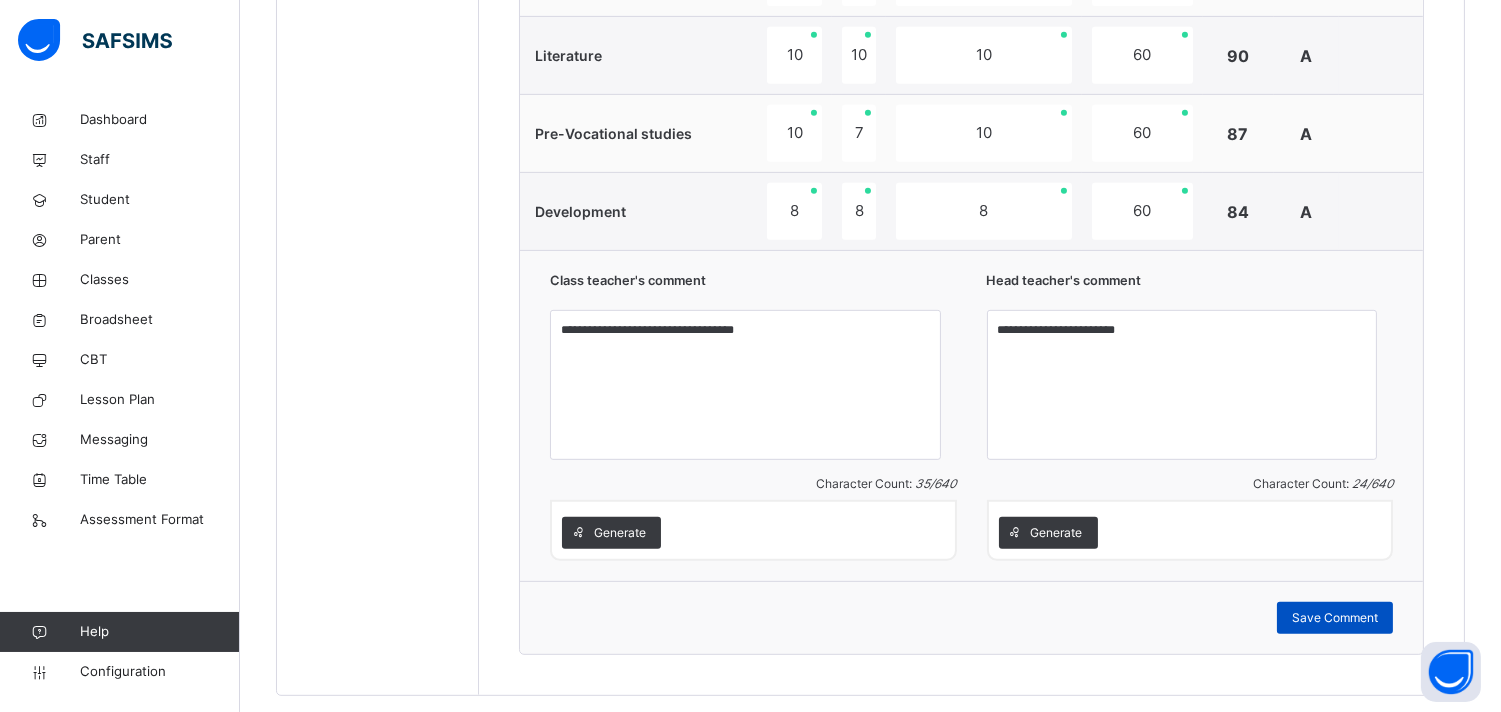 click on "Save Comment" at bounding box center (1335, 618) 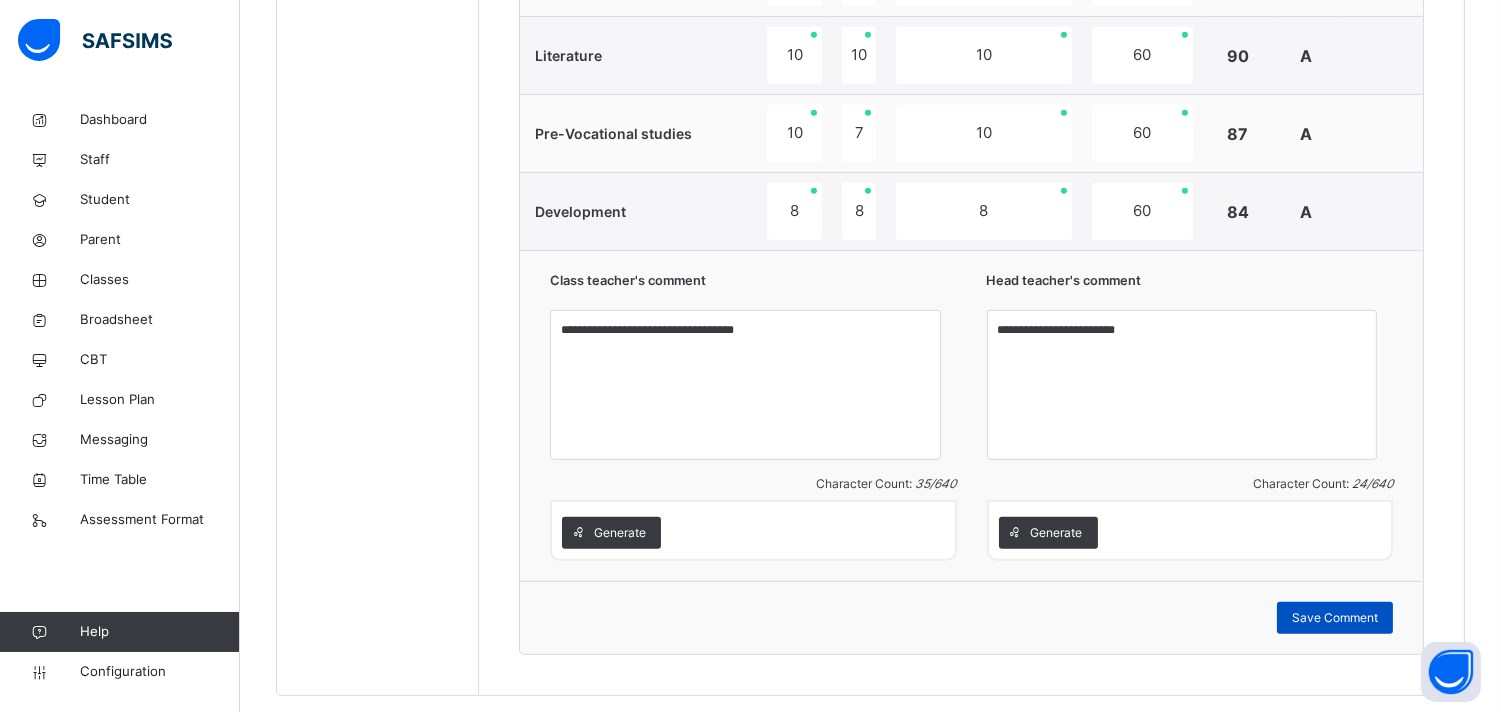 click on "Save Comment" at bounding box center [1335, 618] 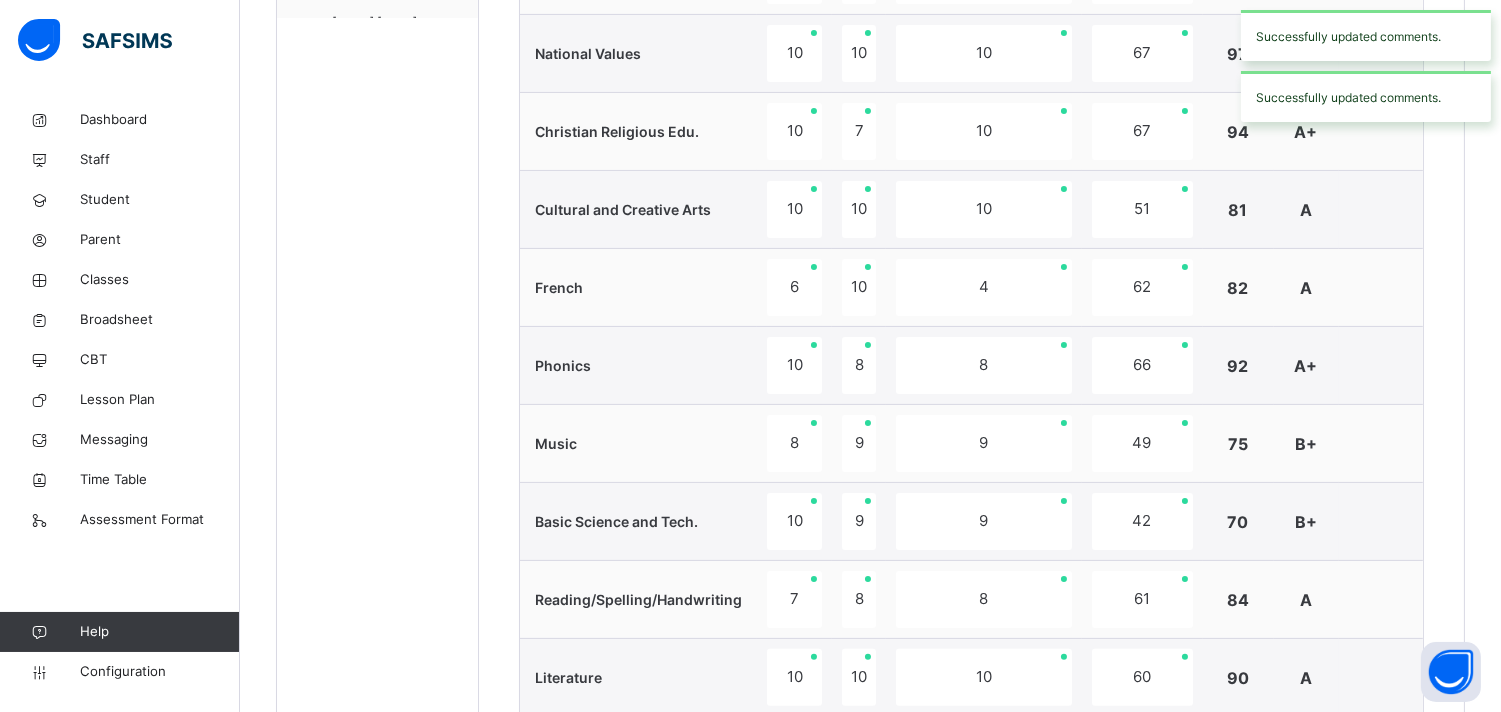 scroll, scrollTop: 434, scrollLeft: 0, axis: vertical 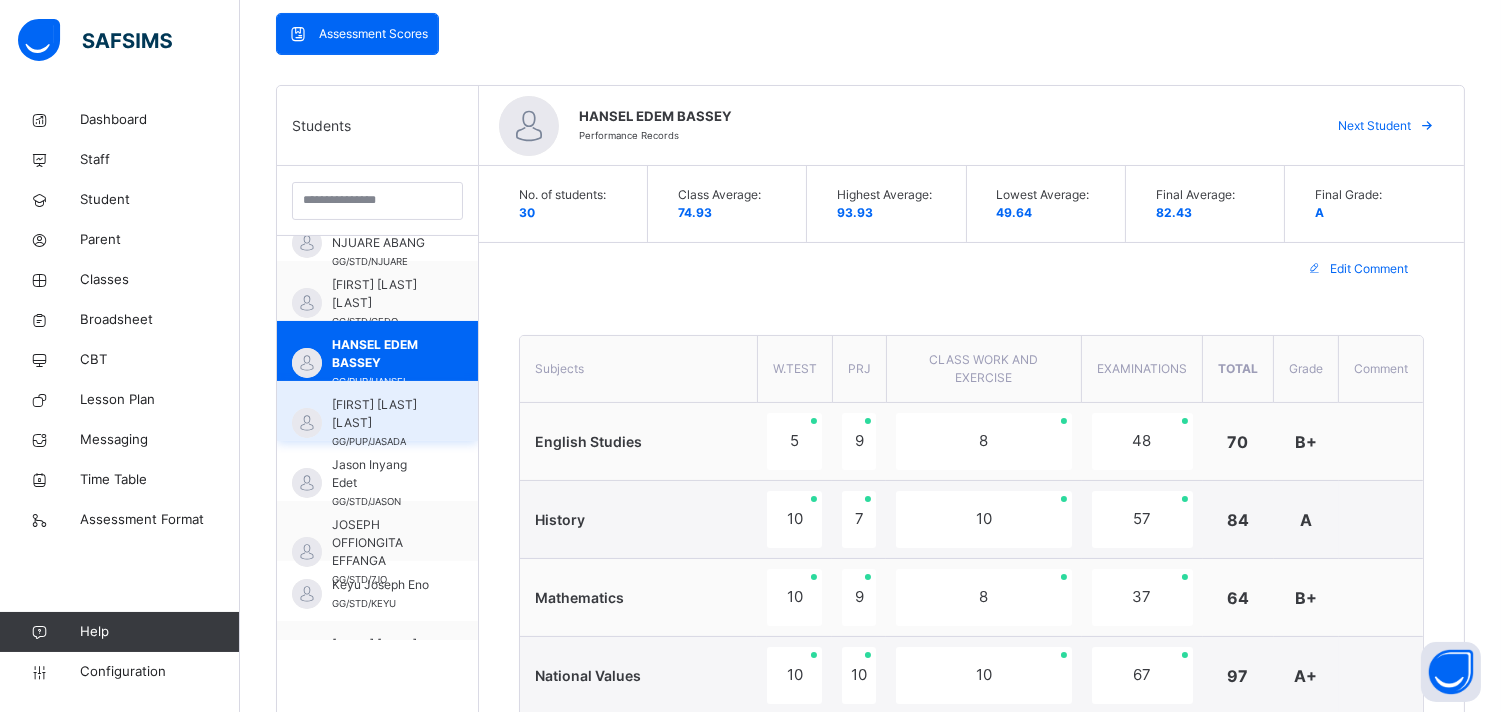 click on "[FIRST] [LAST] [LAST]" at bounding box center [382, 414] 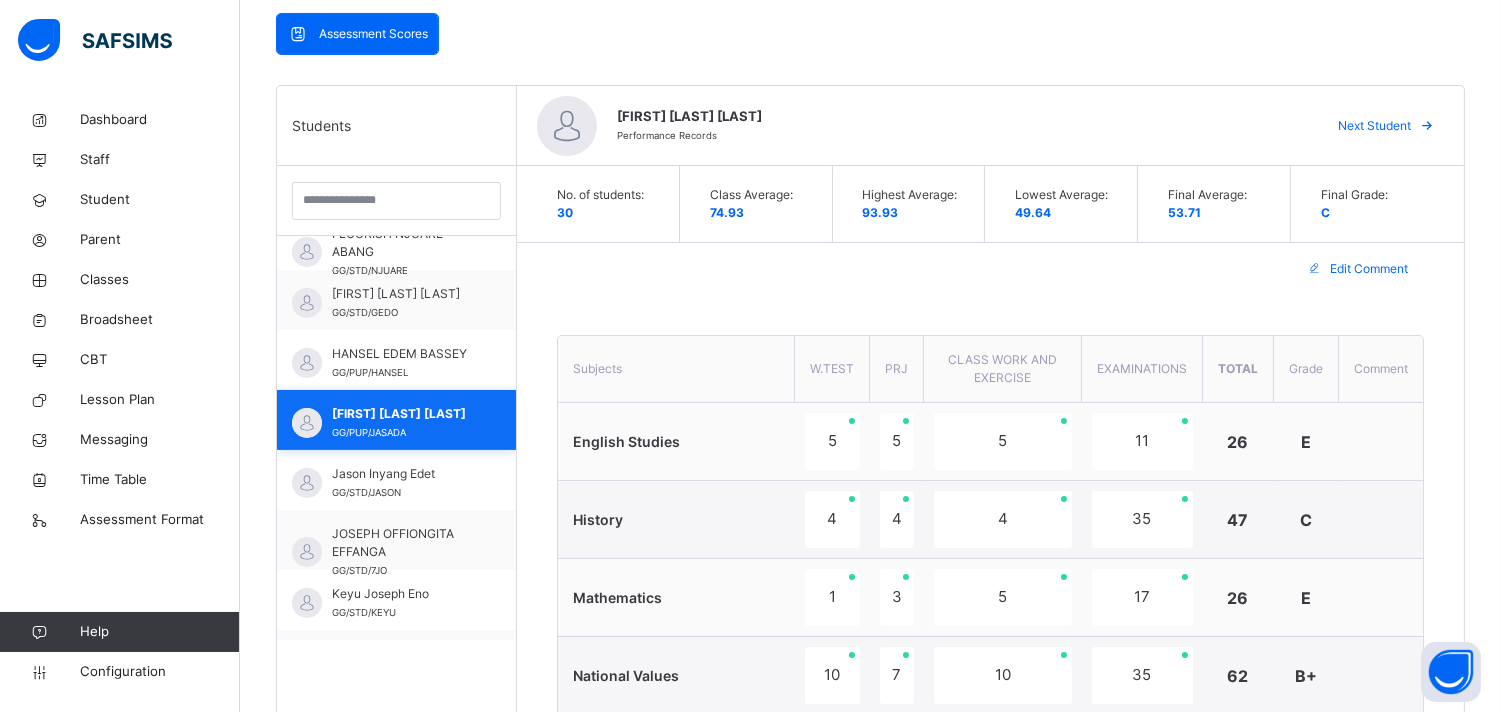 scroll, scrollTop: 755, scrollLeft: 0, axis: vertical 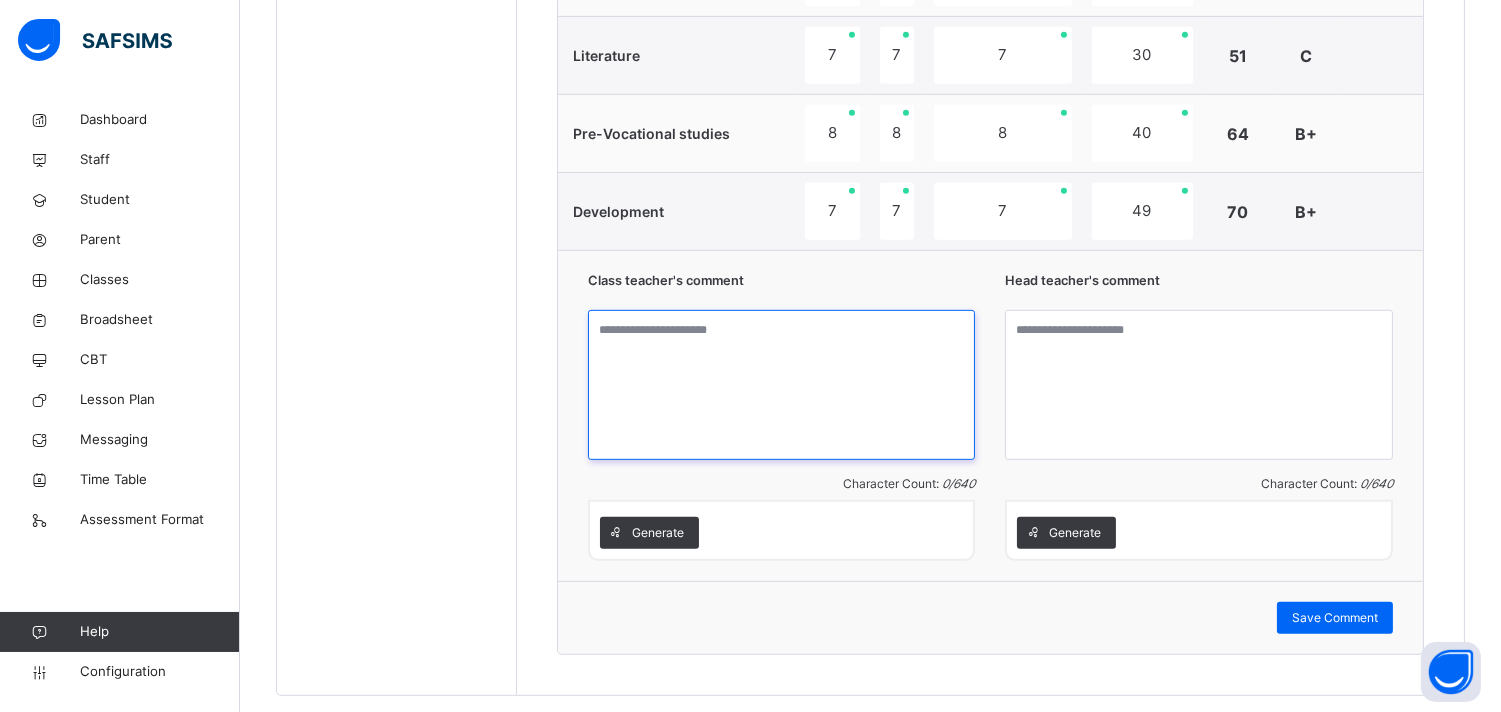 click at bounding box center (782, 385) 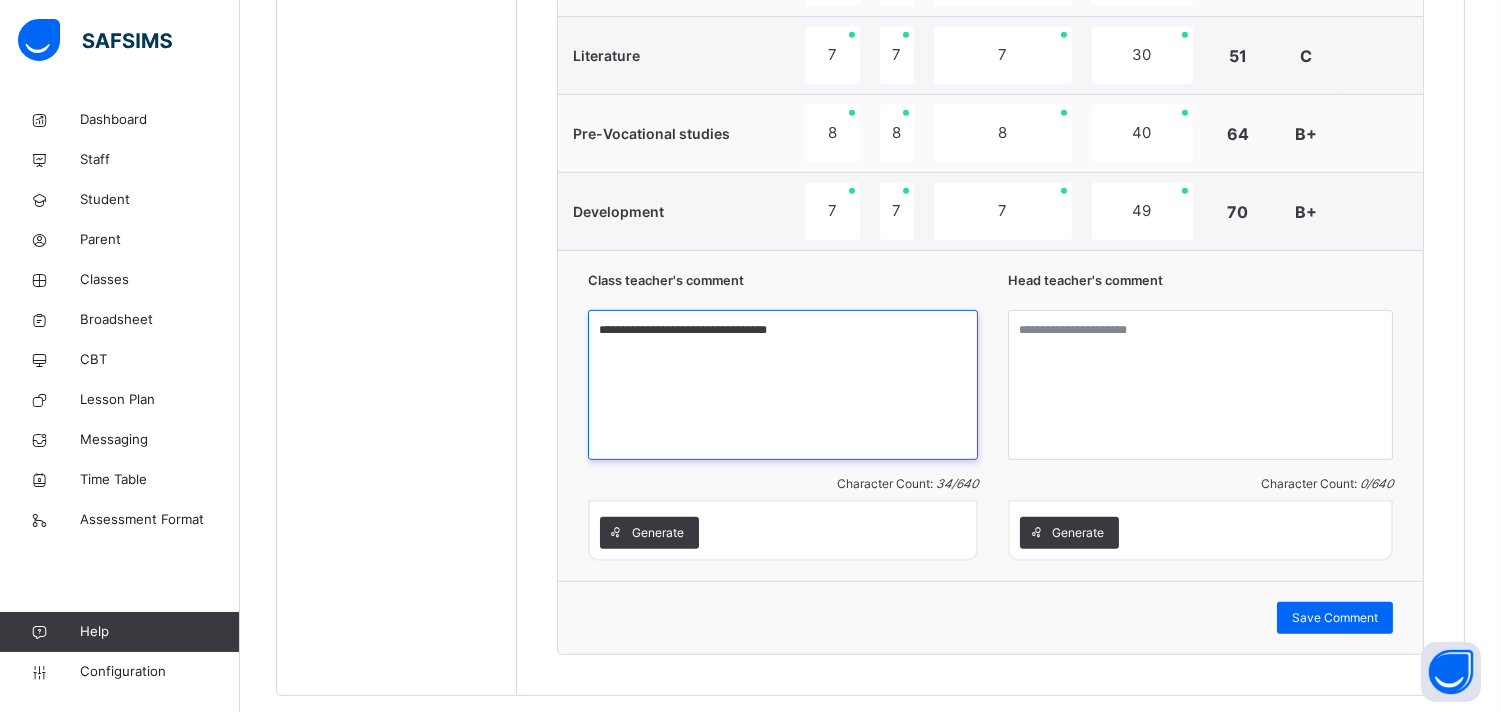 type on "**********" 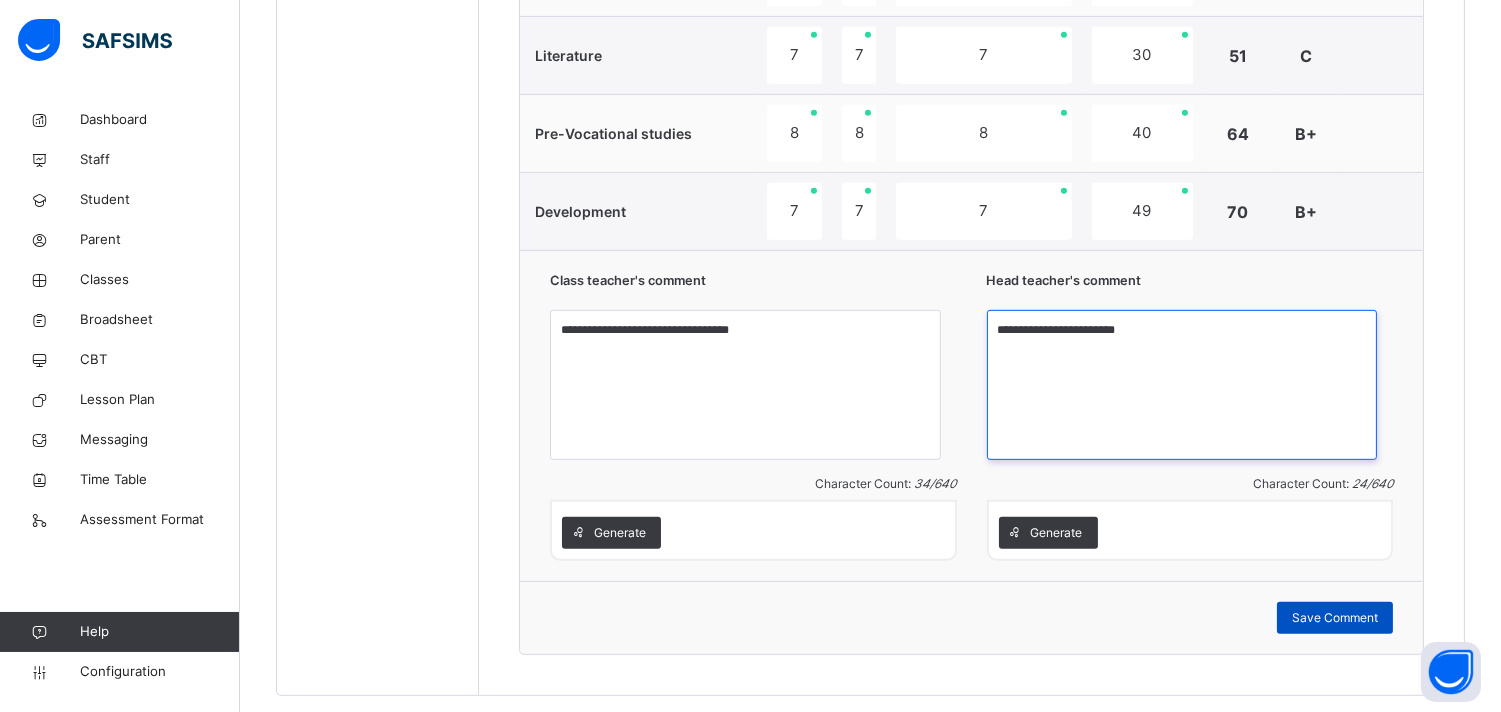 type on "**********" 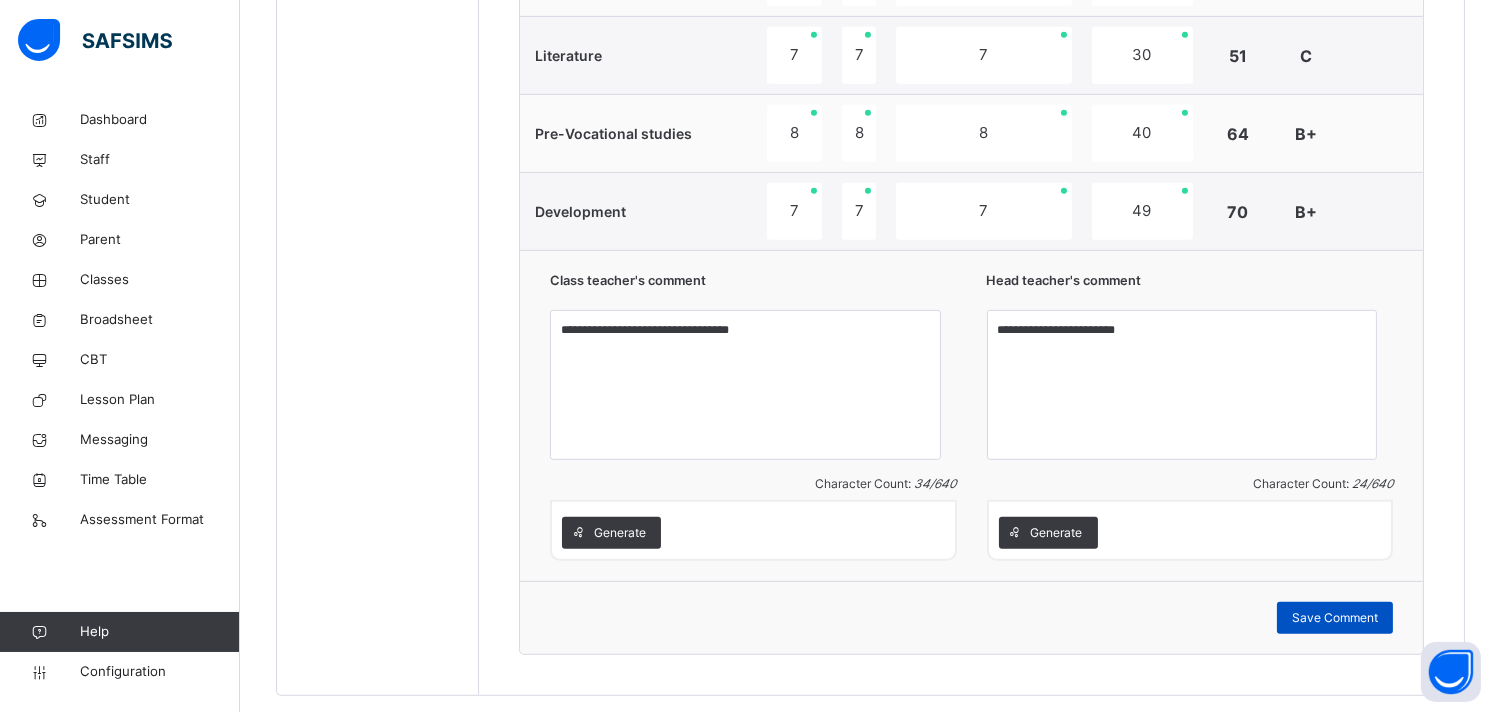 click on "Save Comment" at bounding box center [1335, 618] 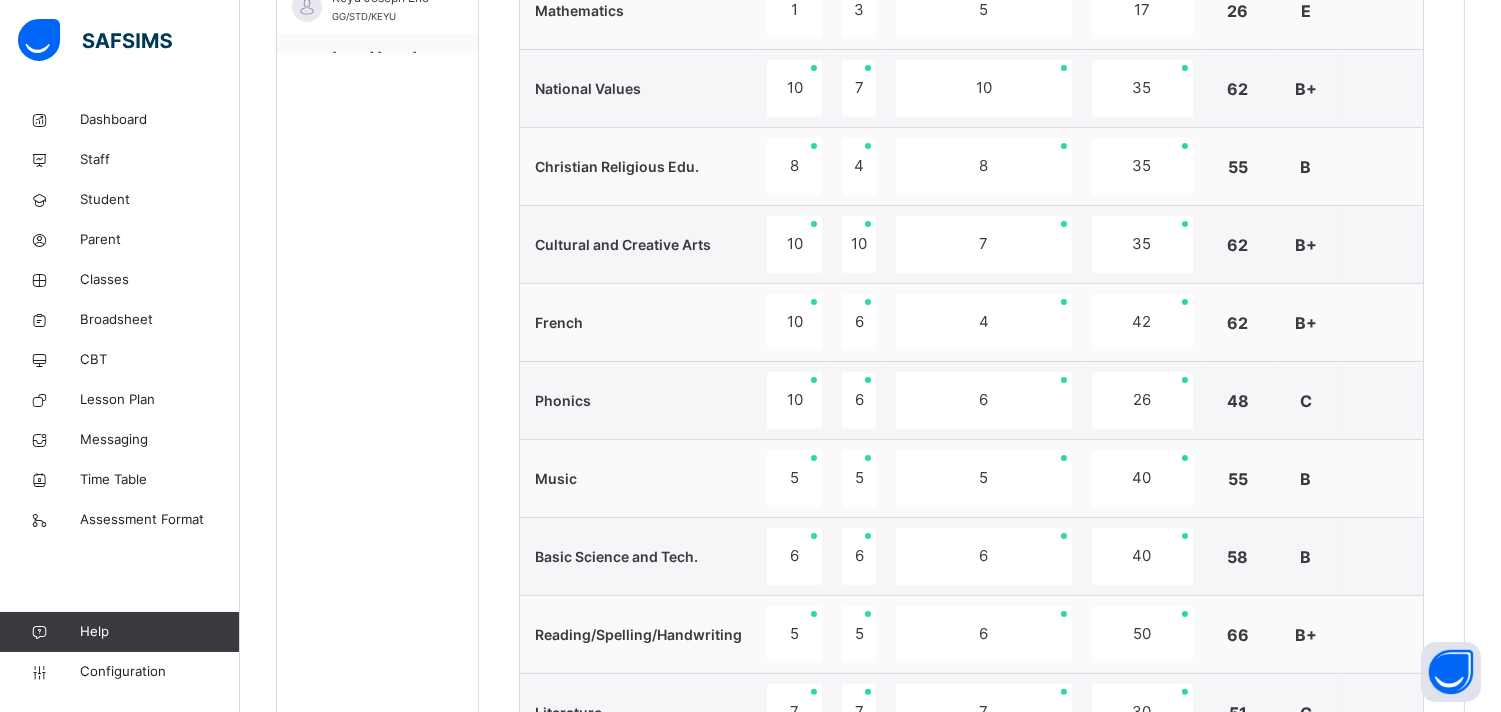 scroll, scrollTop: 434, scrollLeft: 0, axis: vertical 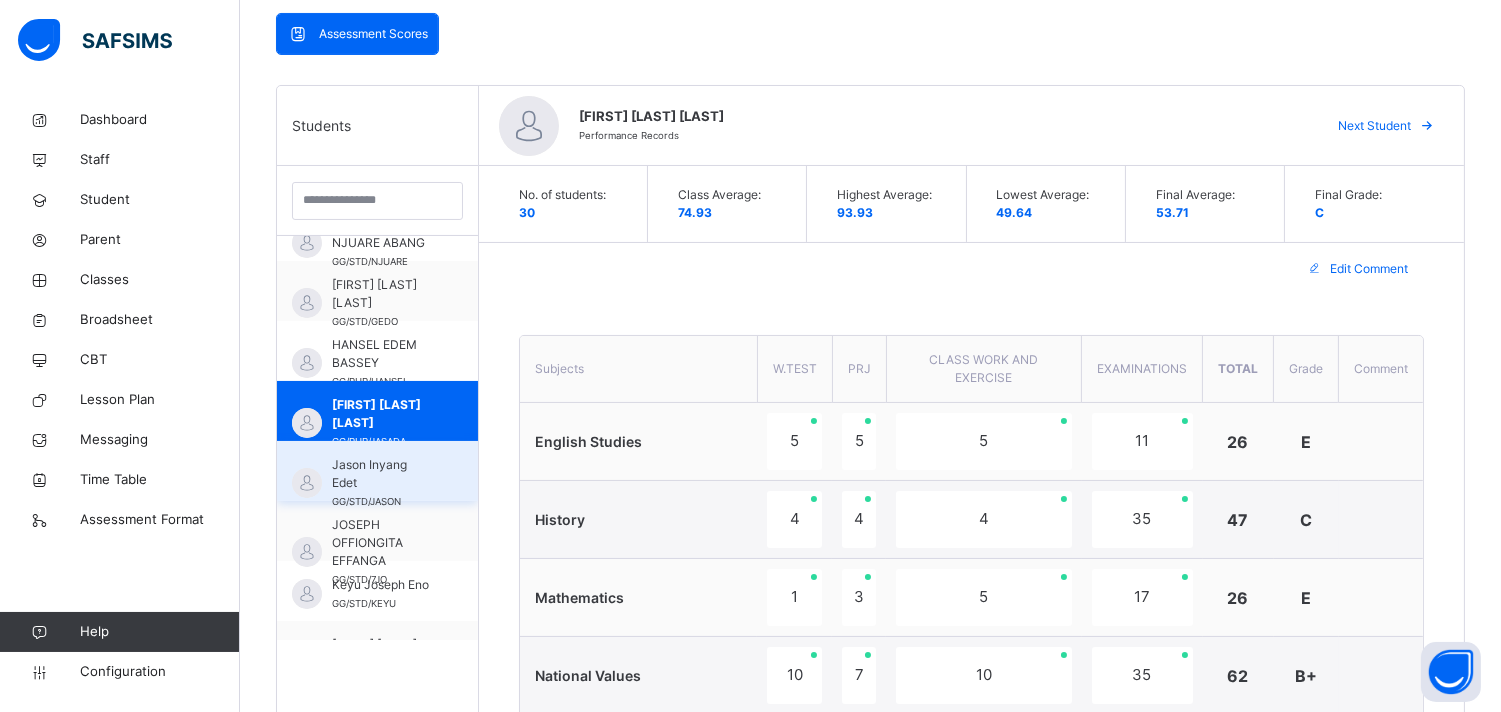 click on "Jason Inyang Edet GG/STD/JASON" at bounding box center [382, 483] 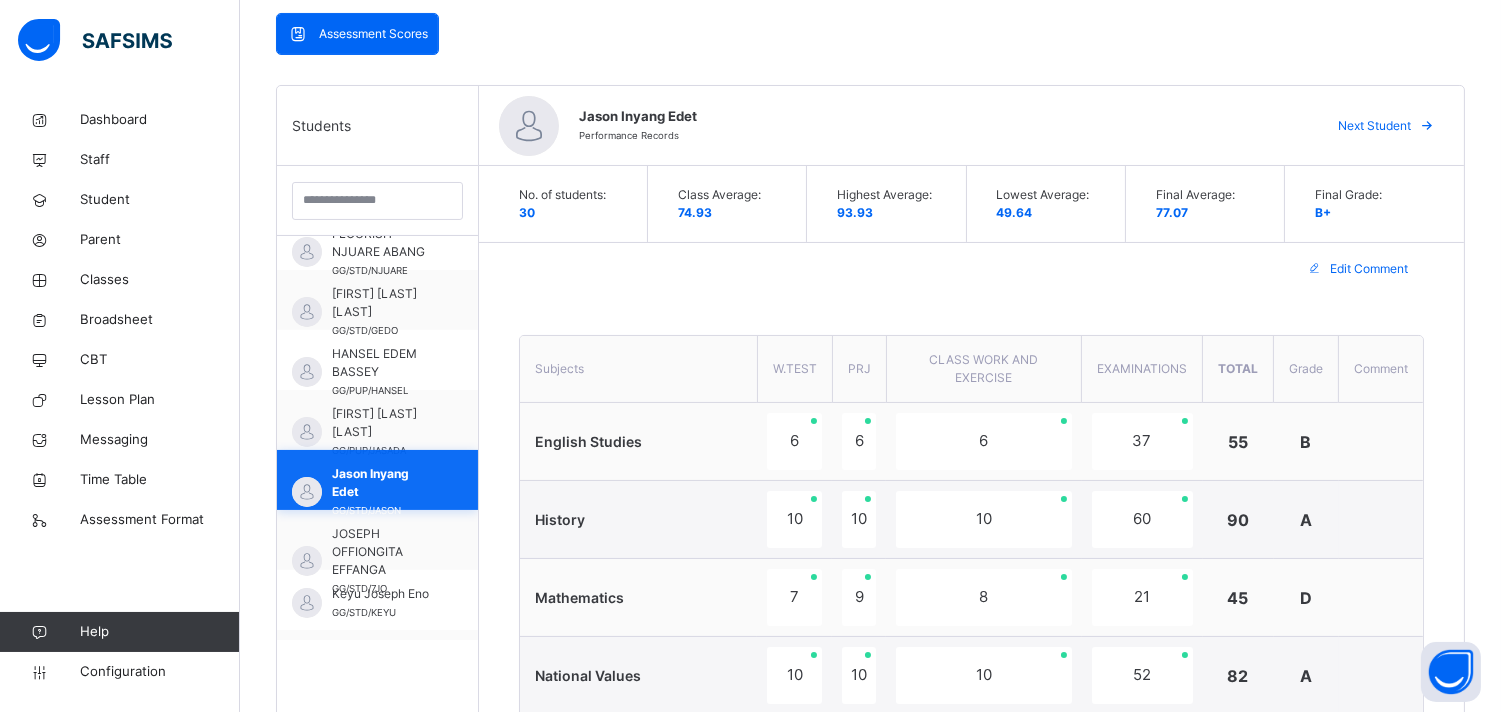 scroll, scrollTop: 755, scrollLeft: 0, axis: vertical 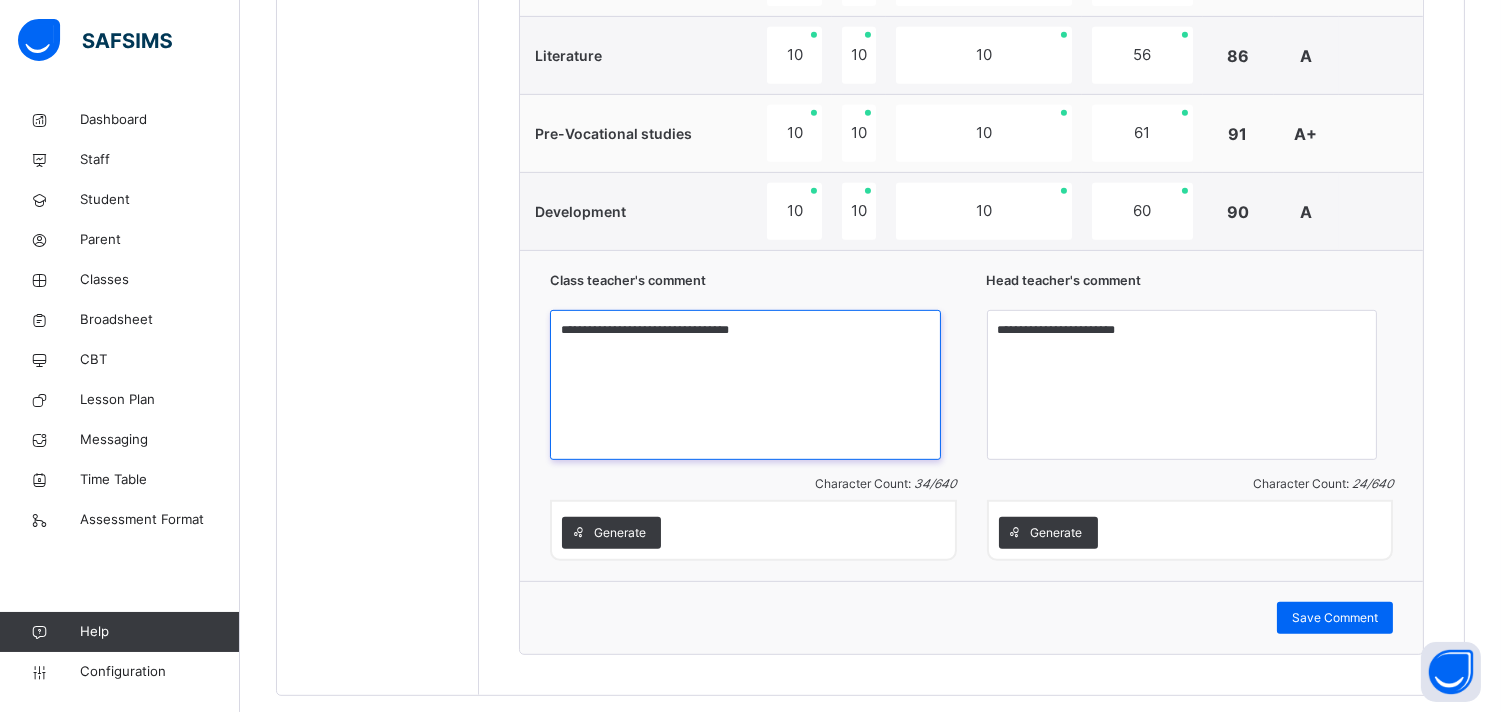 click on "**********" at bounding box center (745, 385) 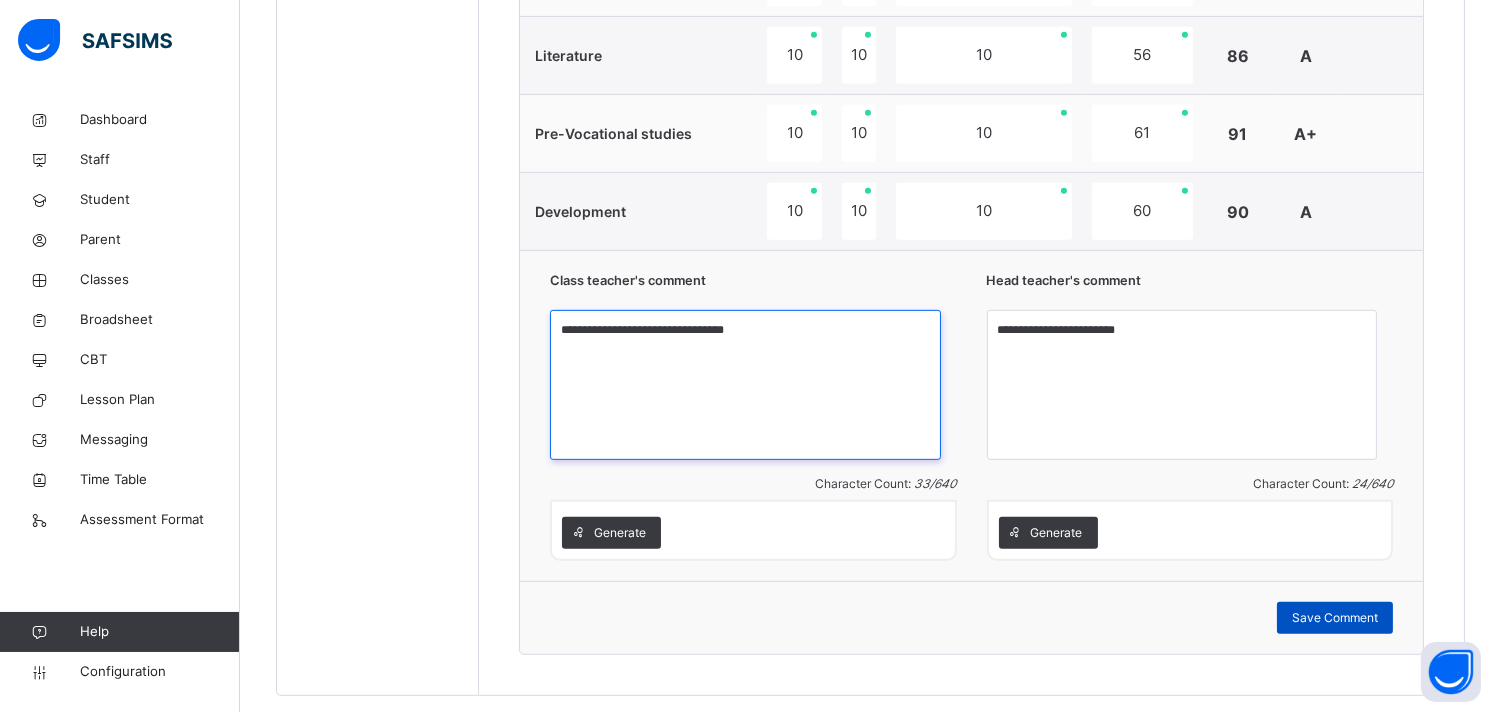type on "**********" 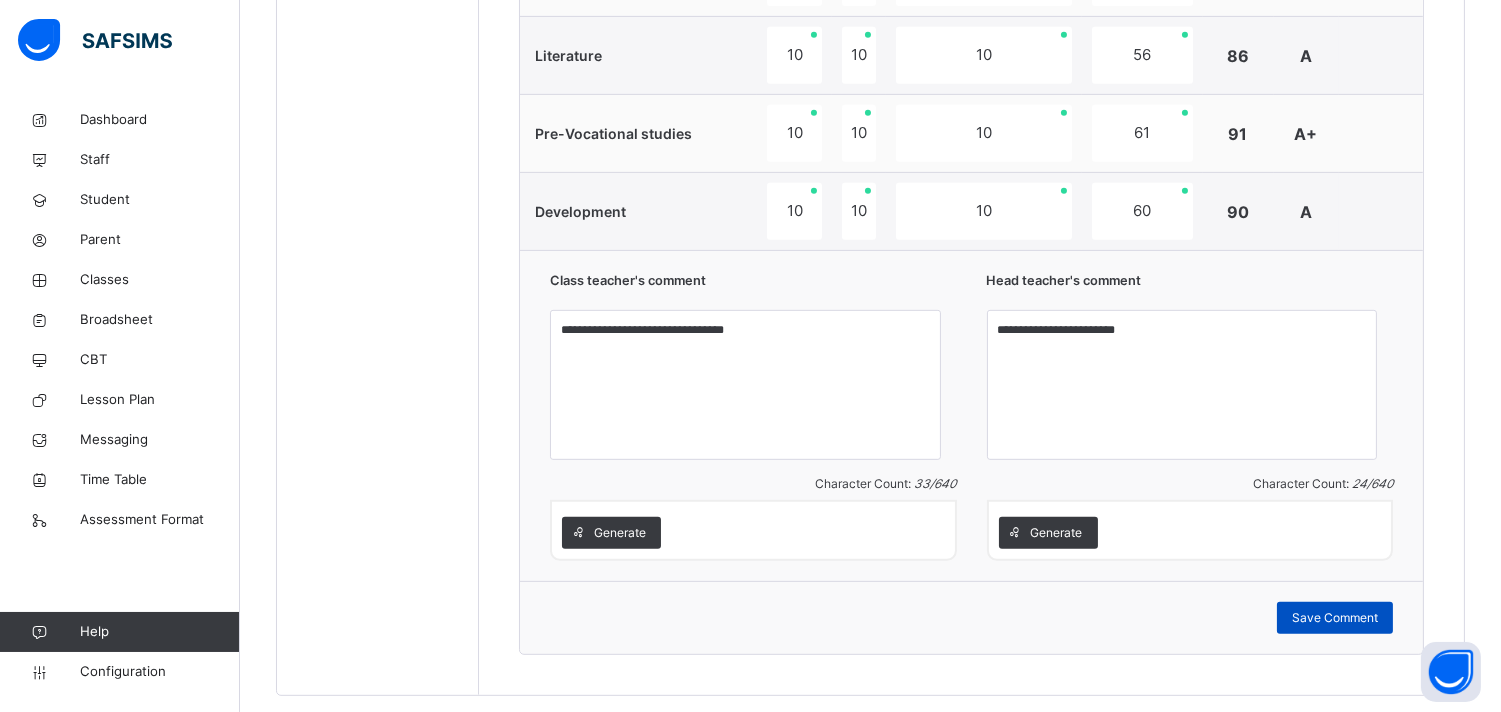 click on "Save Comment" at bounding box center [1335, 618] 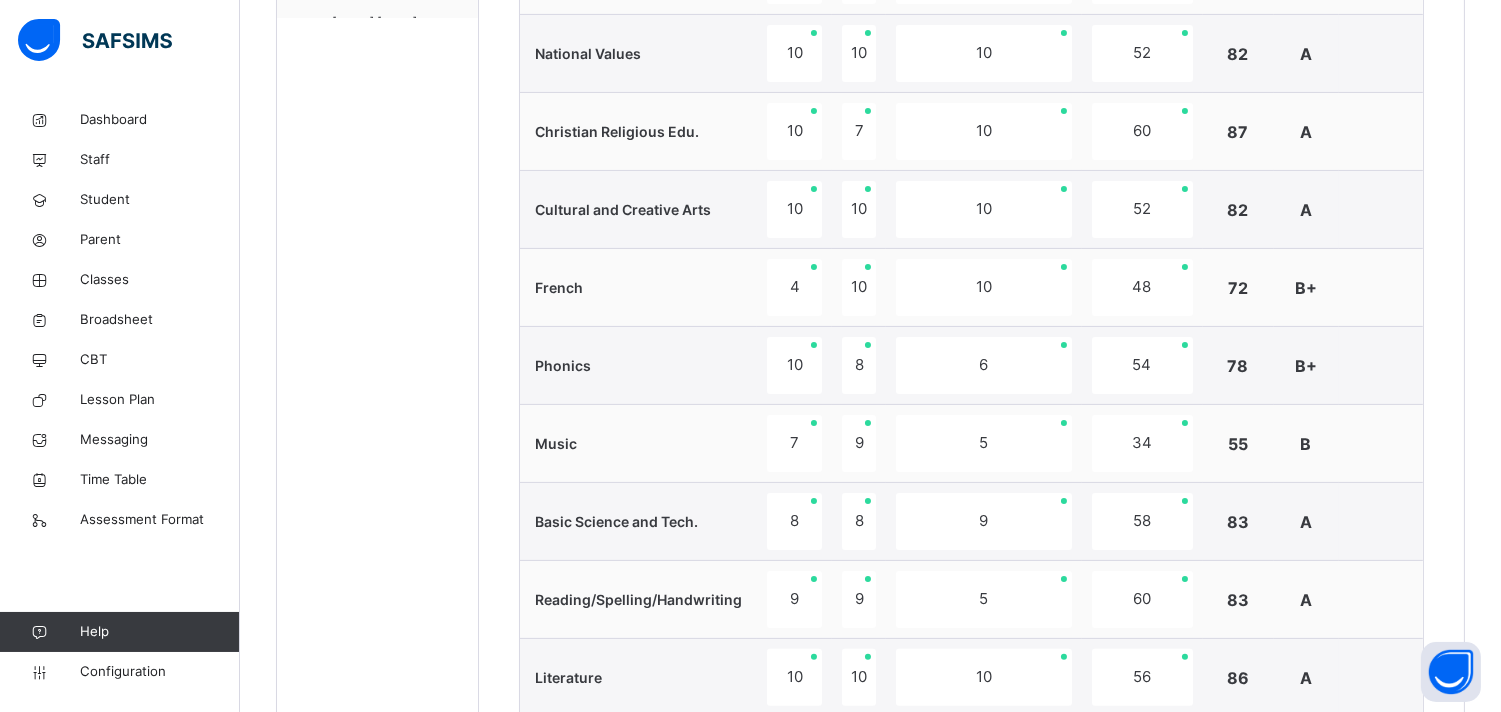 scroll, scrollTop: 434, scrollLeft: 0, axis: vertical 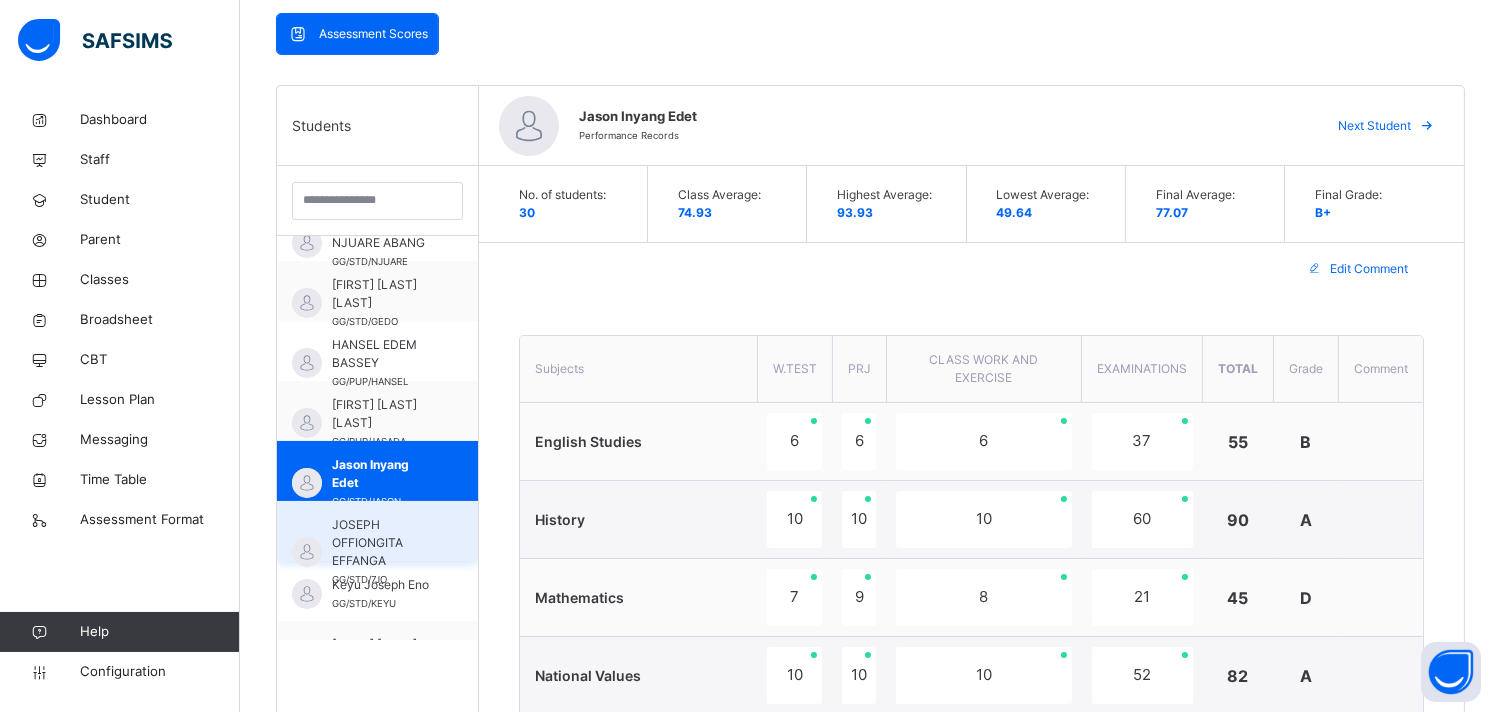 click on "JOSEPH OFFIONGITA EFFANGA" at bounding box center [382, 543] 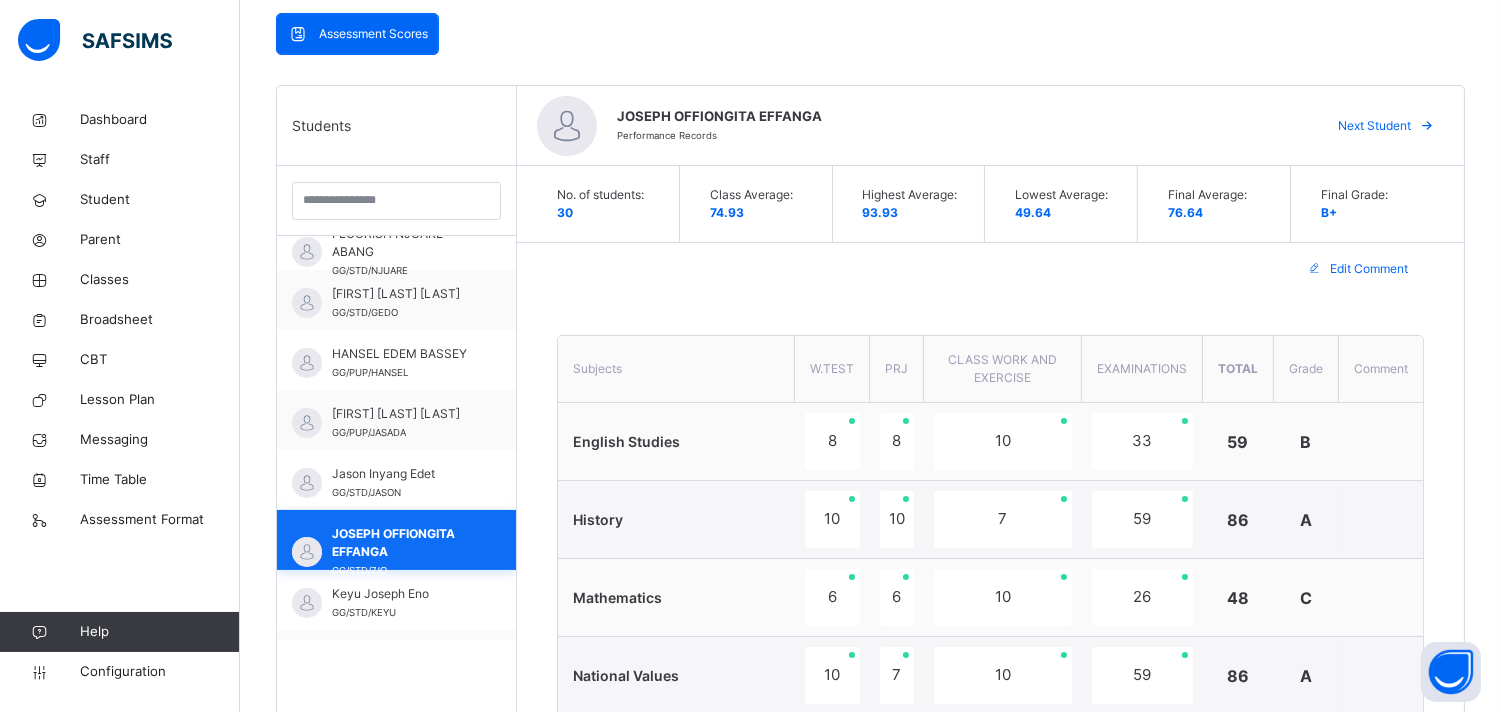scroll, scrollTop: 755, scrollLeft: 0, axis: vertical 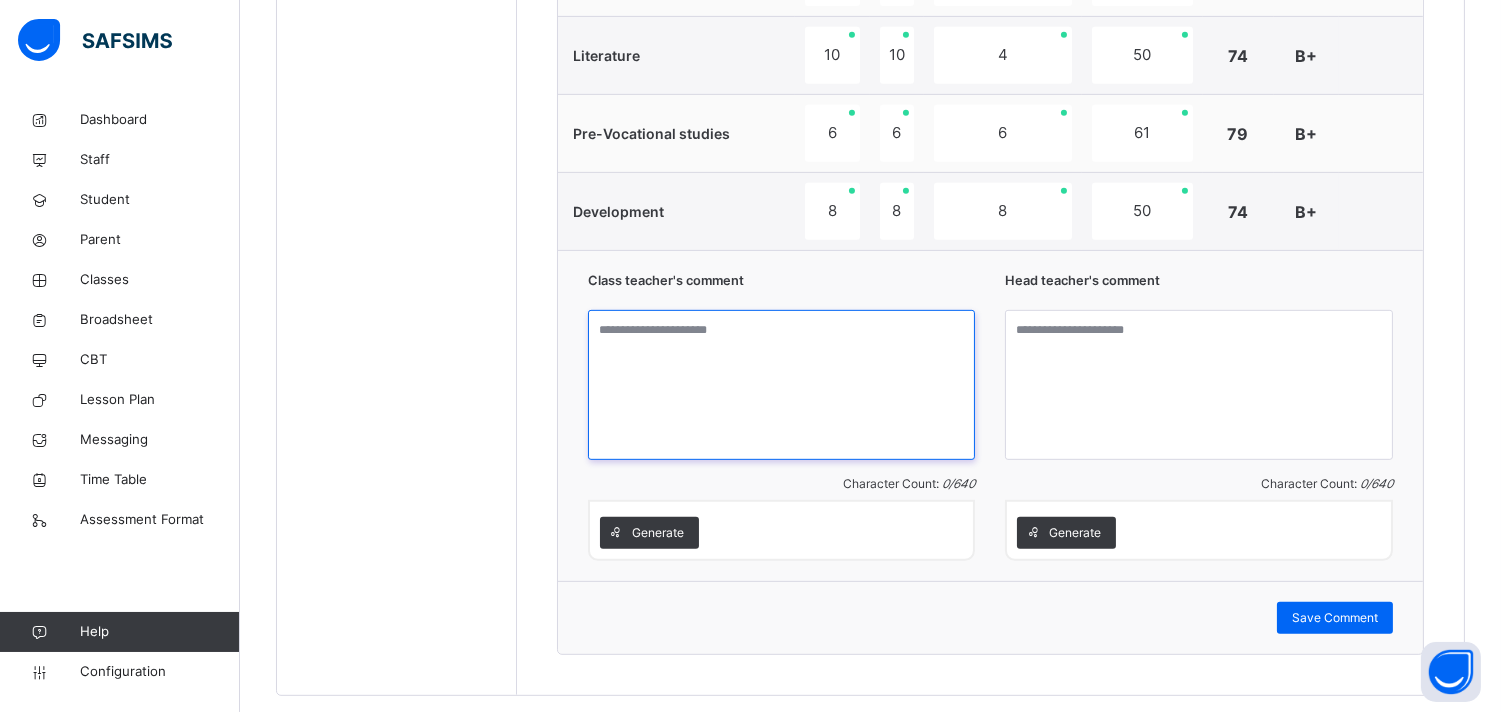 click at bounding box center (782, 385) 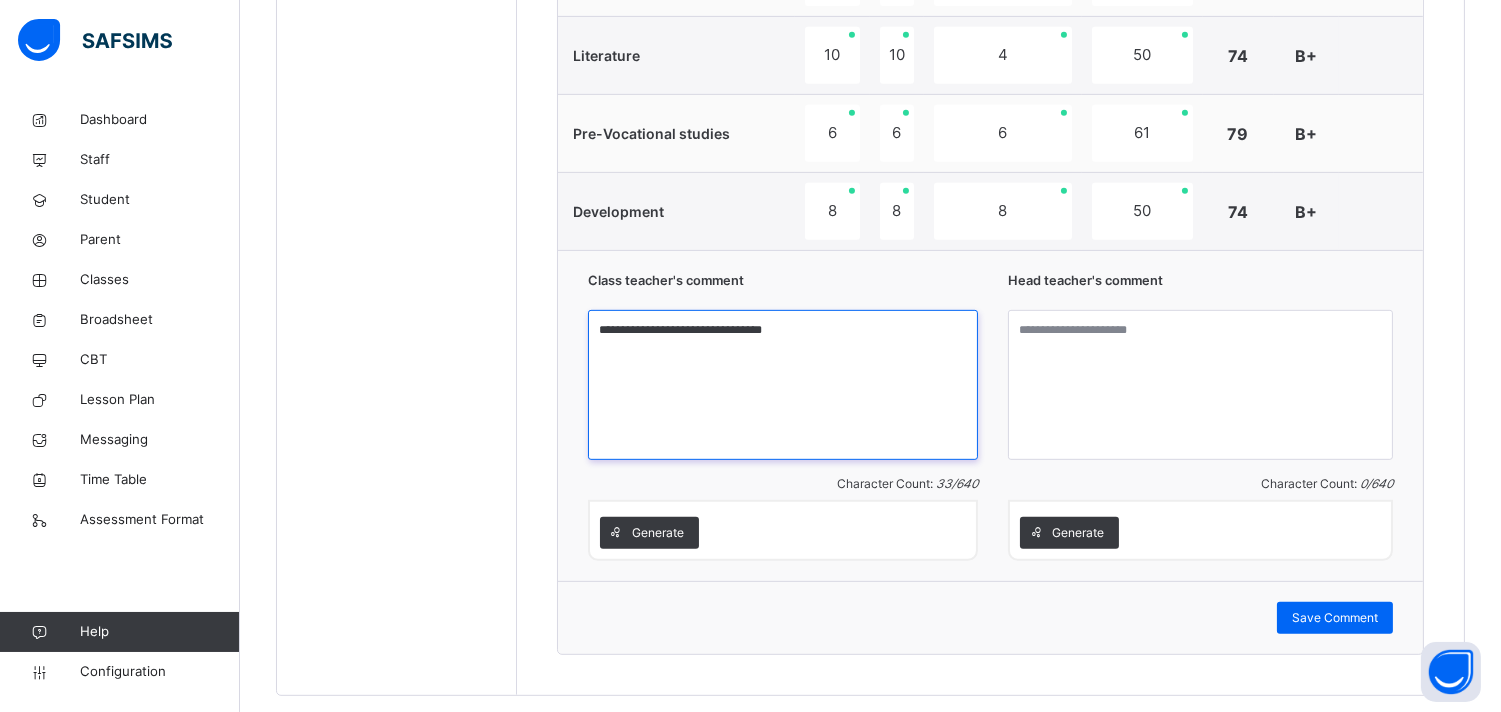 type on "**********" 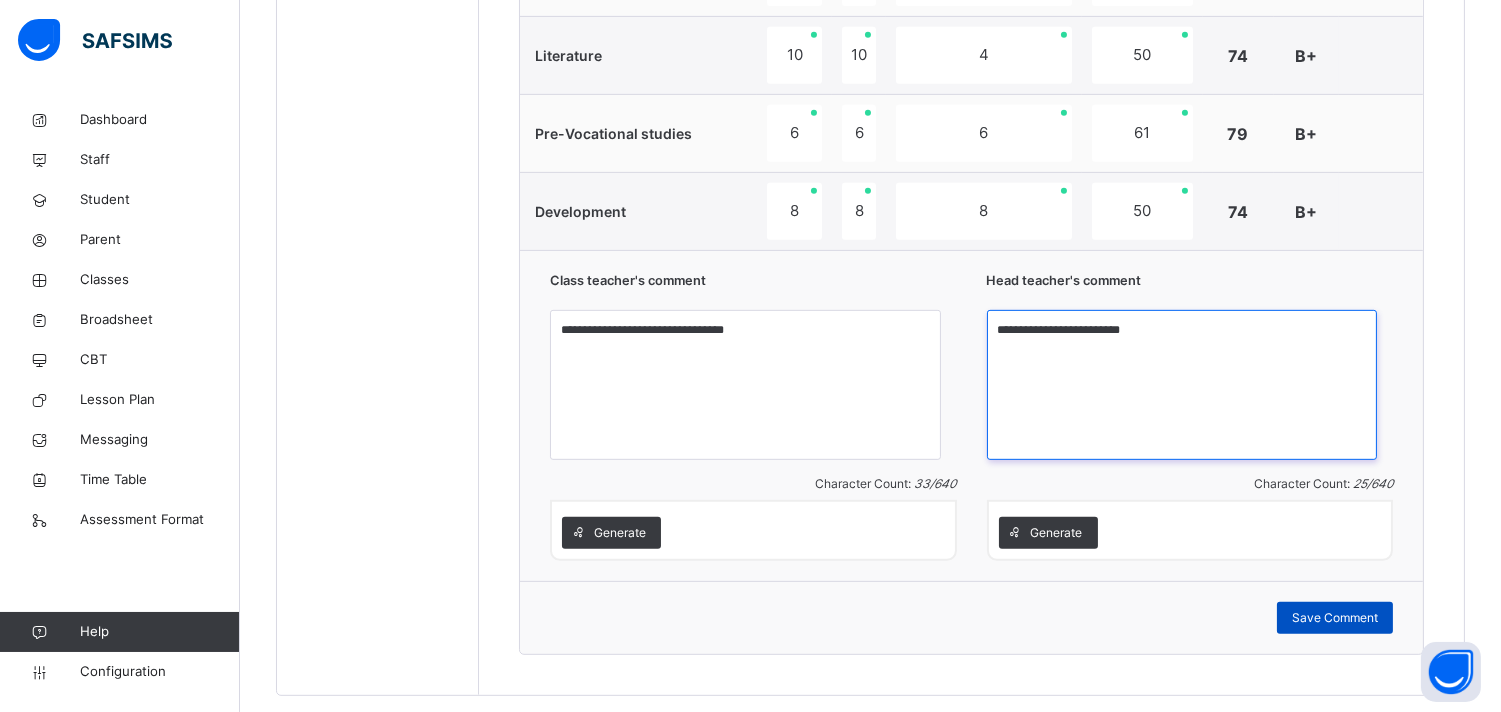 type on "**********" 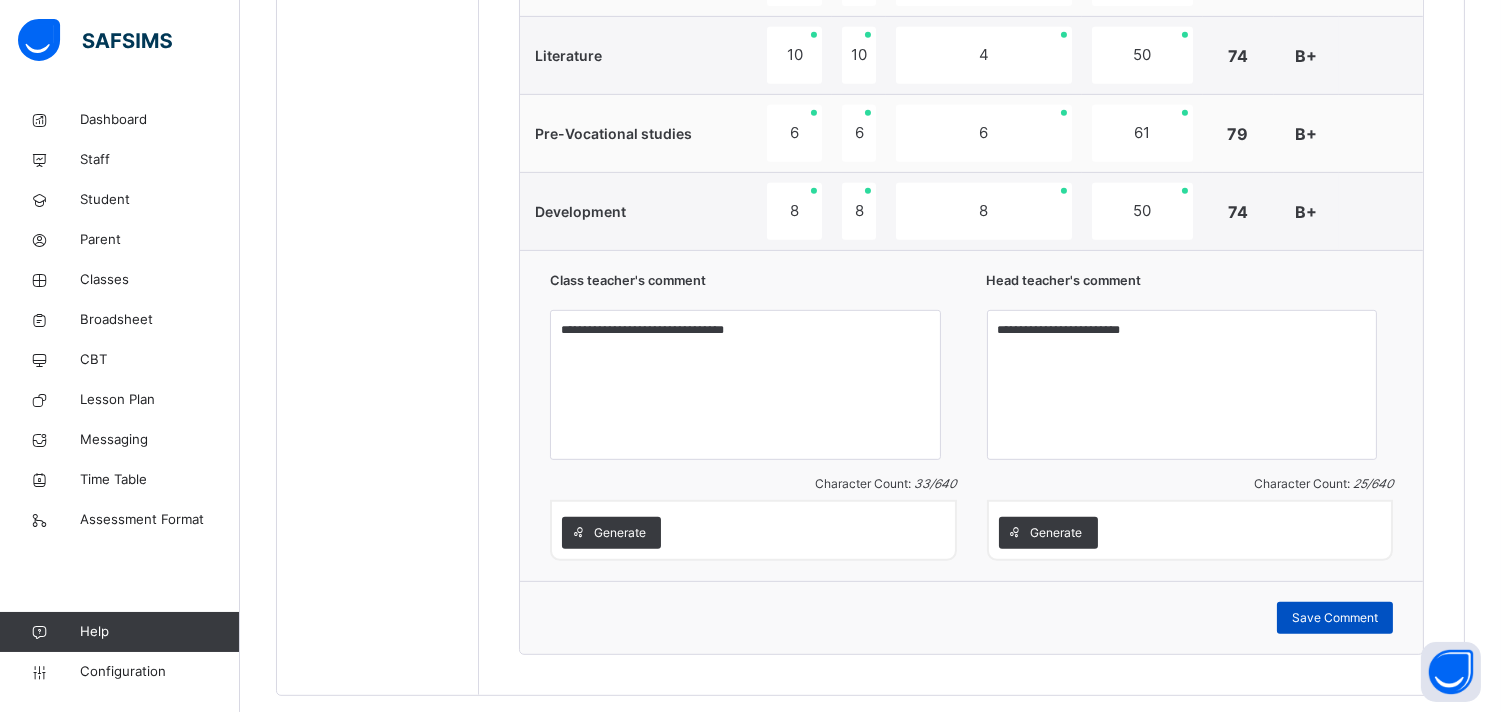 click on "Save Comment" at bounding box center (1335, 618) 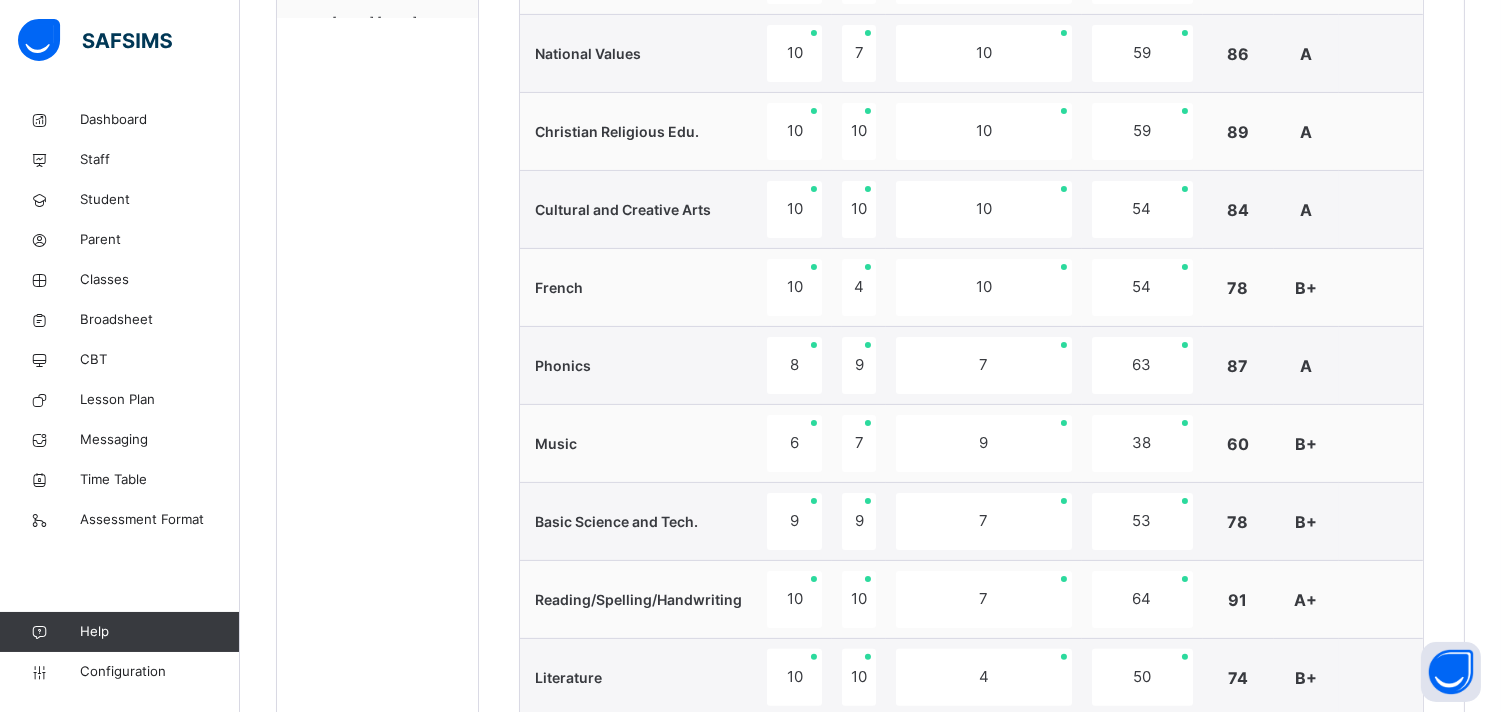 scroll, scrollTop: 434, scrollLeft: 0, axis: vertical 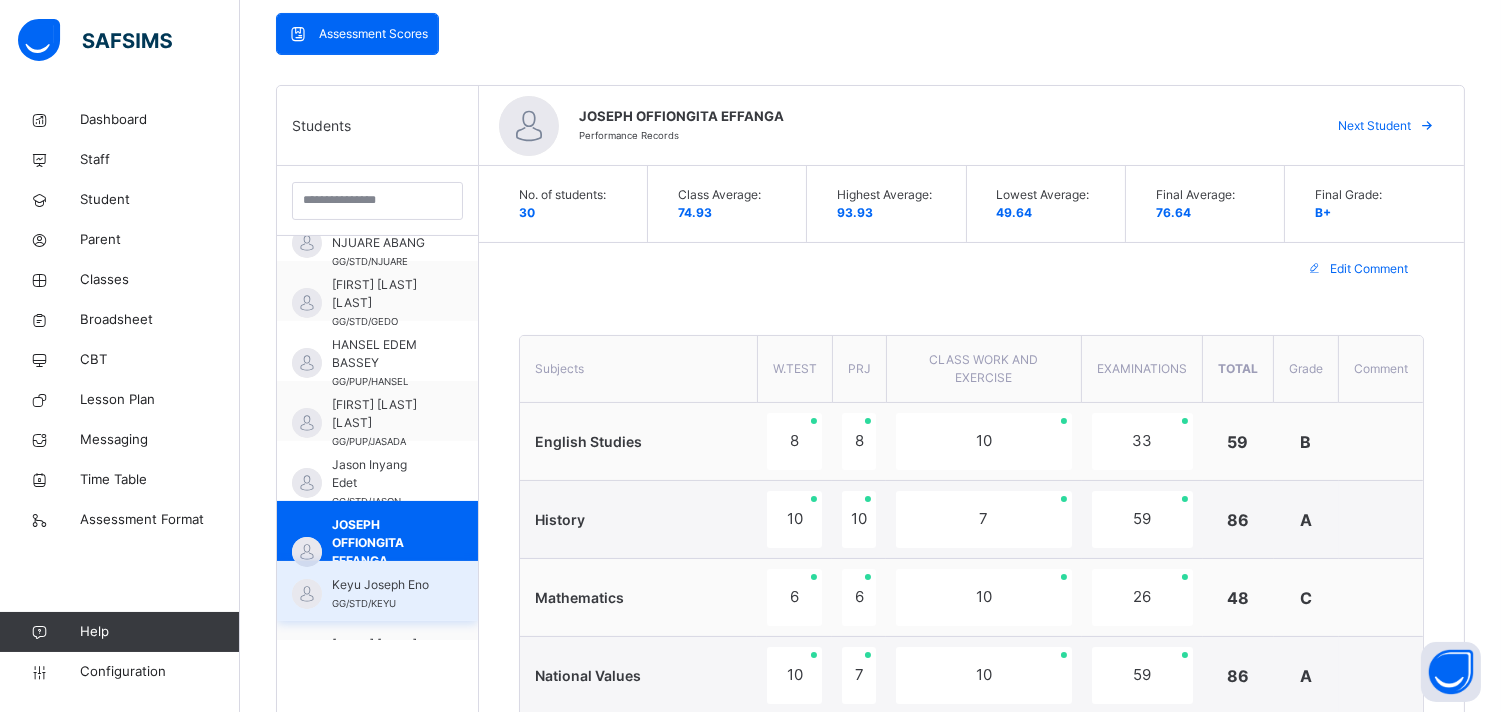 click on "Keyu Joseph Eno GG/STD/KEYU" at bounding box center [382, 594] 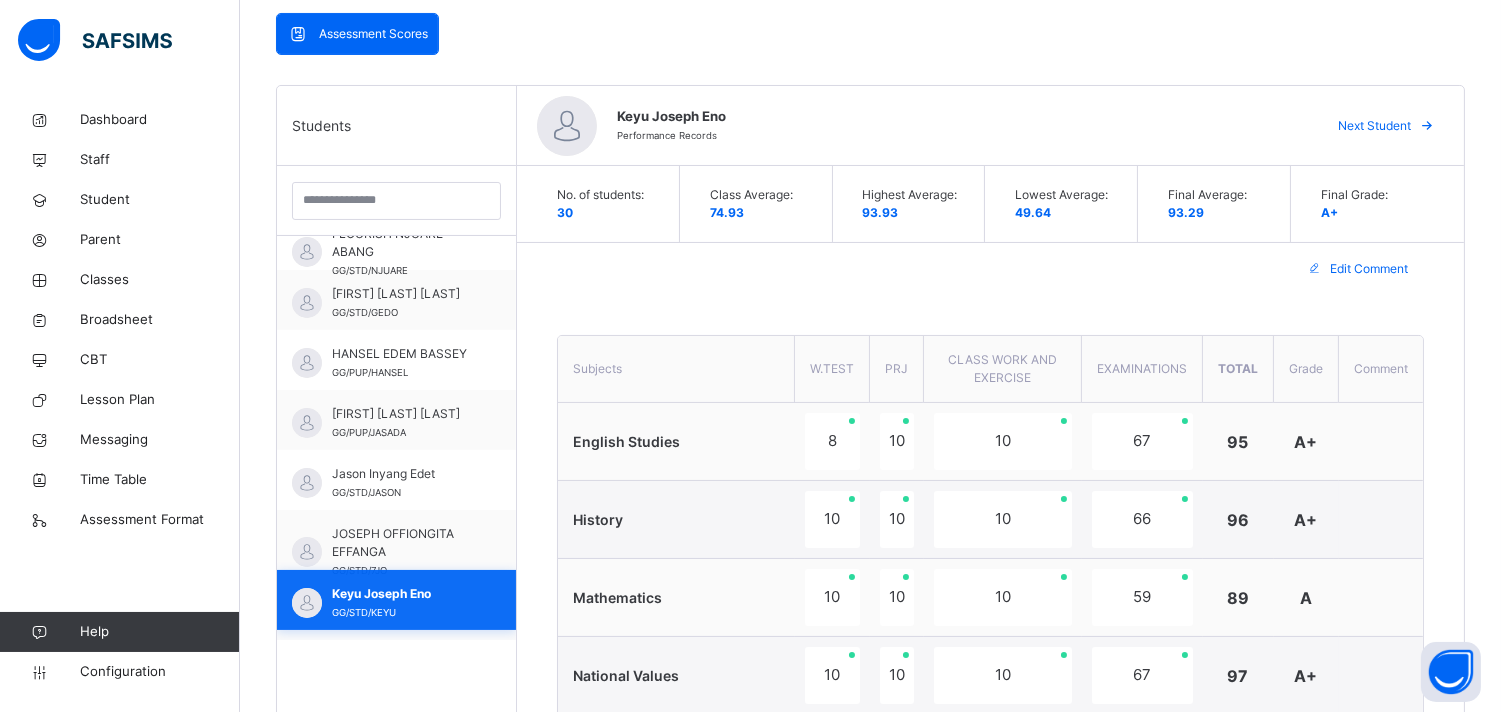 scroll, scrollTop: 755, scrollLeft: 0, axis: vertical 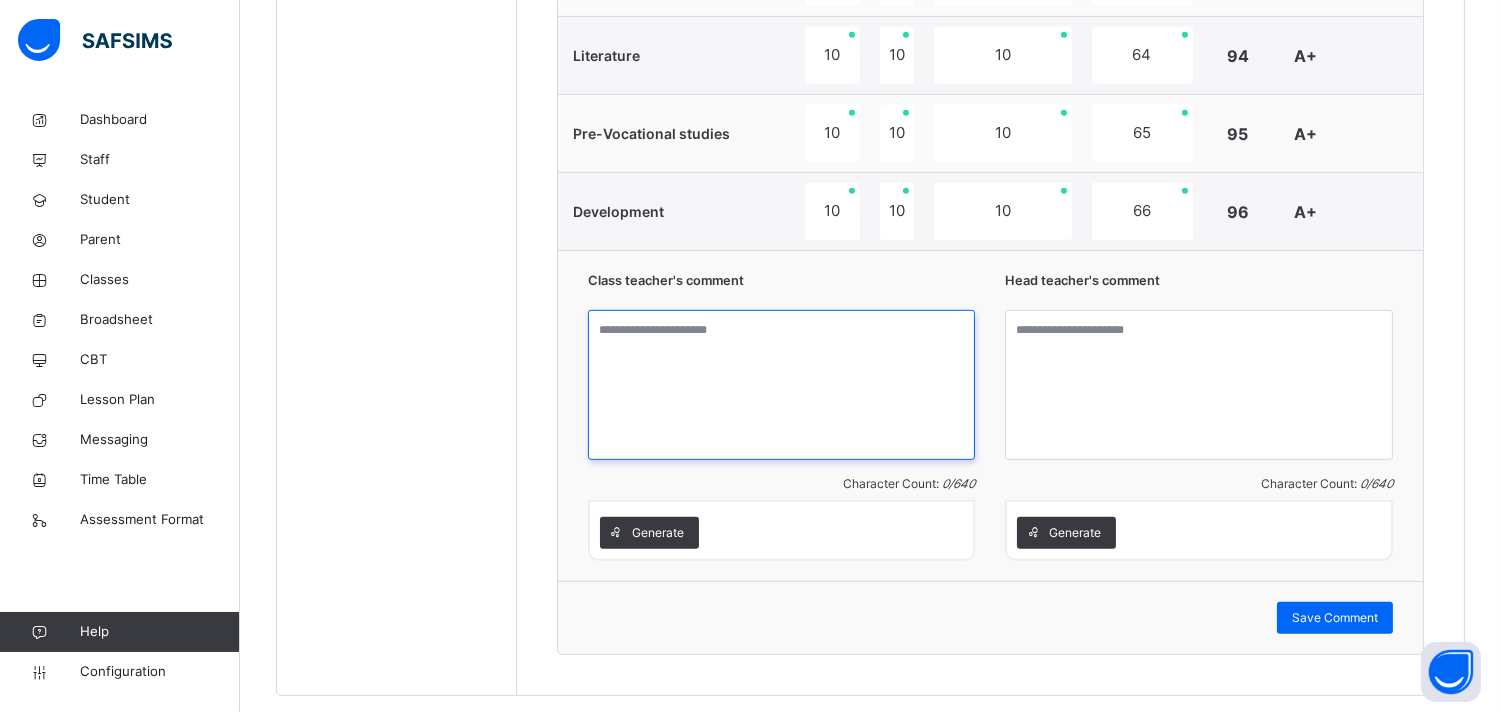 click at bounding box center [782, 385] 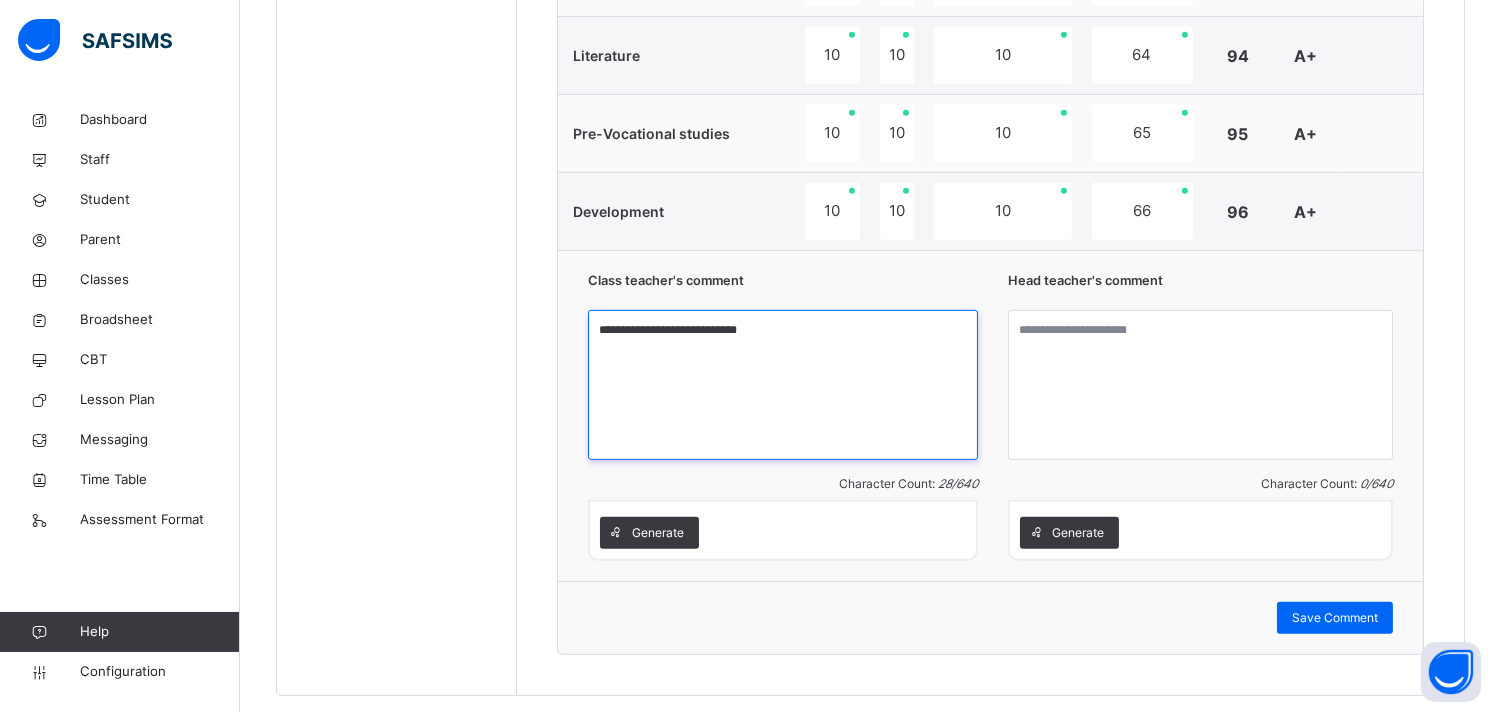 type on "**********" 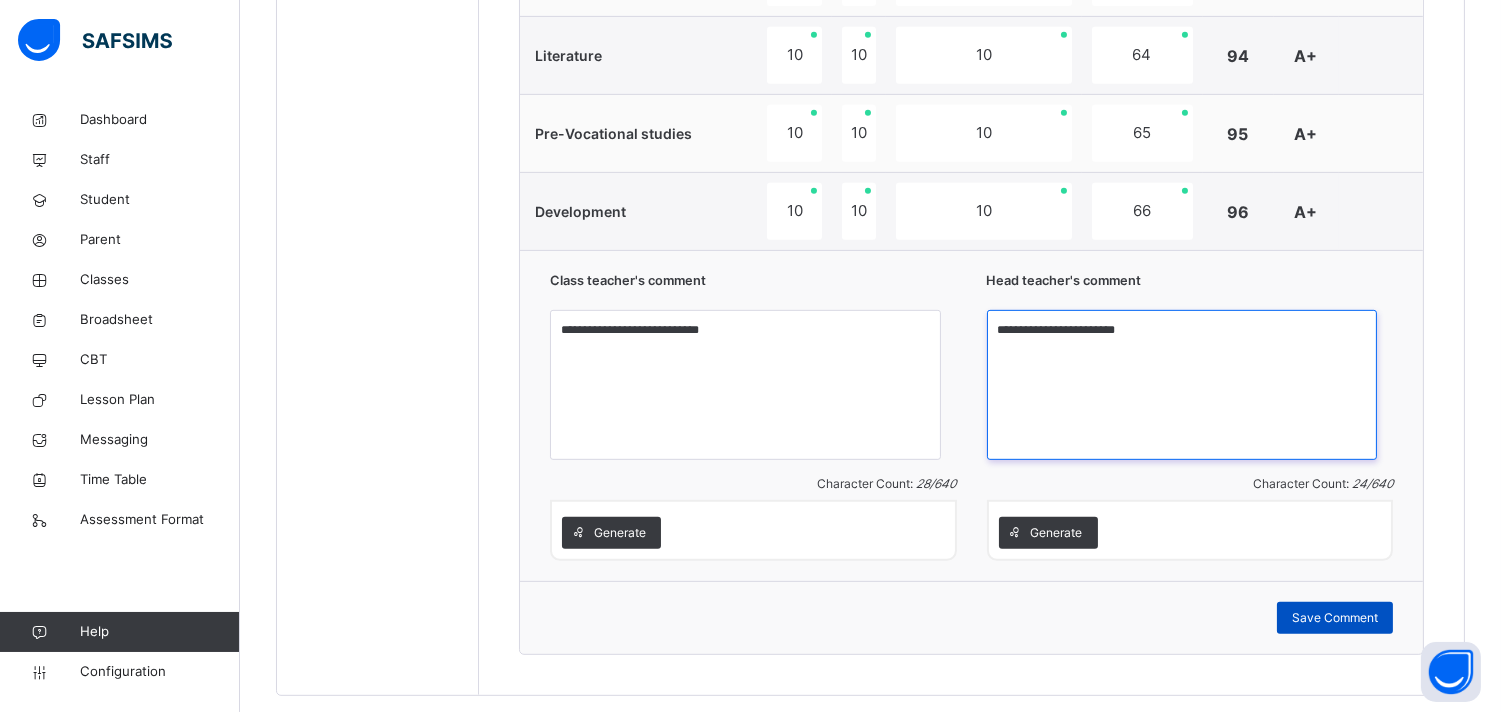 type on "**********" 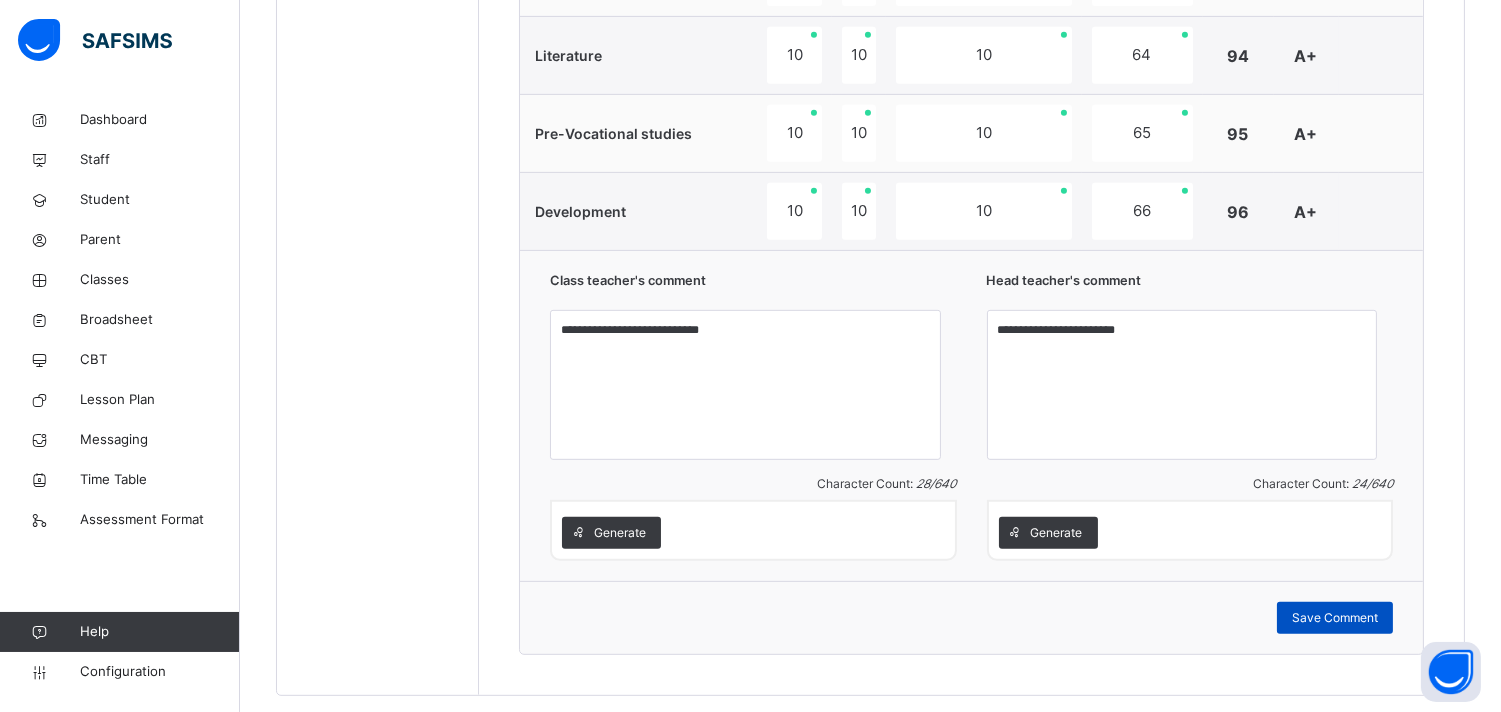 click on "Save Comment" at bounding box center [1335, 618] 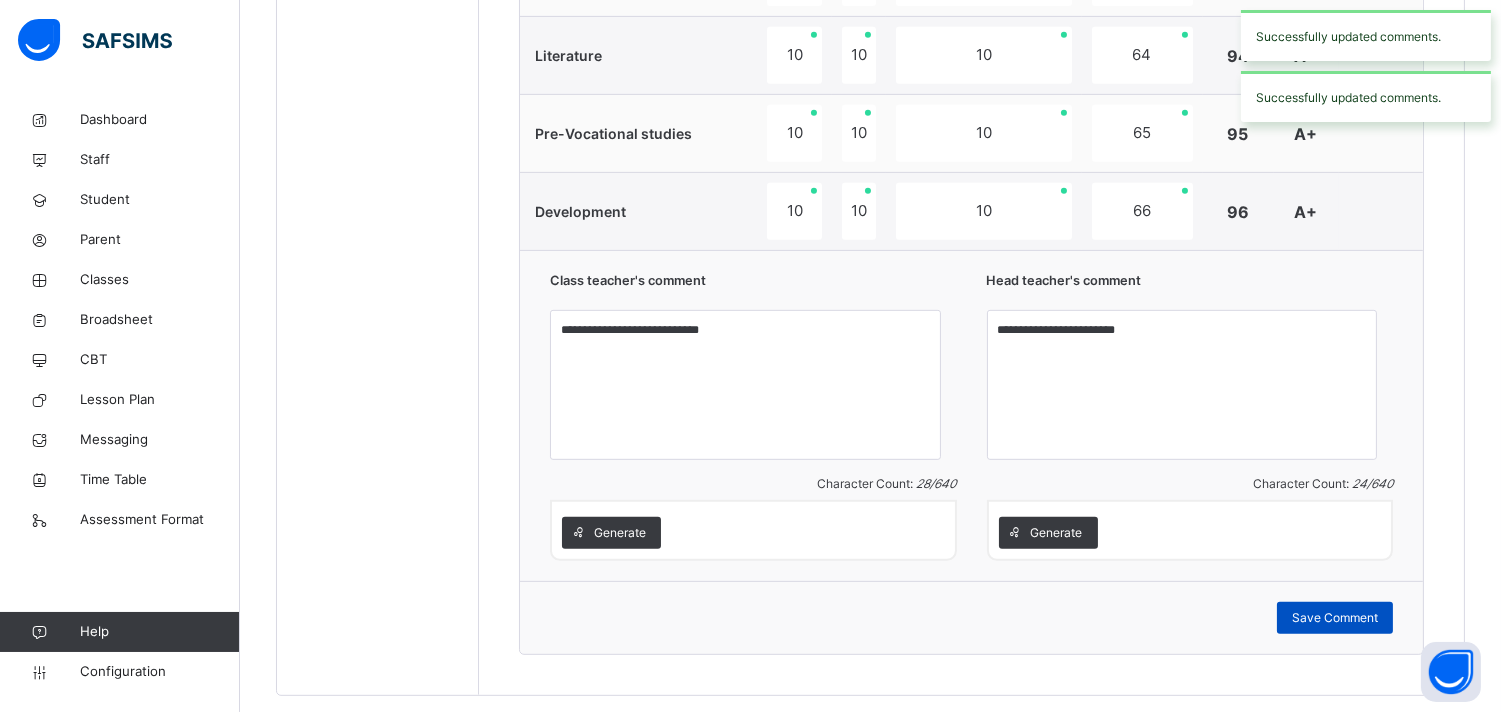 click on "Save Comment" at bounding box center (1335, 618) 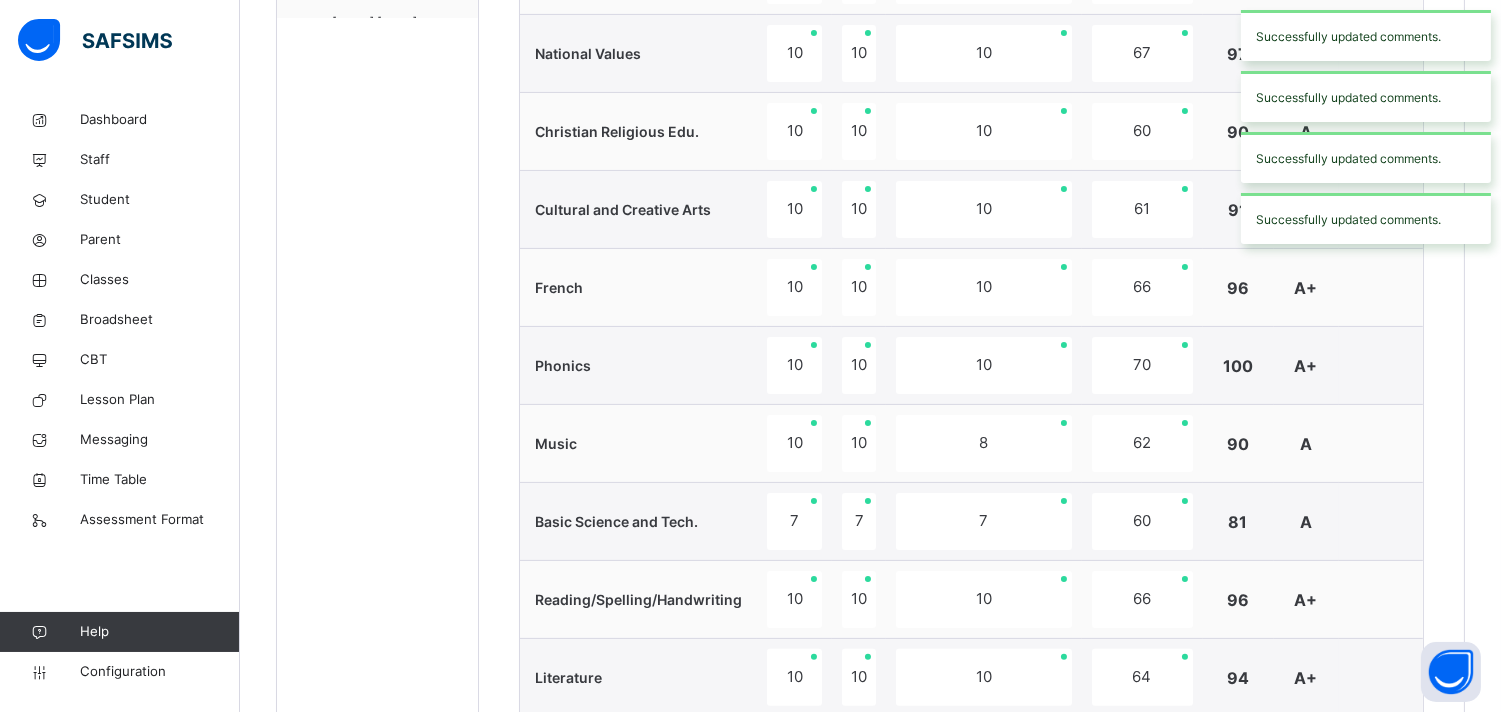 scroll, scrollTop: 434, scrollLeft: 0, axis: vertical 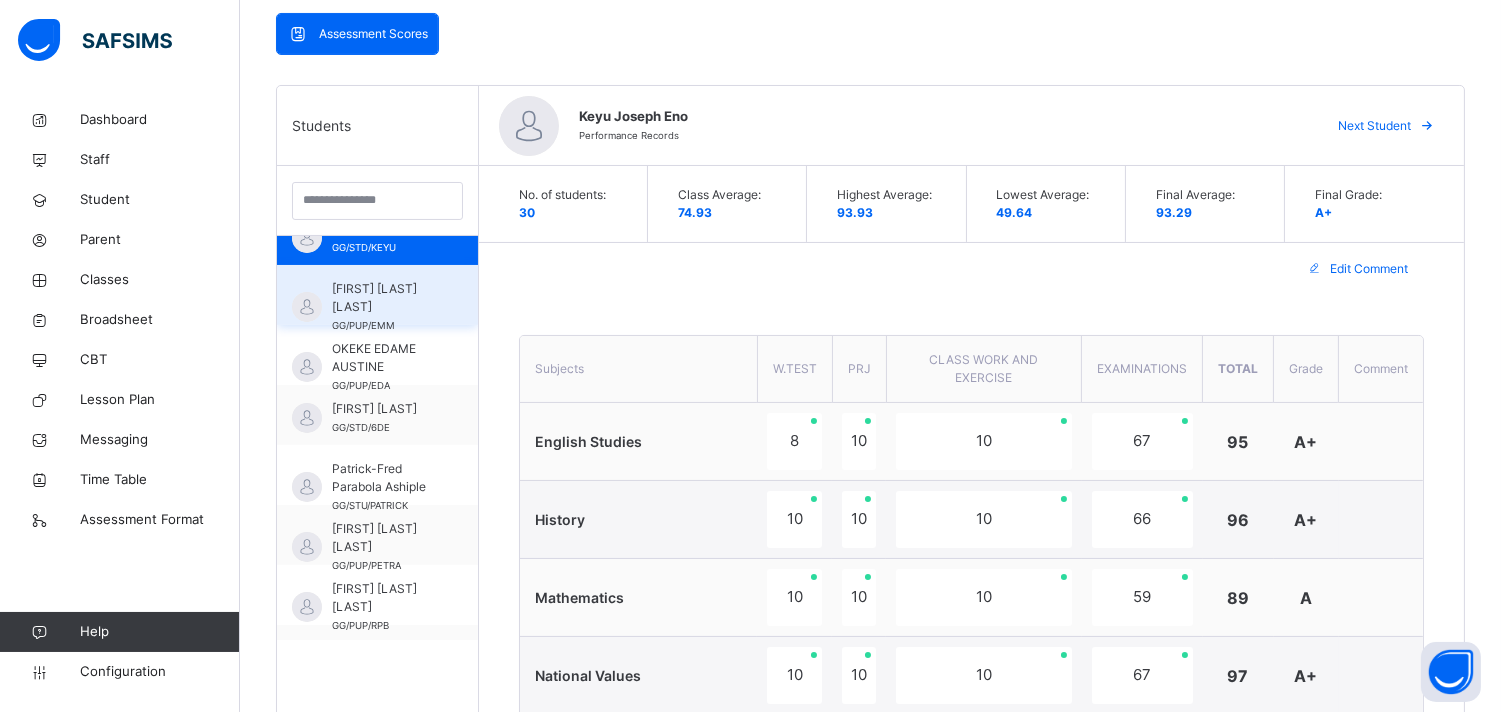 click on "[FIRST] [LAST] [LAST]" at bounding box center [382, 298] 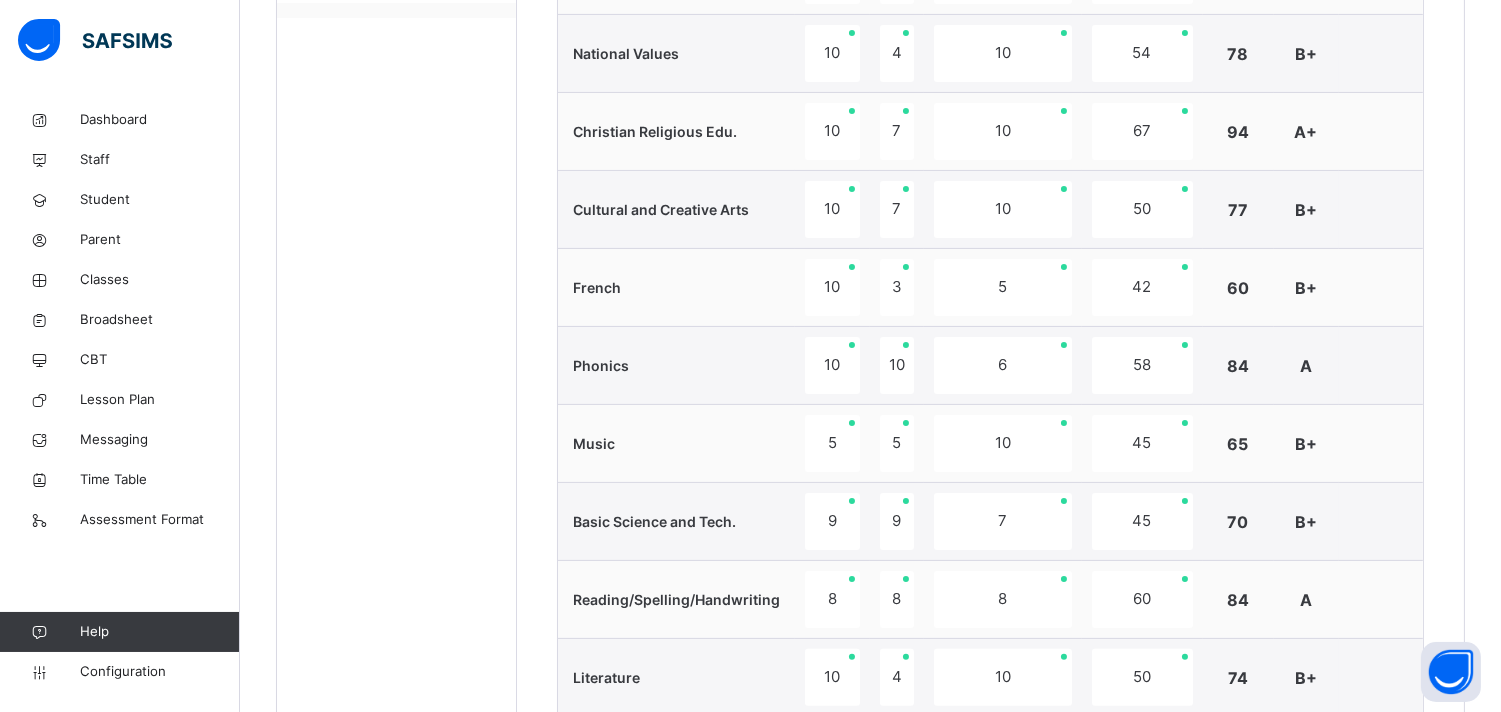 scroll, scrollTop: 1678, scrollLeft: 0, axis: vertical 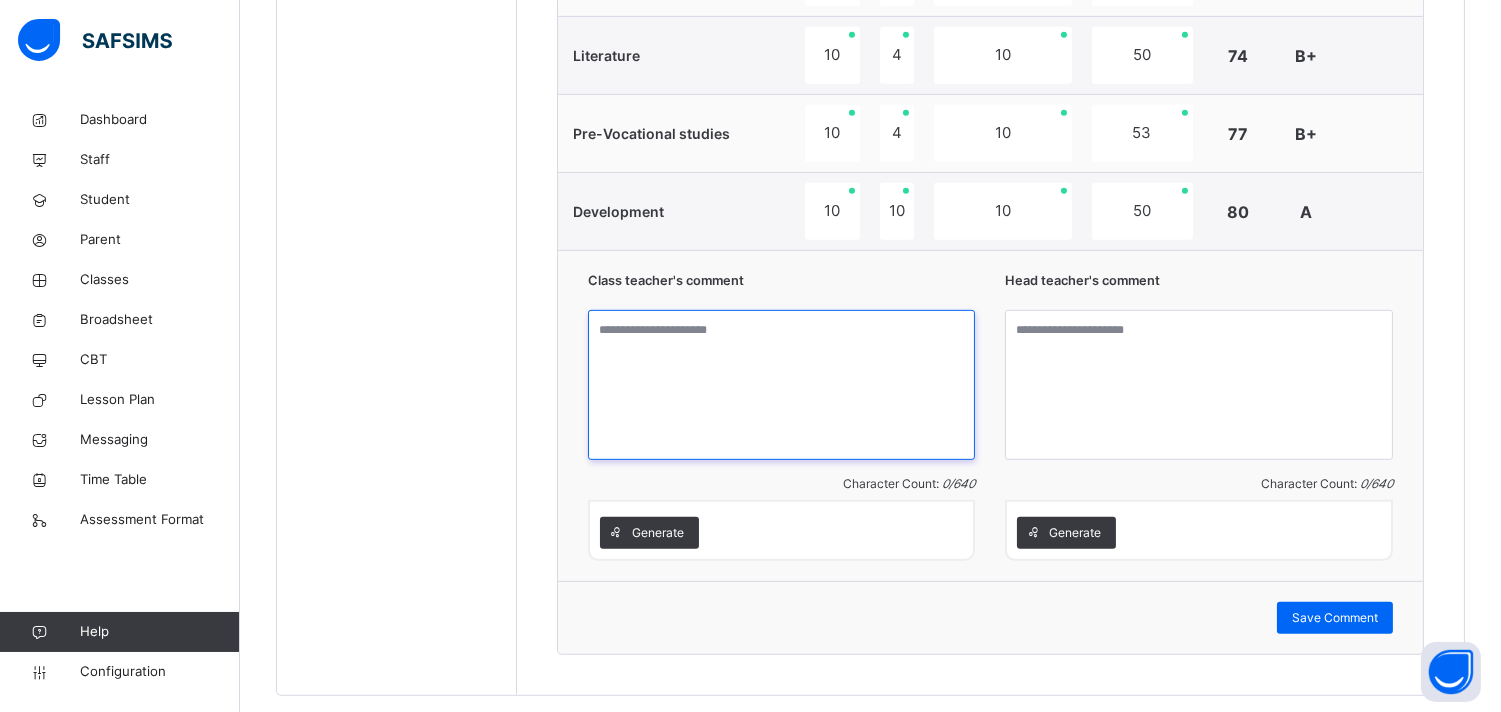 click at bounding box center (782, 385) 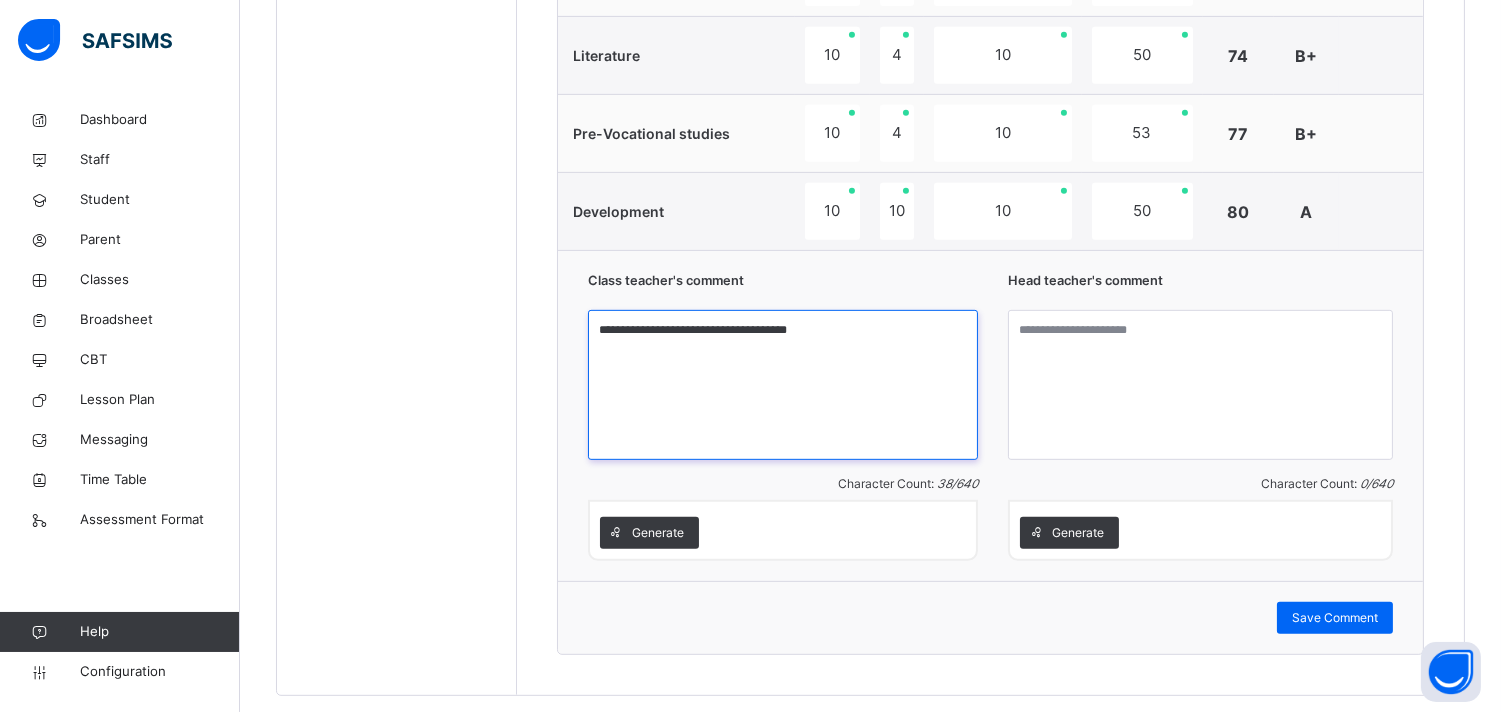 type on "**********" 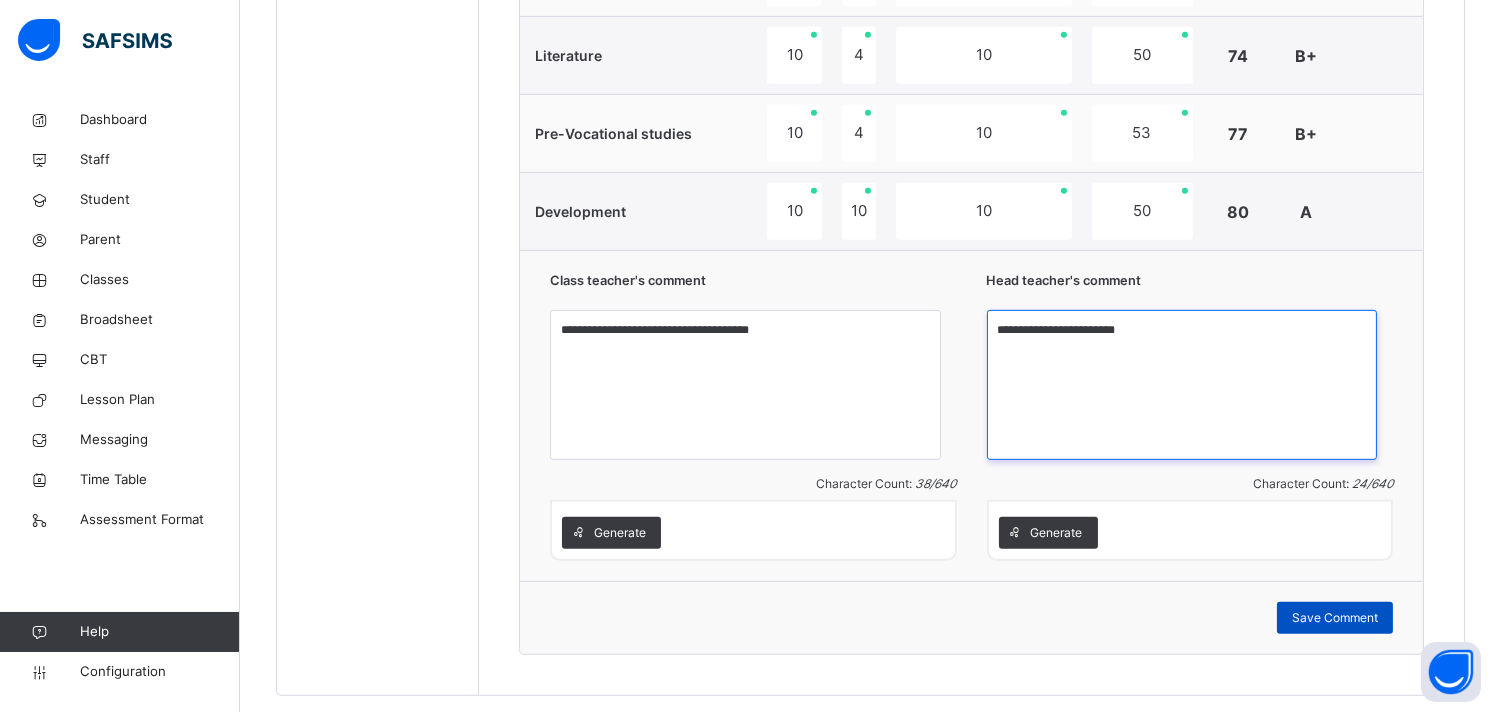 type on "**********" 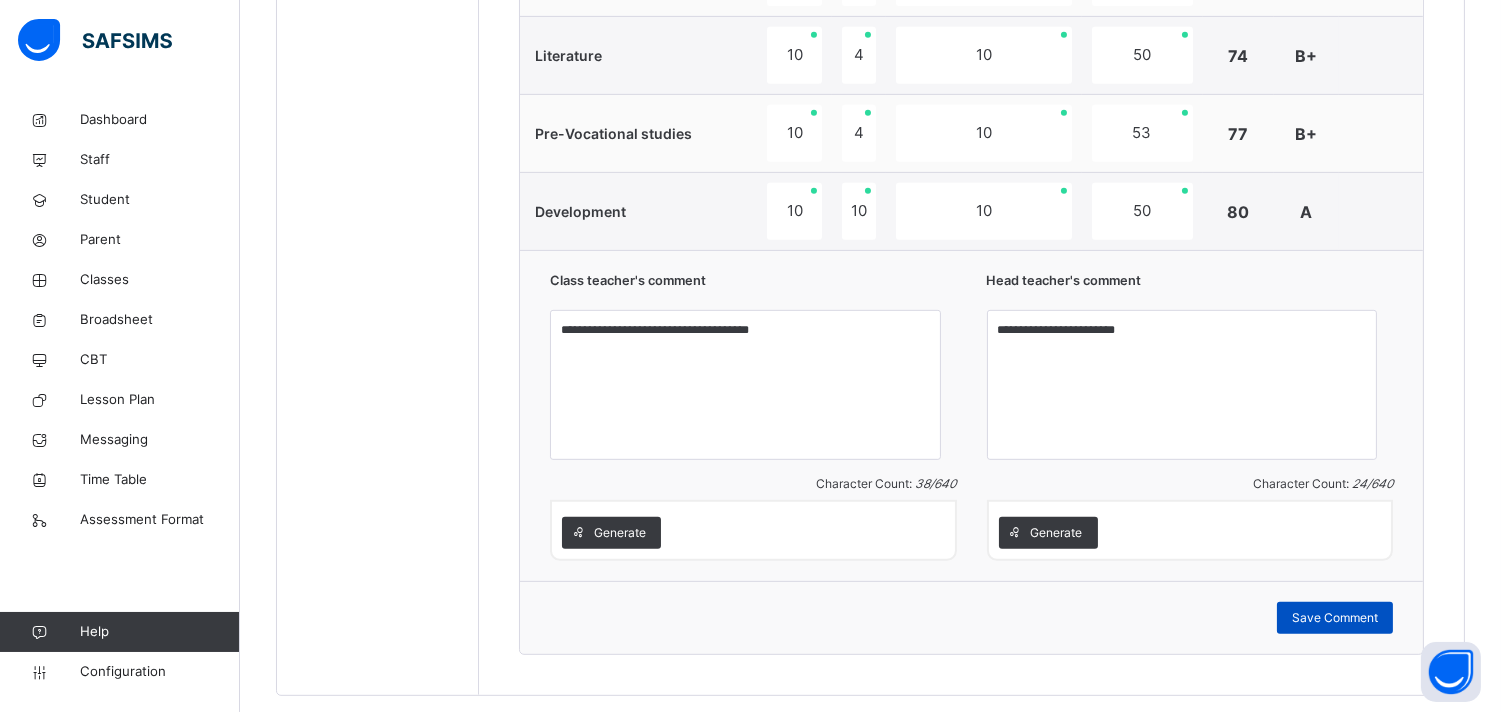 click on "Save Comment" at bounding box center (1335, 618) 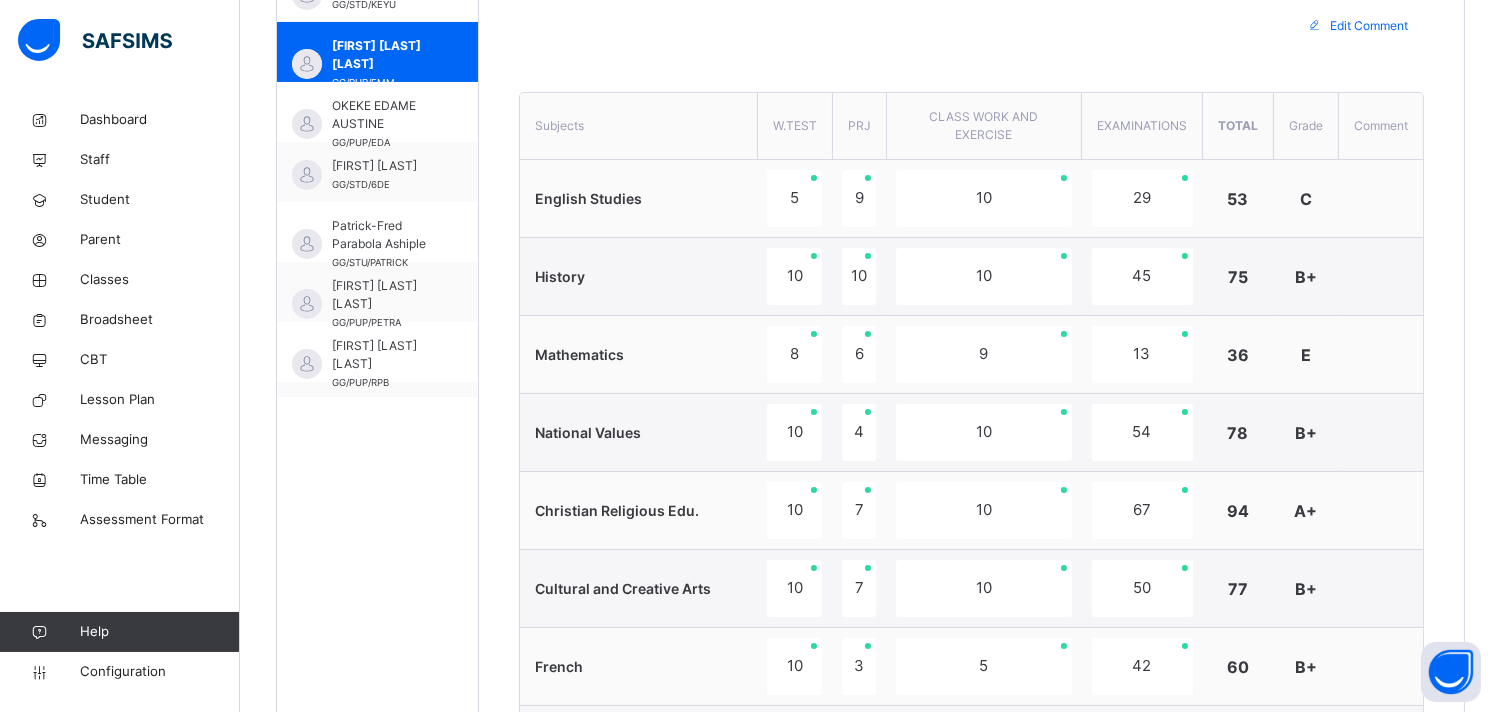 scroll, scrollTop: 656, scrollLeft: 0, axis: vertical 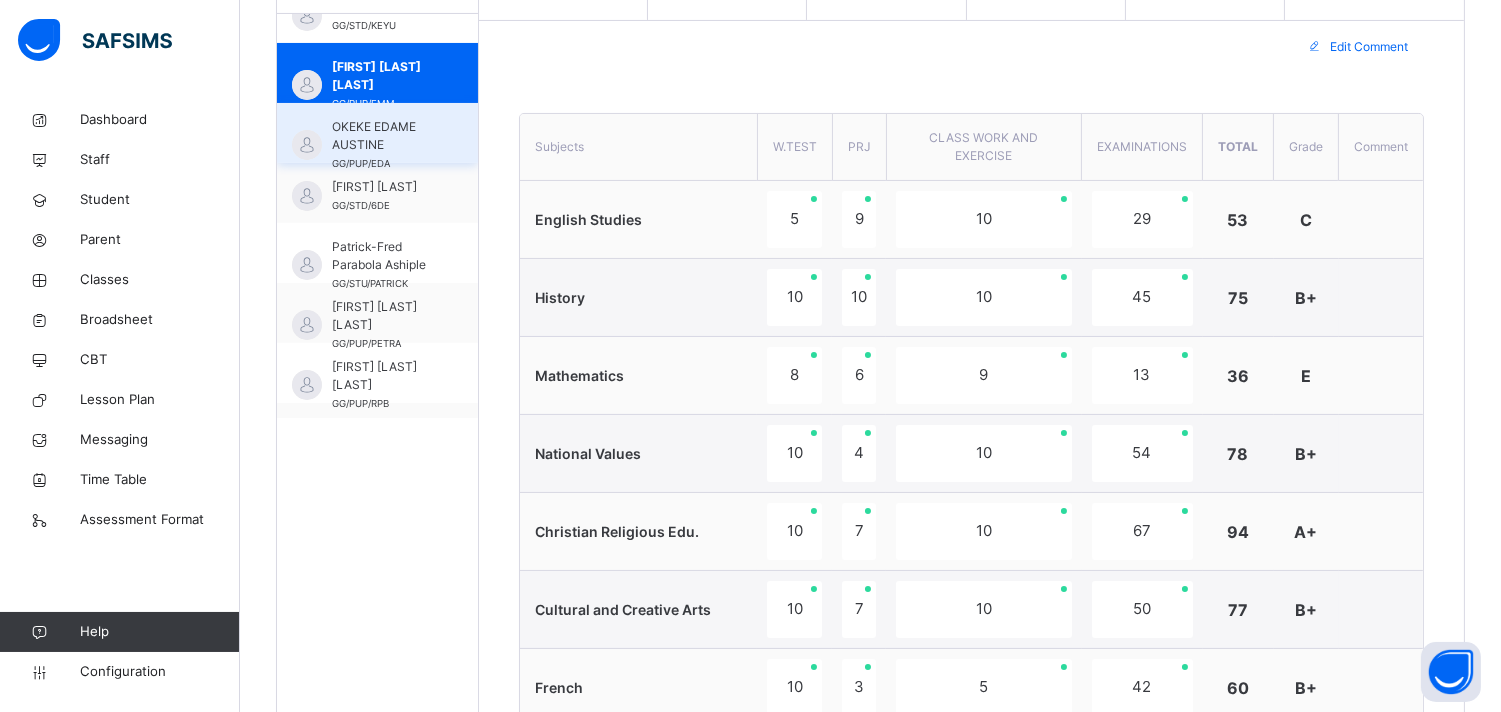 click on "OKEKE EDAME AUSTINE" at bounding box center [382, 136] 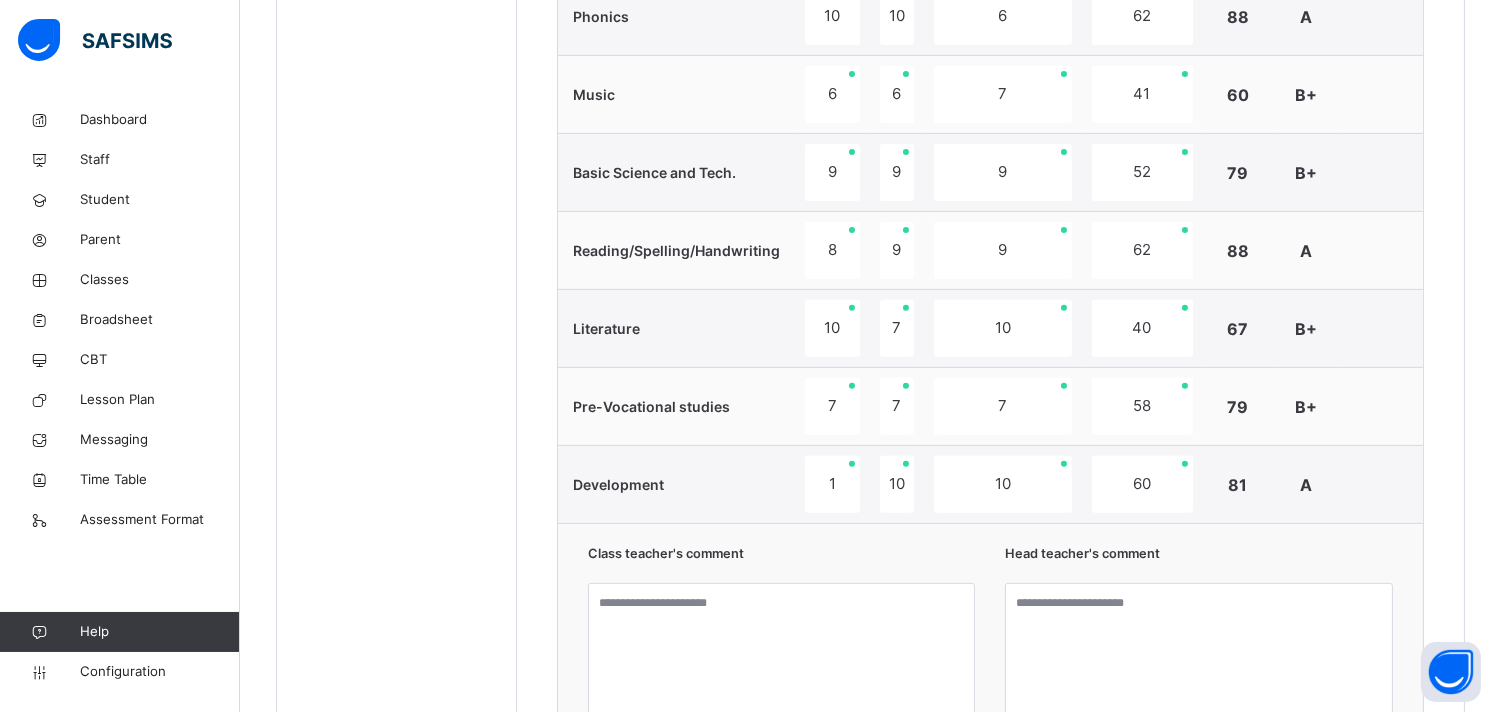 scroll, scrollTop: 1422, scrollLeft: 0, axis: vertical 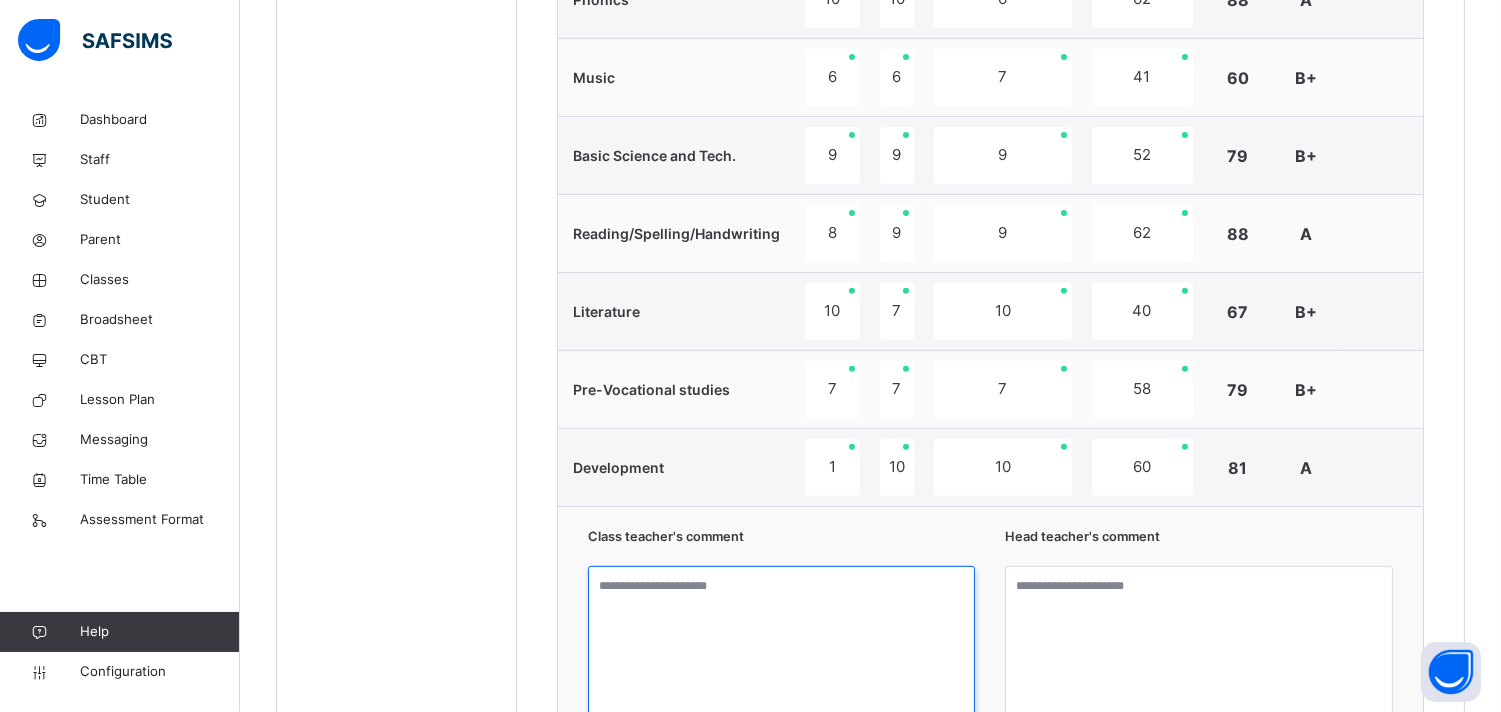 click at bounding box center (782, 641) 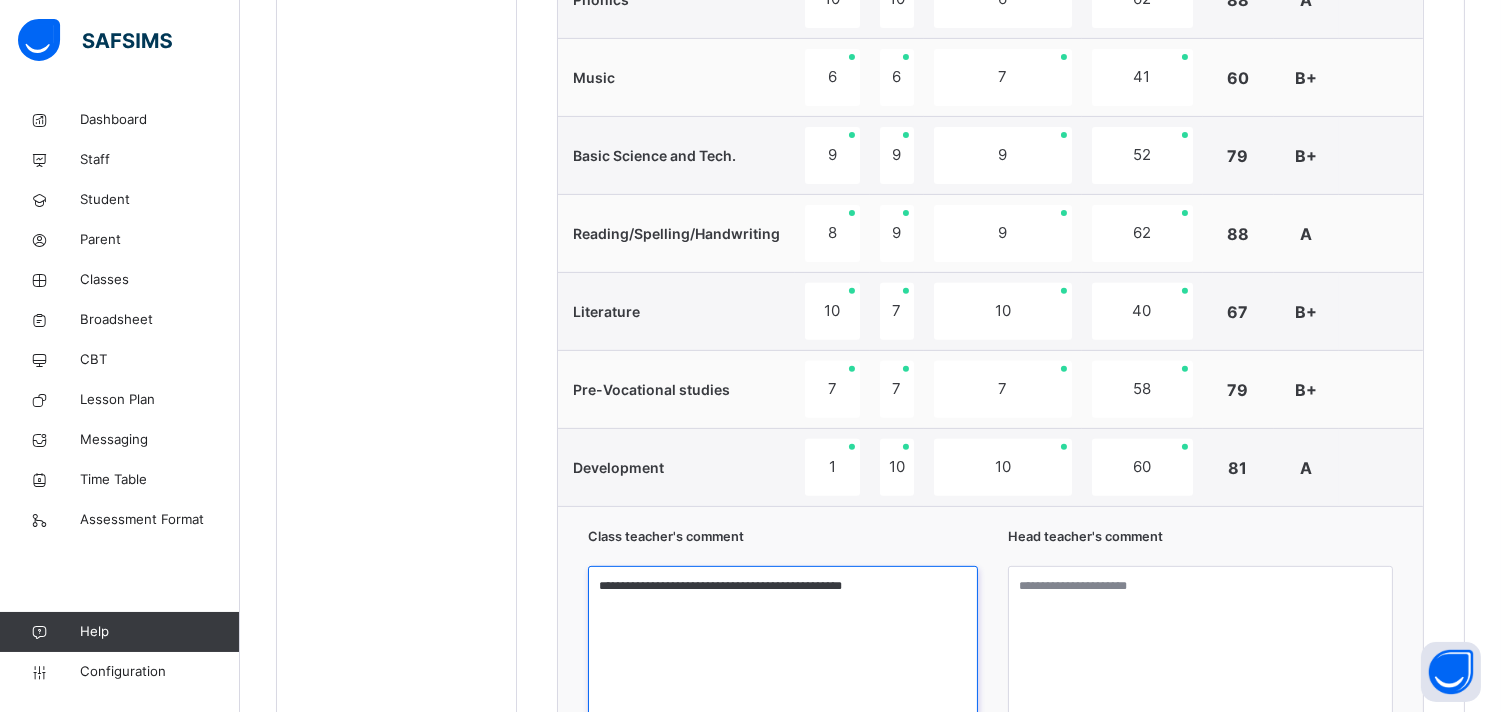 type on "**********" 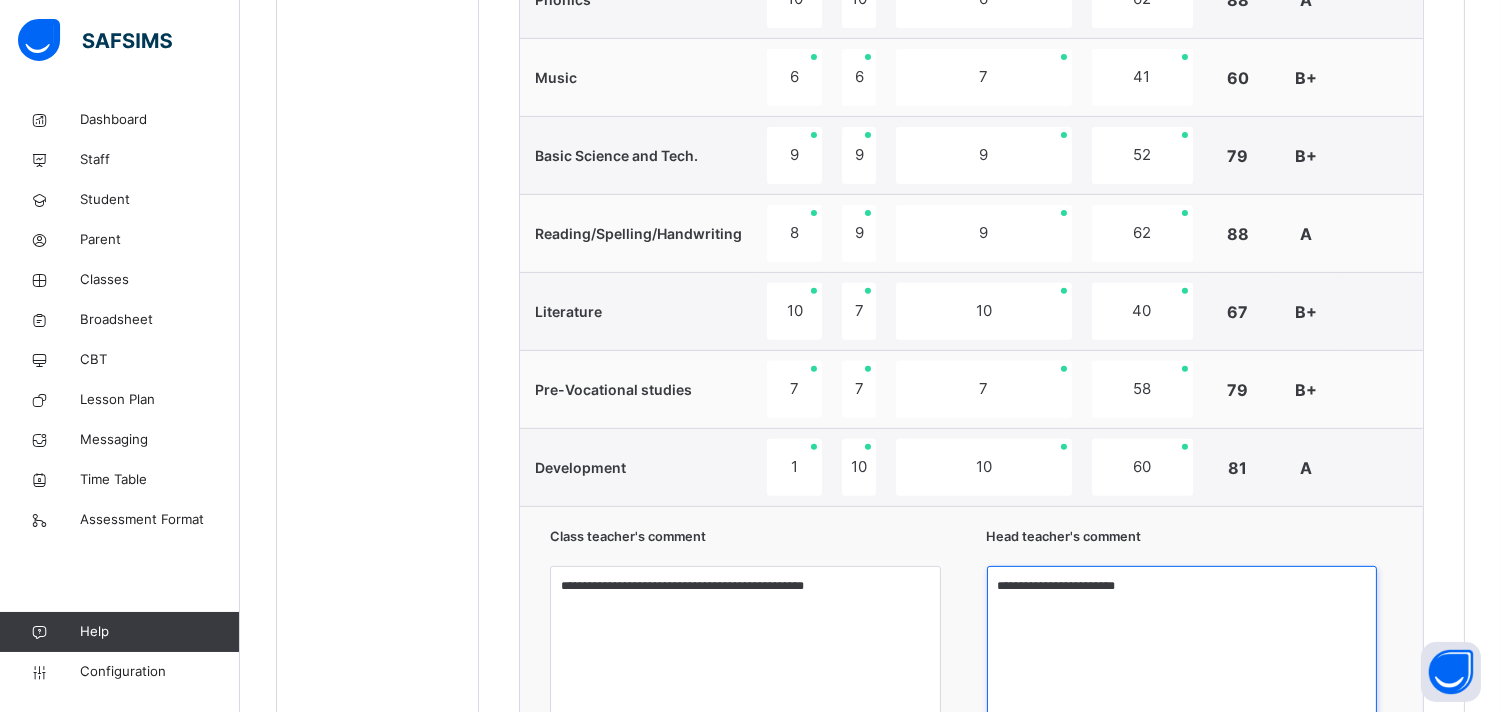 scroll, scrollTop: 1723, scrollLeft: 0, axis: vertical 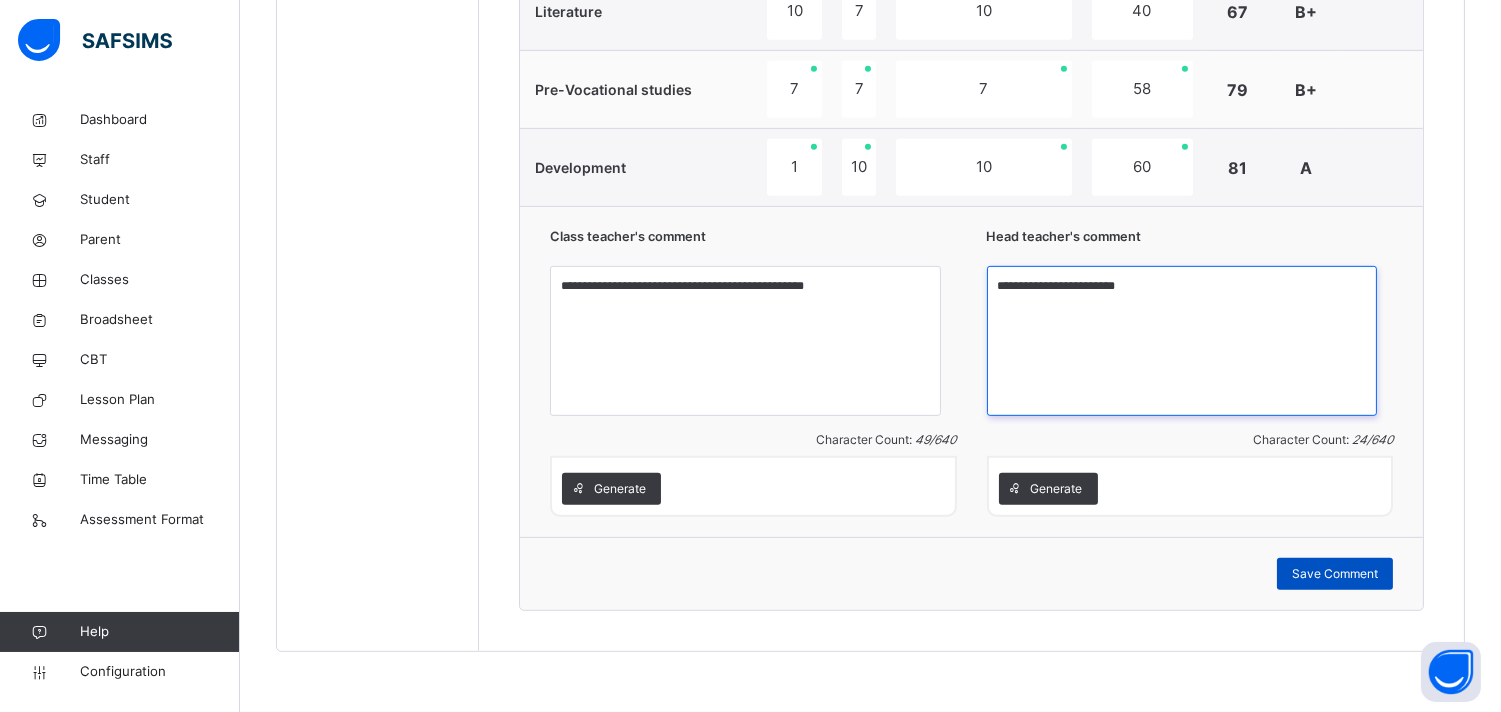 type on "**********" 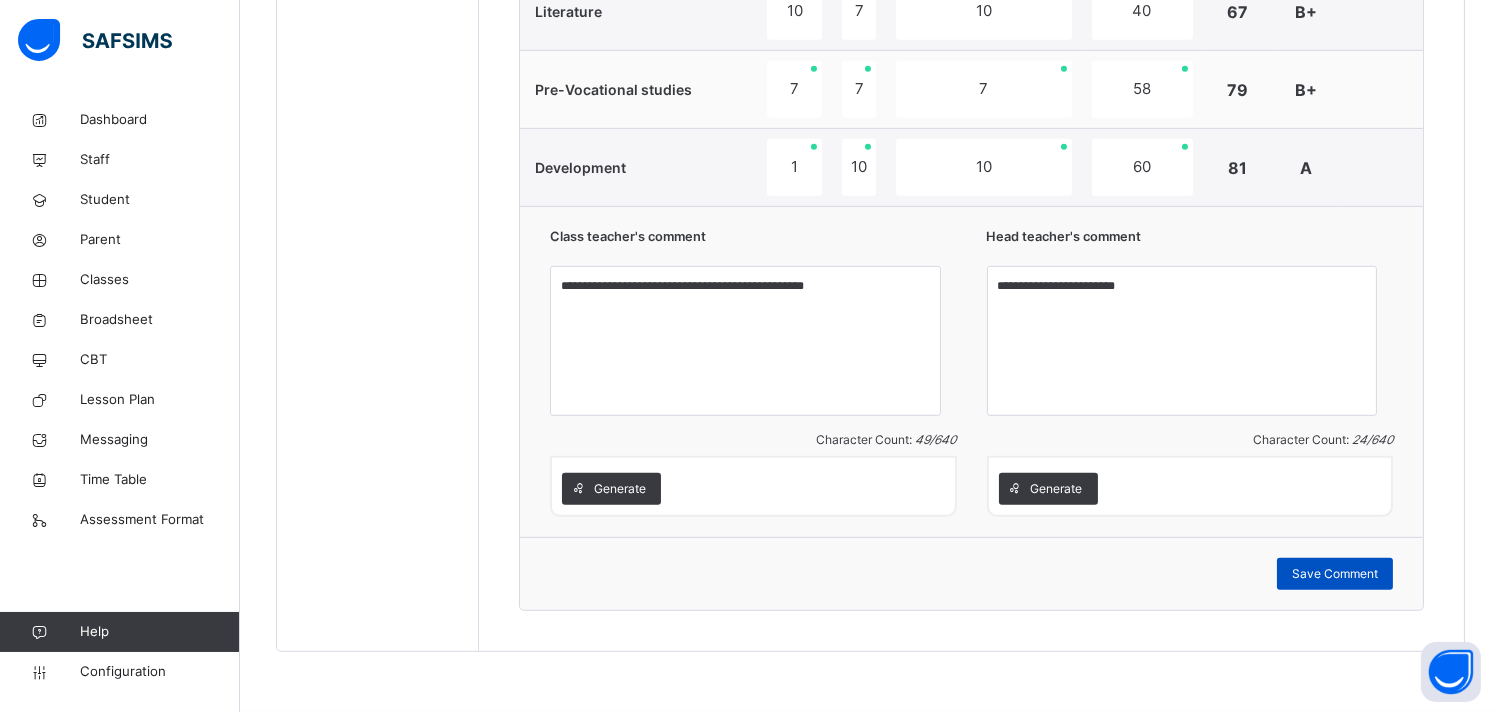 click on "Save Comment" at bounding box center (1335, 574) 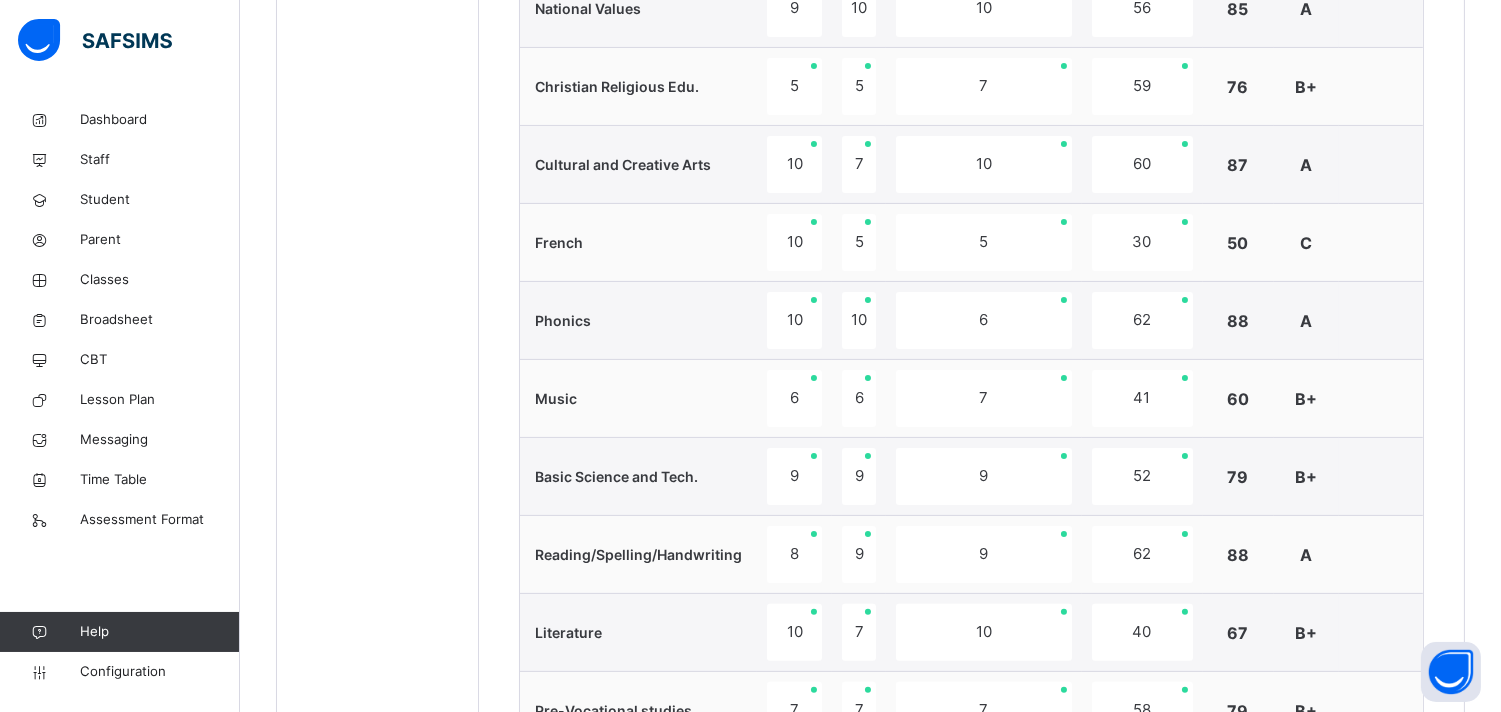 scroll, scrollTop: 478, scrollLeft: 0, axis: vertical 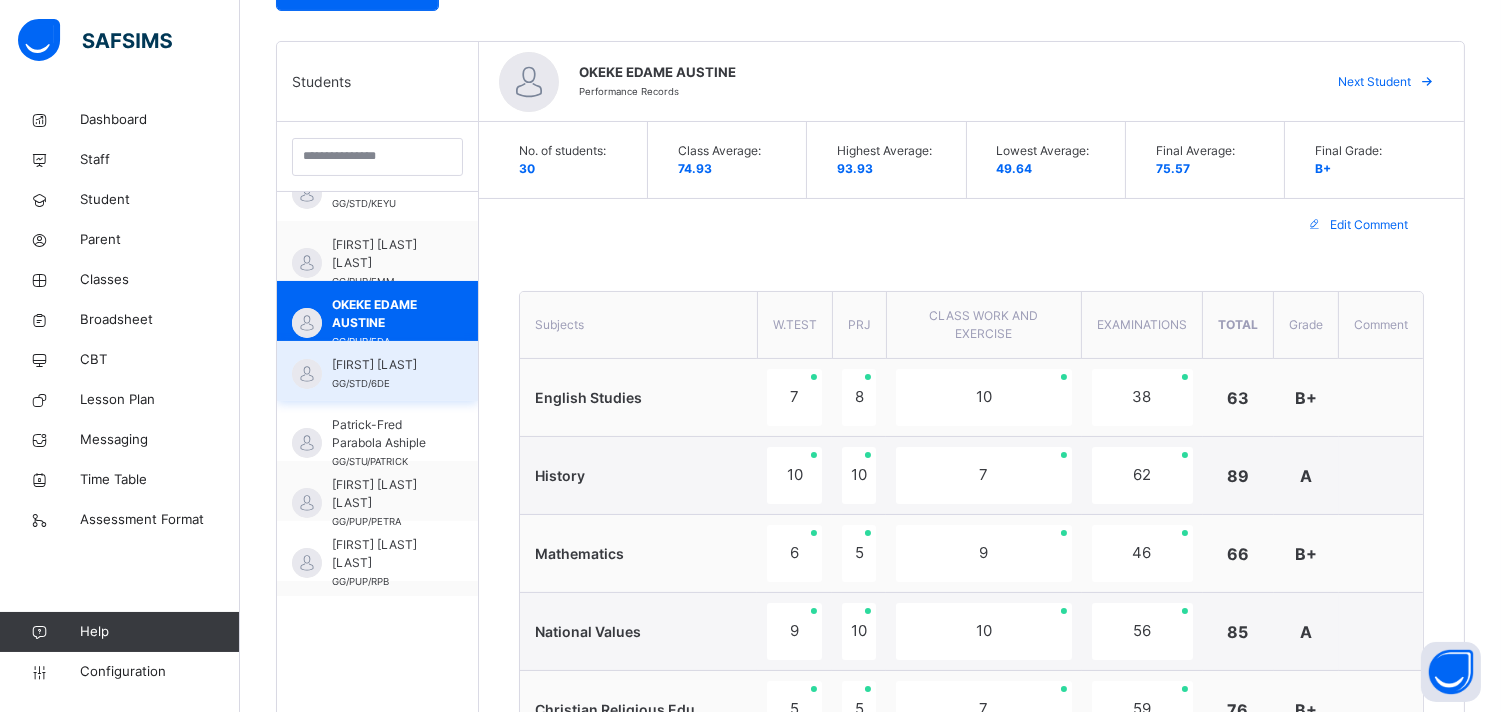 click on "[FIRST] [LAST]" at bounding box center [382, 365] 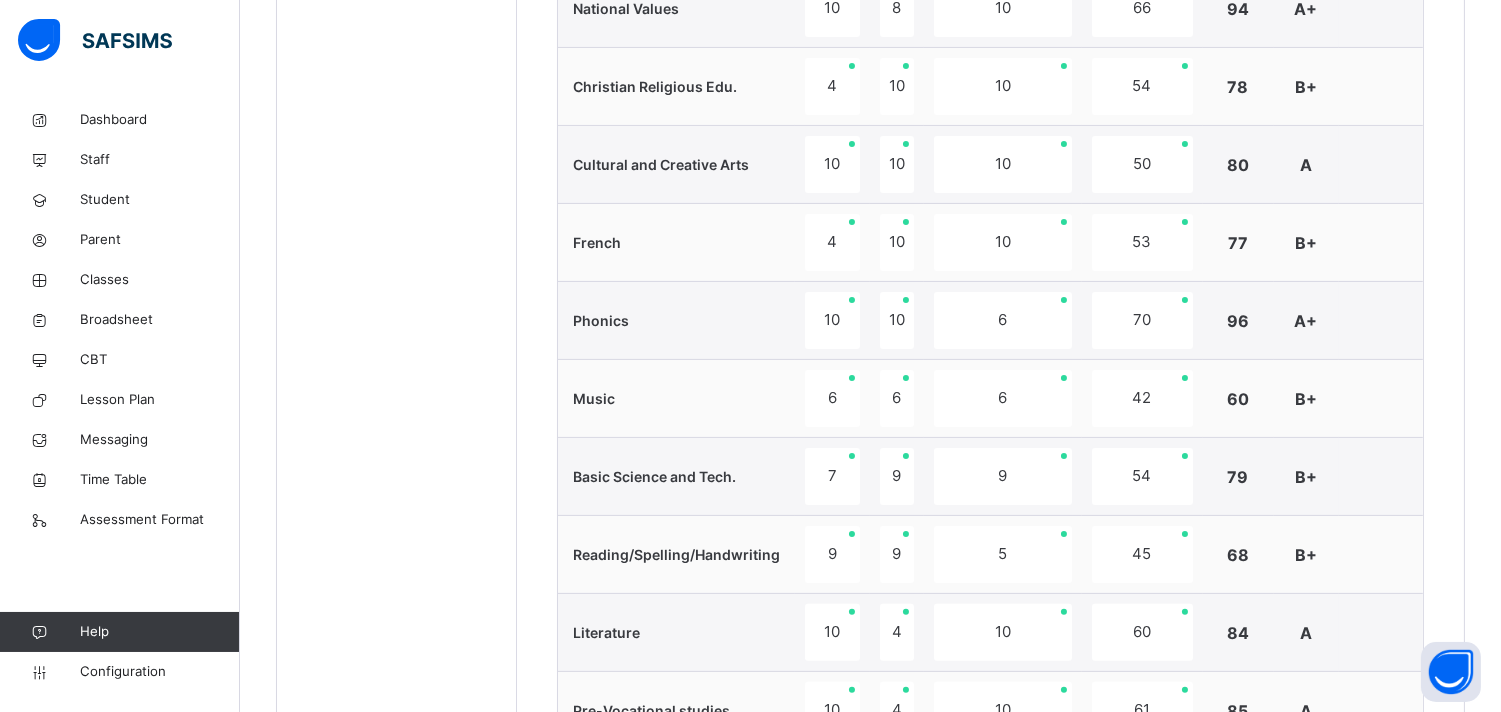 scroll, scrollTop: 1723, scrollLeft: 0, axis: vertical 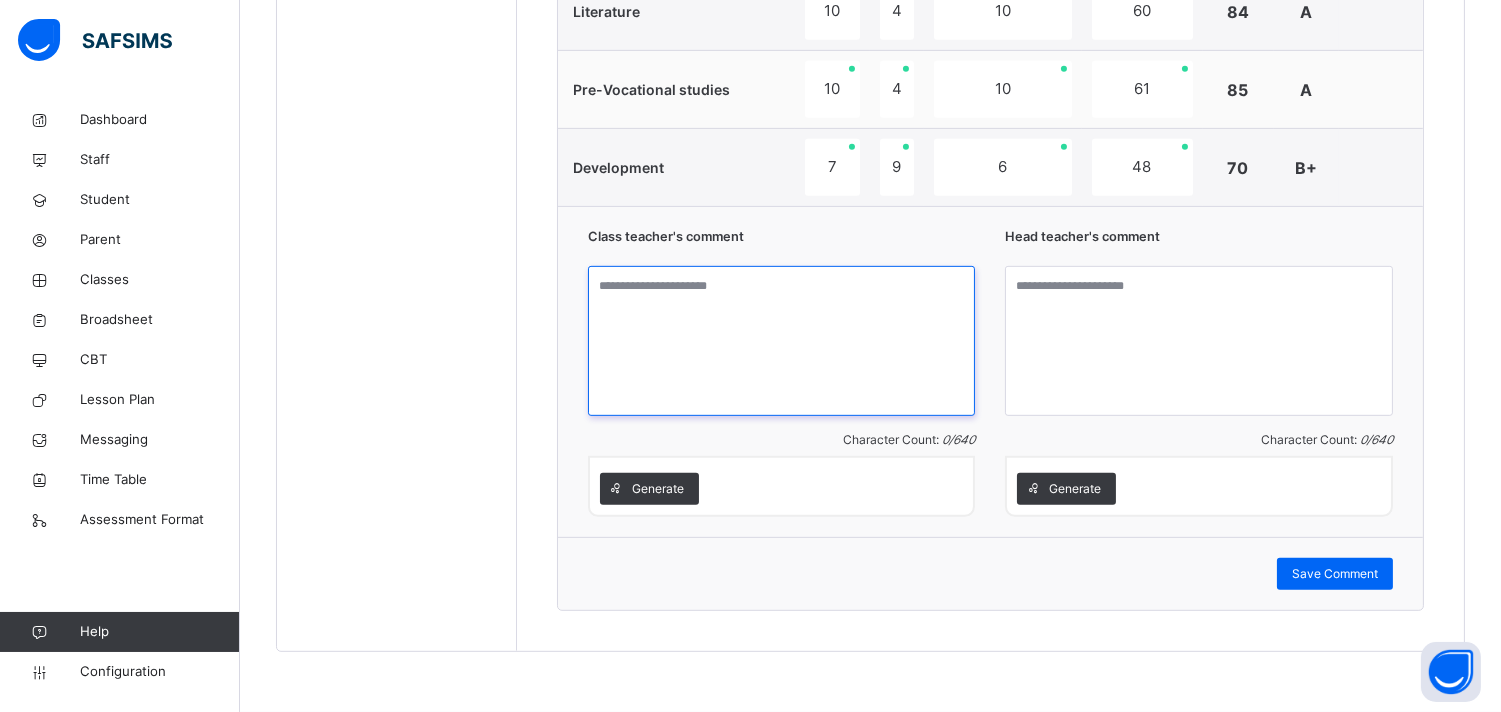 click at bounding box center (782, 341) 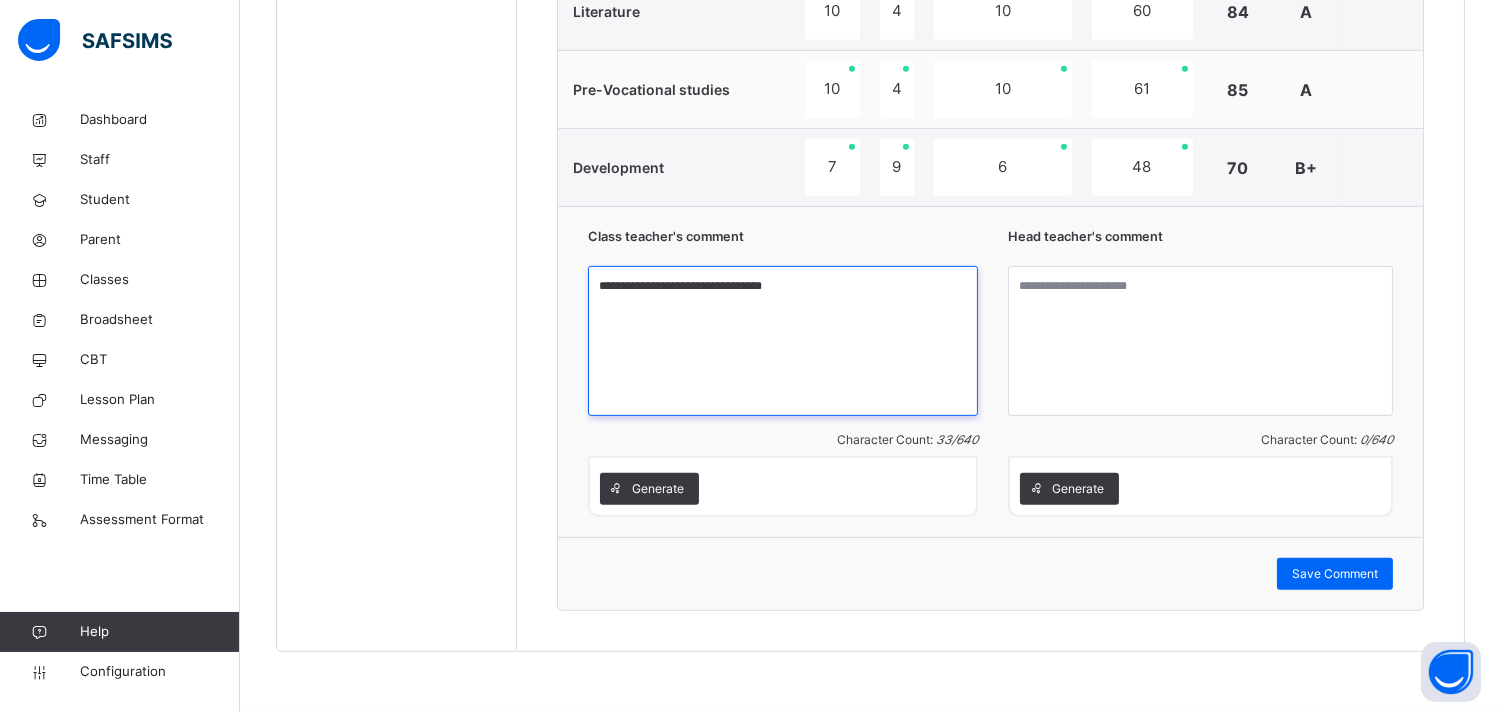 type on "**********" 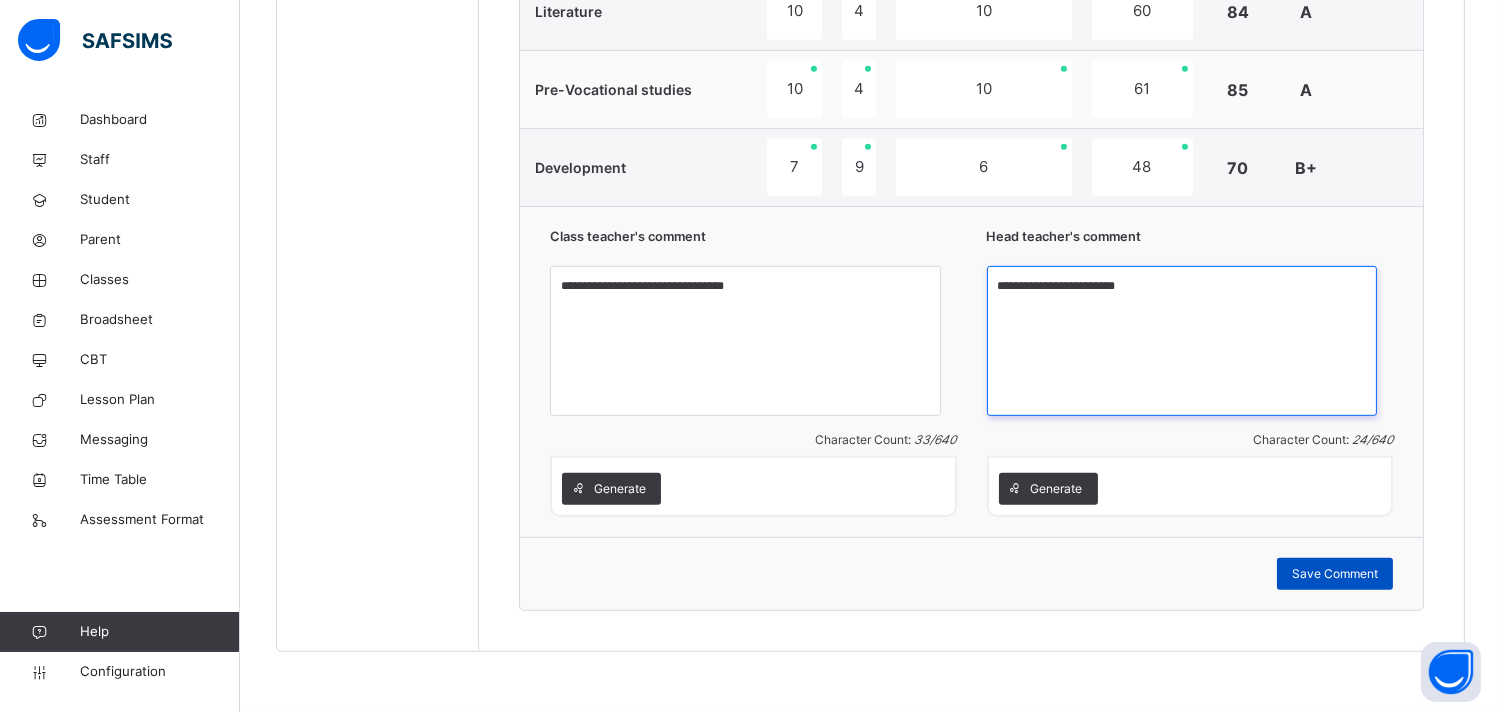 type on "**********" 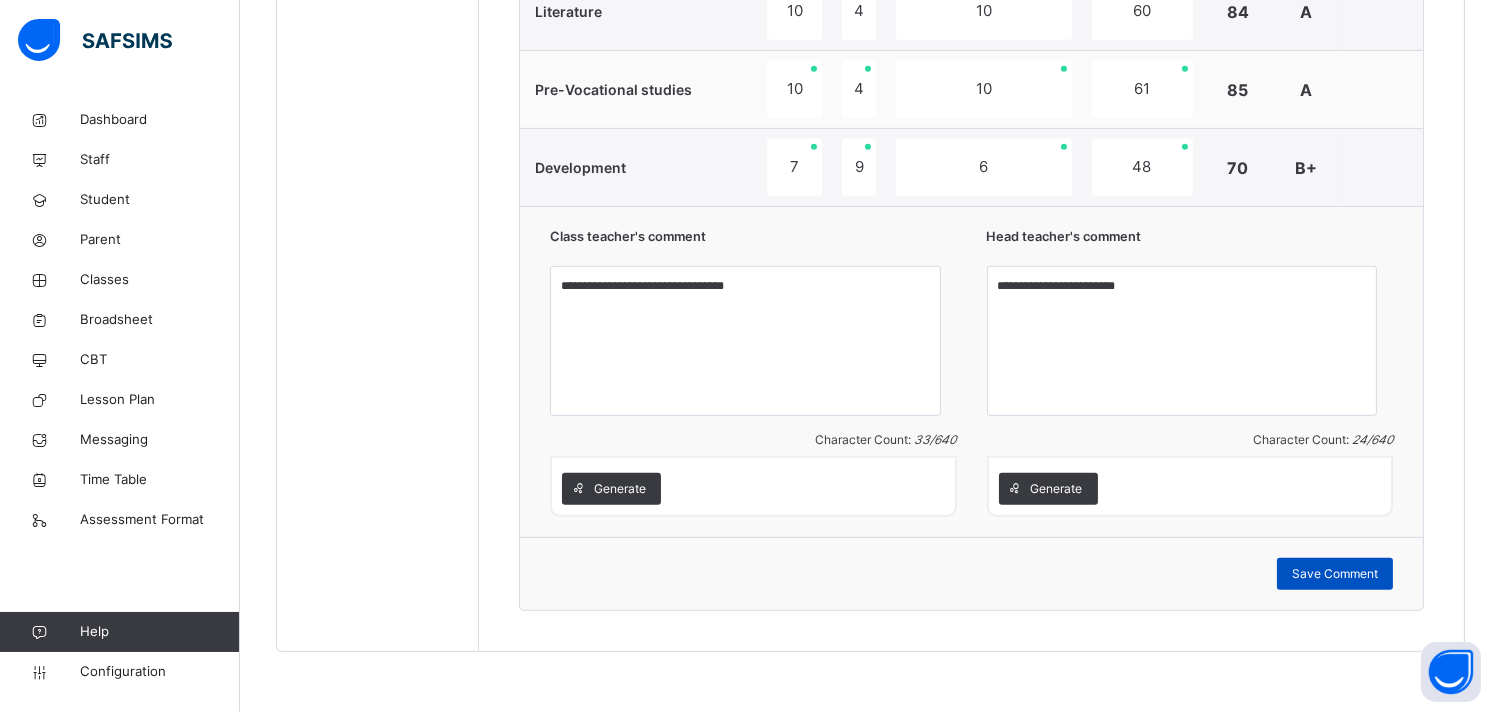 click on "Save Comment" at bounding box center [1335, 574] 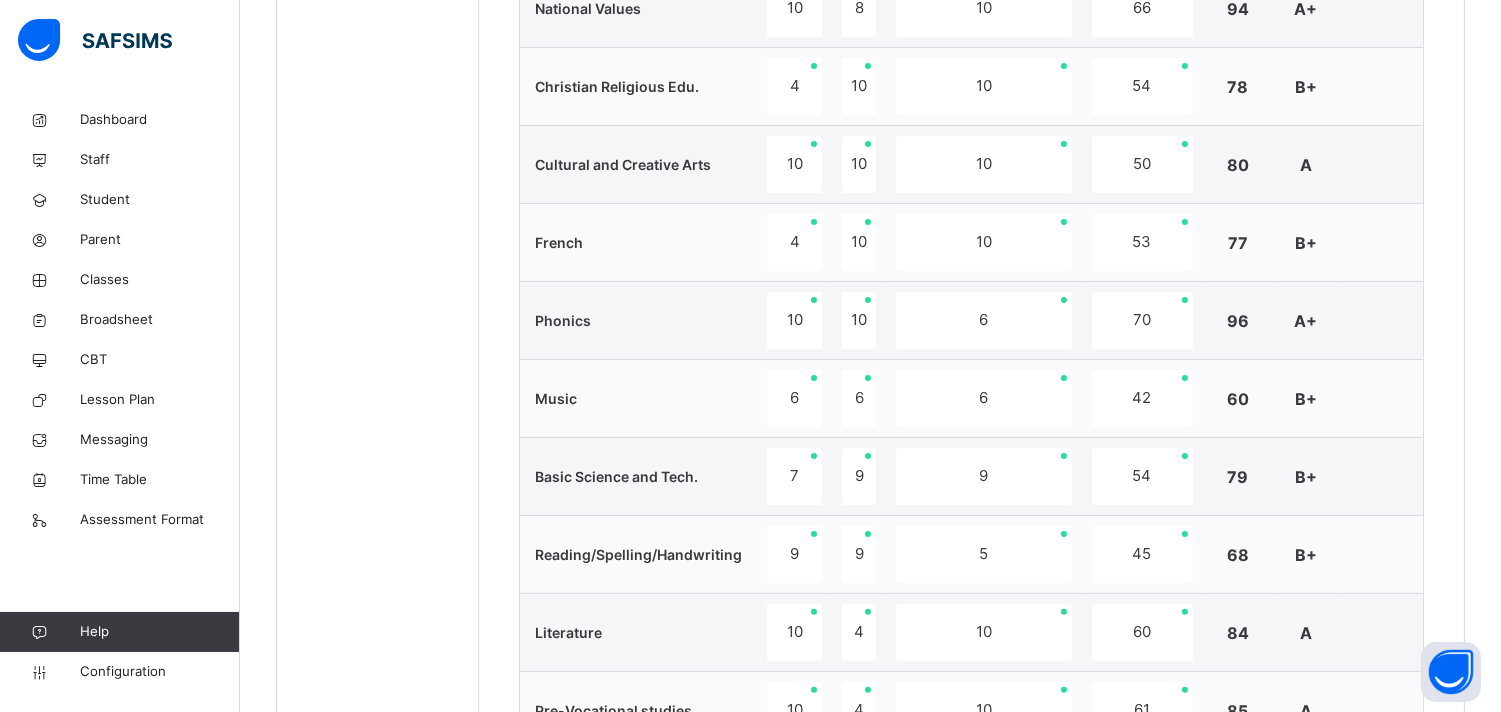 scroll, scrollTop: 478, scrollLeft: 0, axis: vertical 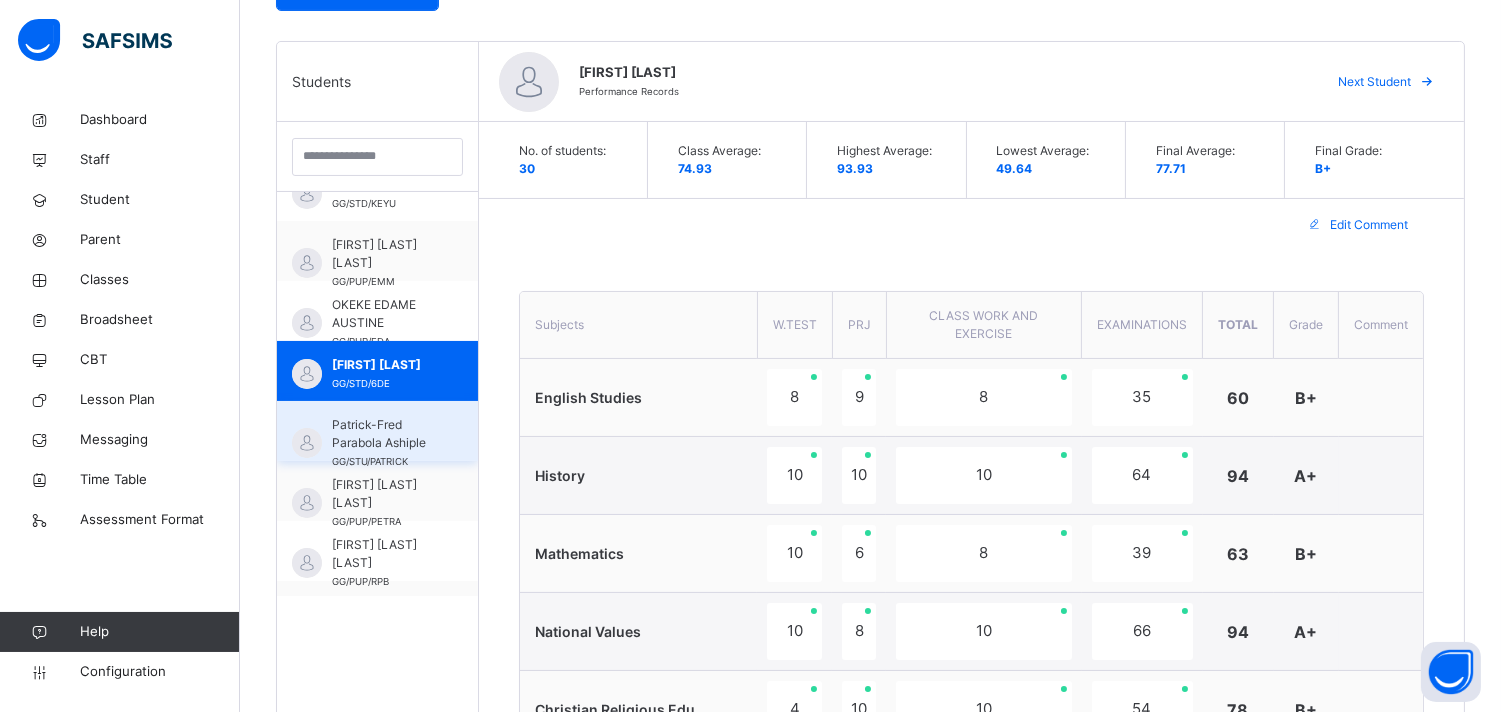 click on "Patrick-Fred Parabola Ashiple" at bounding box center (382, 434) 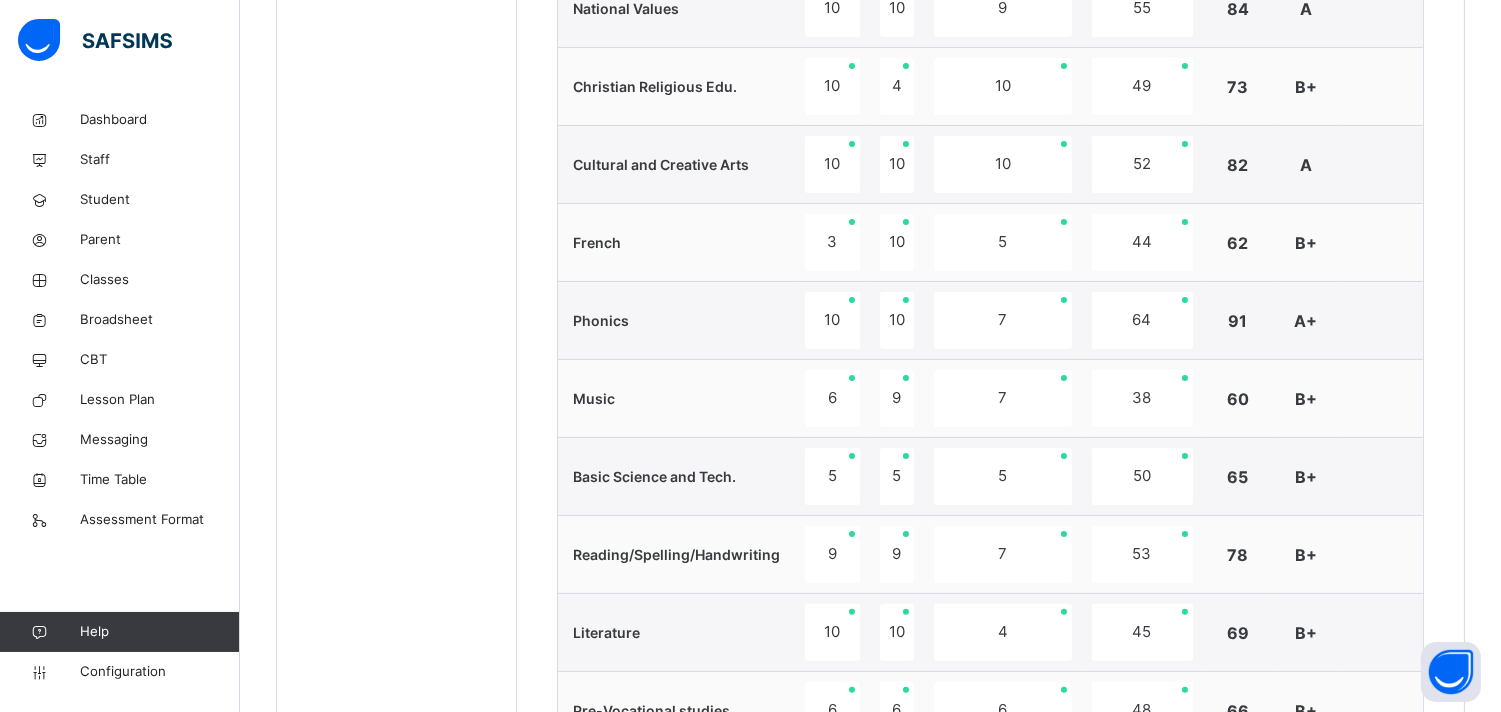 scroll, scrollTop: 1723, scrollLeft: 0, axis: vertical 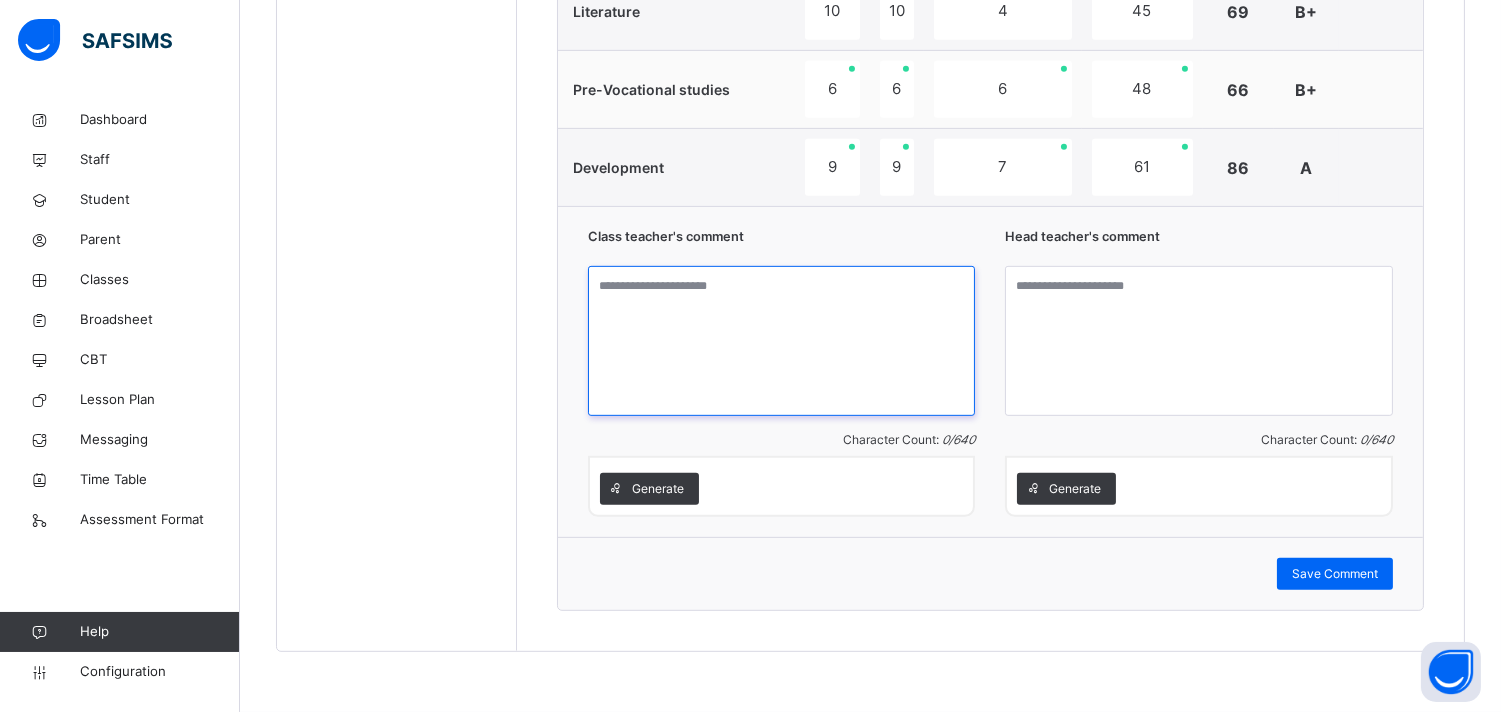 click at bounding box center [782, 341] 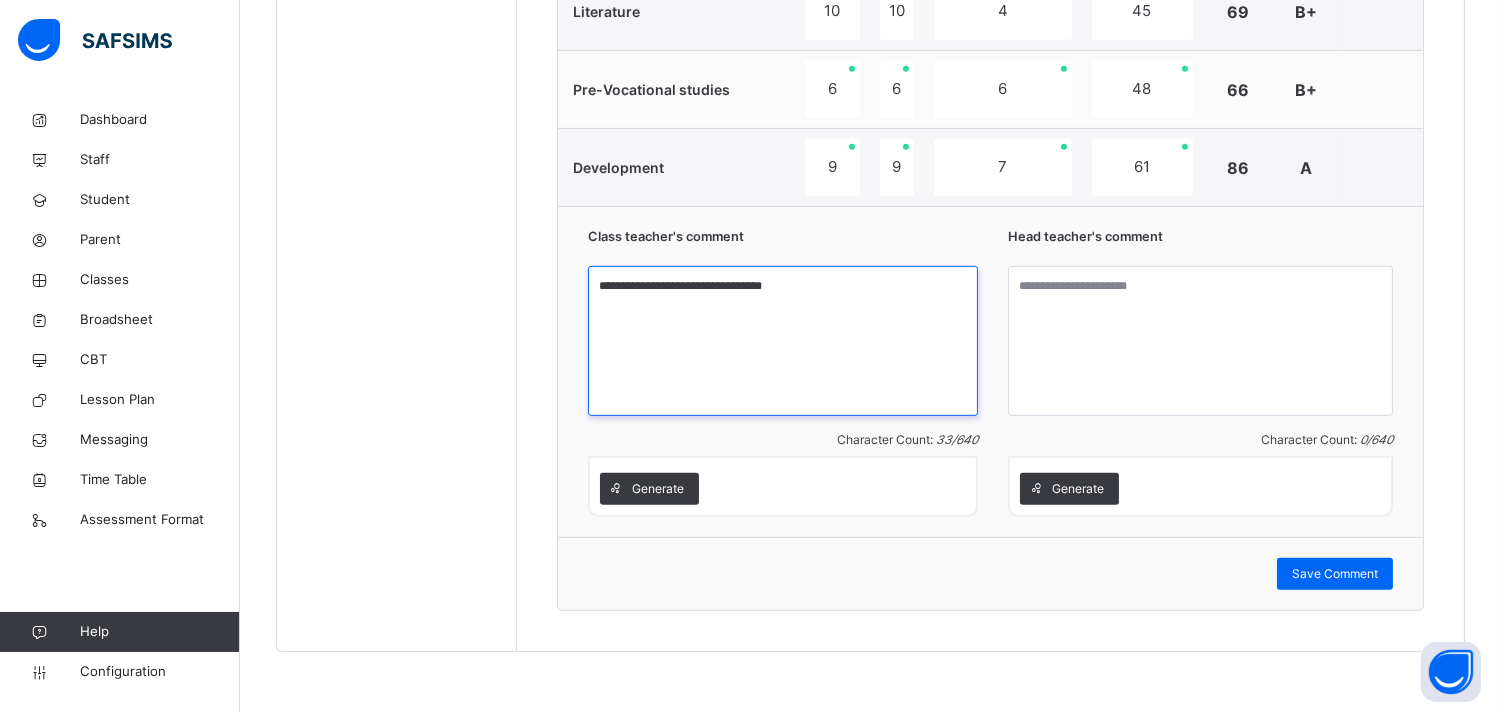 type on "**********" 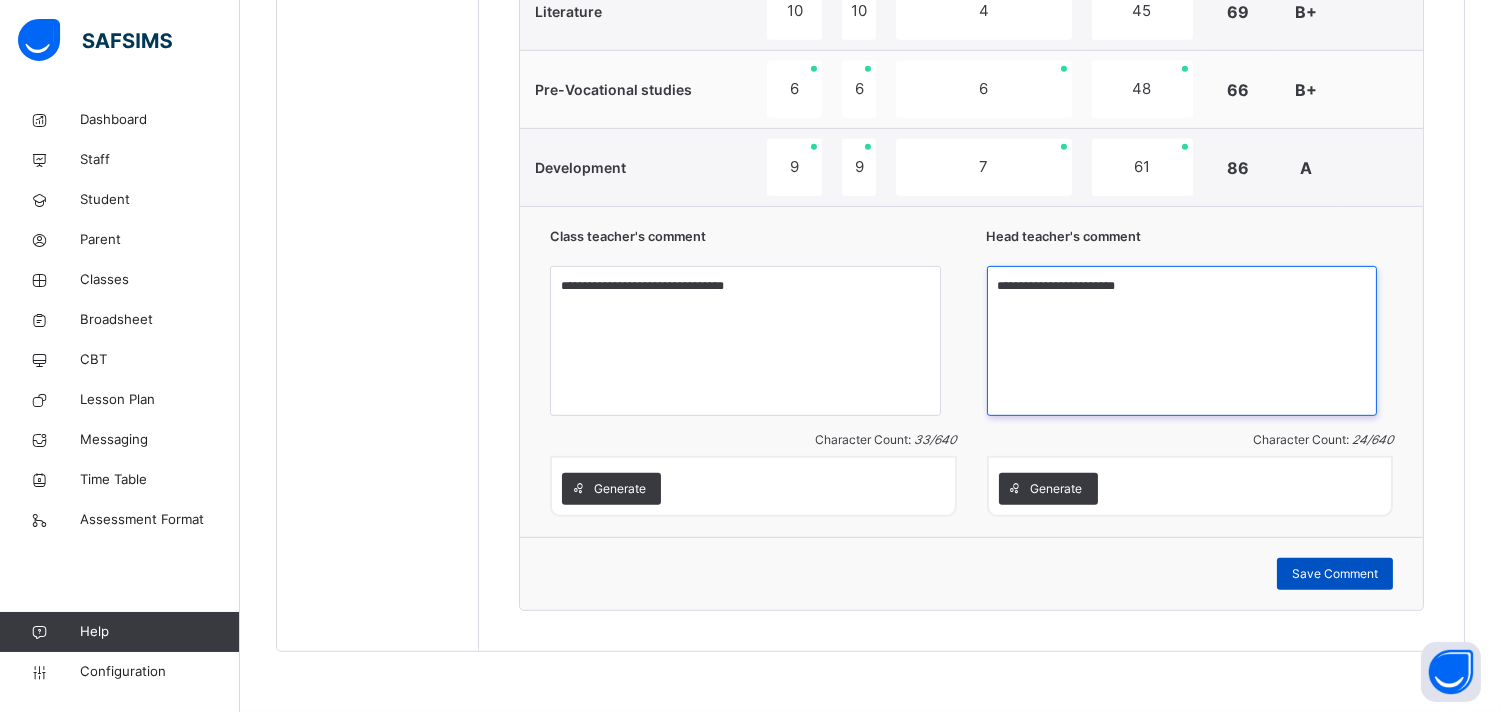 type on "**********" 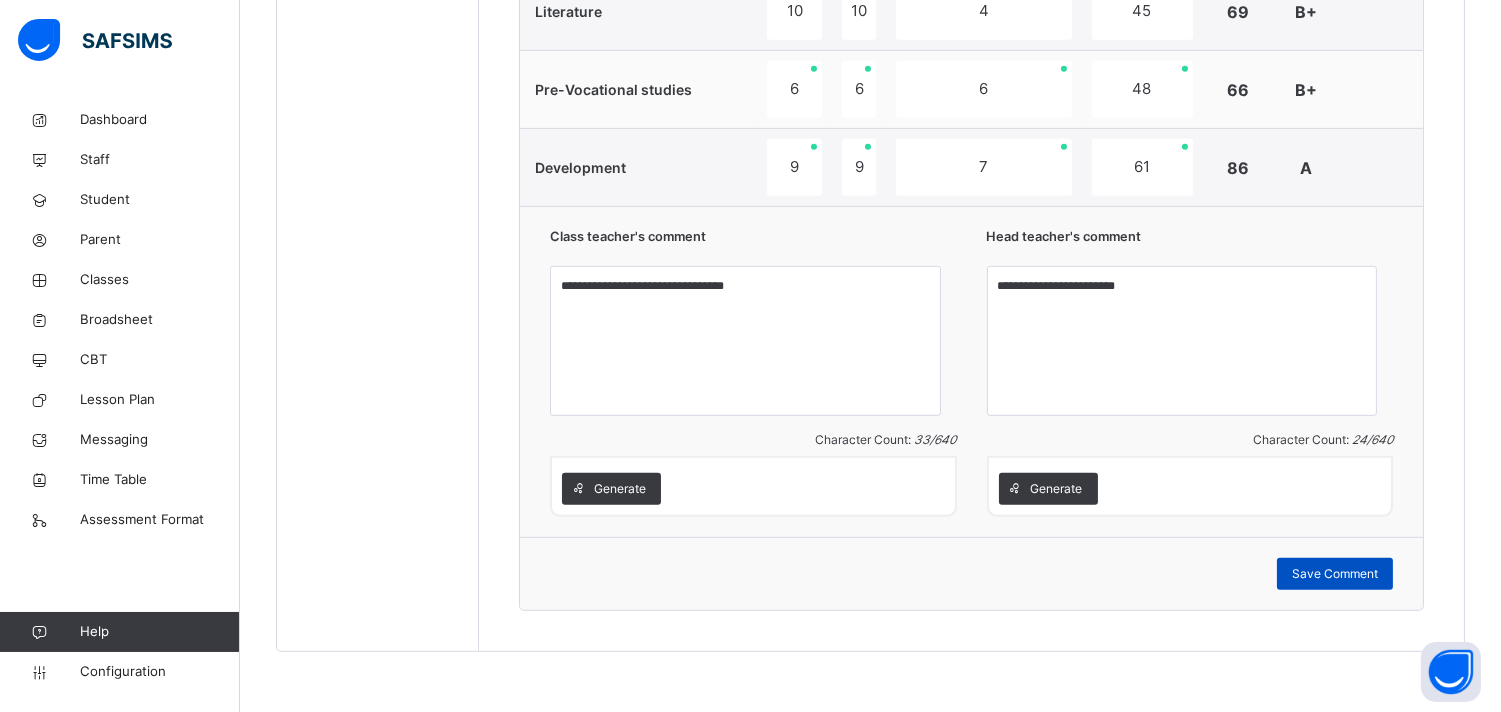 click on "Save Comment" at bounding box center [1335, 574] 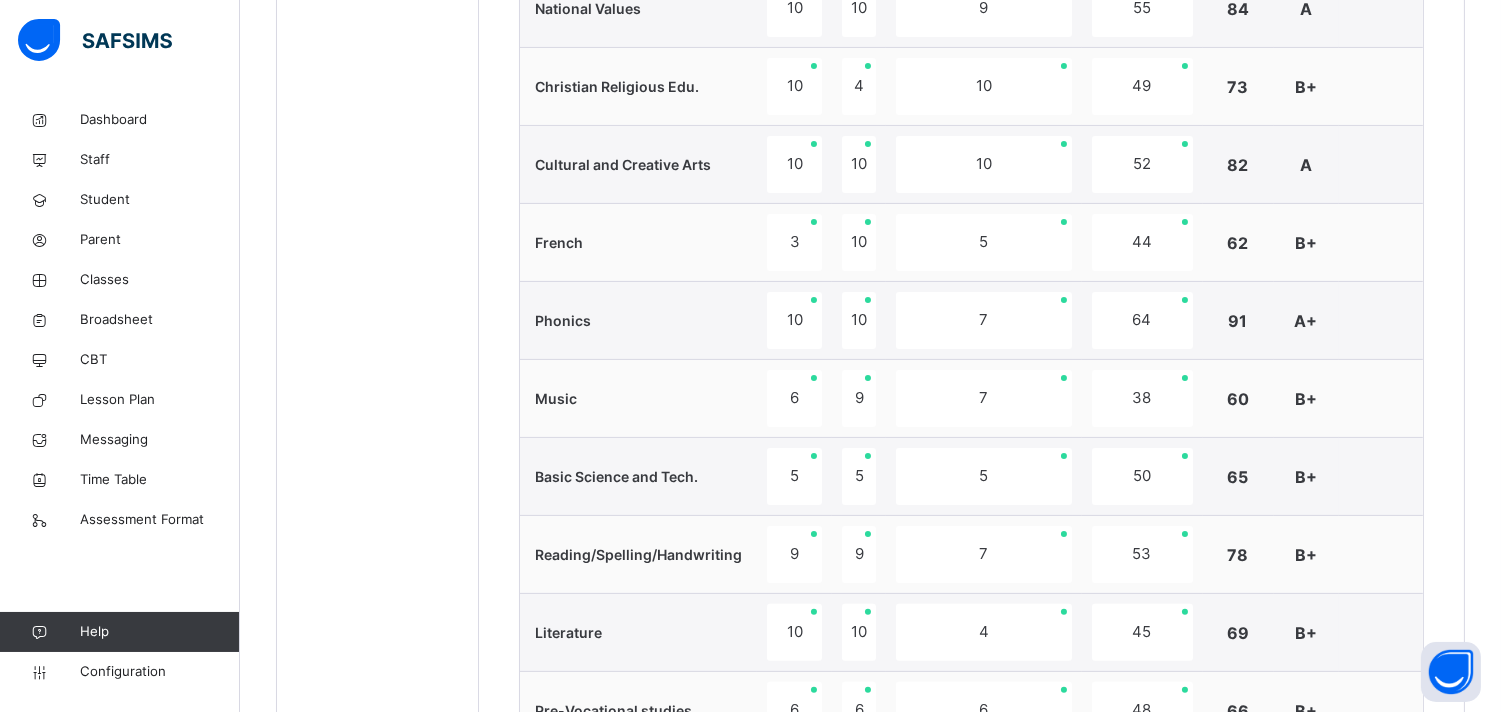 scroll, scrollTop: 478, scrollLeft: 0, axis: vertical 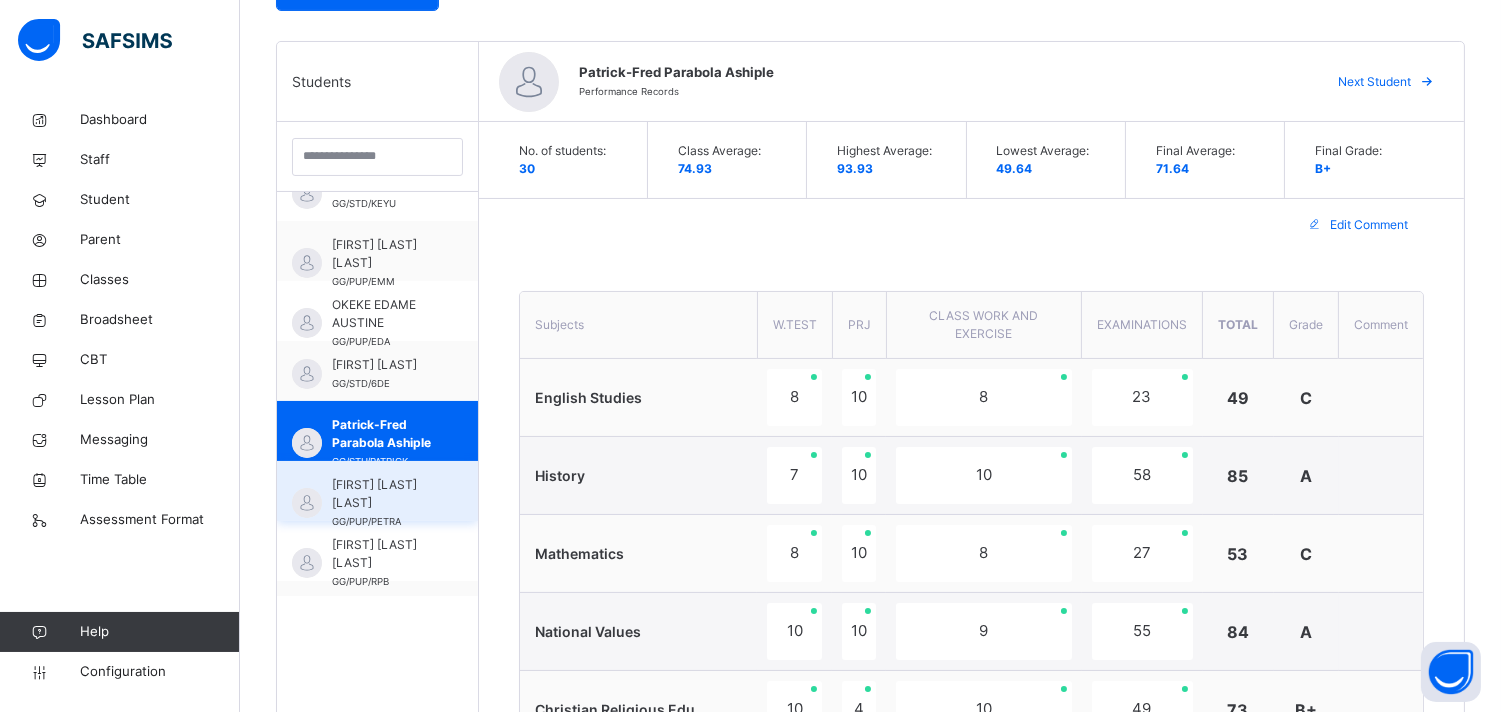 click on "GG/PUP/PETRA" at bounding box center [366, 521] 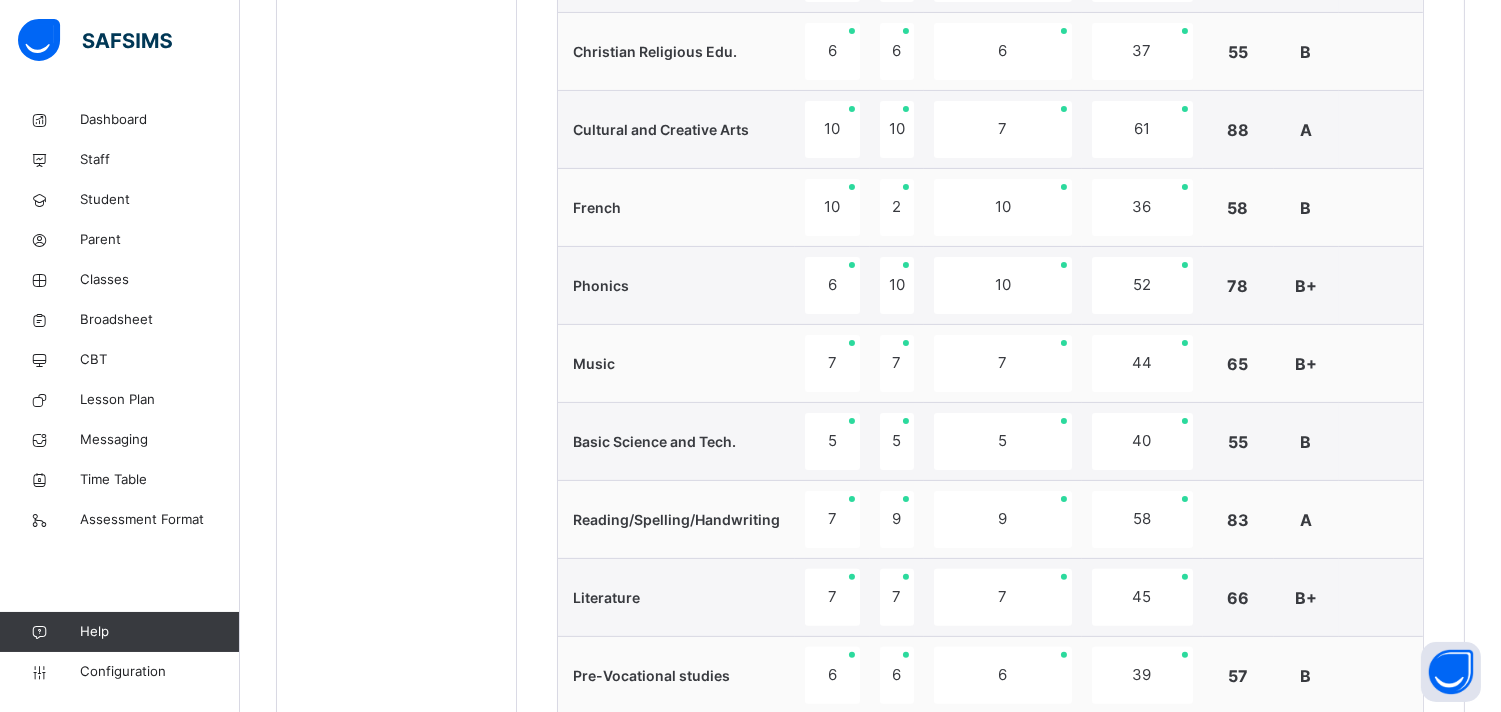 scroll, scrollTop: 1723, scrollLeft: 0, axis: vertical 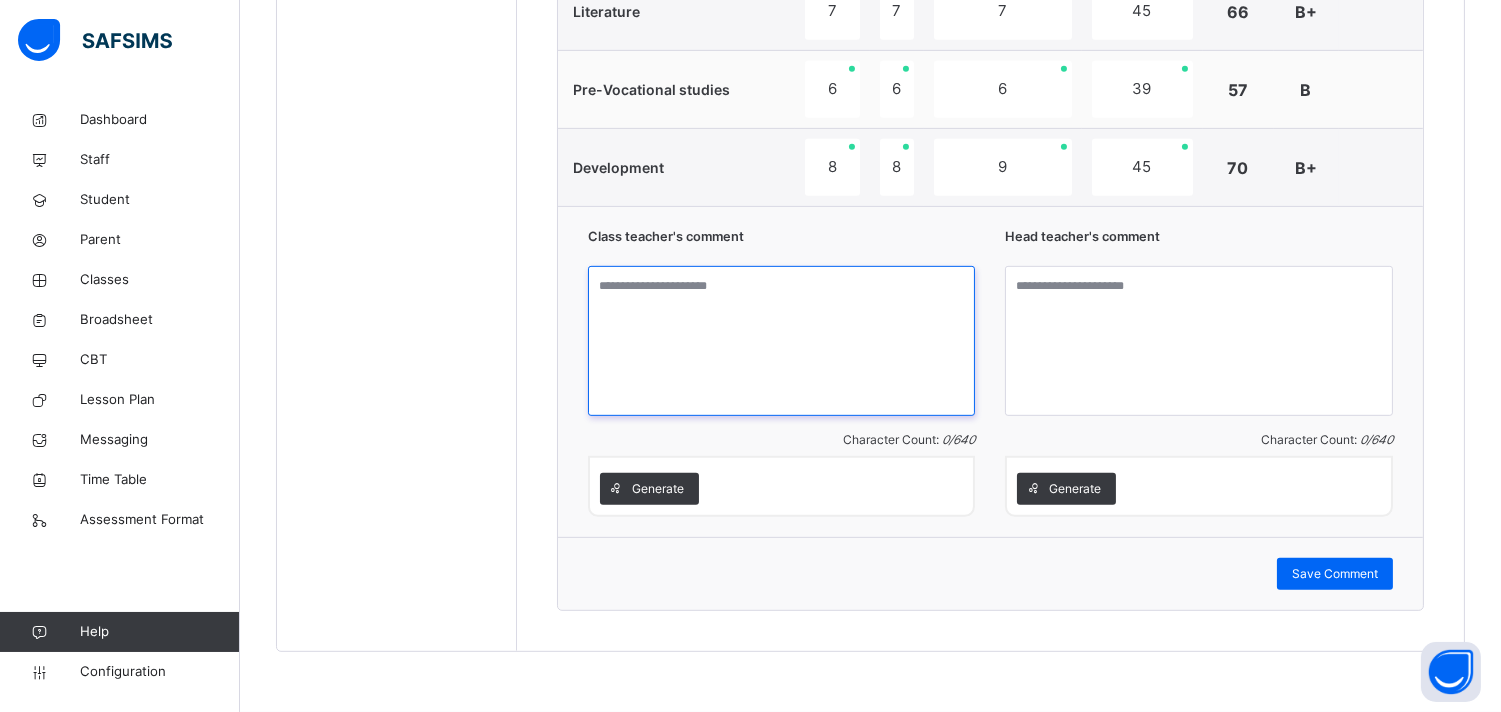 click at bounding box center (782, 341) 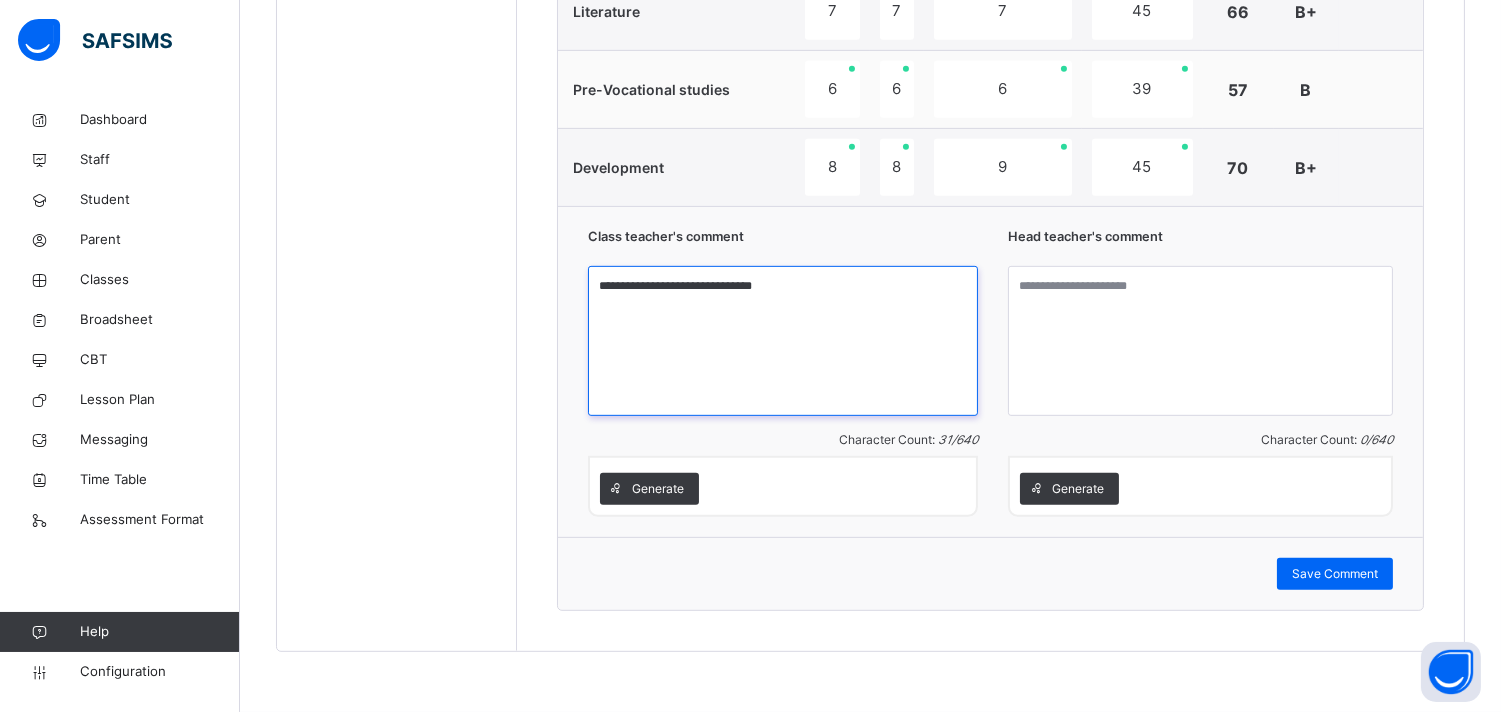 type on "**********" 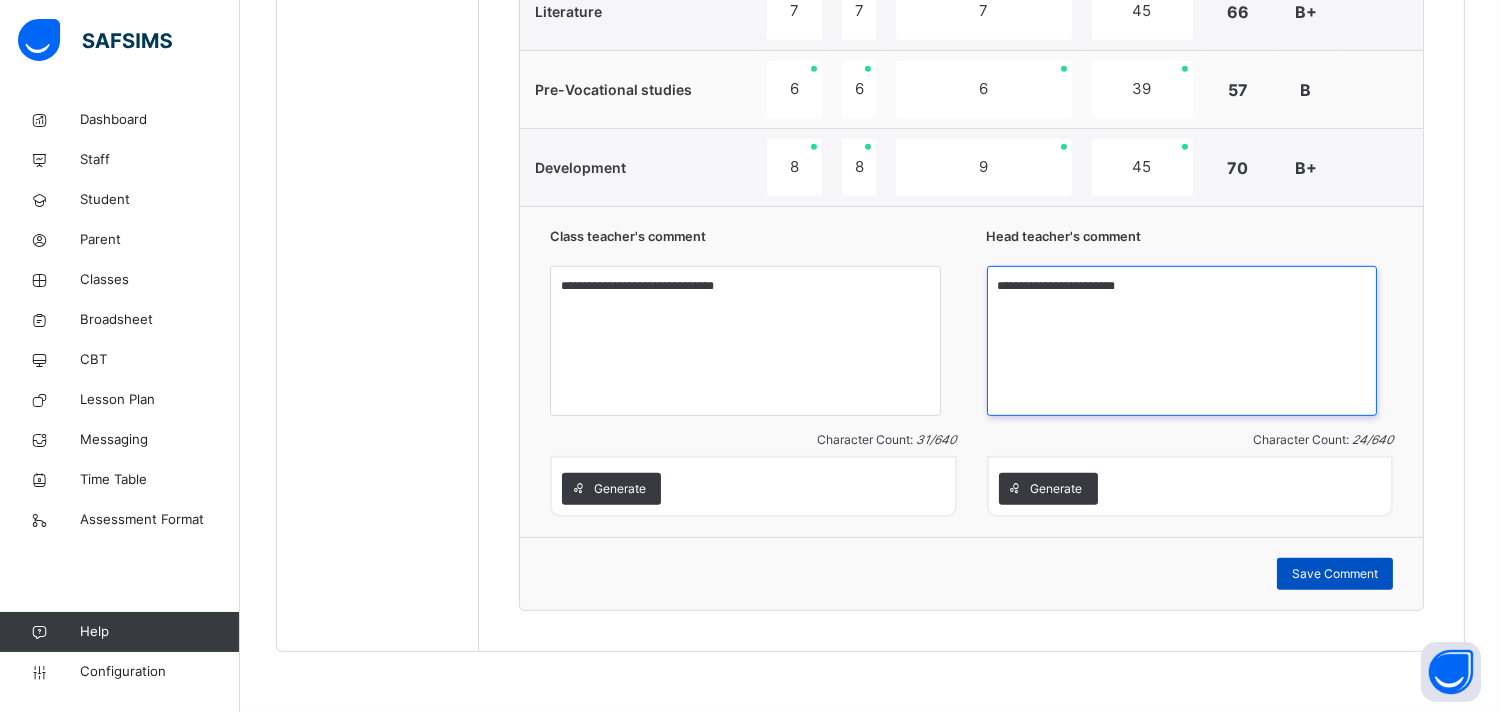 type on "**********" 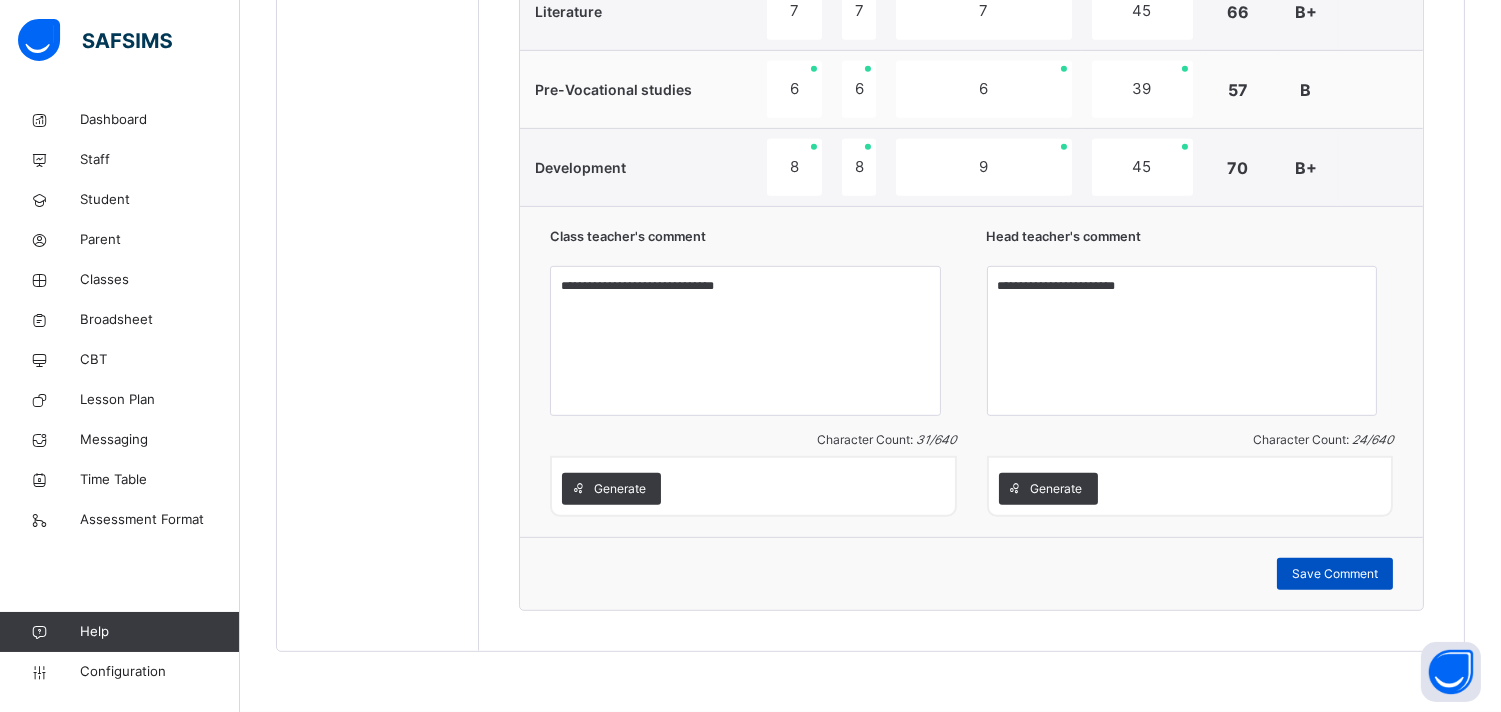 click on "Save Comment" at bounding box center (1335, 574) 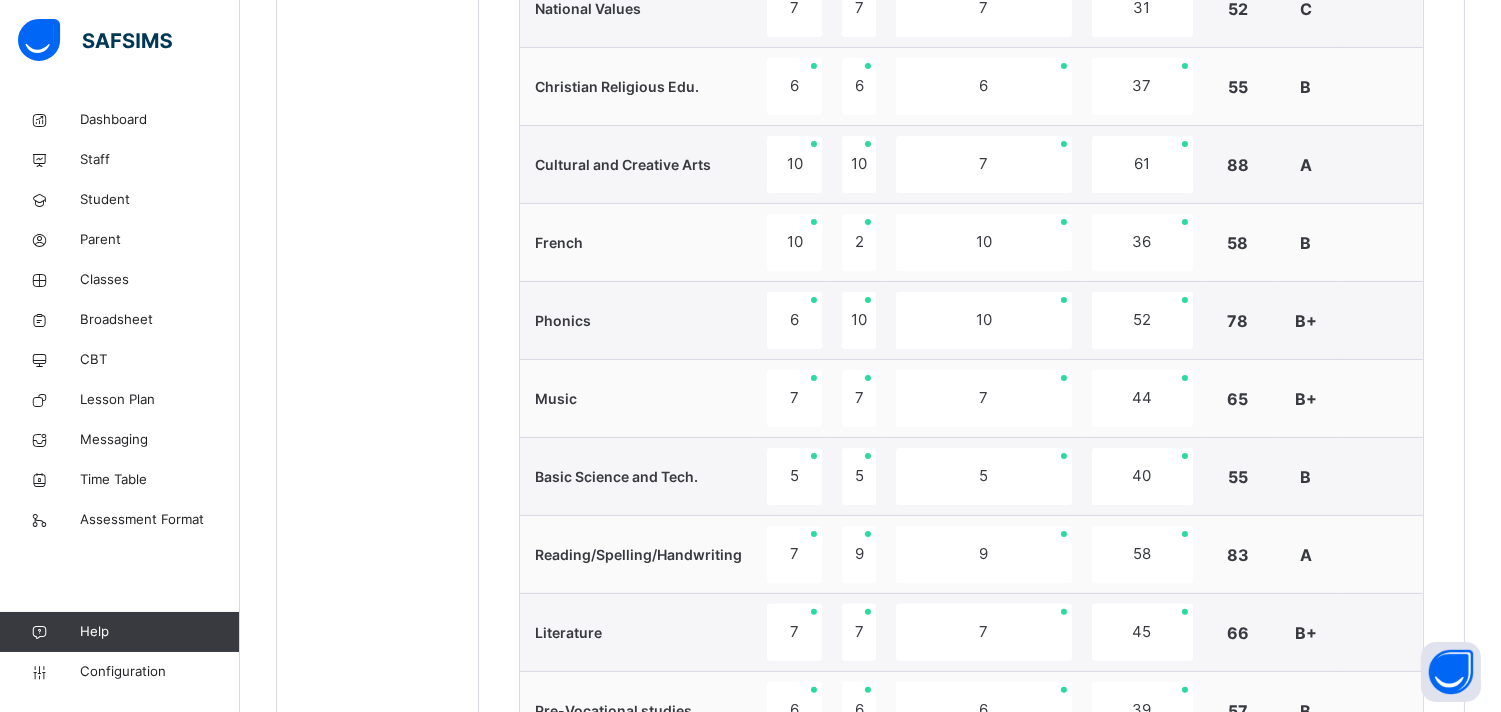 scroll, scrollTop: 478, scrollLeft: 0, axis: vertical 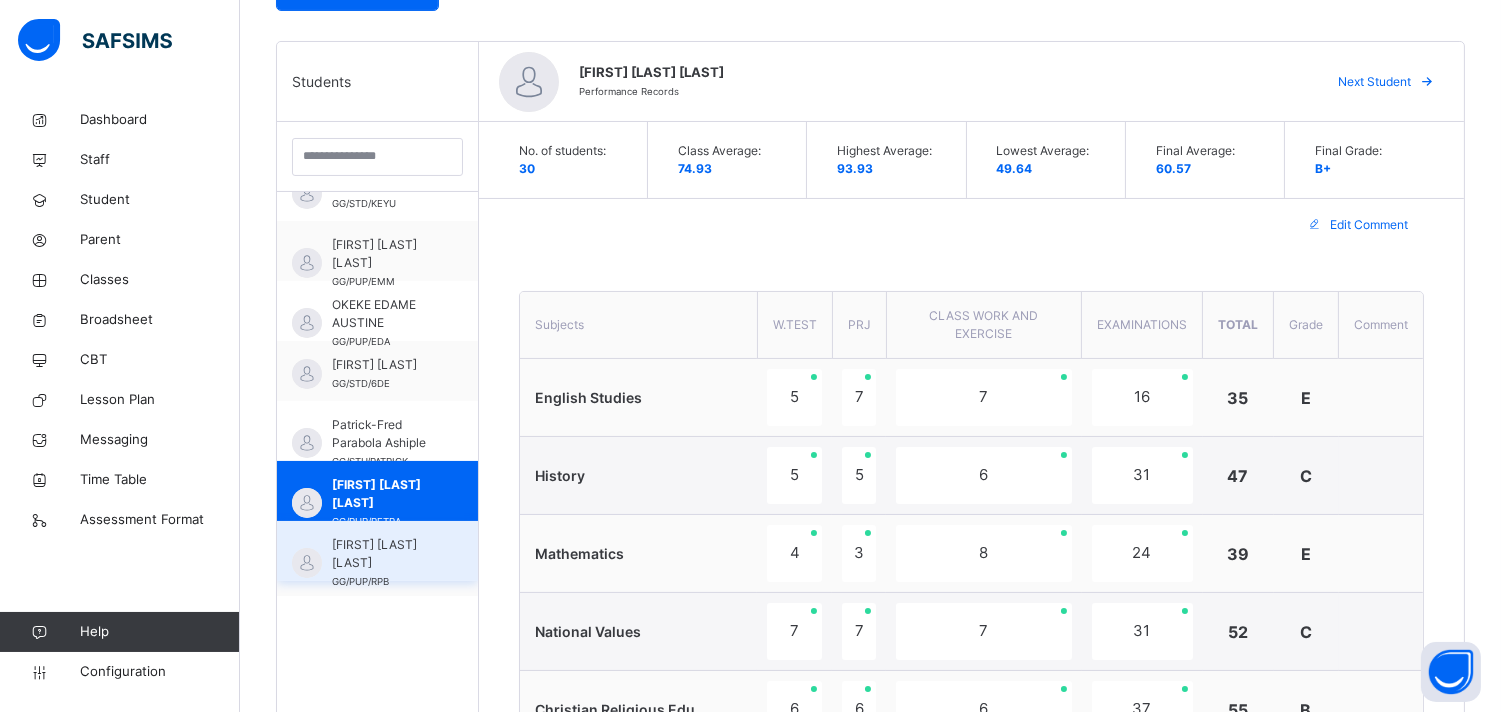click on "[FIRST] [LAST] [LAST]" at bounding box center (382, 554) 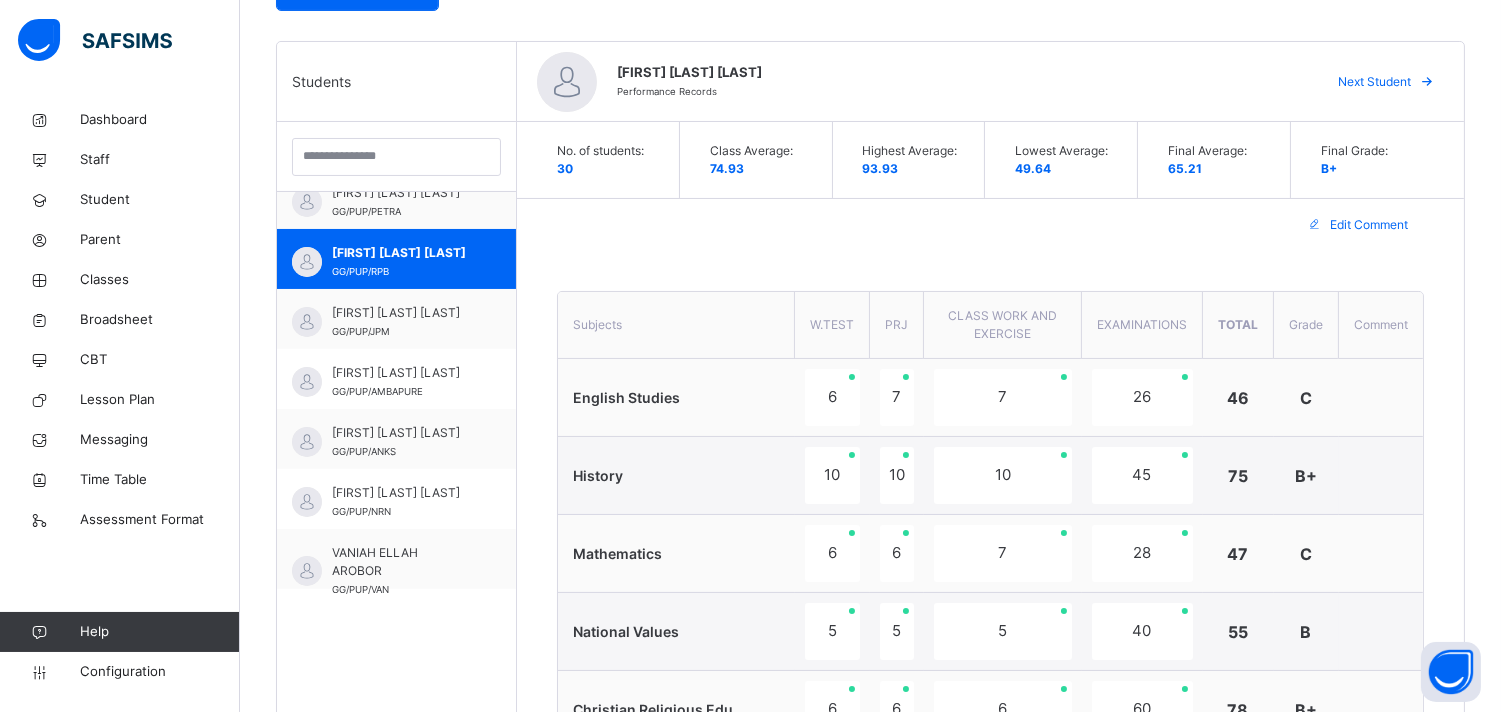 scroll, scrollTop: 1404, scrollLeft: 0, axis: vertical 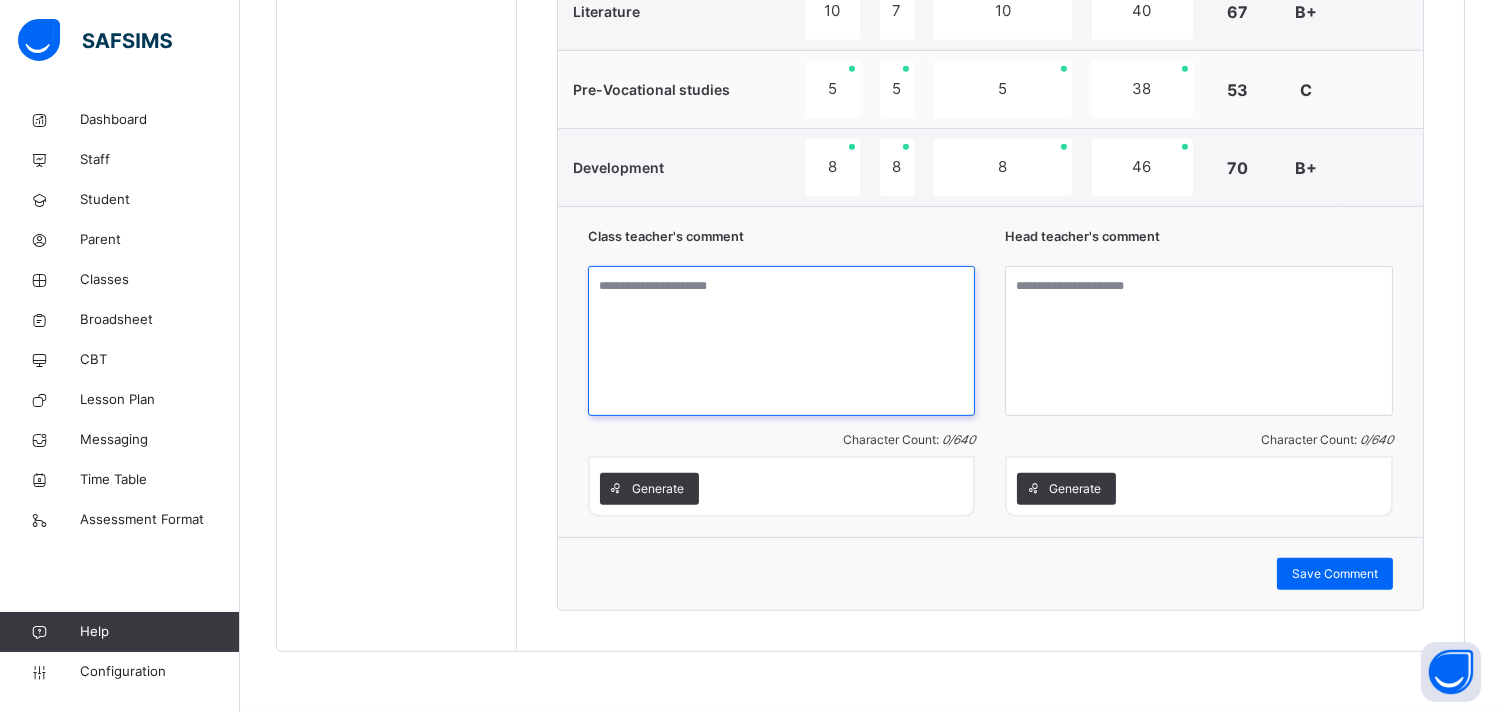 click at bounding box center (782, 341) 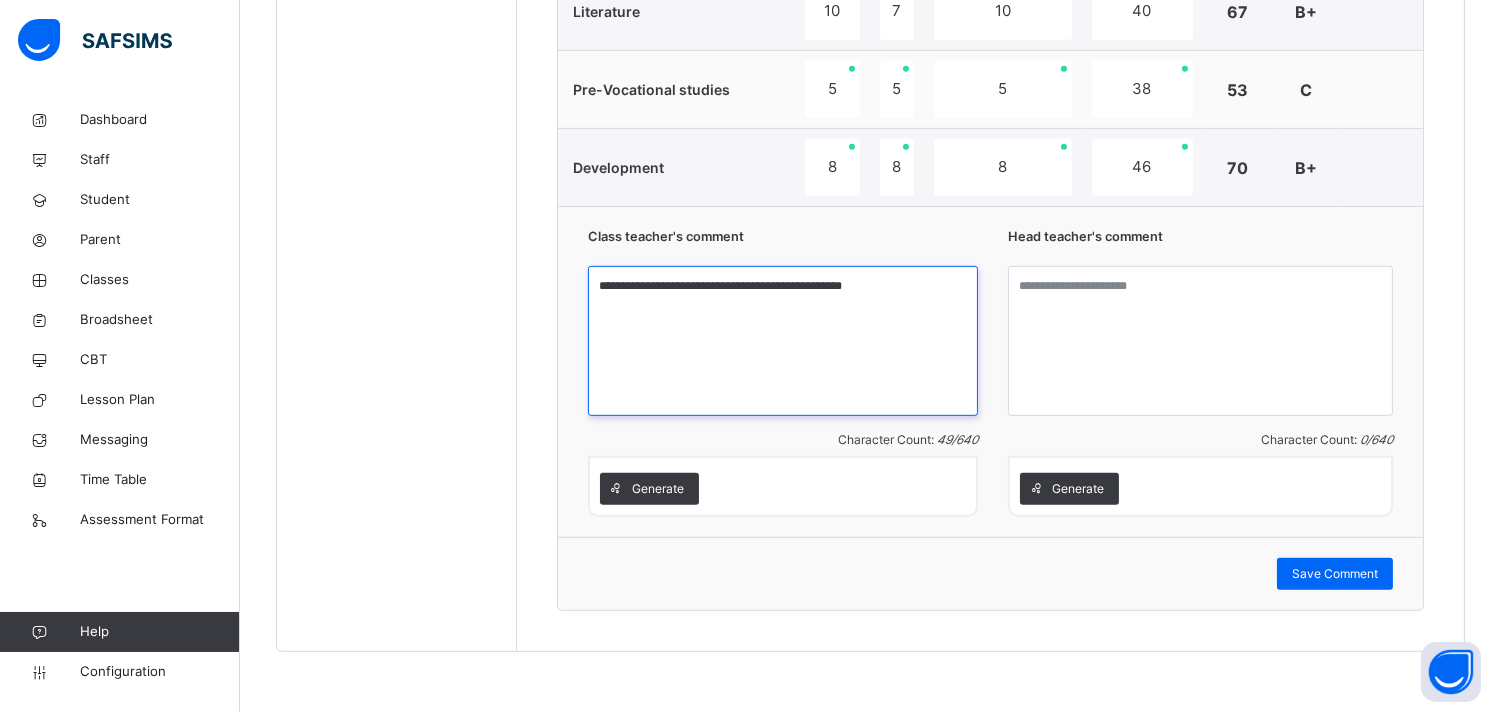 type on "**********" 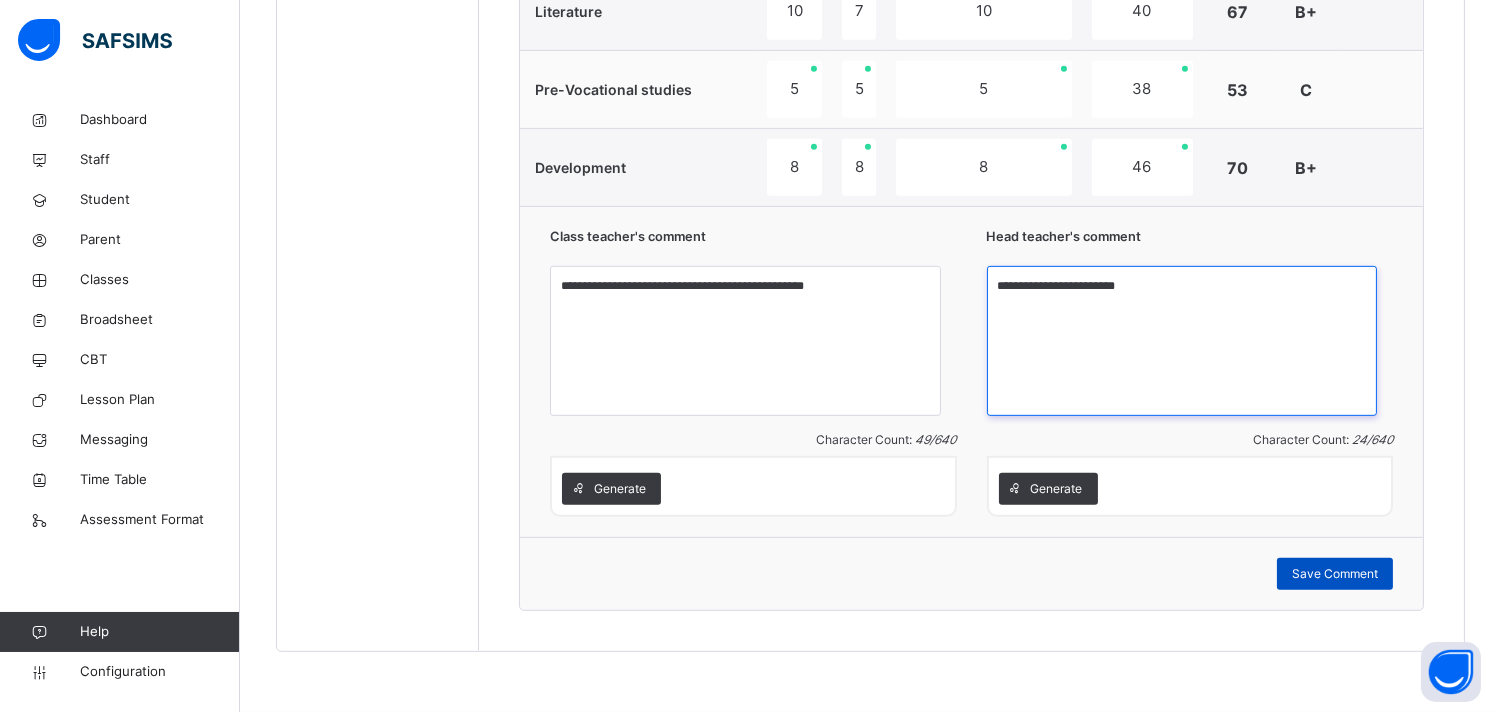type on "**********" 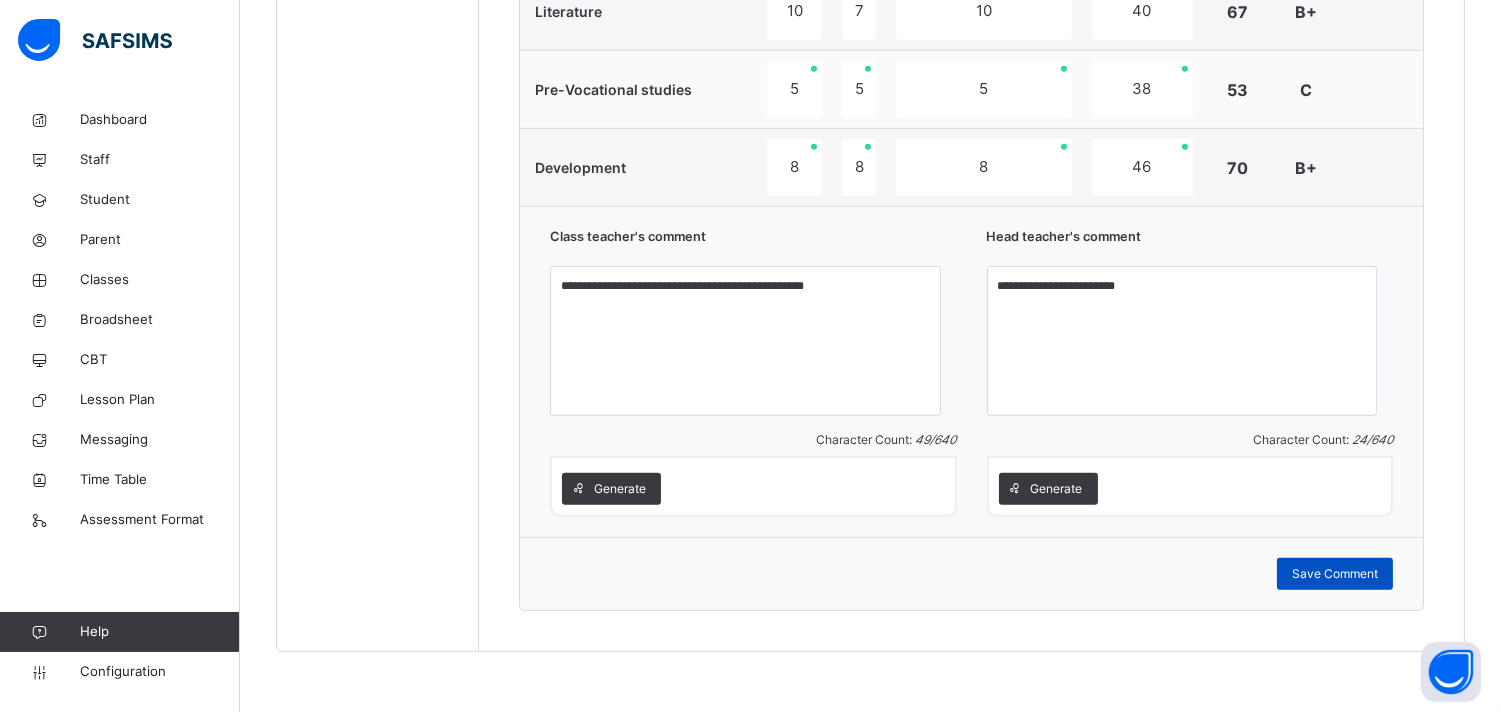 click on "Save Comment" at bounding box center [1335, 574] 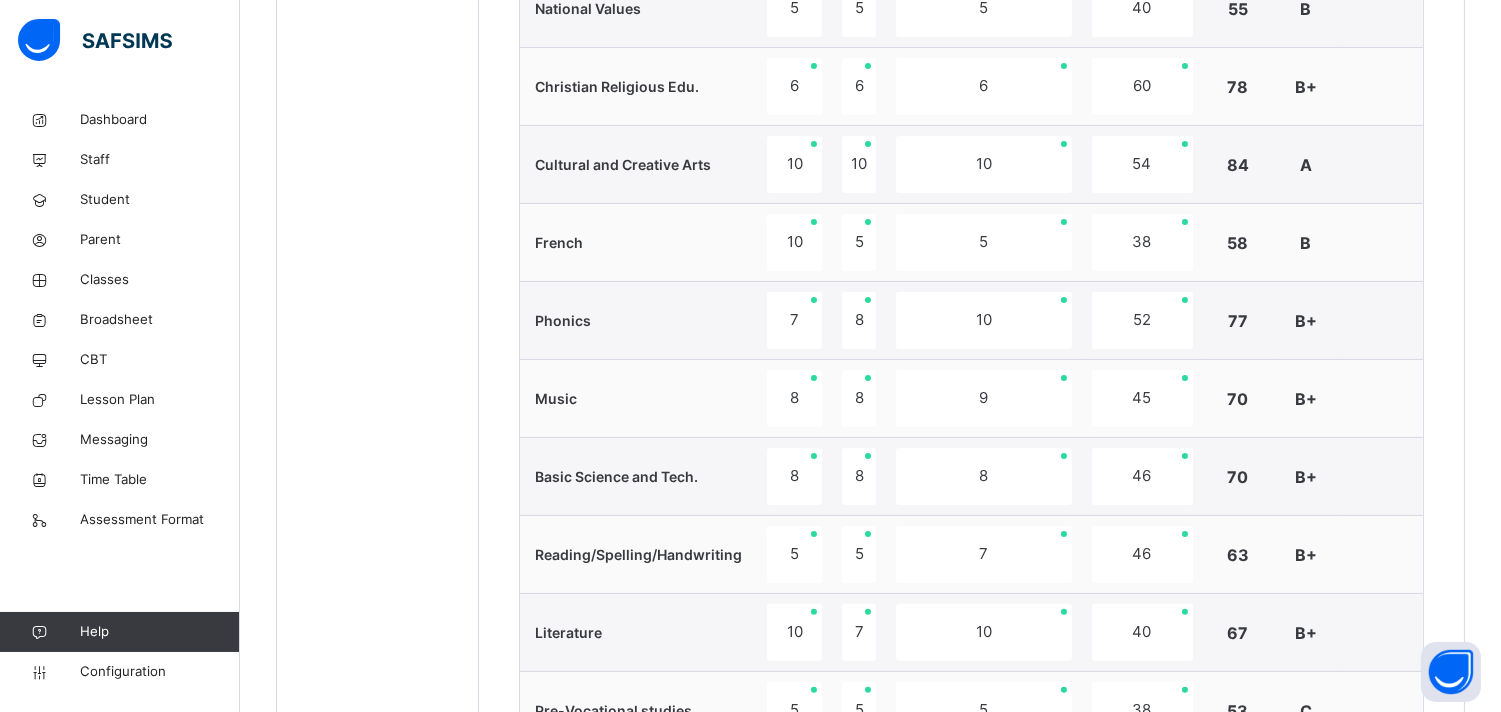 scroll, scrollTop: 478, scrollLeft: 0, axis: vertical 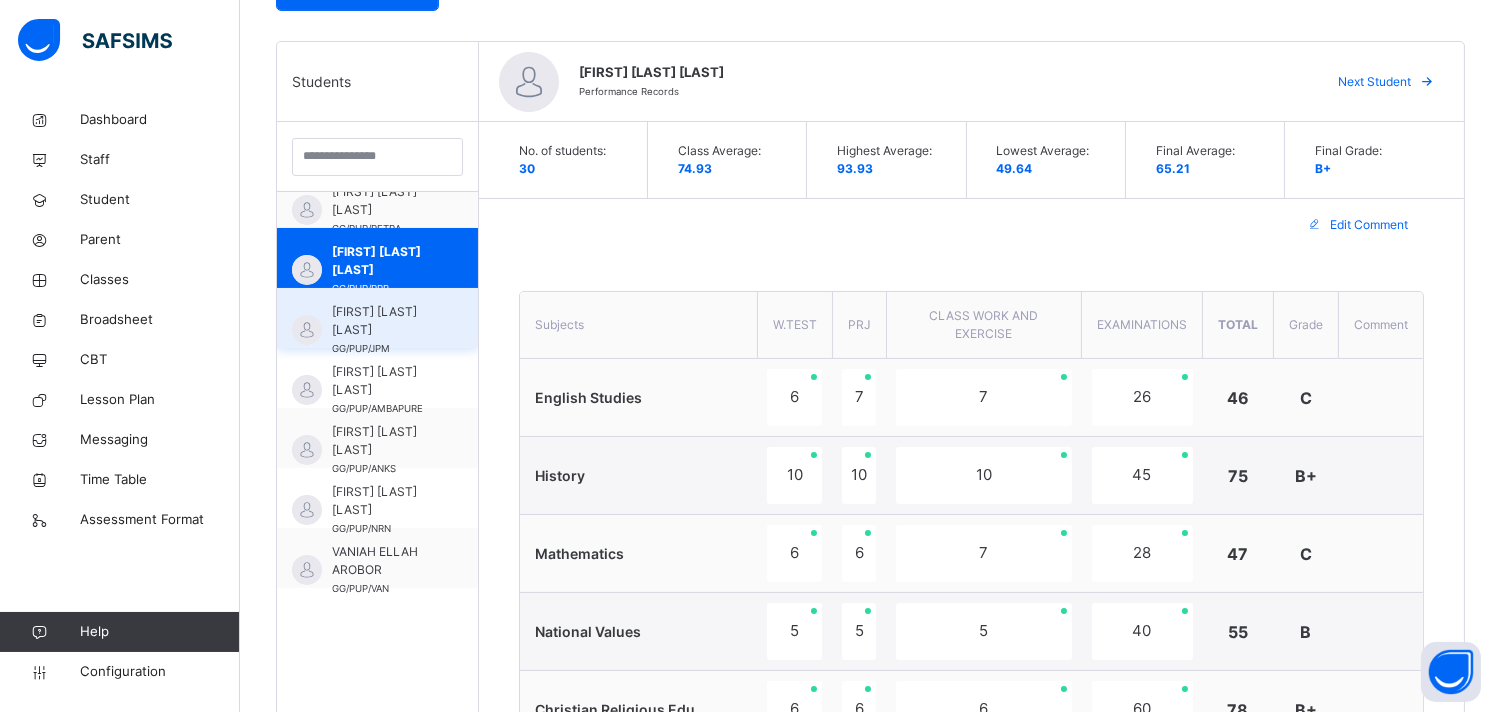 click on "[FIRST] [LAST] [LAST]" at bounding box center [382, 321] 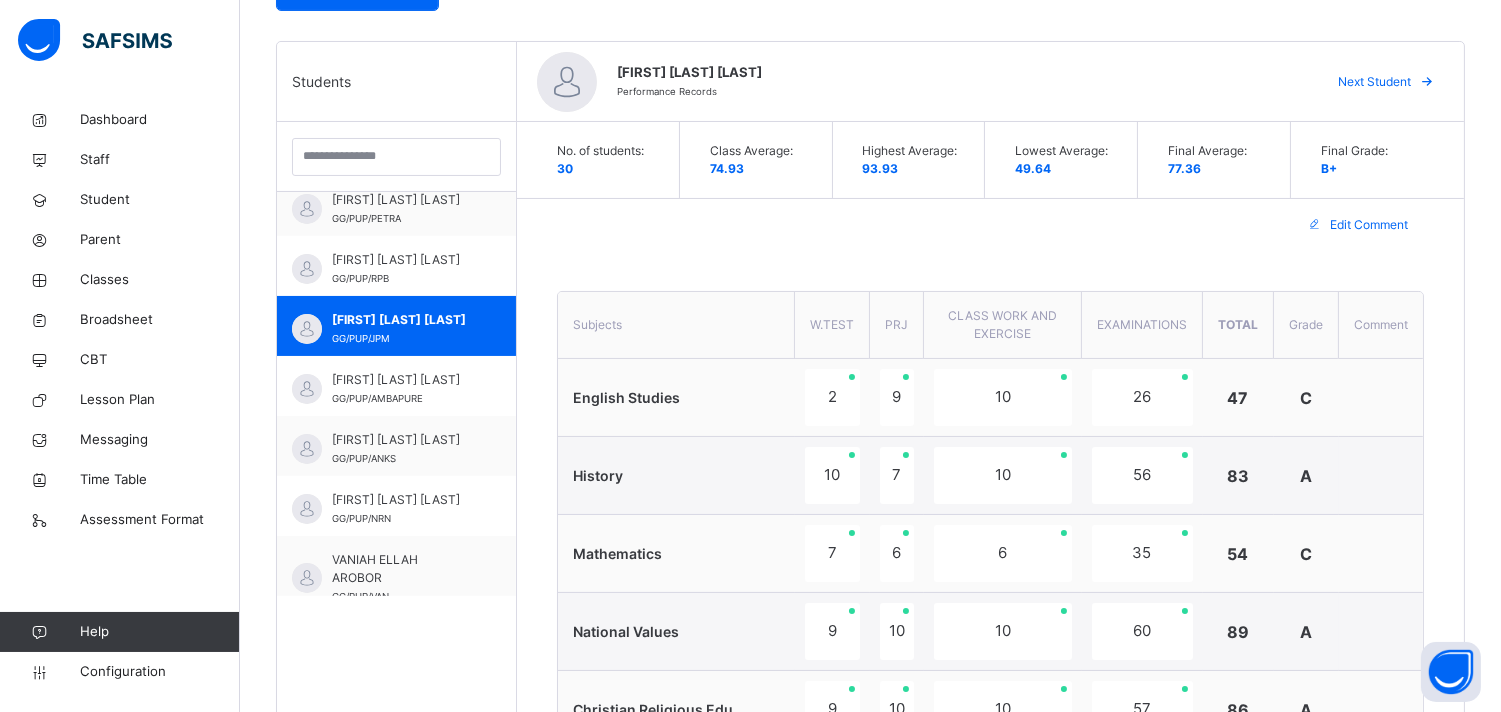 scroll, scrollTop: 1404, scrollLeft: 0, axis: vertical 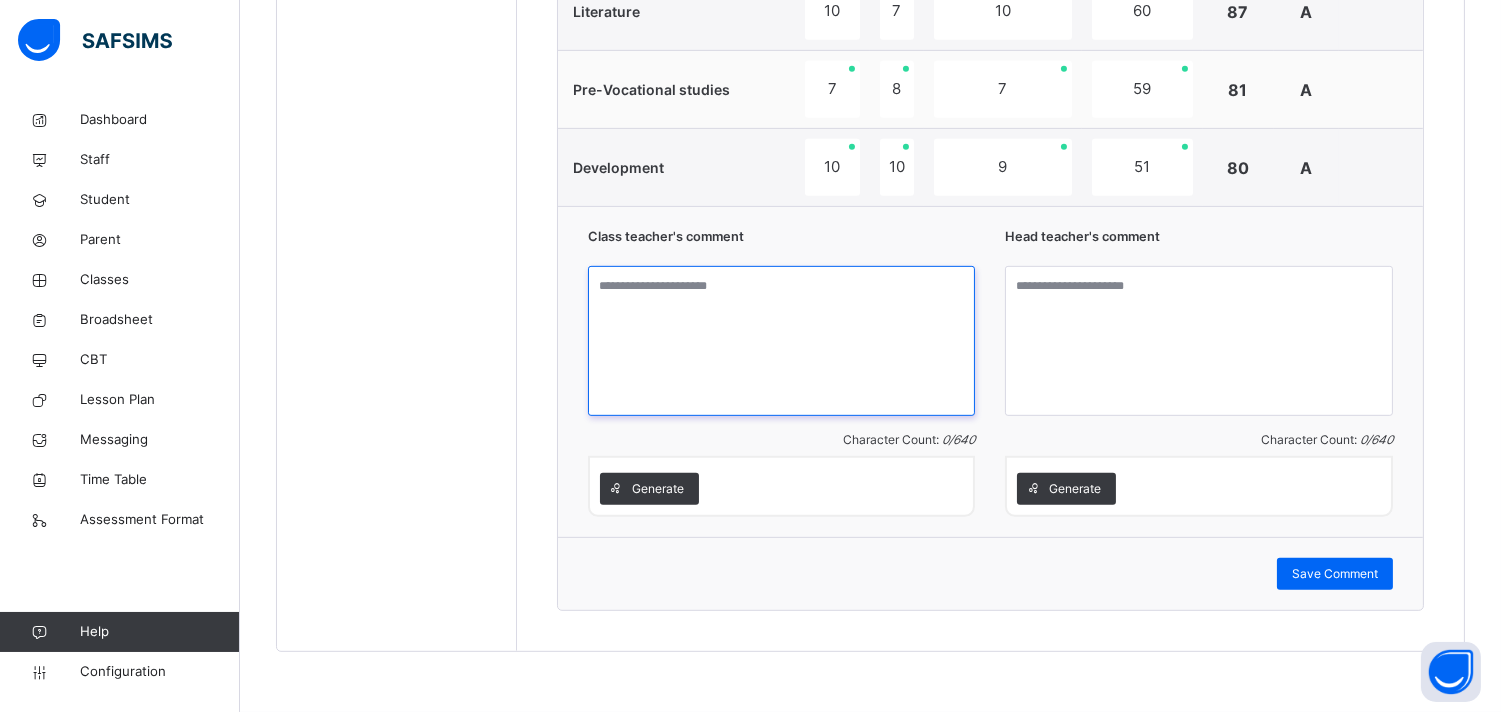 click at bounding box center (782, 341) 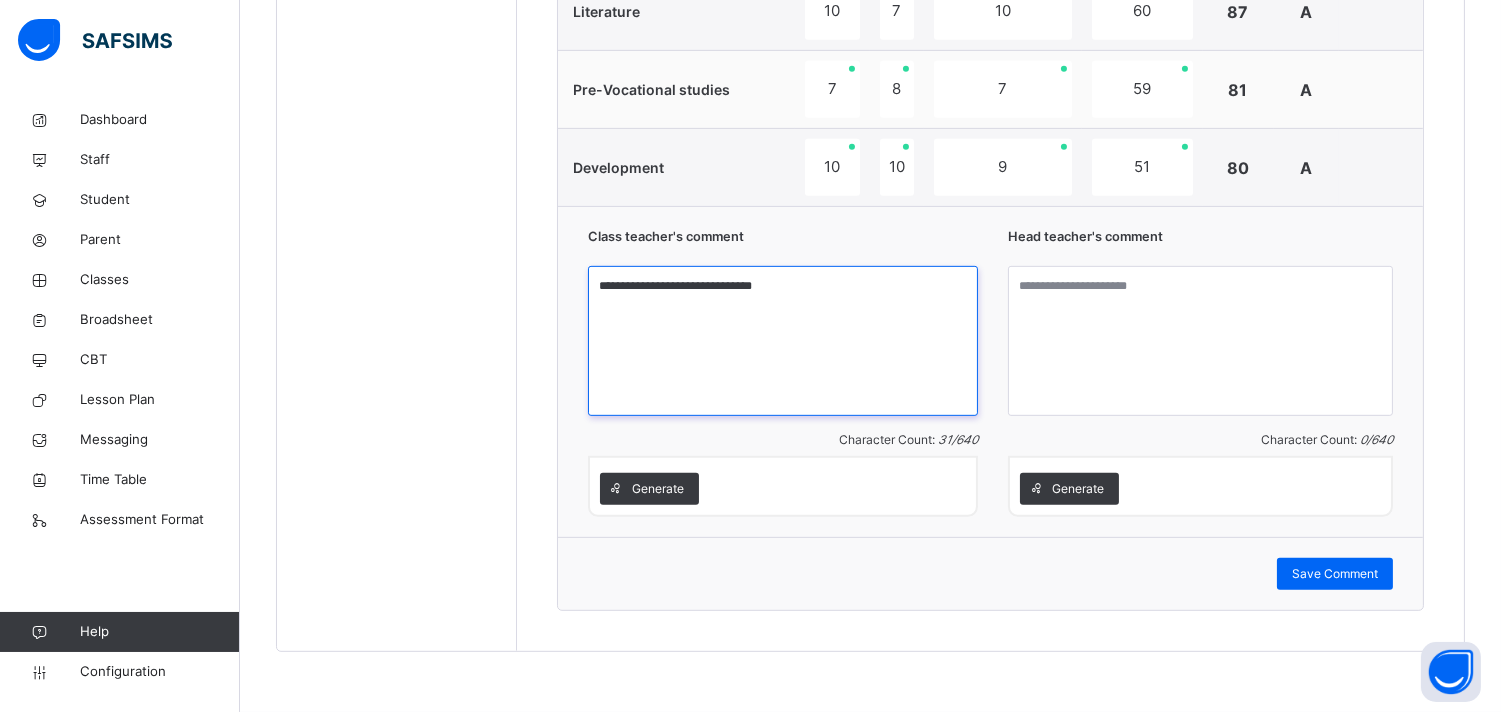 type on "**********" 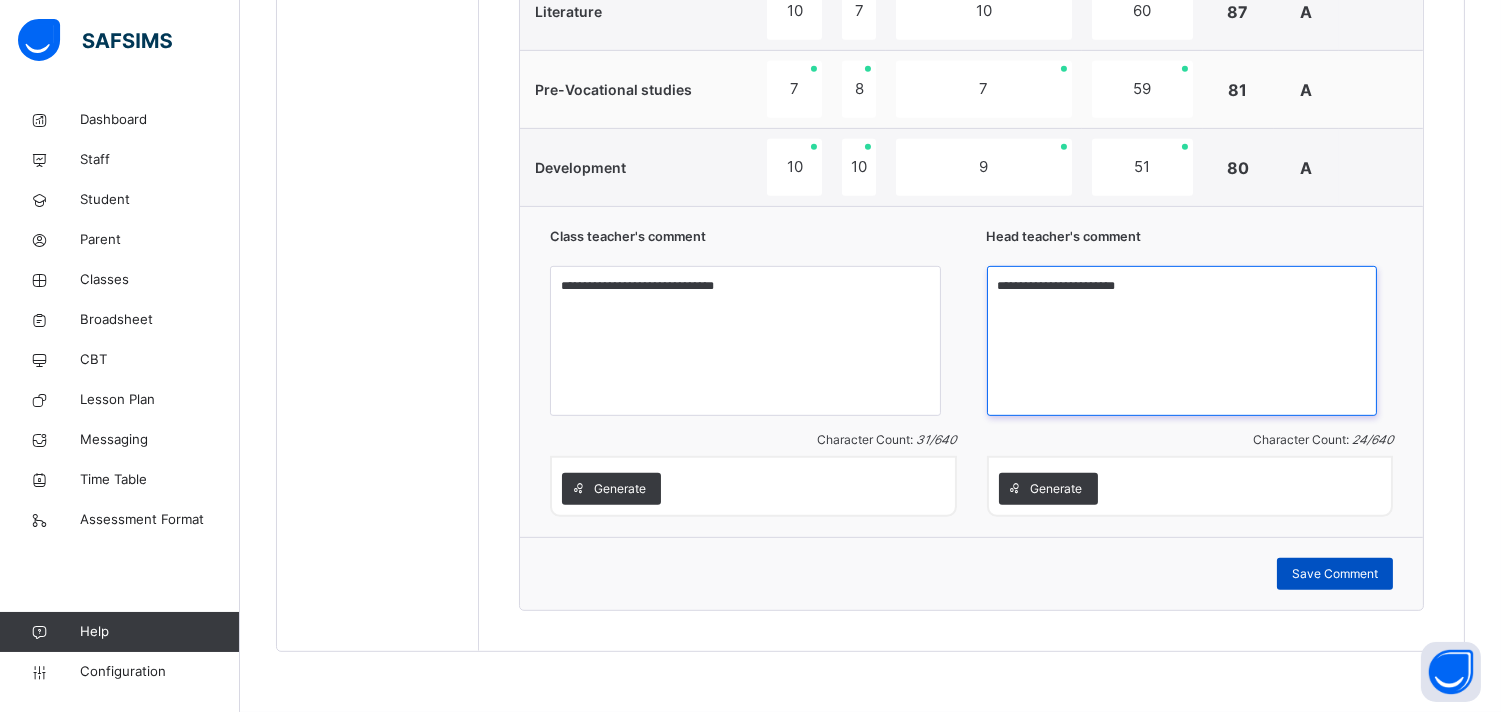 type on "**********" 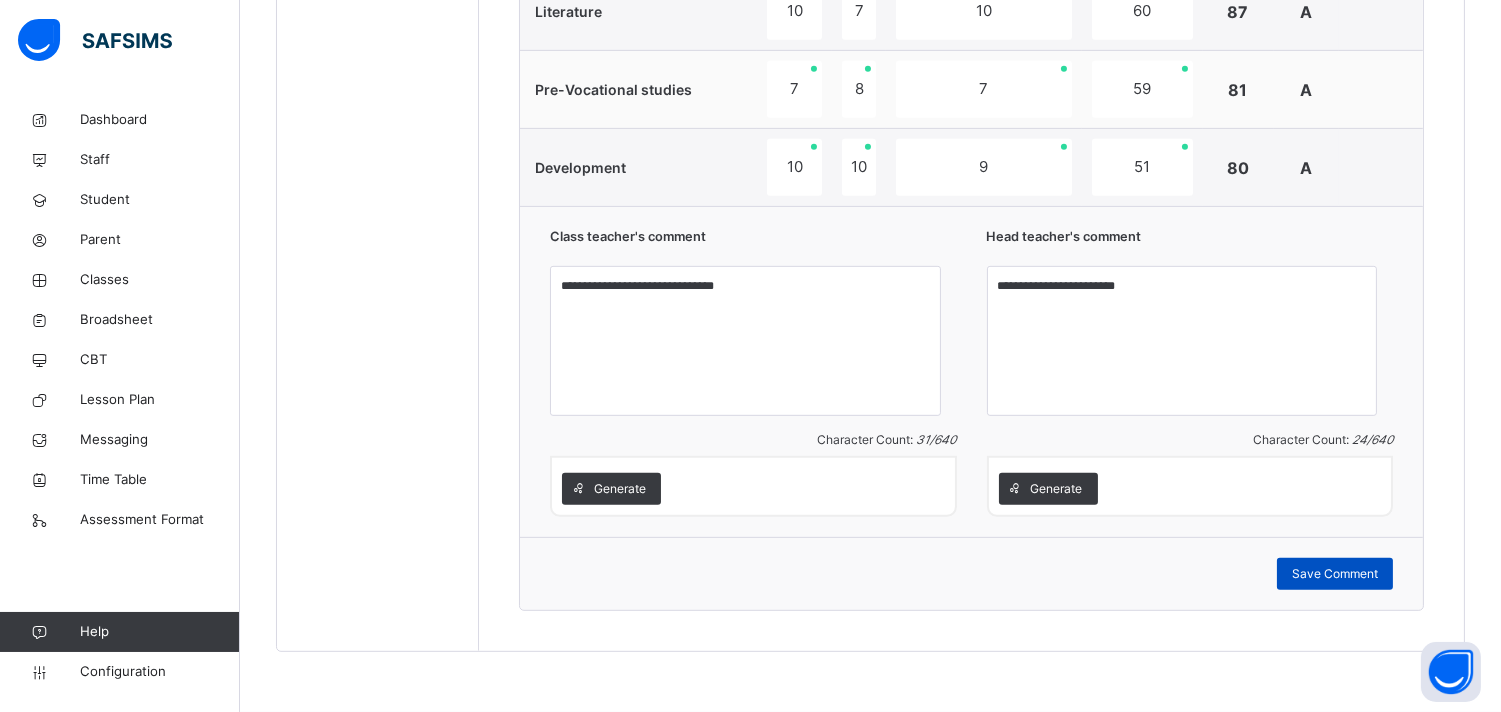 click on "Save Comment" at bounding box center [1335, 574] 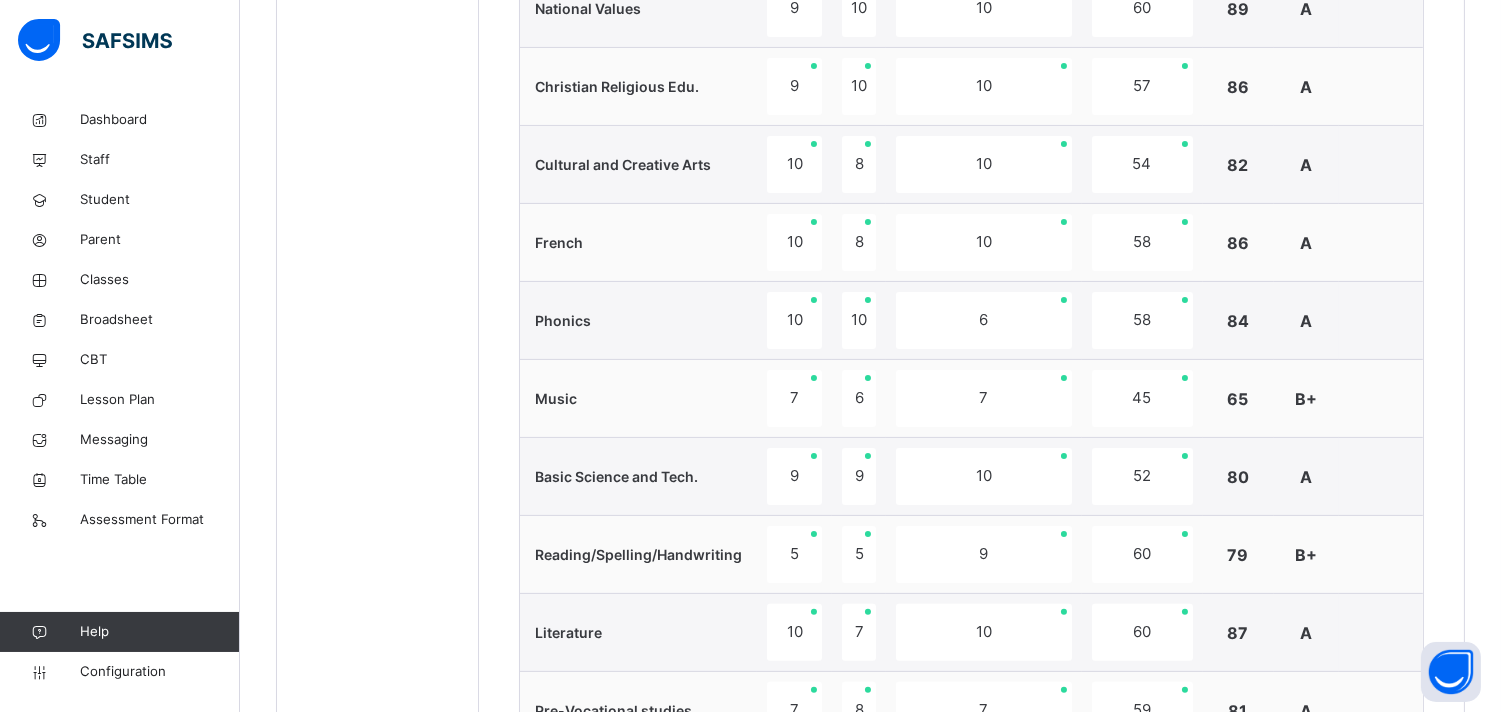 scroll, scrollTop: 478, scrollLeft: 0, axis: vertical 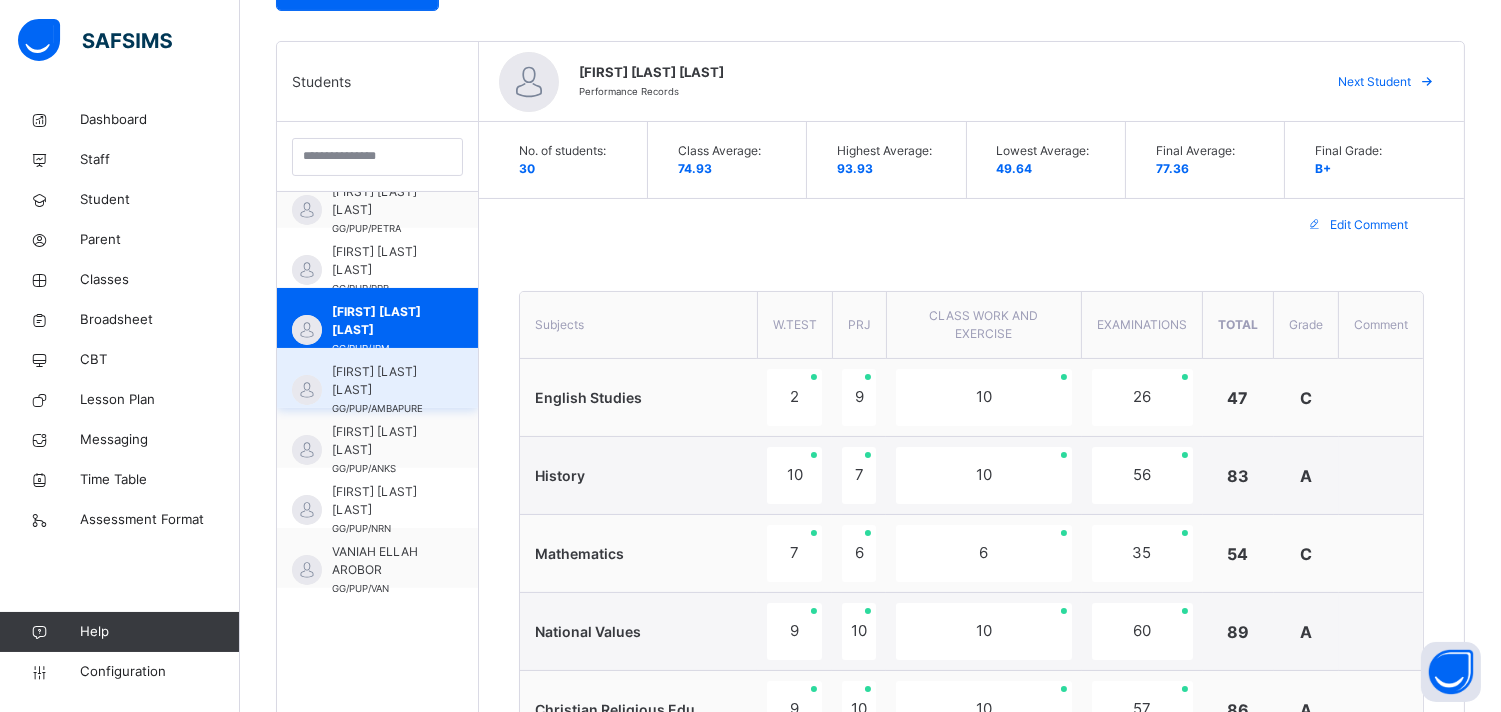 click on "[FIRST] [LAST] [LAST]" at bounding box center (382, 381) 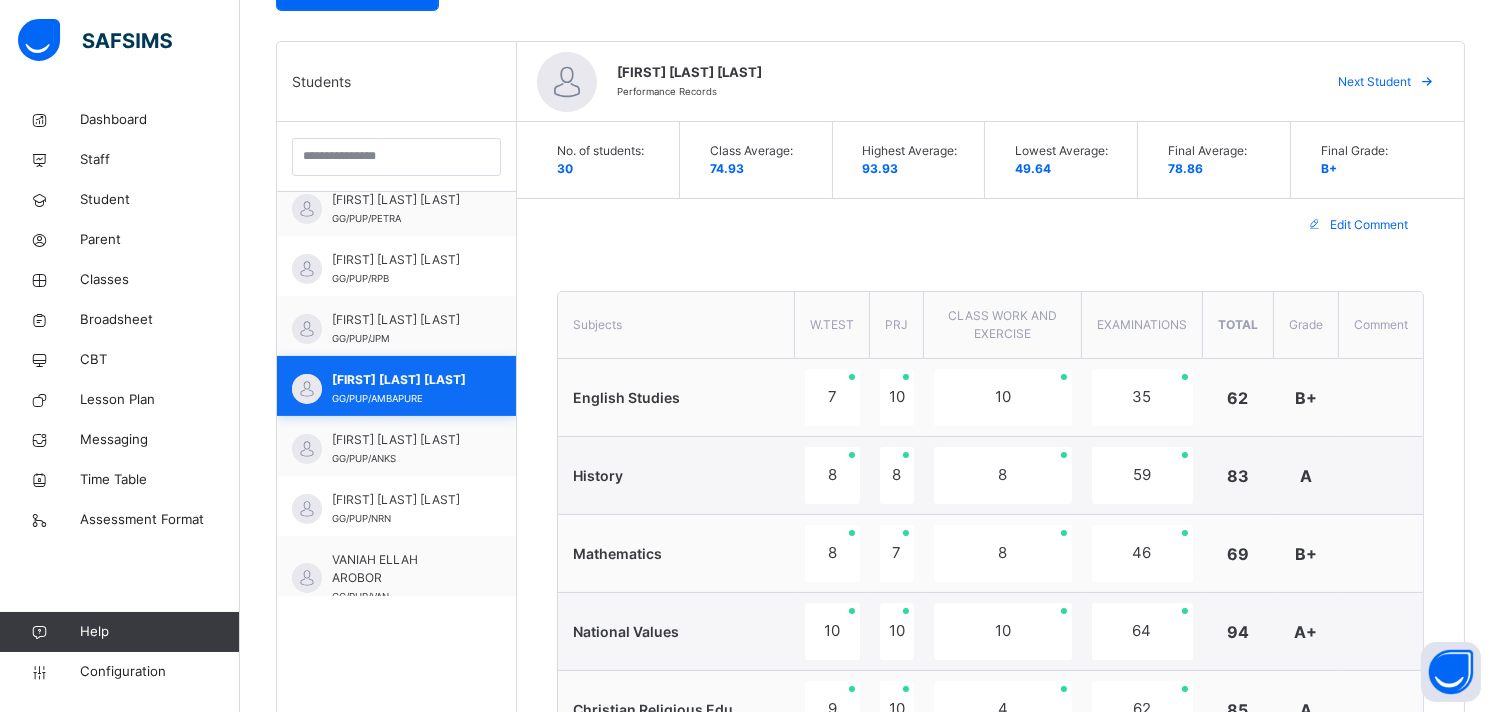 scroll, scrollTop: 1404, scrollLeft: 0, axis: vertical 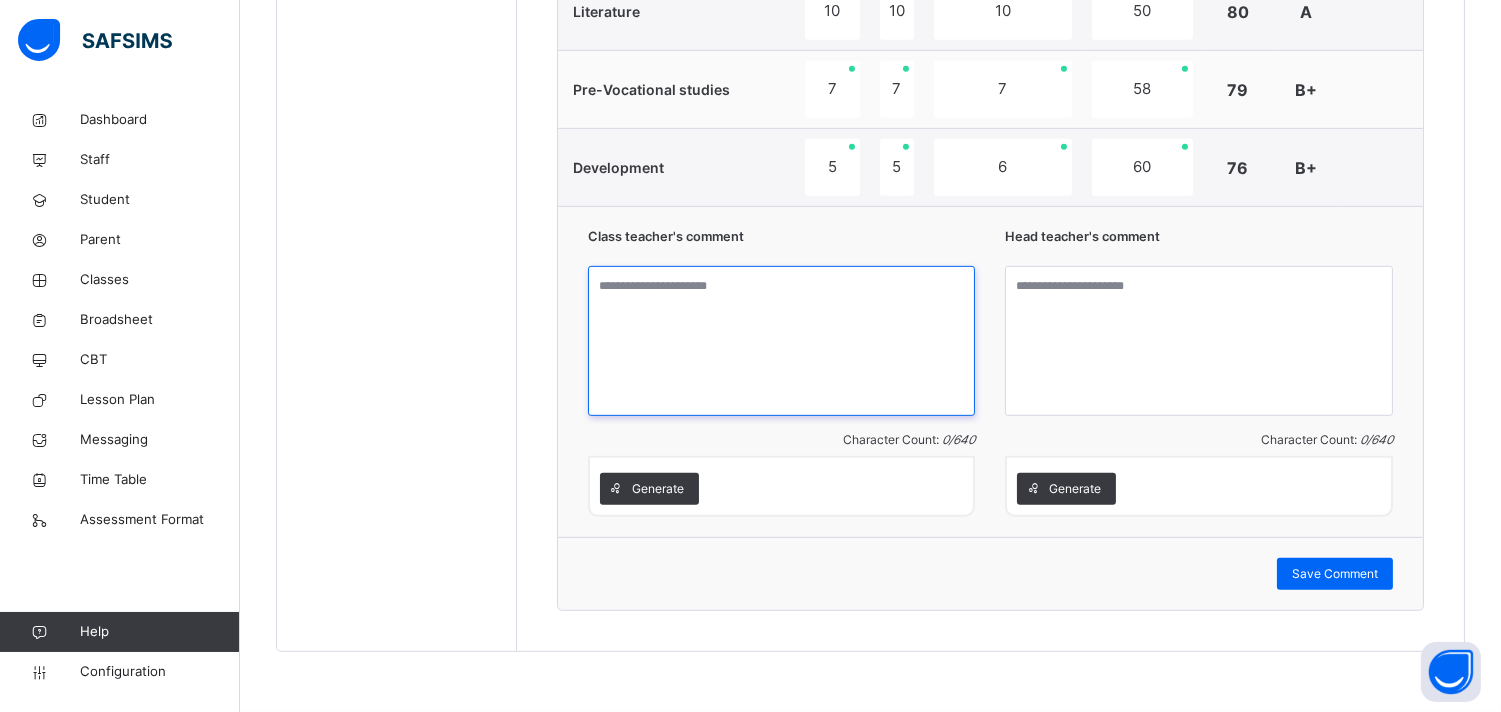 click at bounding box center [782, 341] 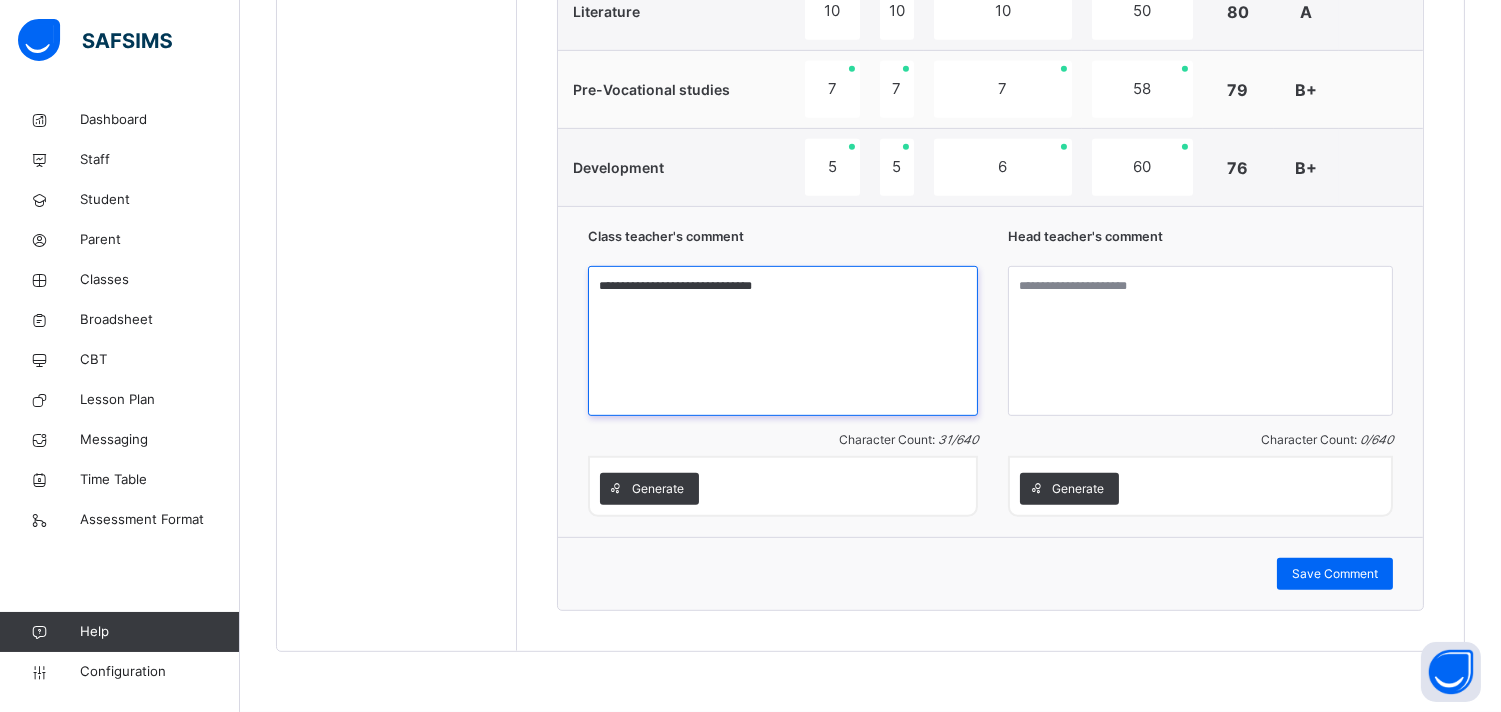 type on "**********" 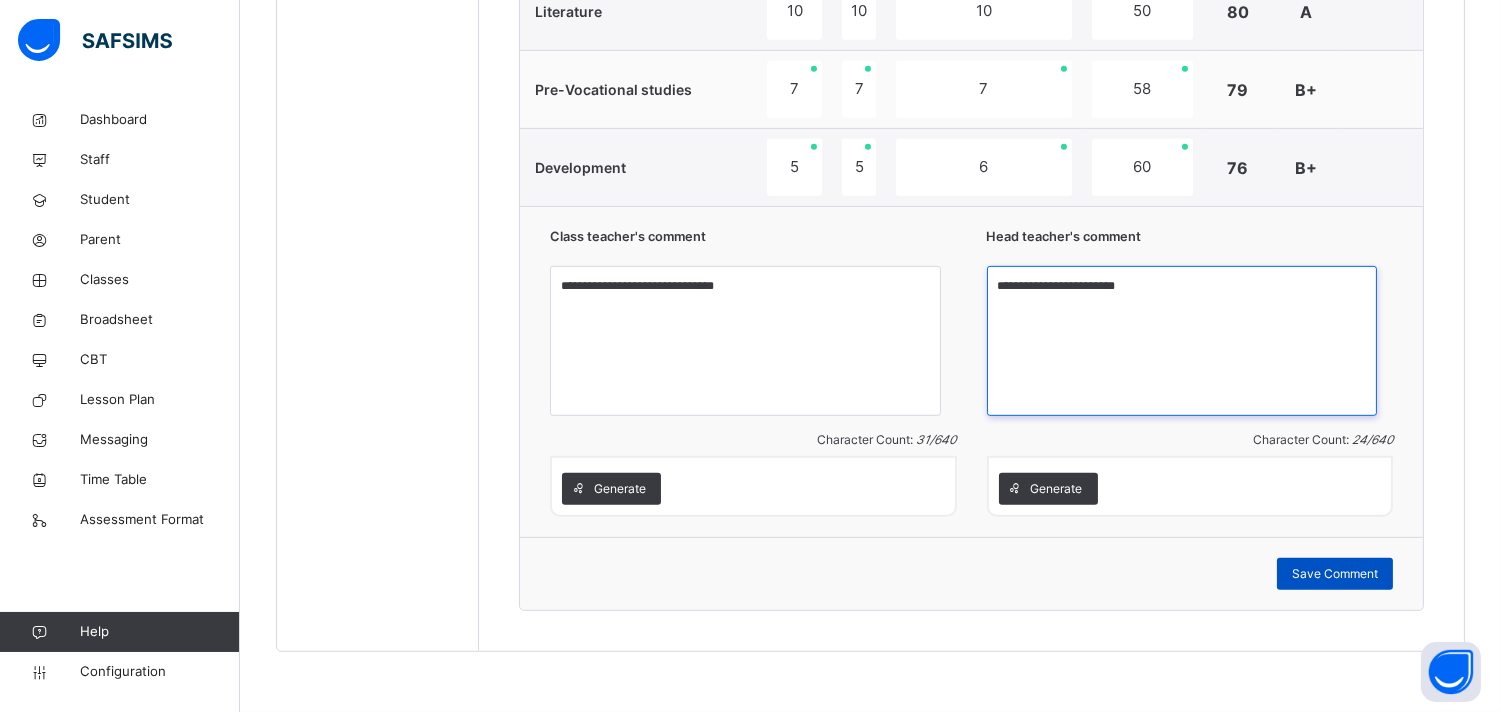 type on "**********" 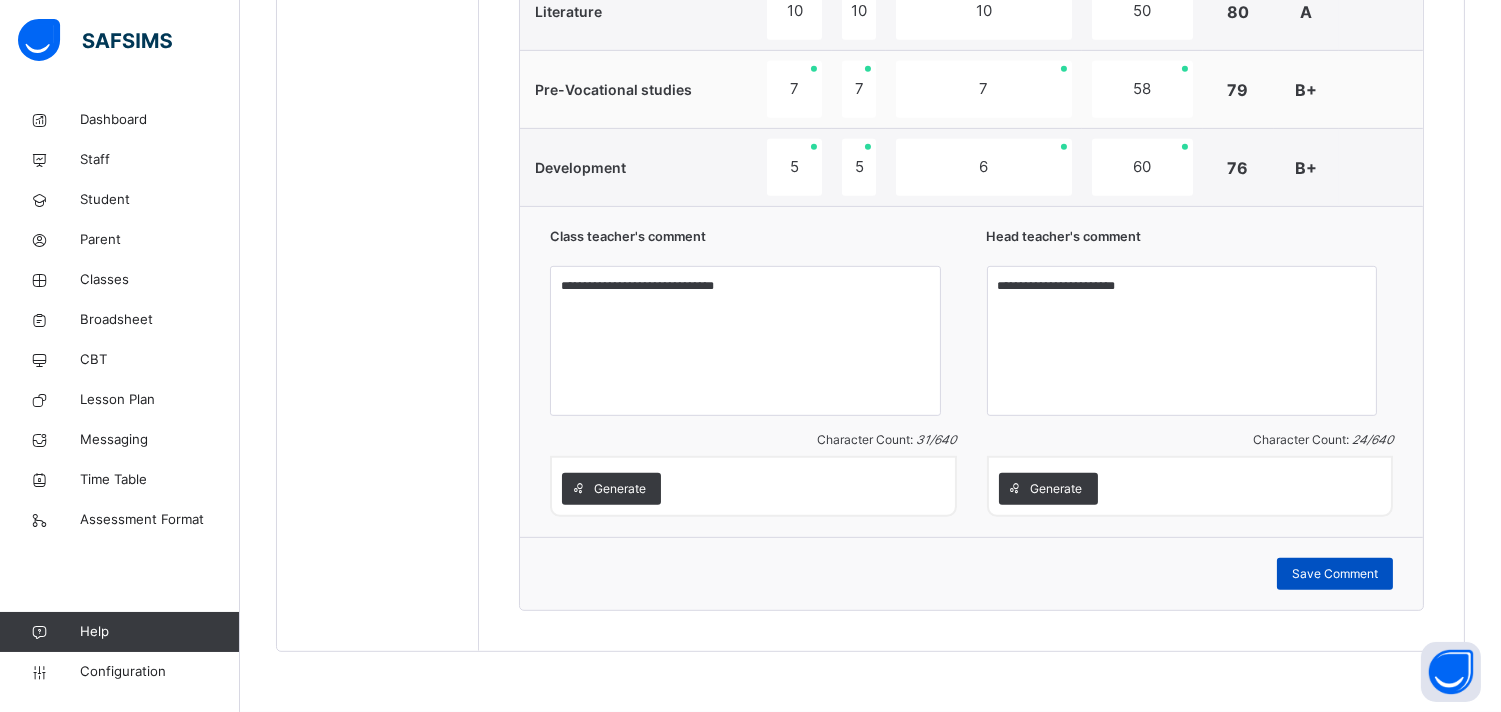 click on "Save Comment" at bounding box center [1335, 574] 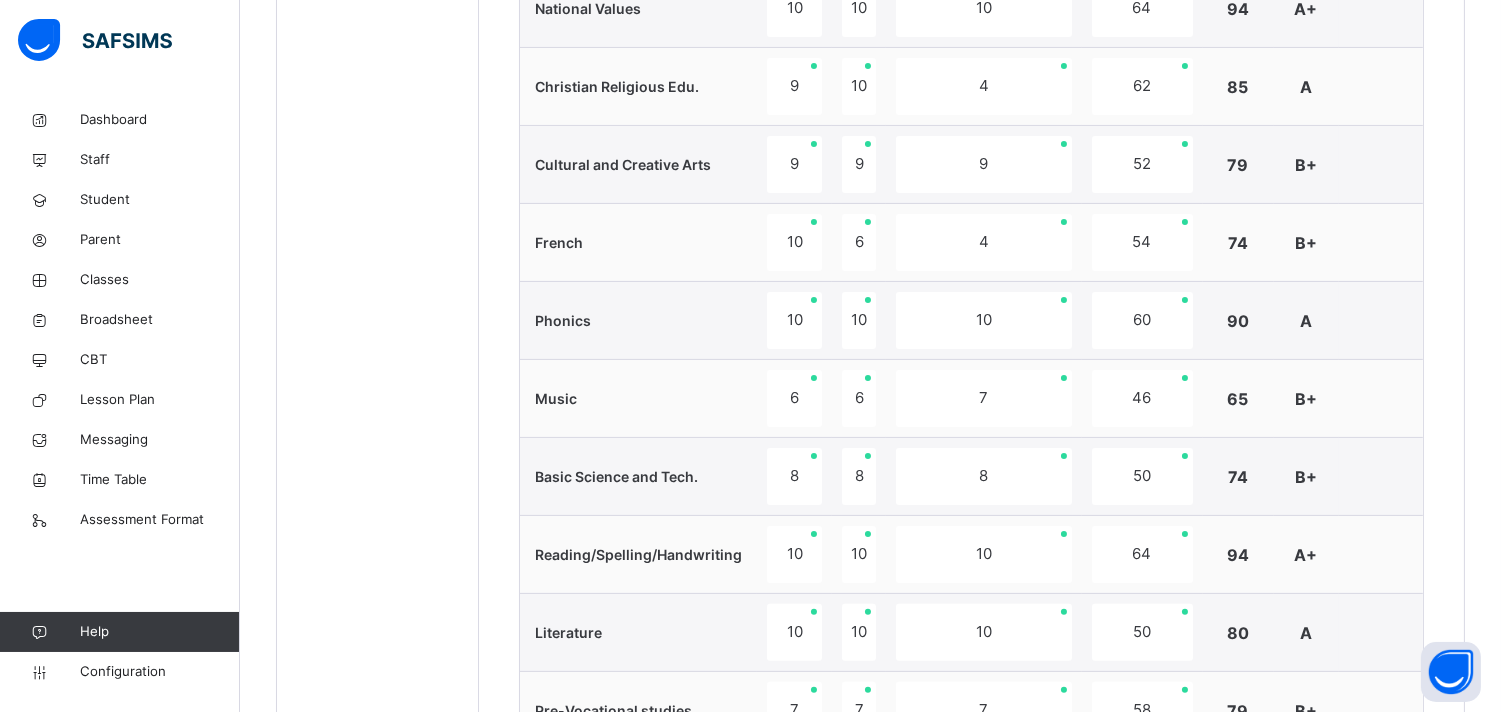 scroll, scrollTop: 478, scrollLeft: 0, axis: vertical 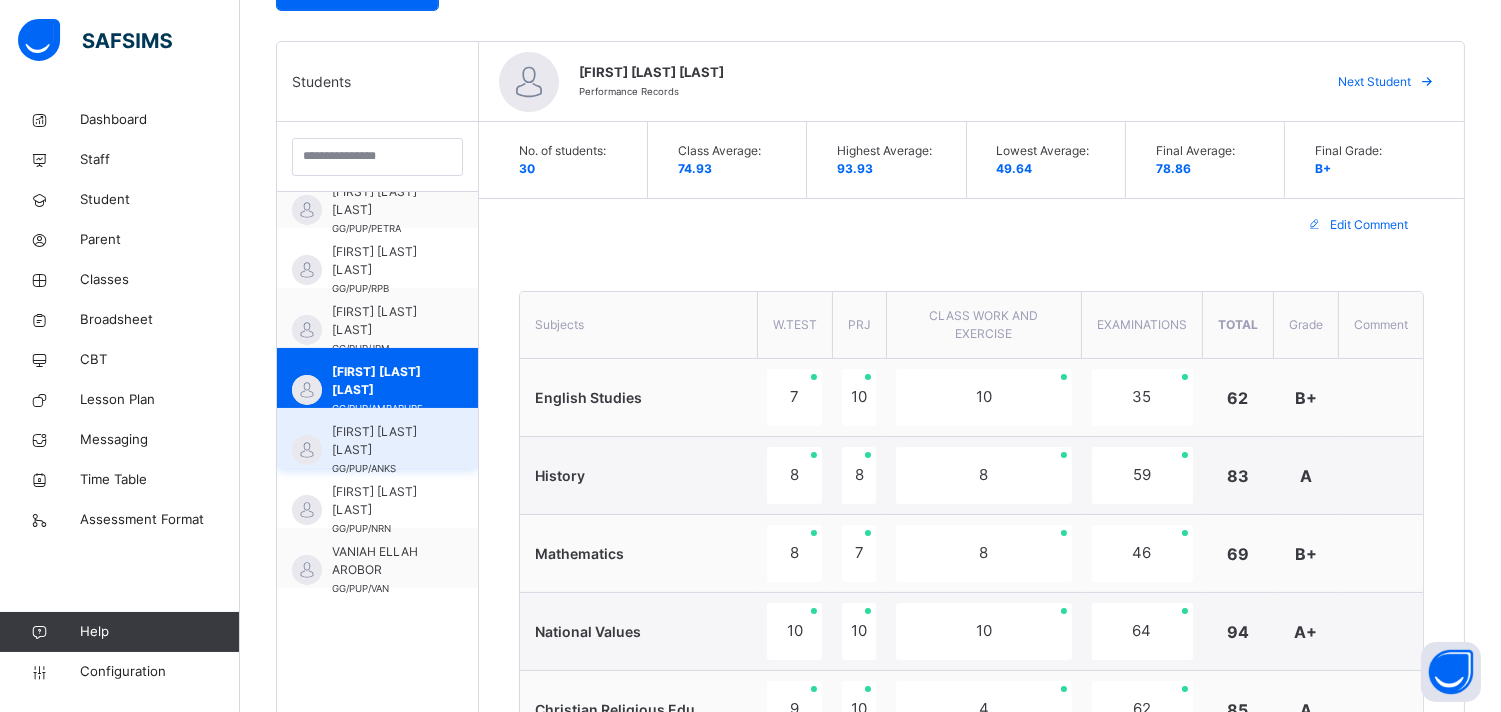 click on "[FIRST] [LAST] [LAST]" at bounding box center (382, 441) 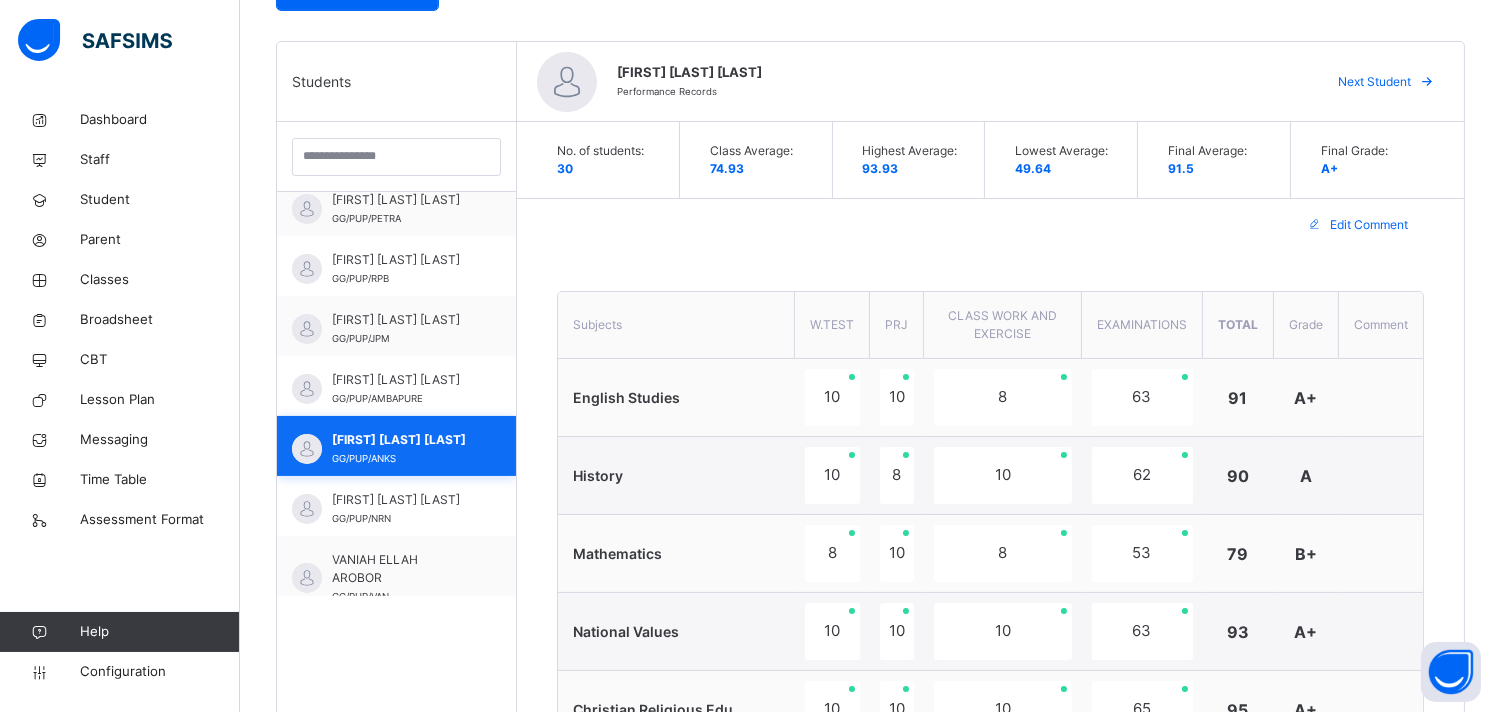 scroll, scrollTop: 1404, scrollLeft: 0, axis: vertical 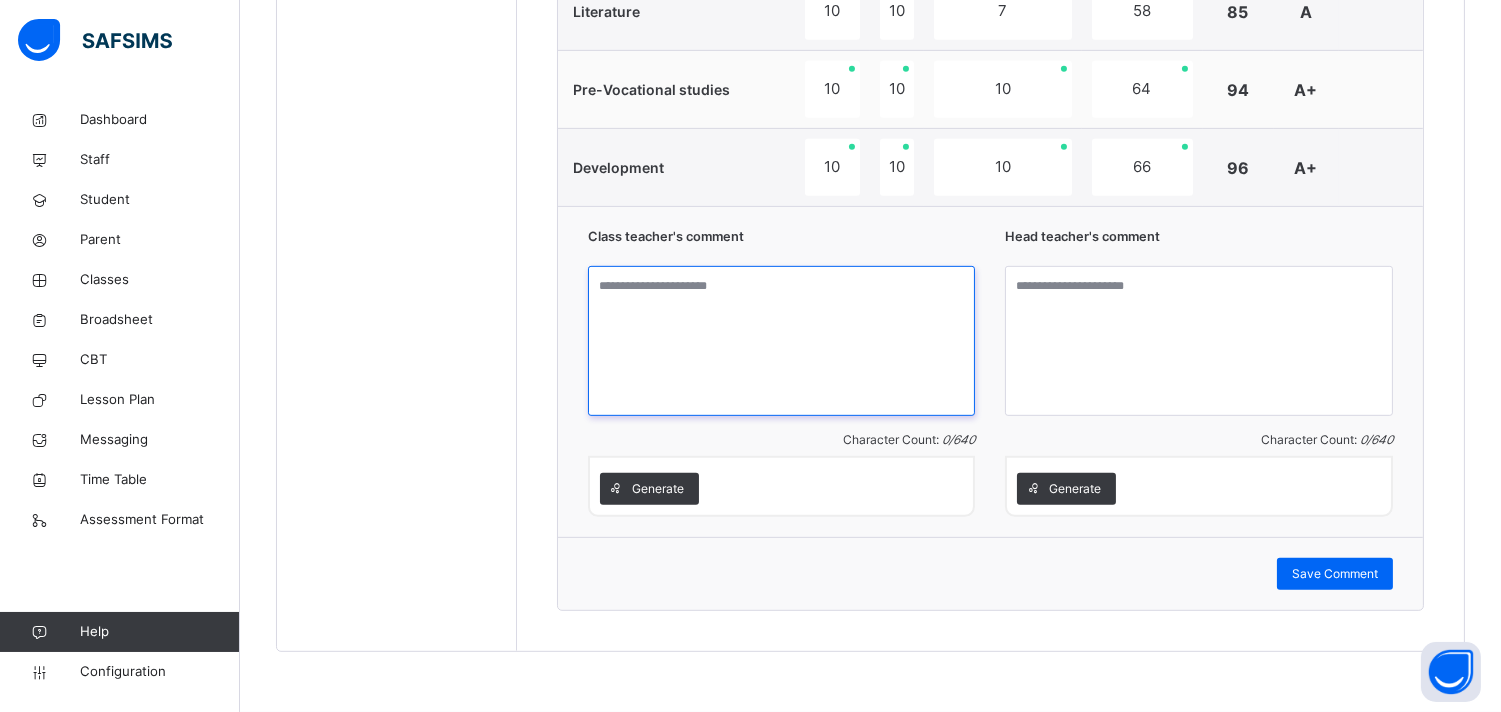 click at bounding box center [782, 341] 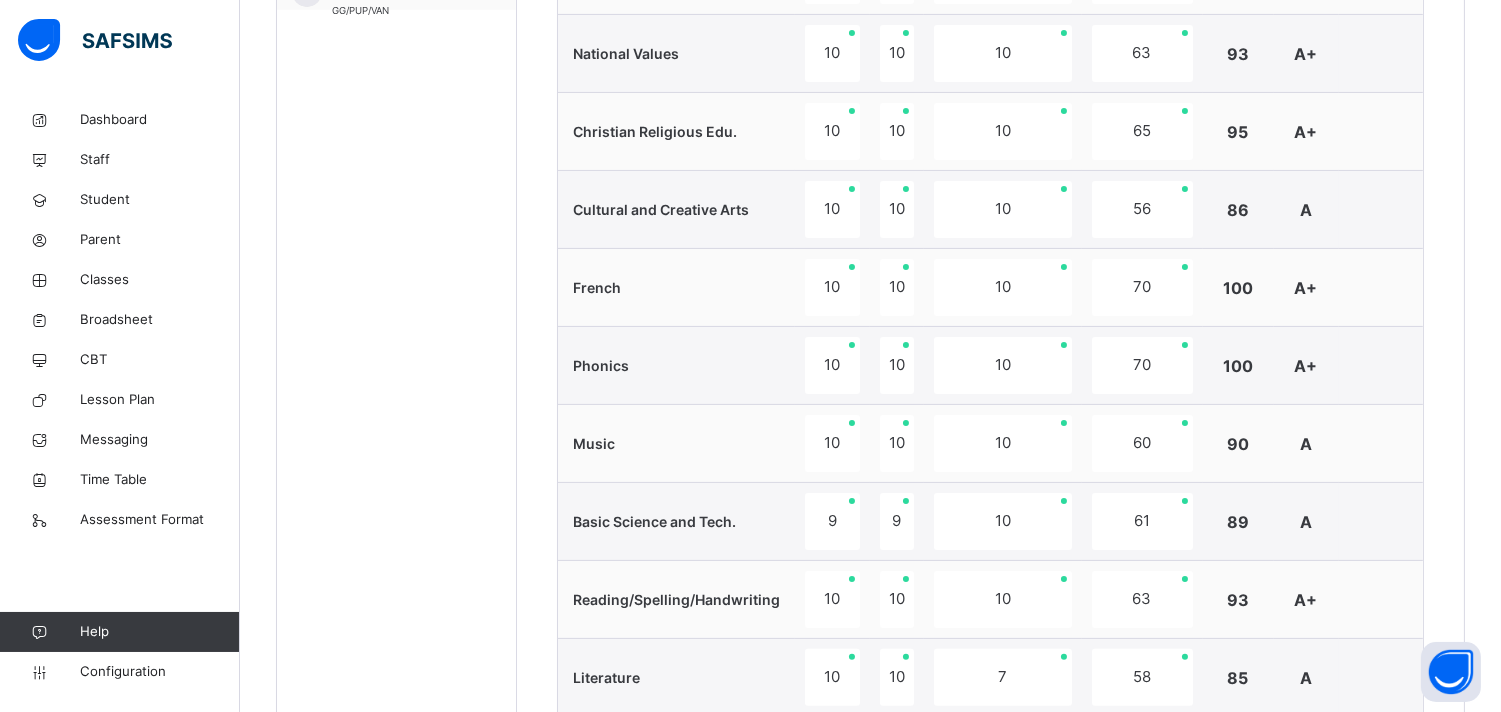scroll, scrollTop: 1678, scrollLeft: 0, axis: vertical 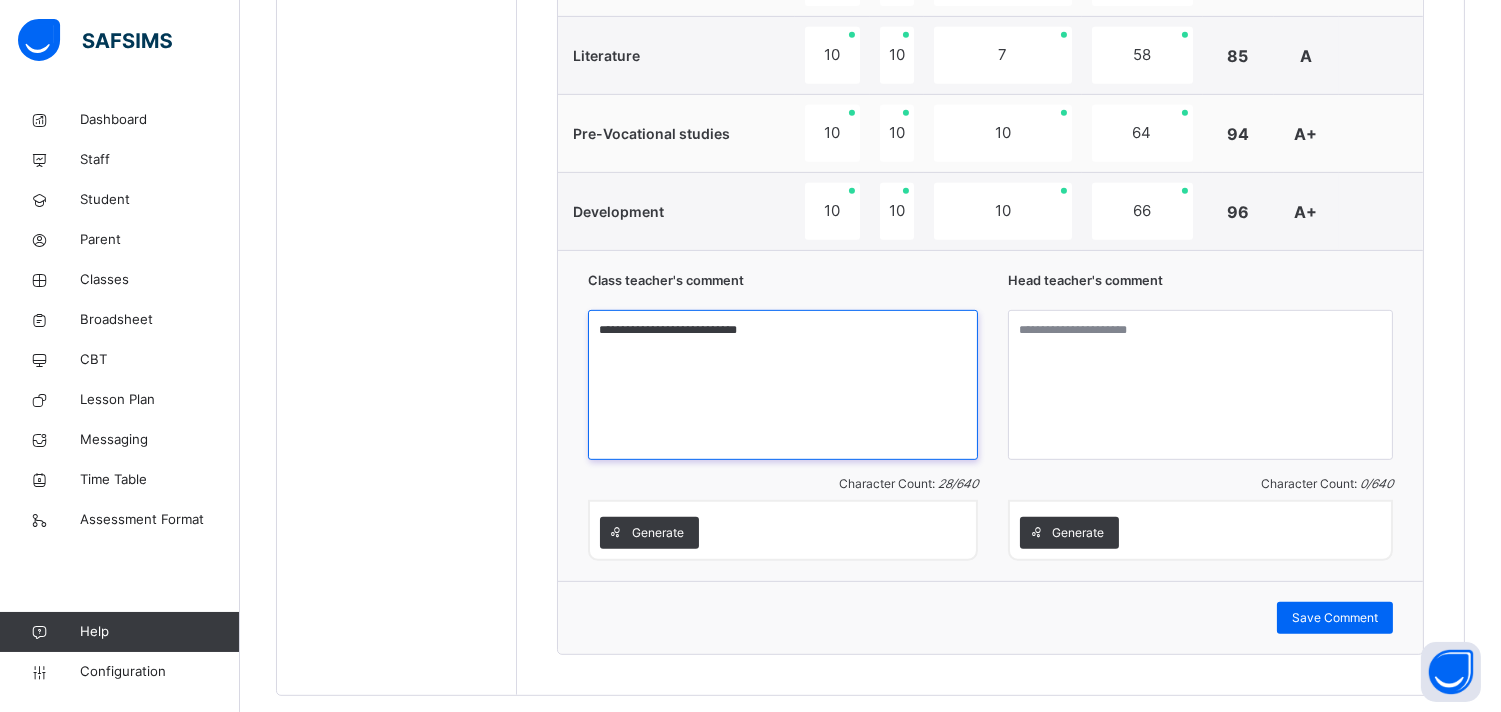 type on "**********" 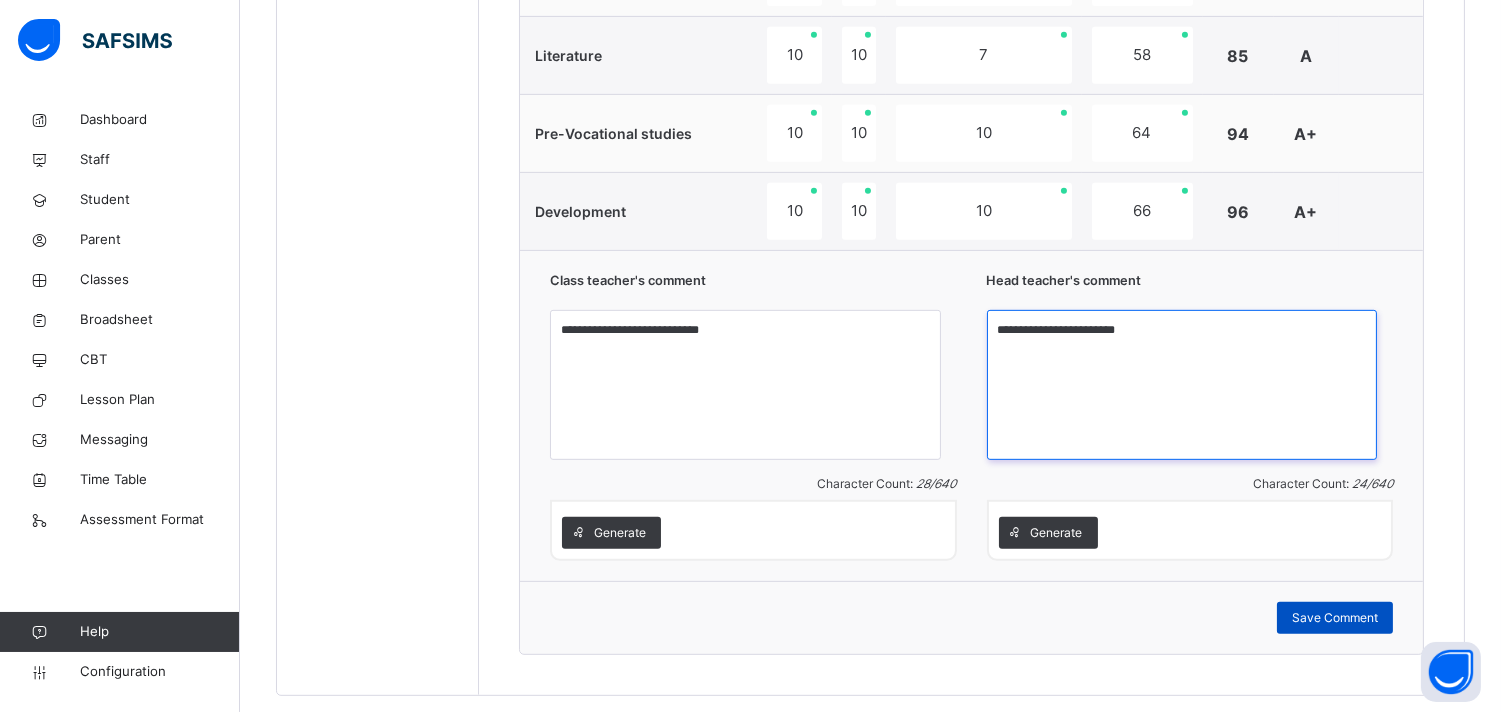 type on "**********" 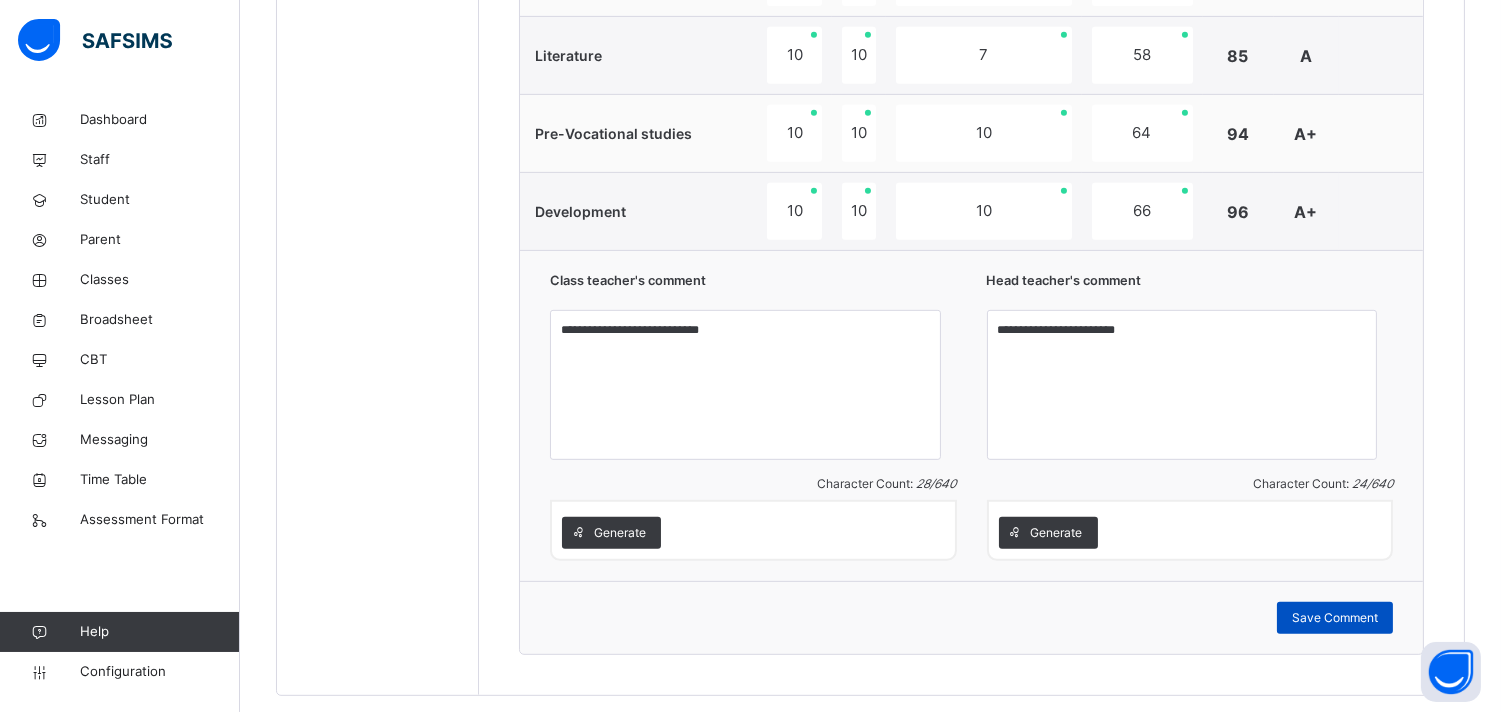 click on "Save Comment" at bounding box center (1335, 618) 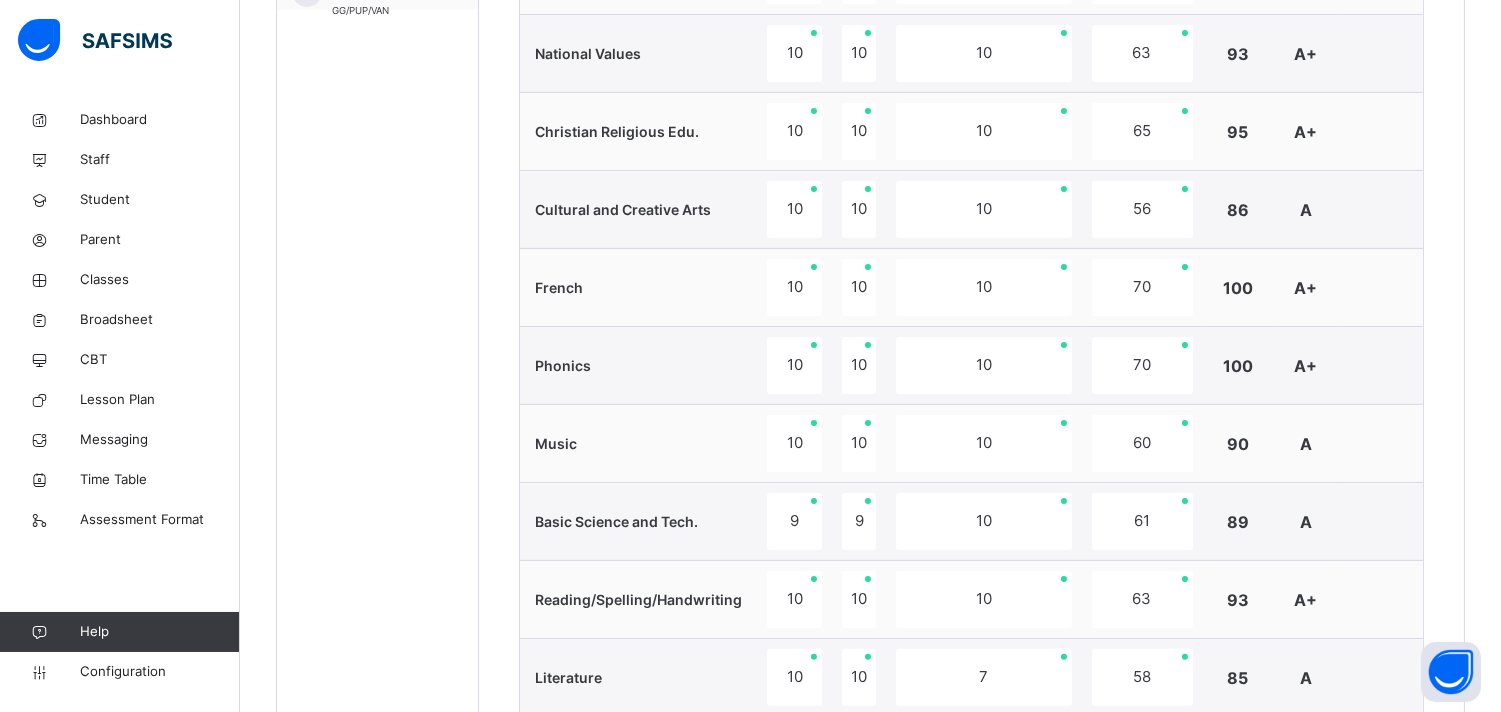 scroll, scrollTop: 434, scrollLeft: 0, axis: vertical 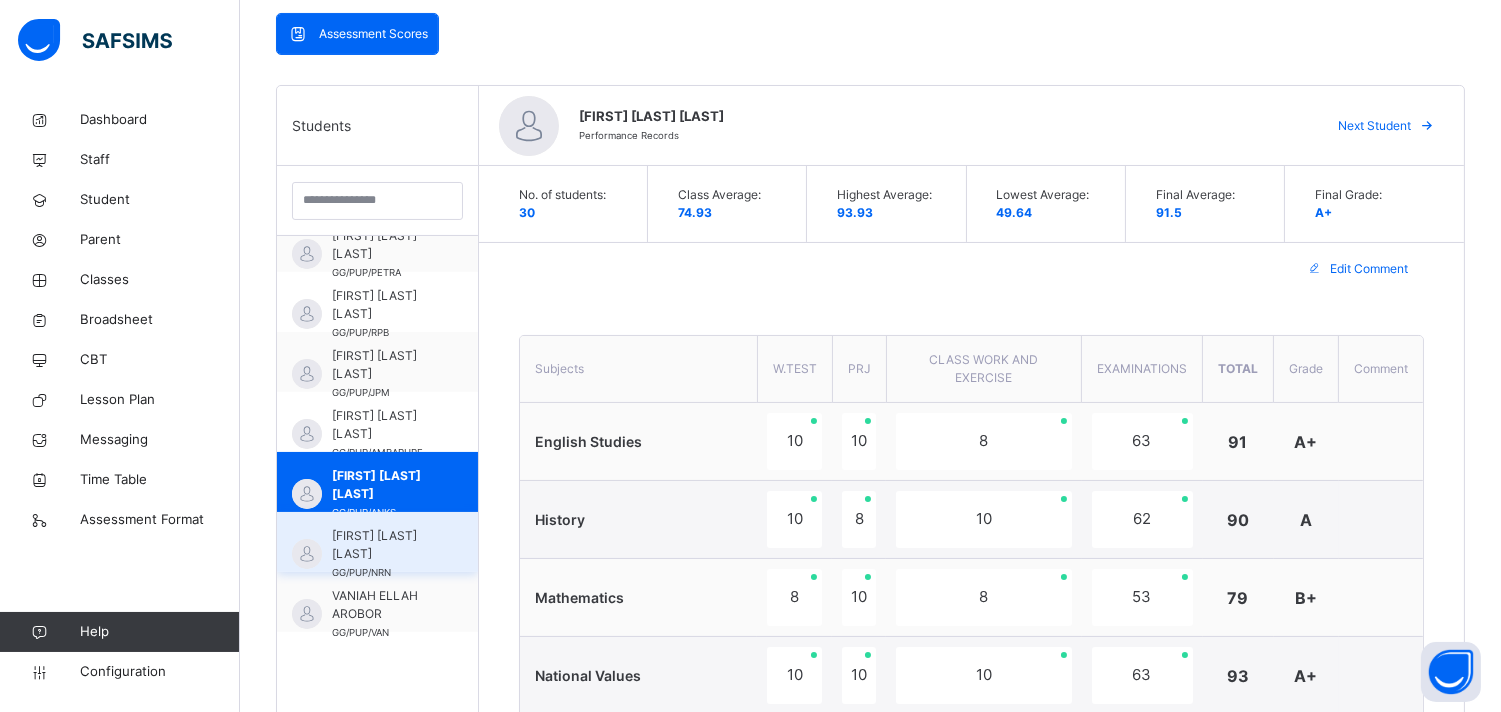 click on "[FIRST] [LAST] [LAST]" at bounding box center [382, 545] 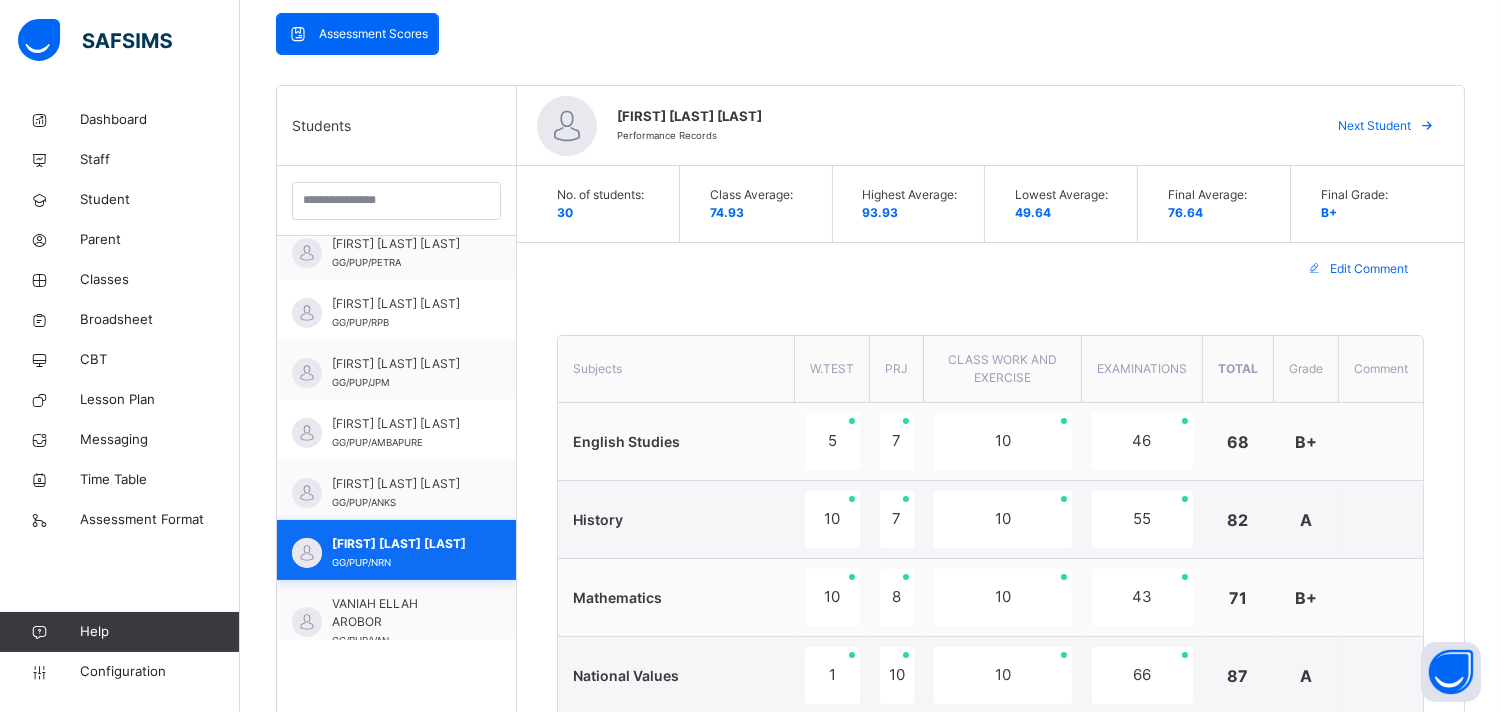 scroll, scrollTop: 1404, scrollLeft: 0, axis: vertical 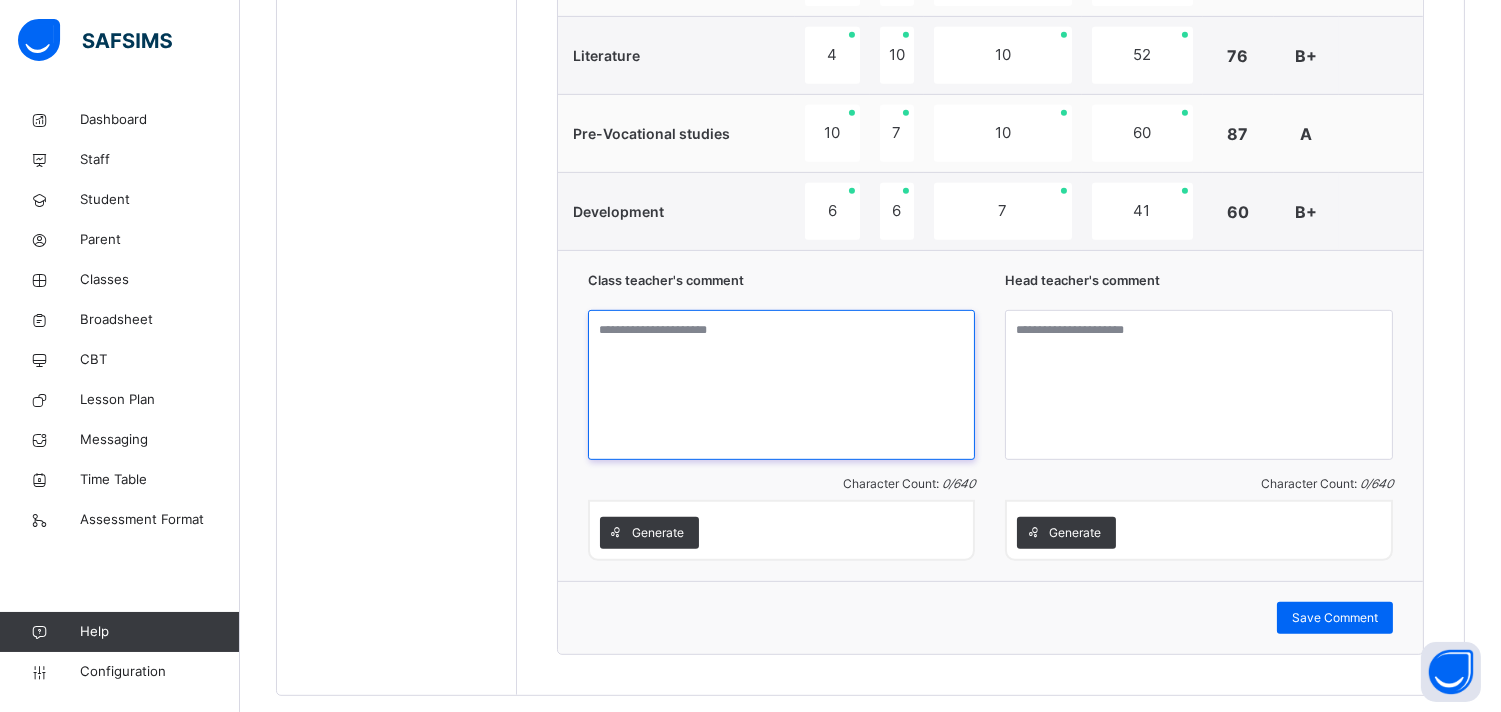 click at bounding box center (782, 385) 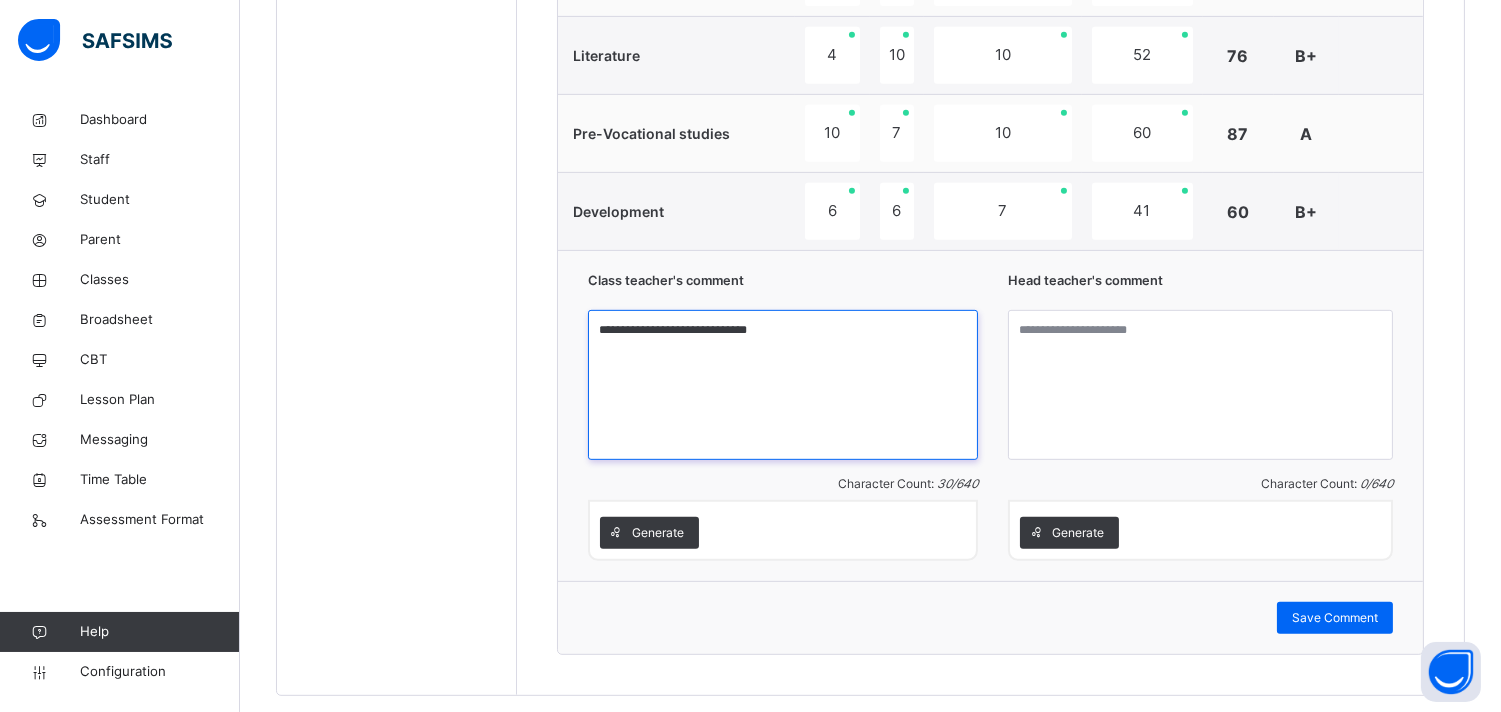 type on "**********" 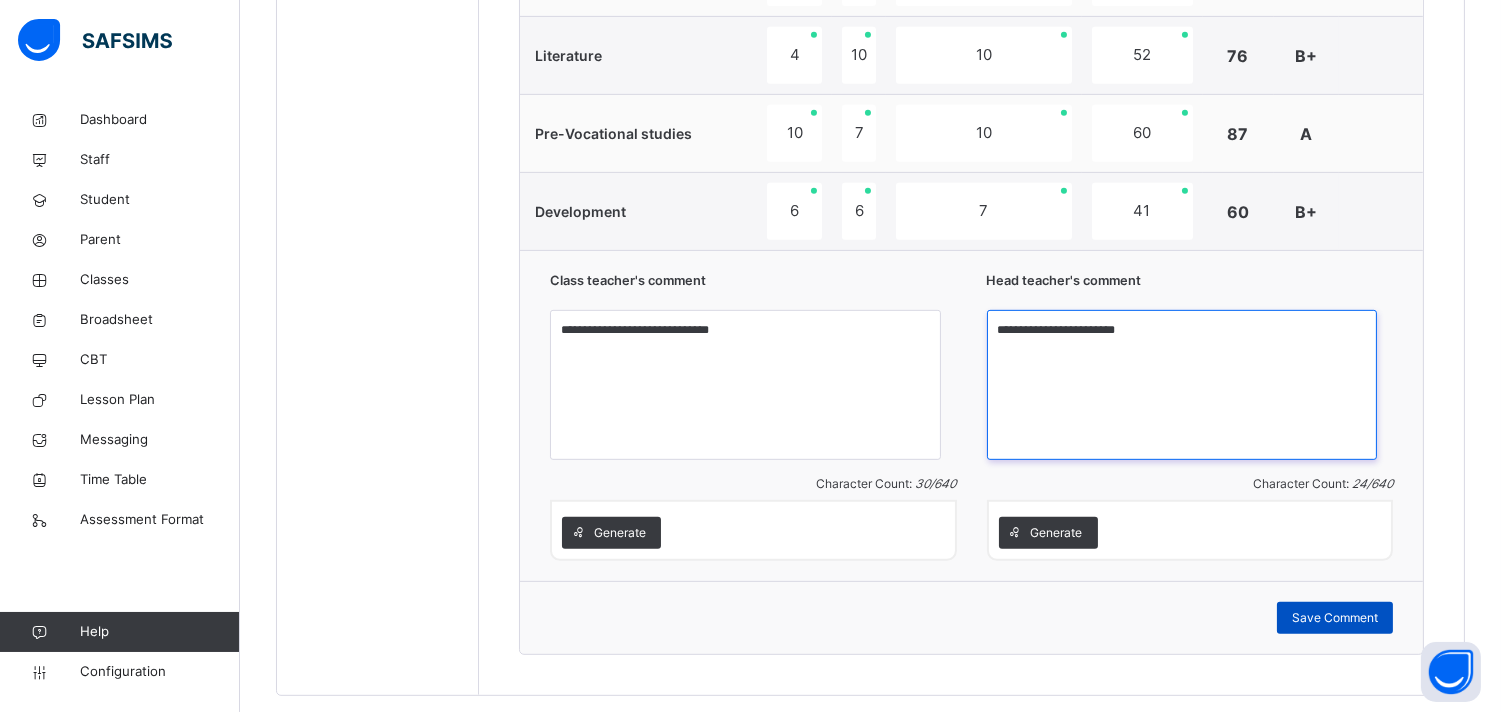 type on "**********" 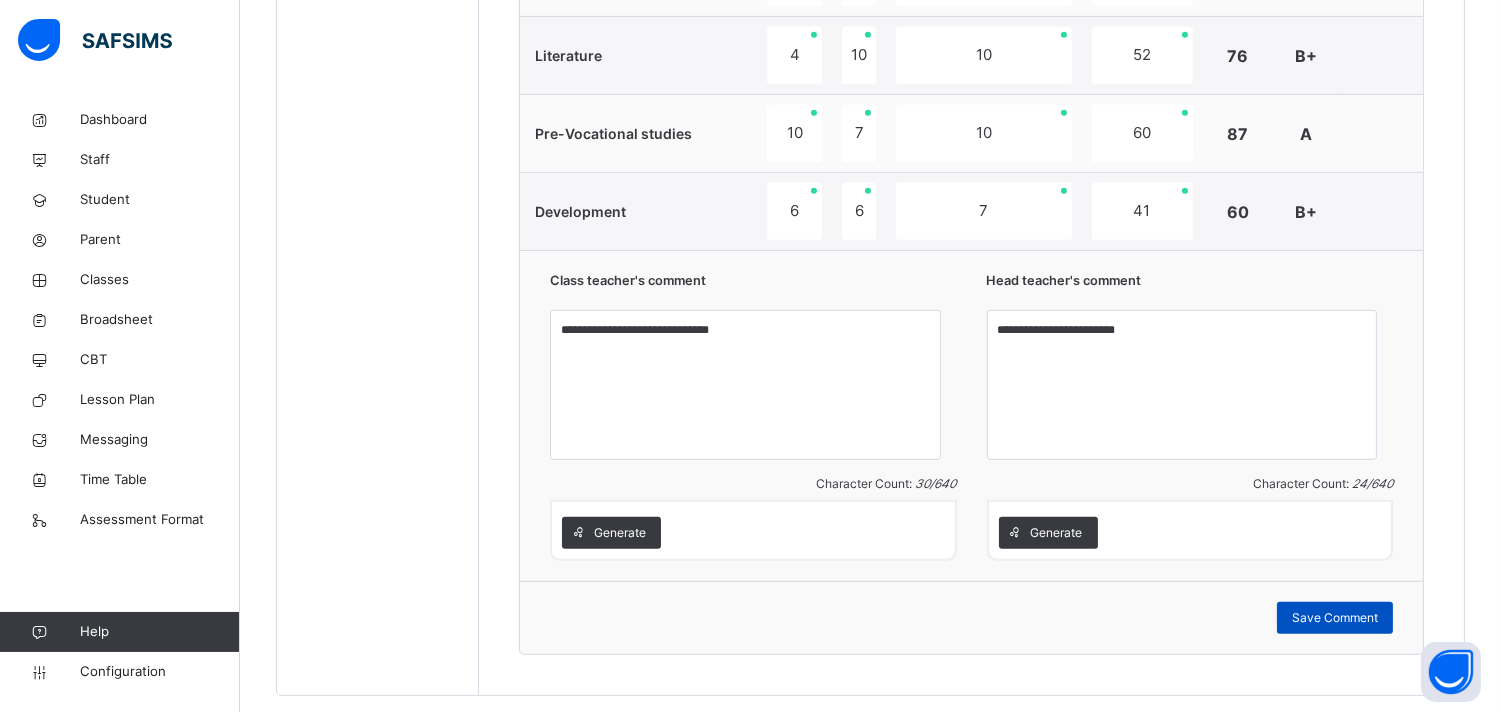 click on "Save Comment" at bounding box center (1335, 618) 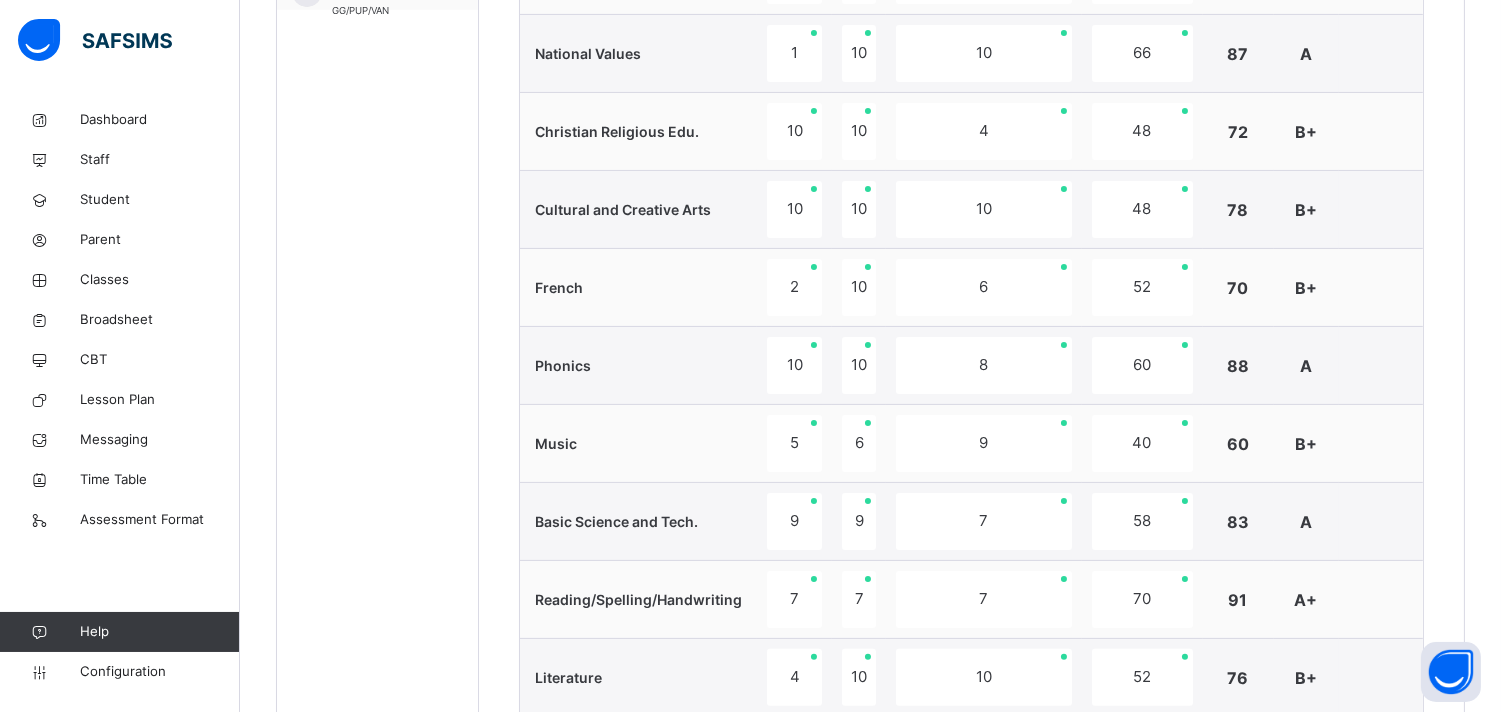 scroll, scrollTop: 434, scrollLeft: 0, axis: vertical 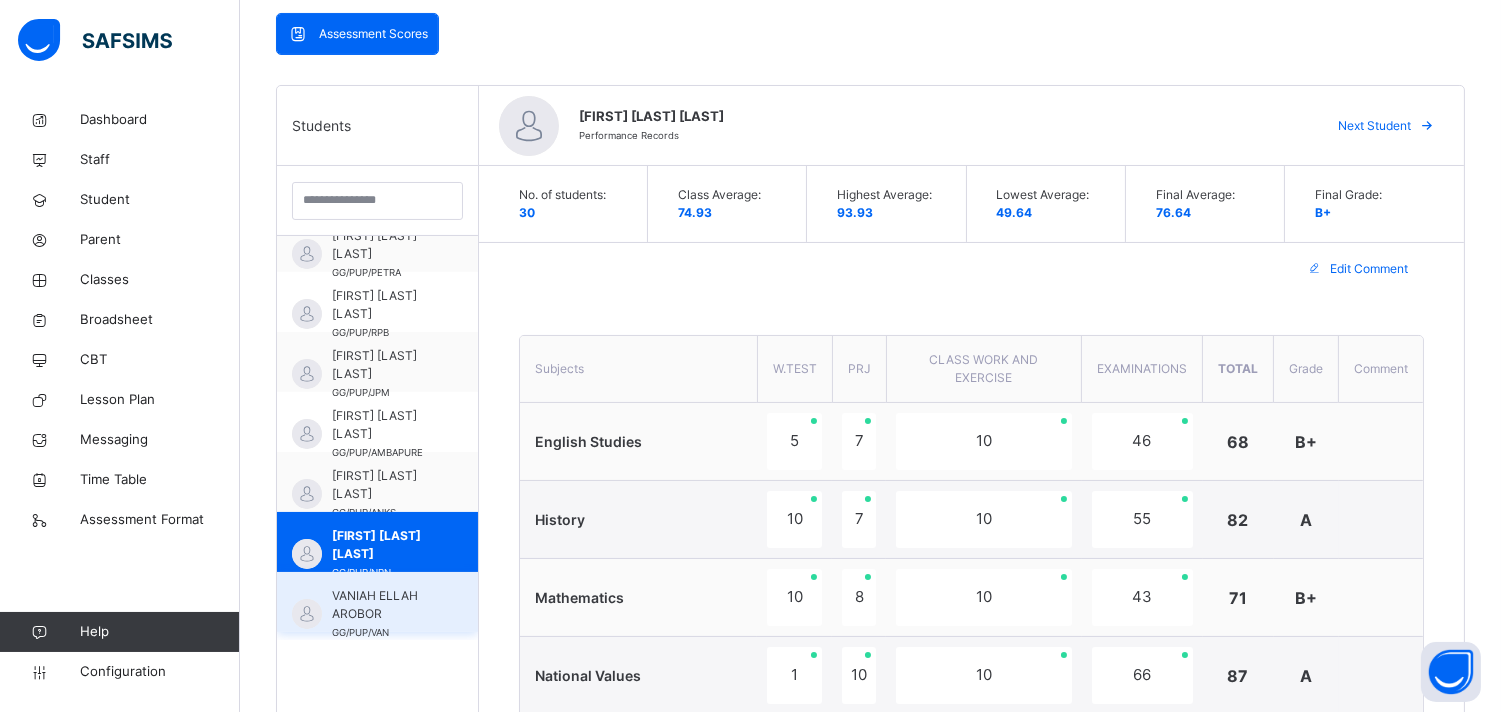 click on "VANIAH ELLAH AROBOR" at bounding box center (382, 605) 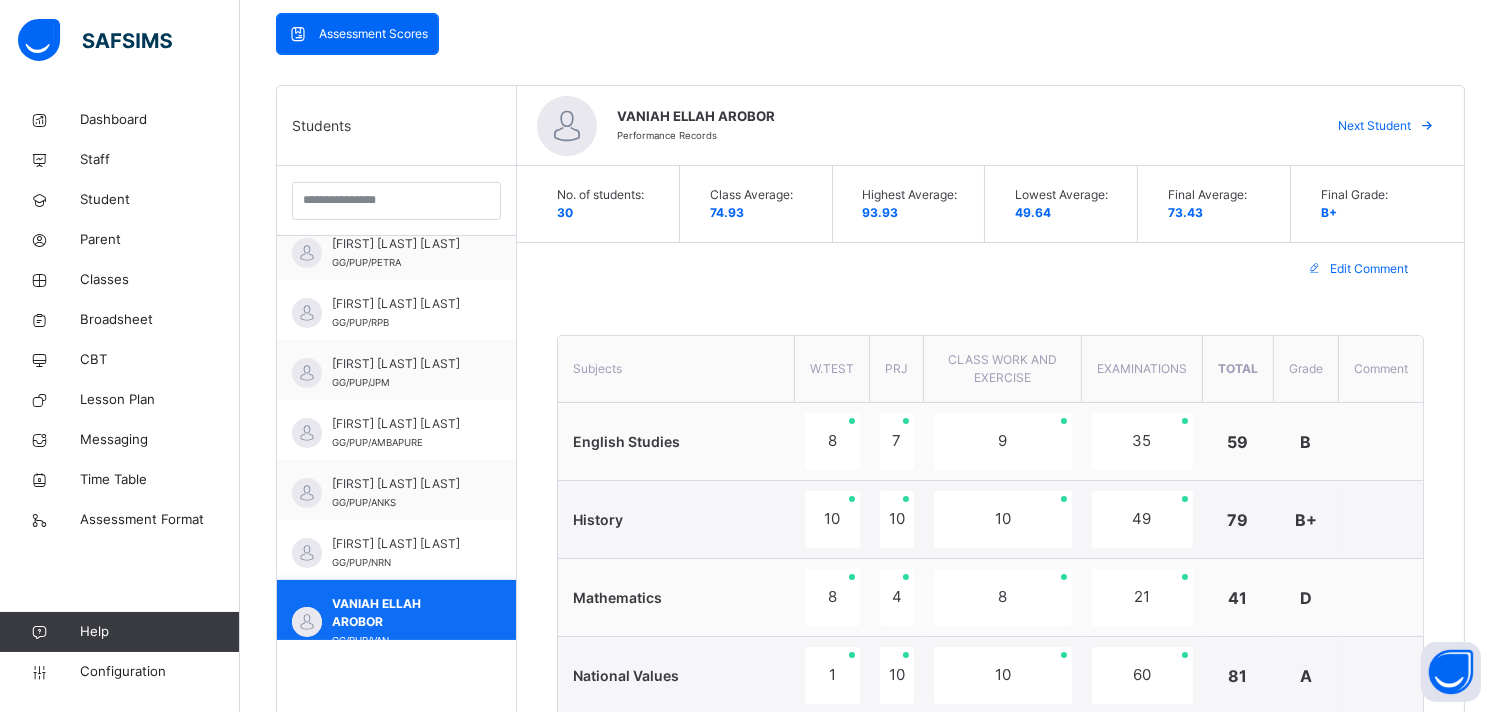 scroll, scrollTop: 1404, scrollLeft: 0, axis: vertical 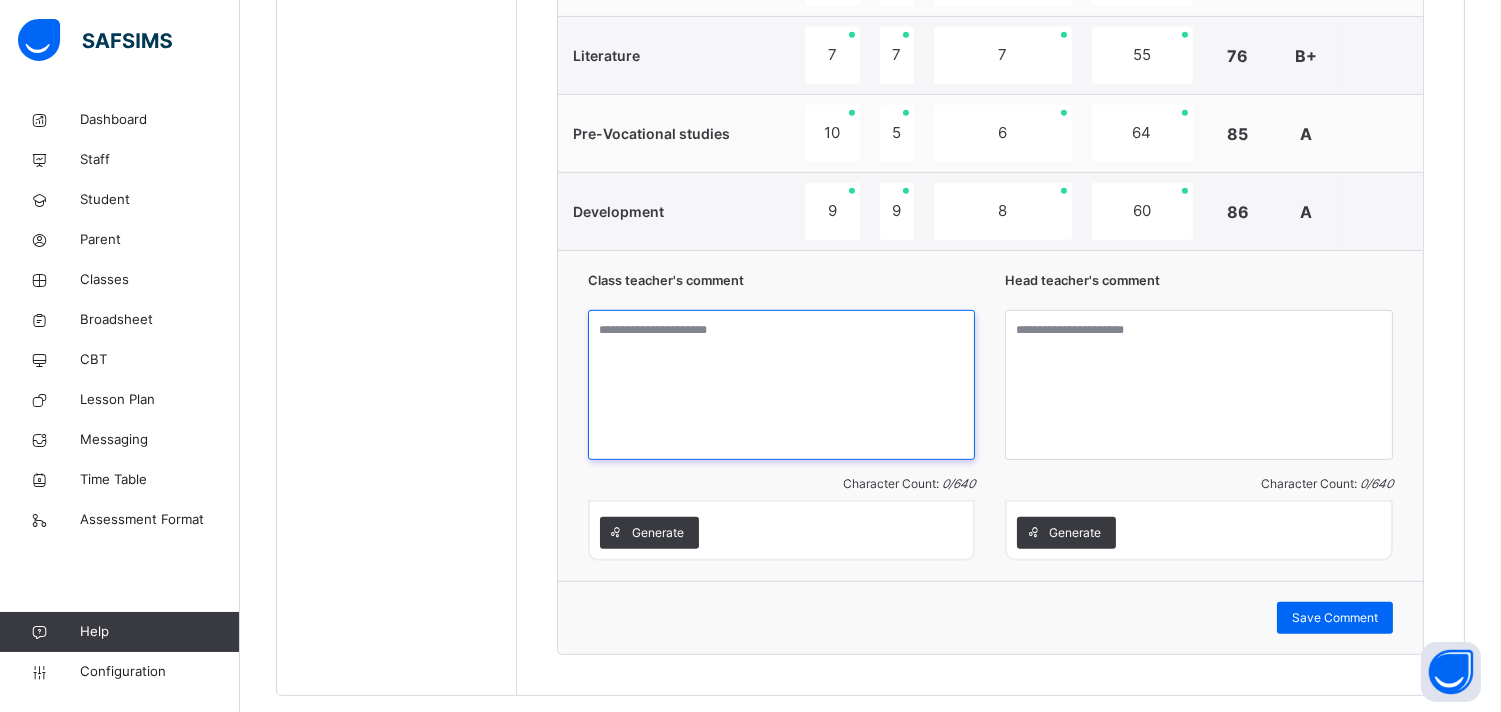 click at bounding box center [782, 385] 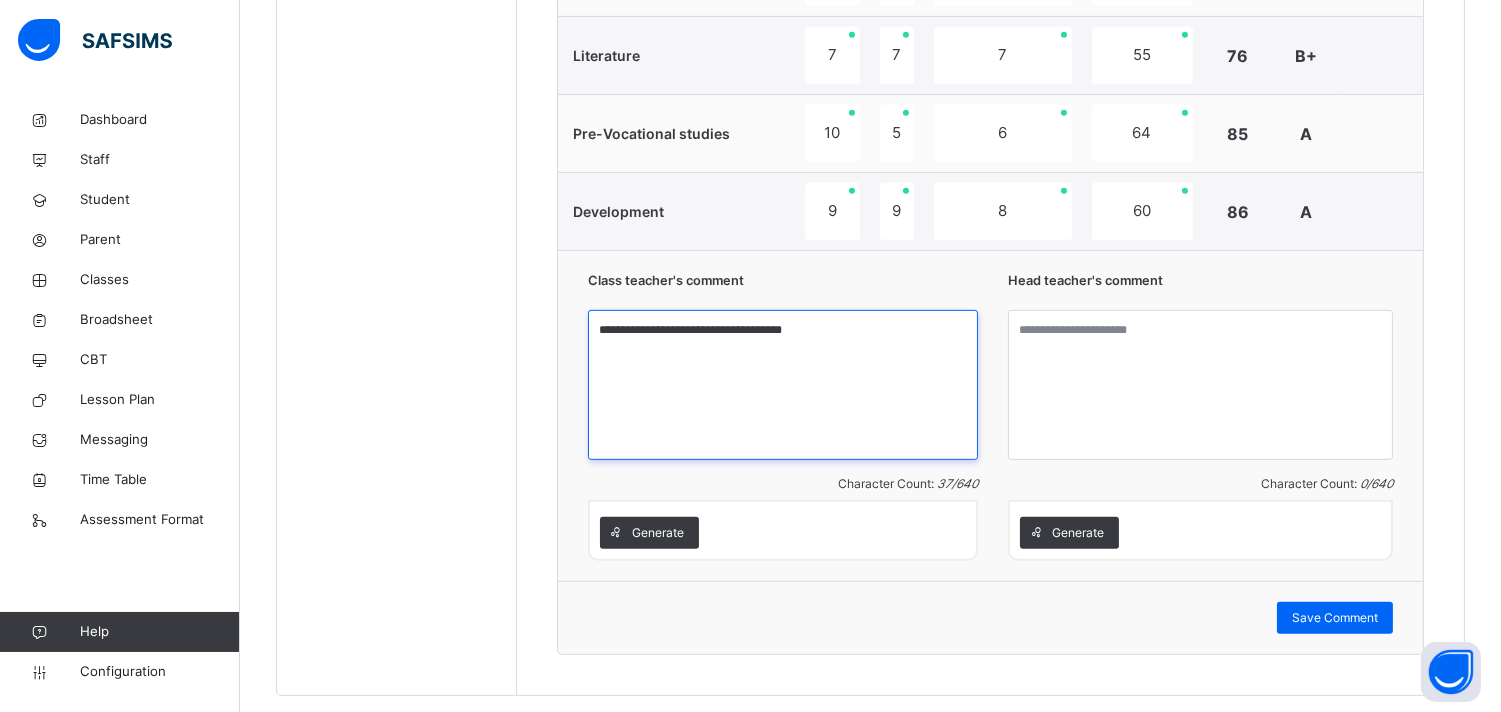 type on "**********" 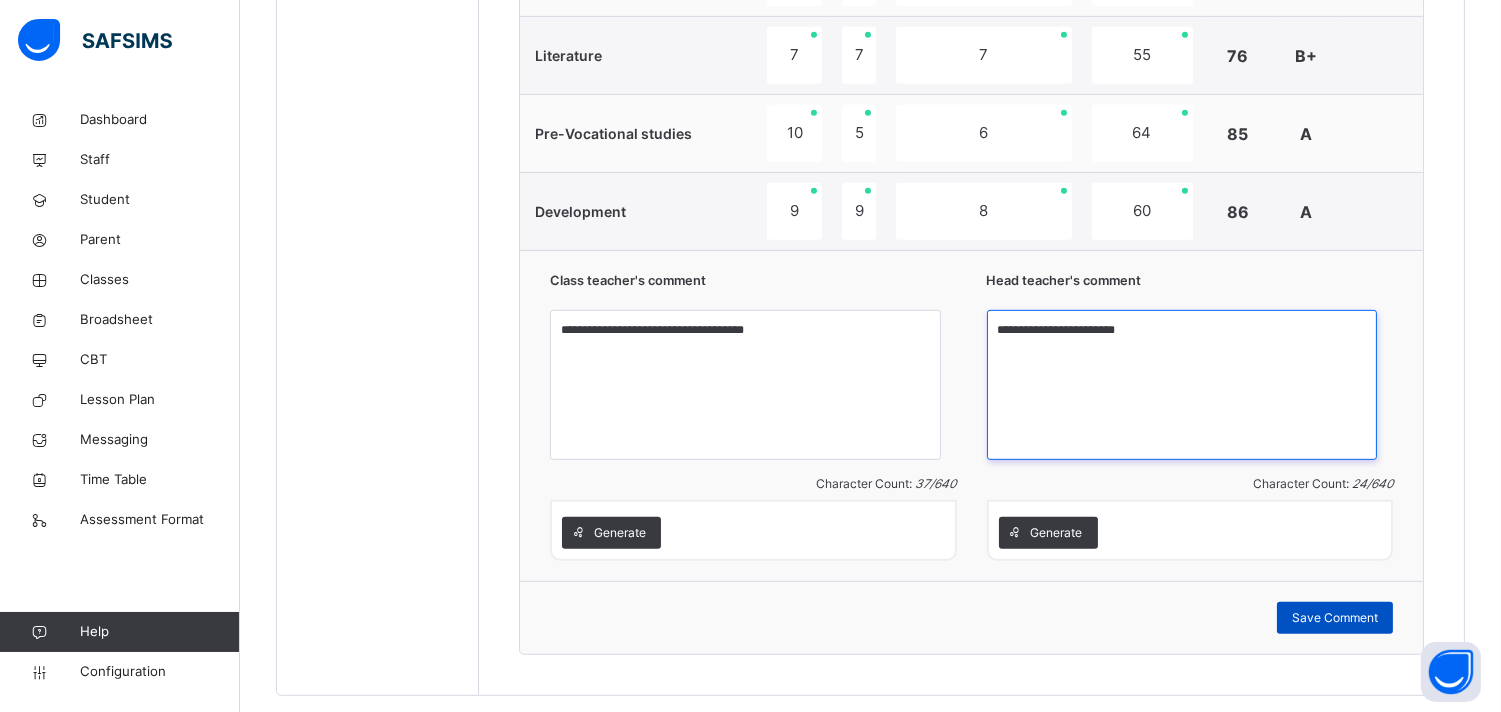 type on "**********" 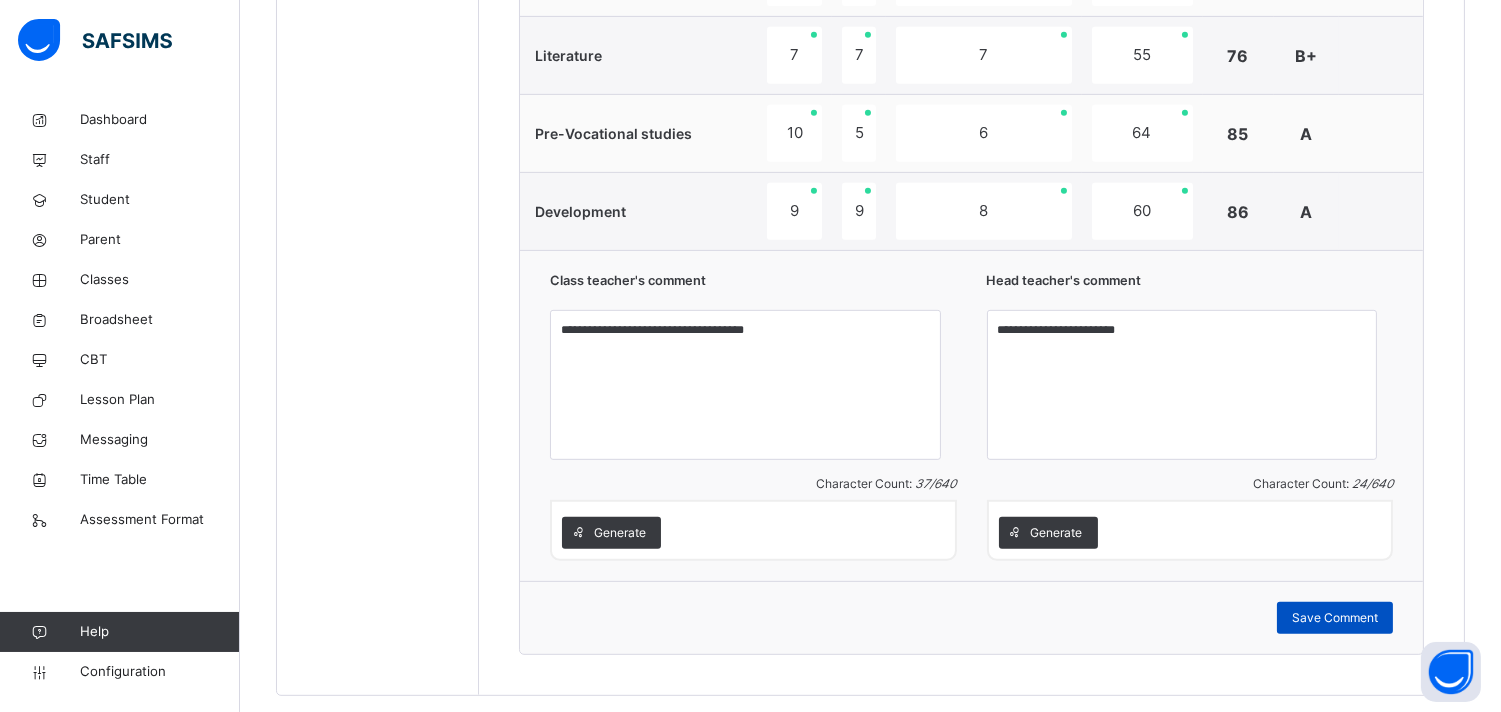 click on "Save Comment" at bounding box center [1335, 618] 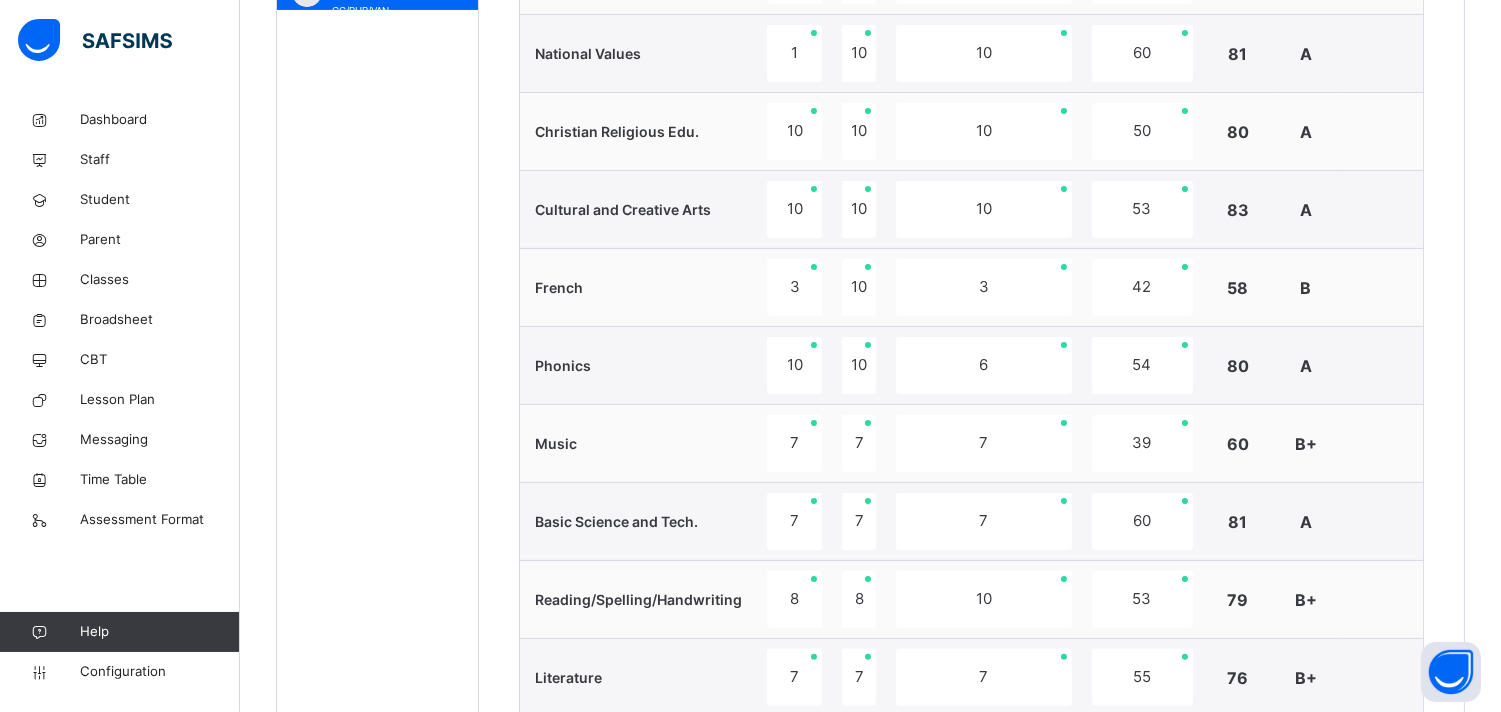 scroll, scrollTop: 434, scrollLeft: 0, axis: vertical 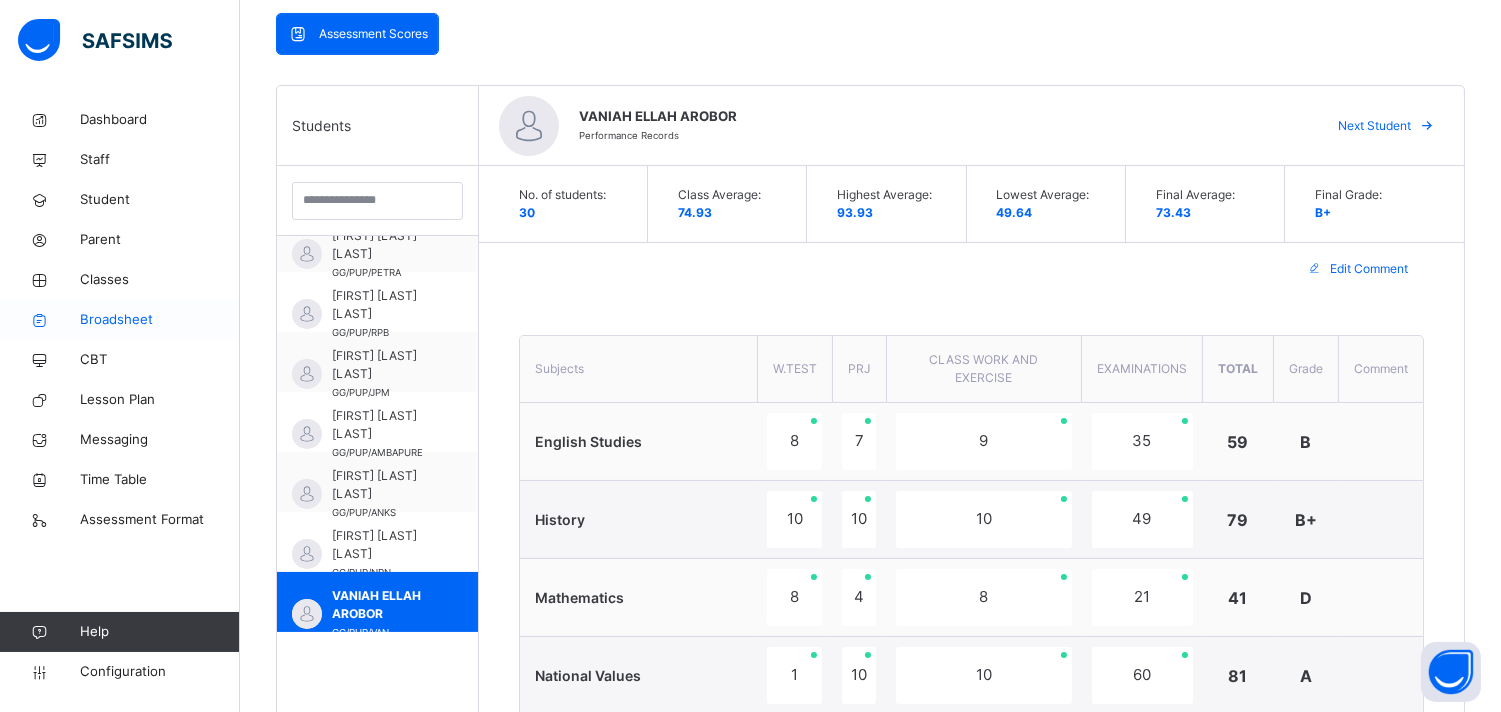 click on "Broadsheet" at bounding box center [160, 320] 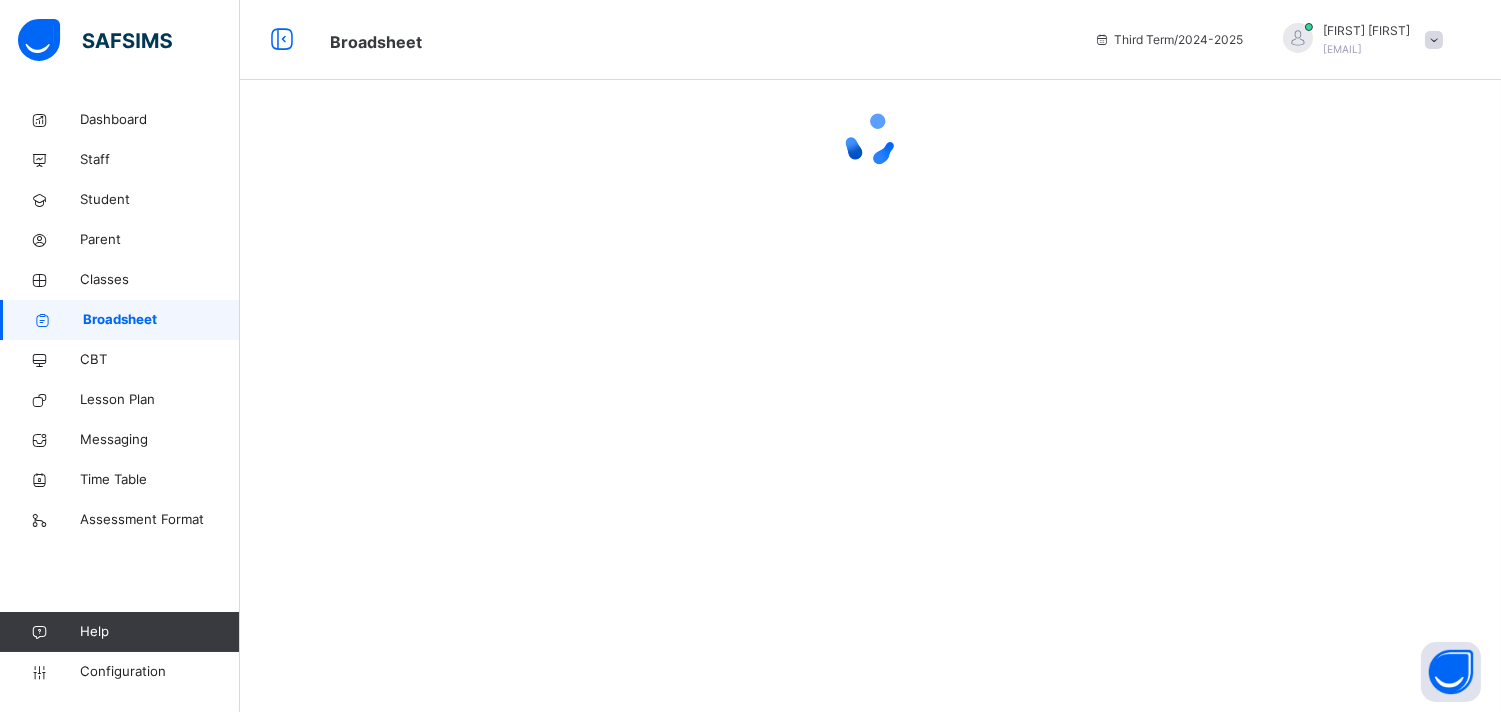 scroll, scrollTop: 0, scrollLeft: 0, axis: both 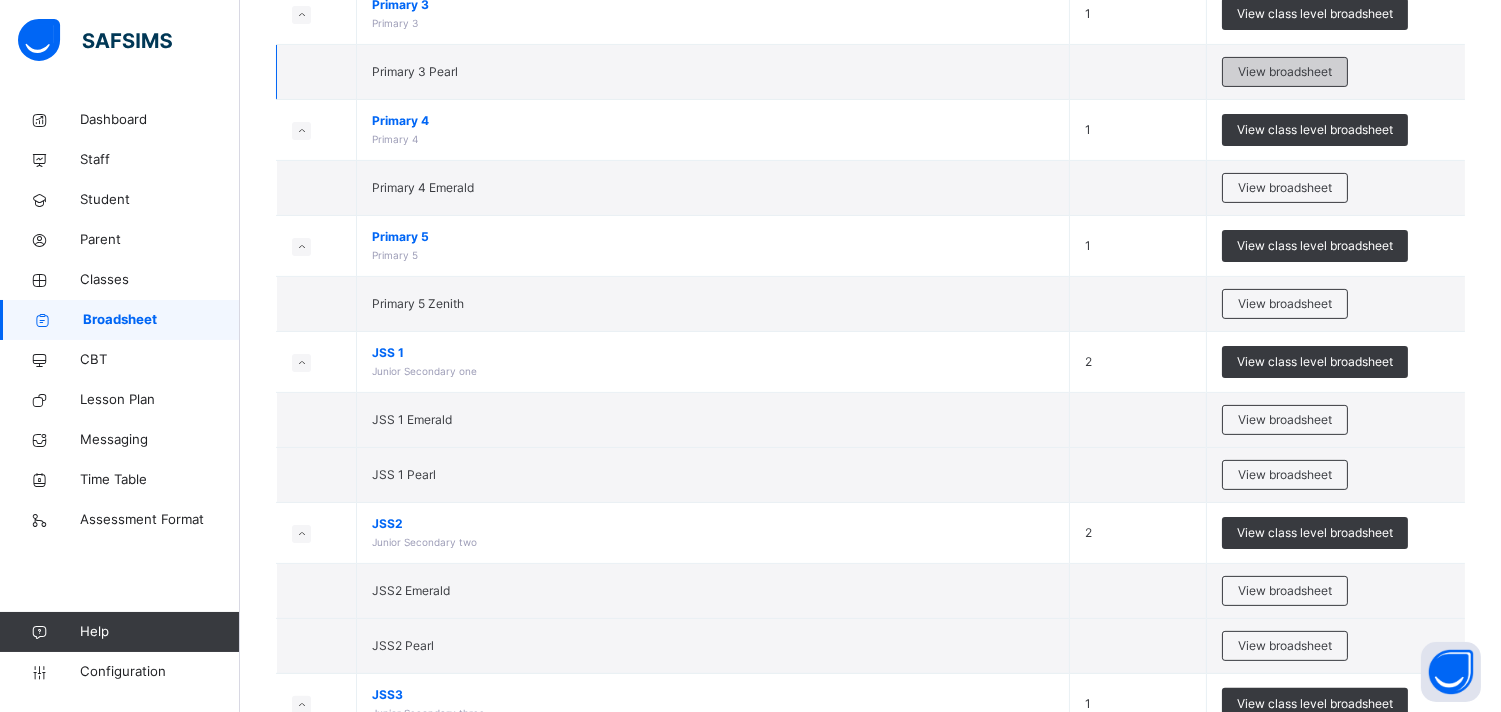 click on "View broadsheet" at bounding box center [1285, 72] 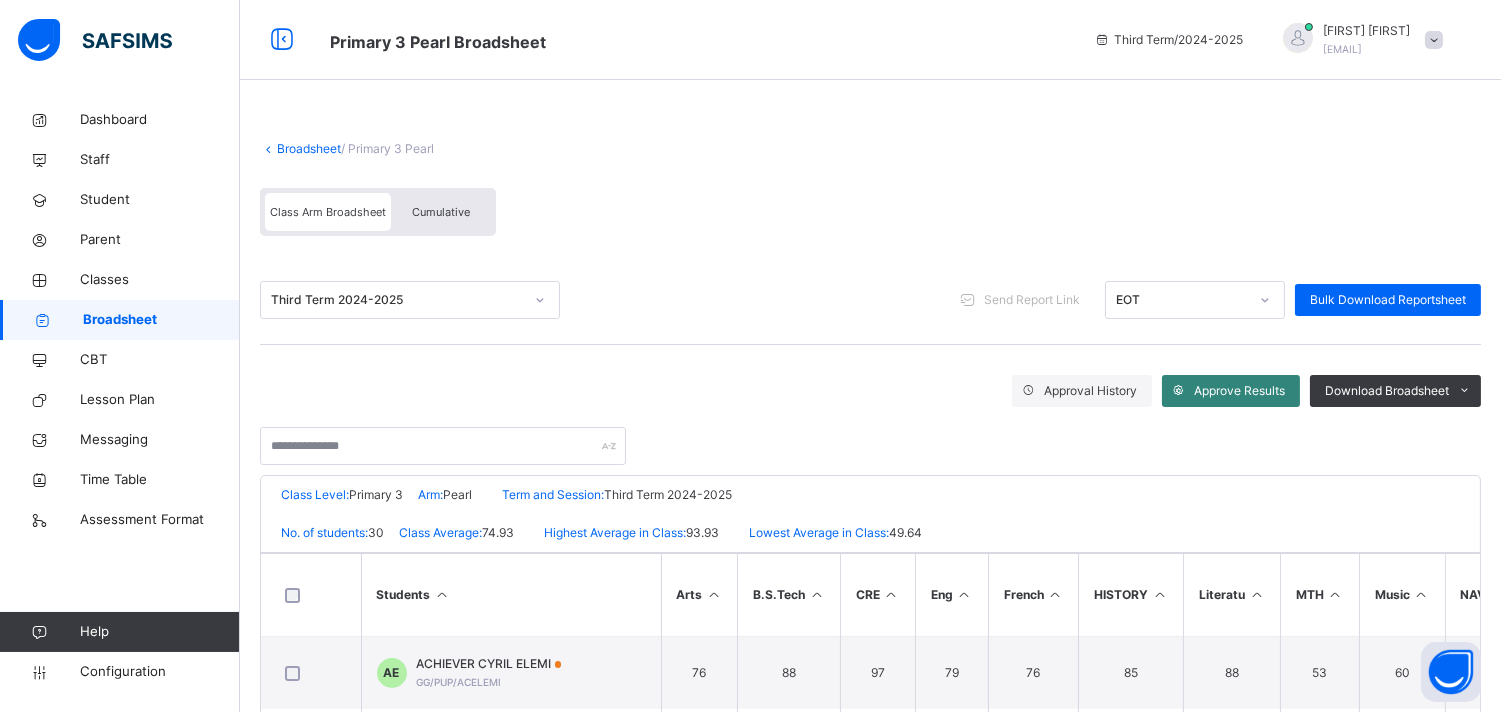 click on "Approve Results" at bounding box center (1239, 391) 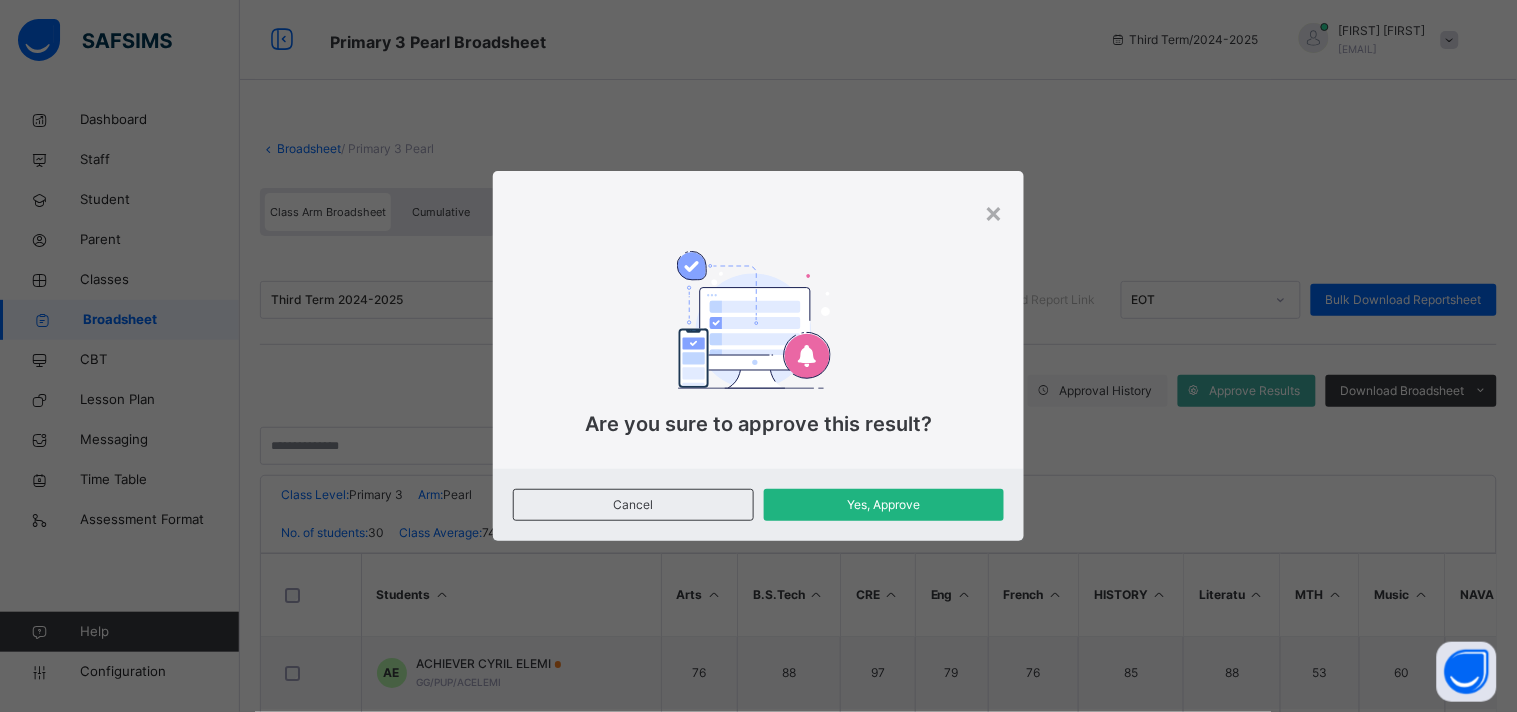 click on "Yes, Approve" at bounding box center (884, 505) 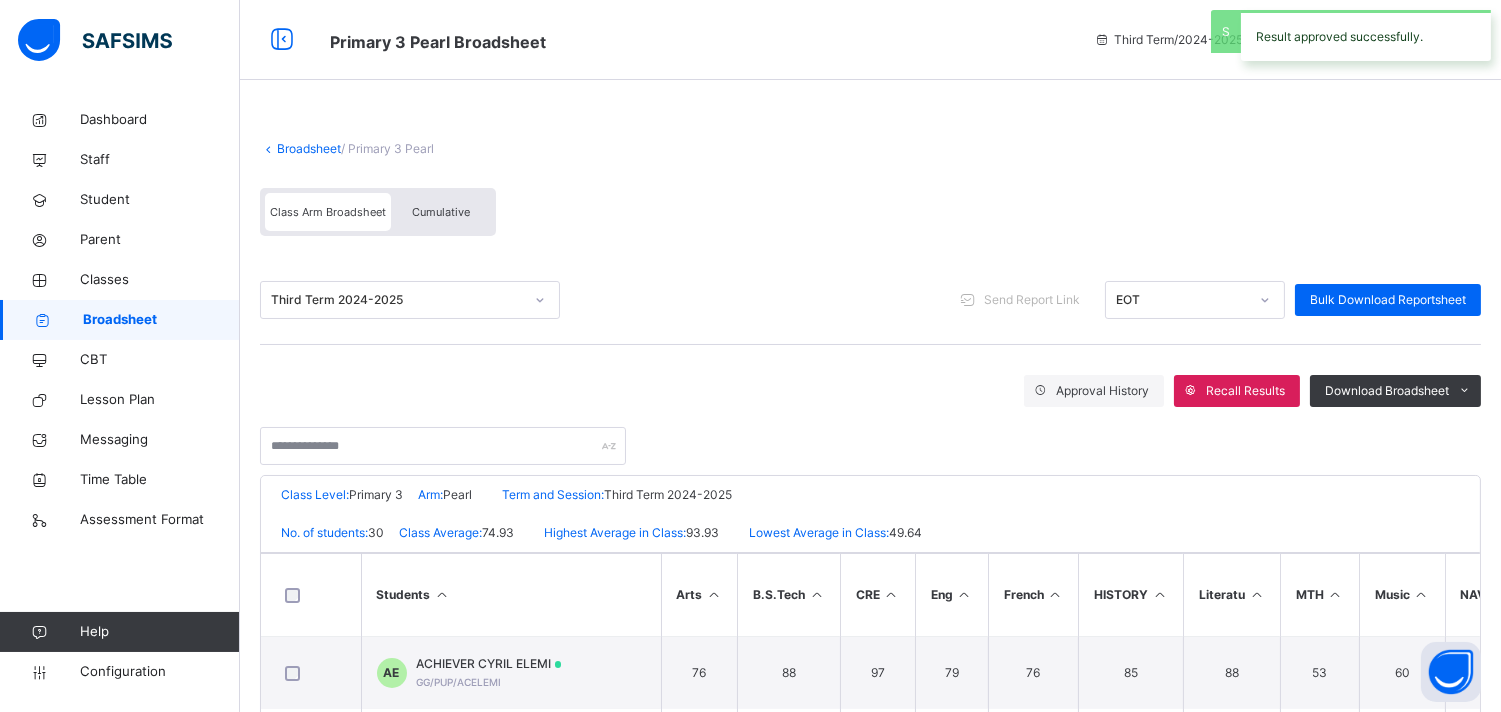 click on "Broadsheet" at bounding box center [161, 320] 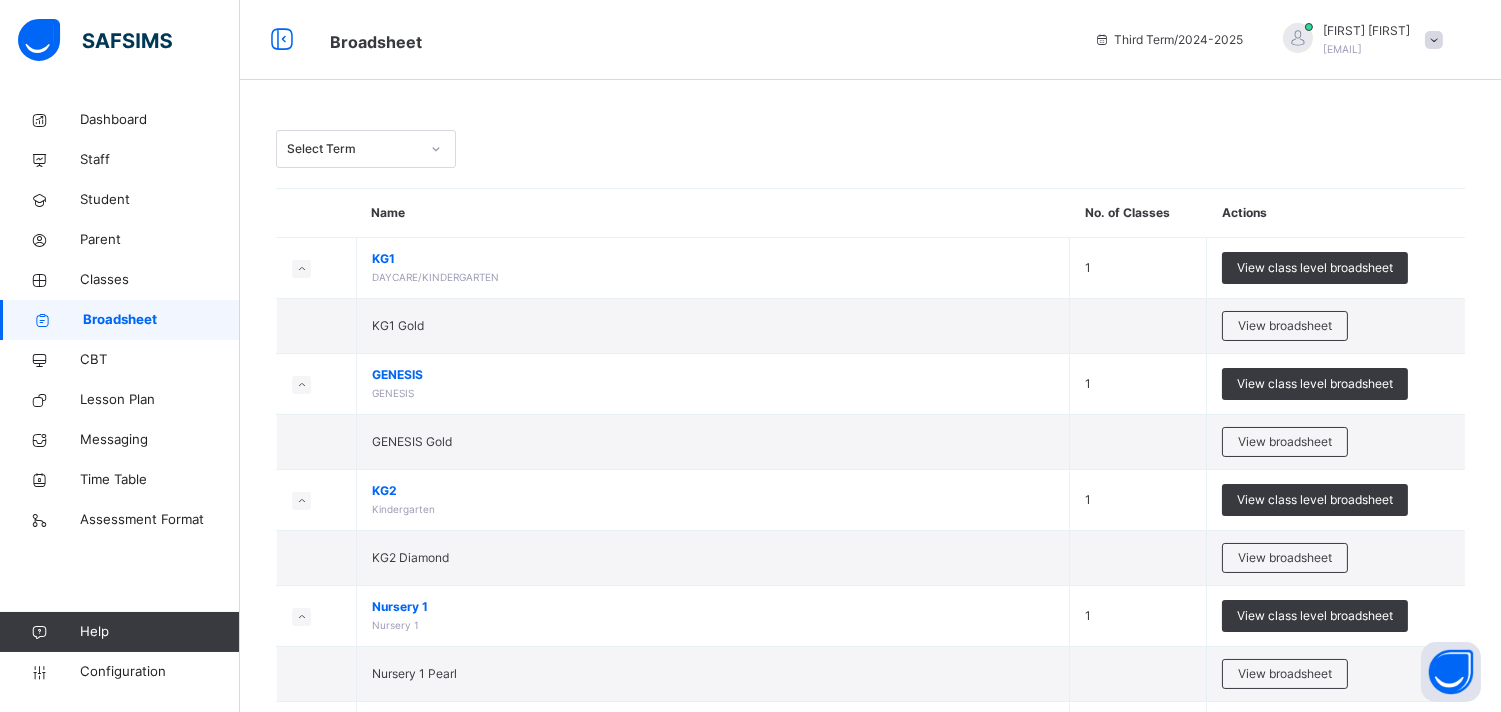 scroll, scrollTop: 622, scrollLeft: 0, axis: vertical 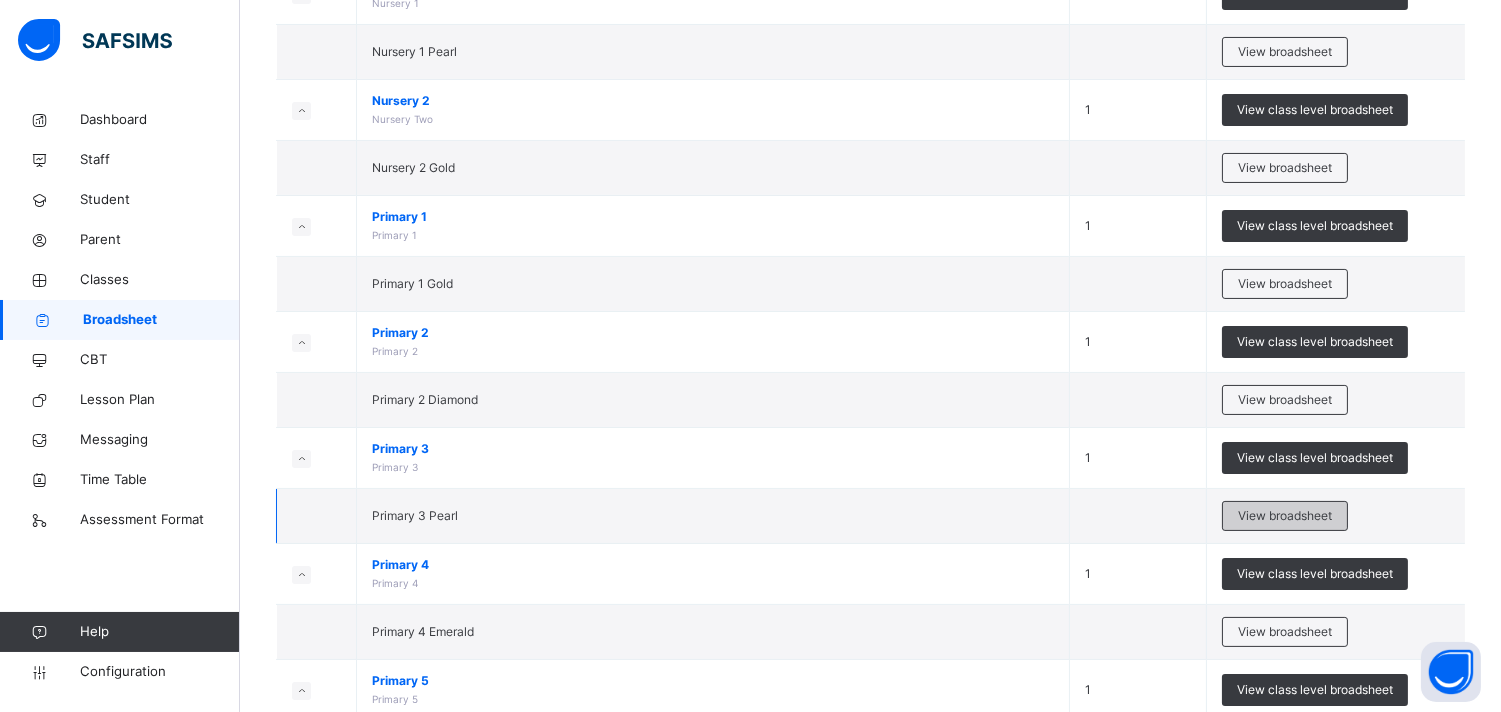 click on "View broadsheet" at bounding box center (1285, 516) 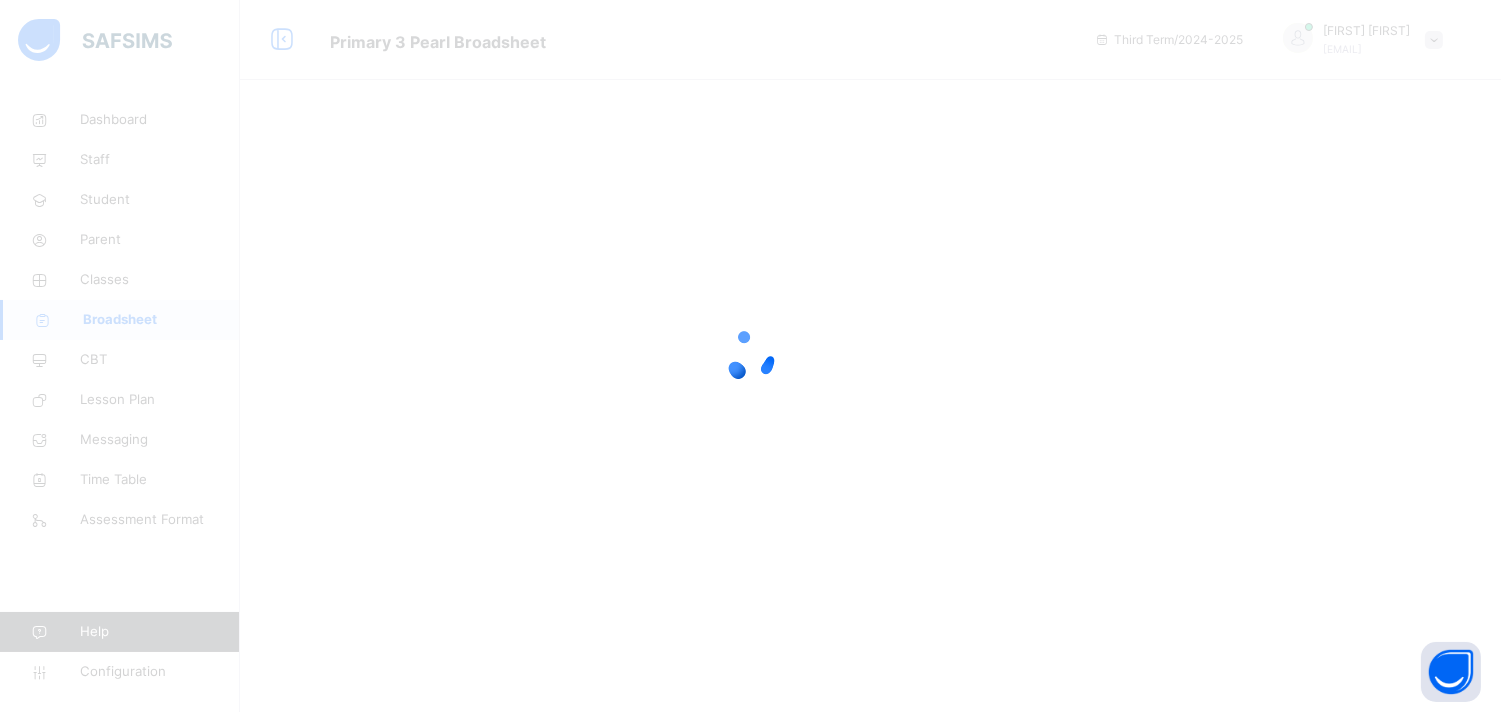 scroll, scrollTop: 0, scrollLeft: 0, axis: both 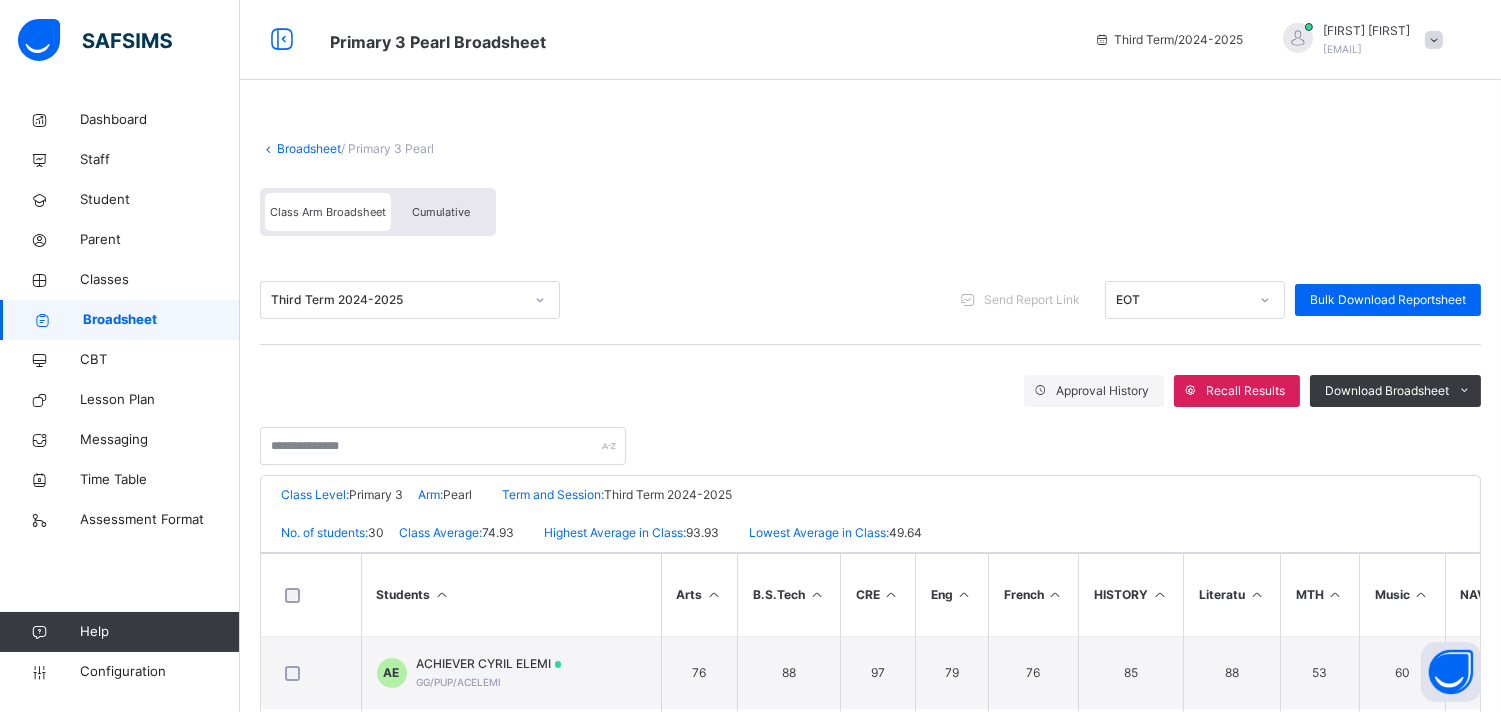 click on "Broadsheet" at bounding box center (161, 320) 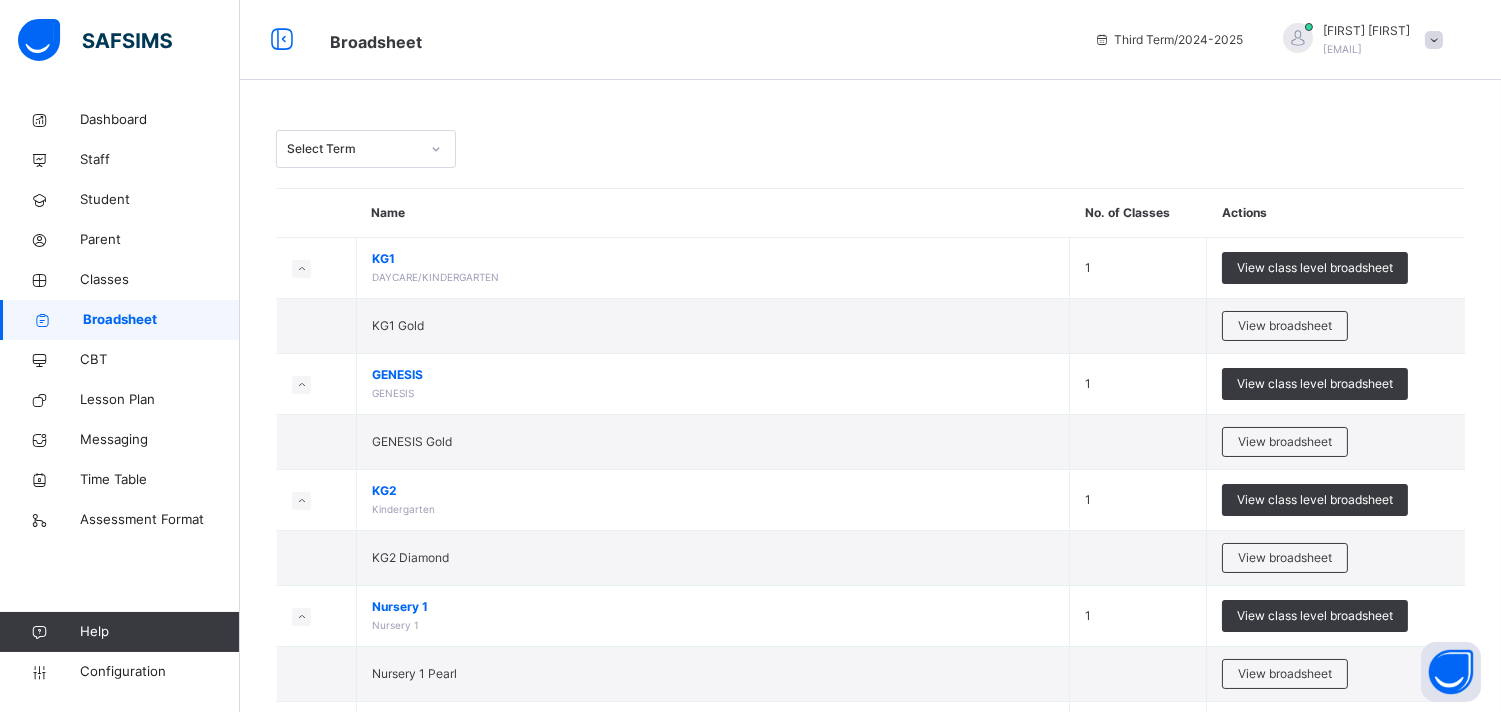 scroll, scrollTop: 622, scrollLeft: 0, axis: vertical 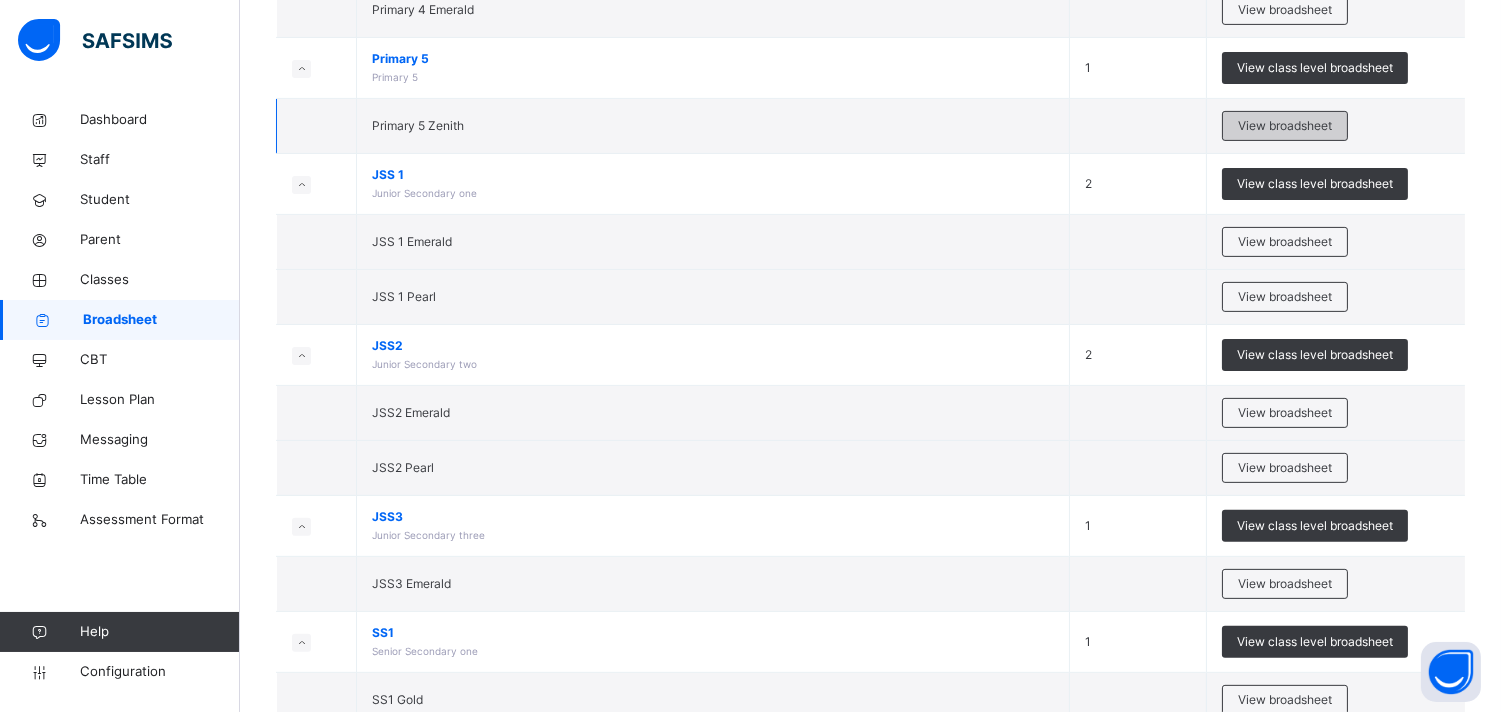 click on "View broadsheet" at bounding box center (1285, 126) 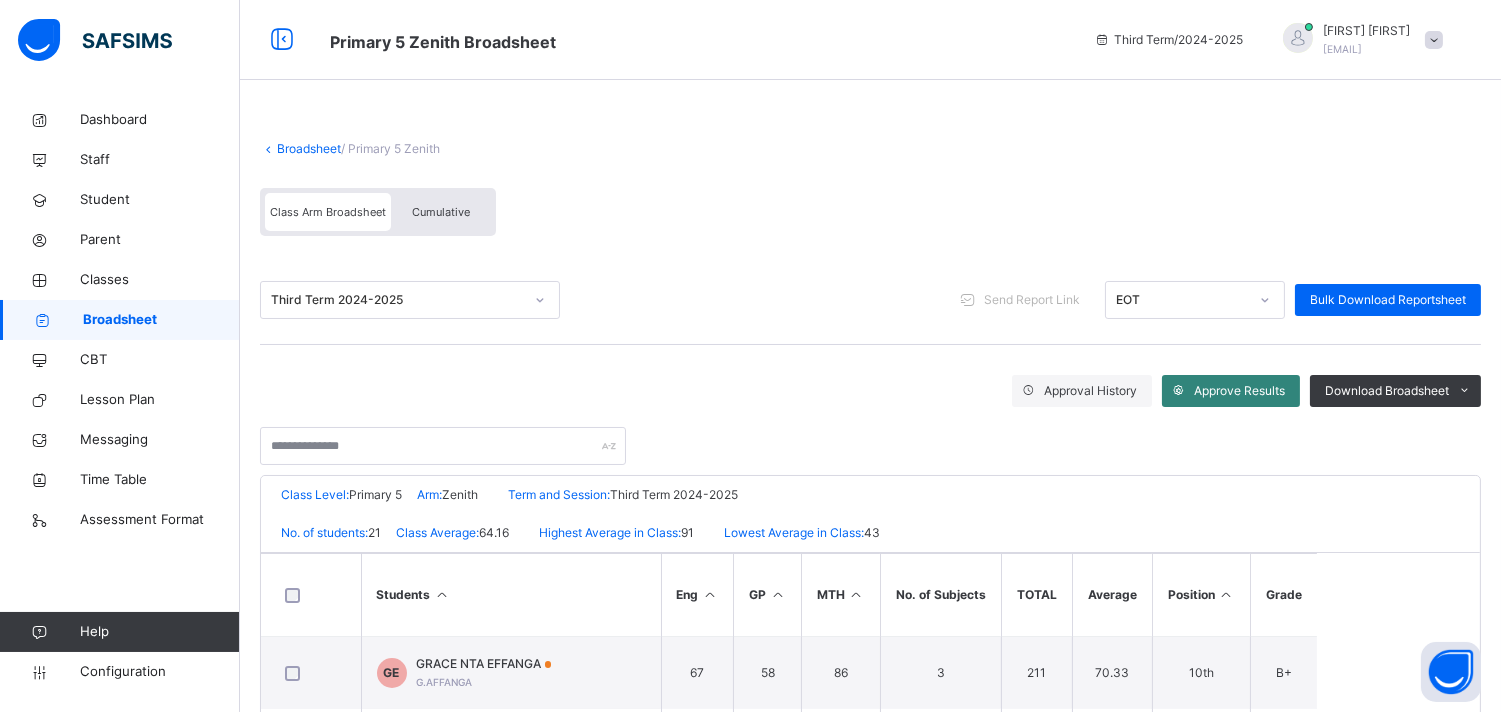 click on "Approve Results" at bounding box center (1239, 391) 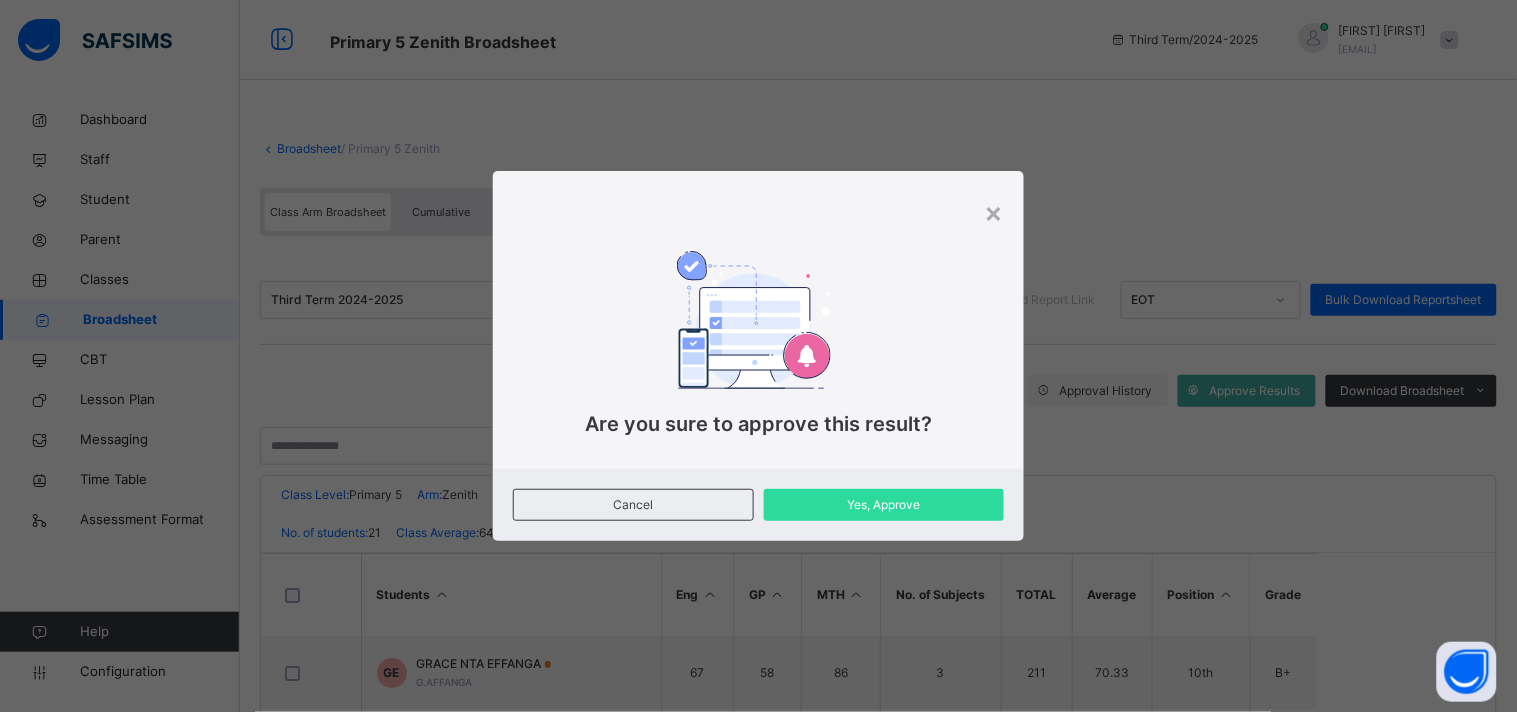 click on "× Are you sure to approve this result? Cancel Yes, Approve" at bounding box center [758, 356] 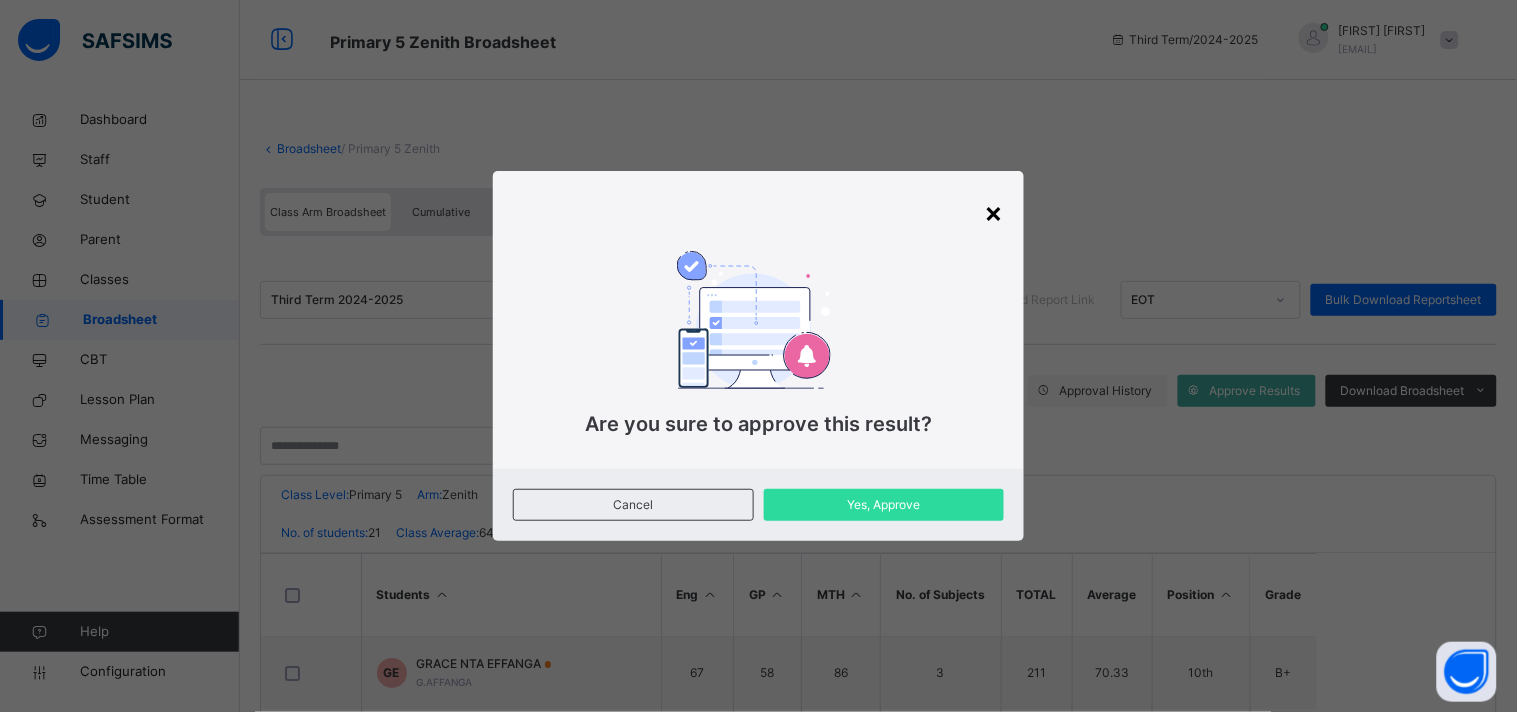 click on "×" at bounding box center [994, 212] 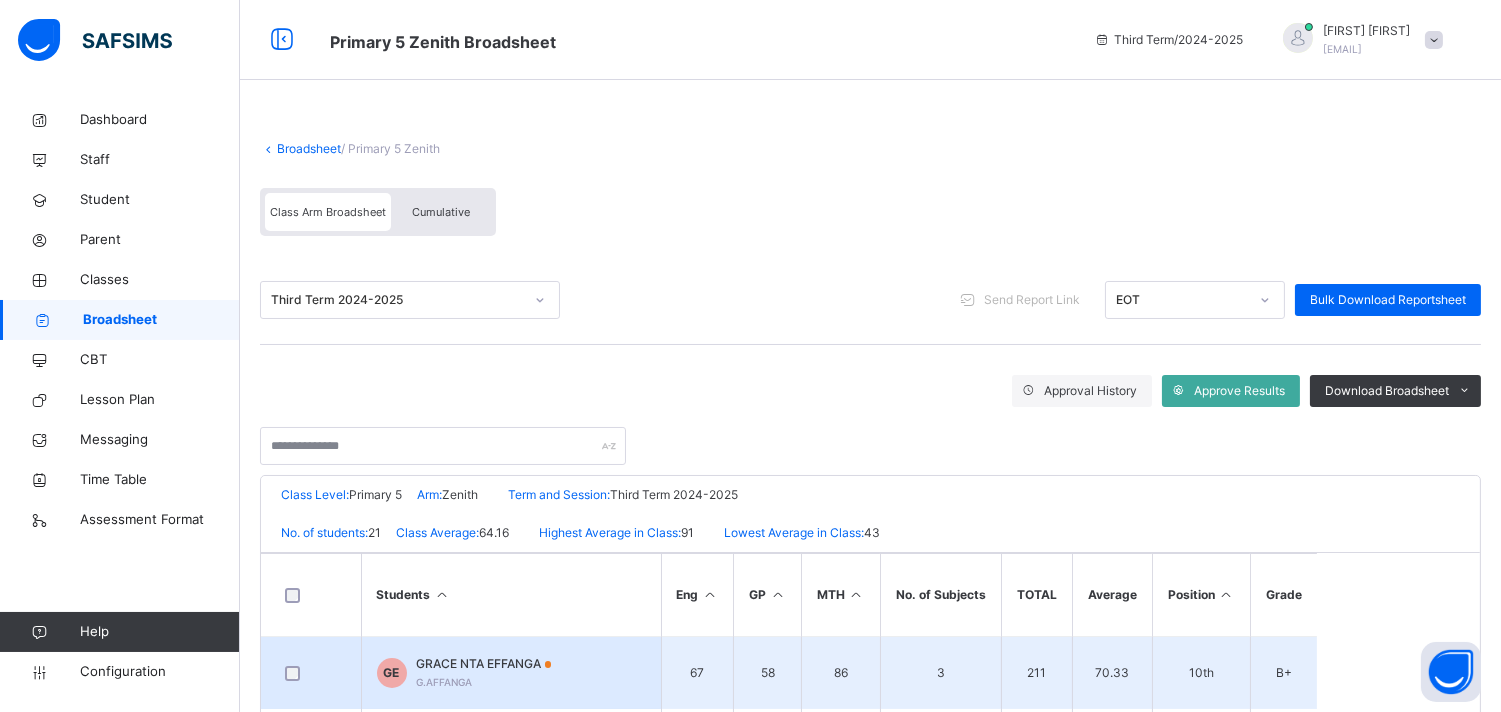 click on "GRACE NTA EFFANGA" at bounding box center (484, 664) 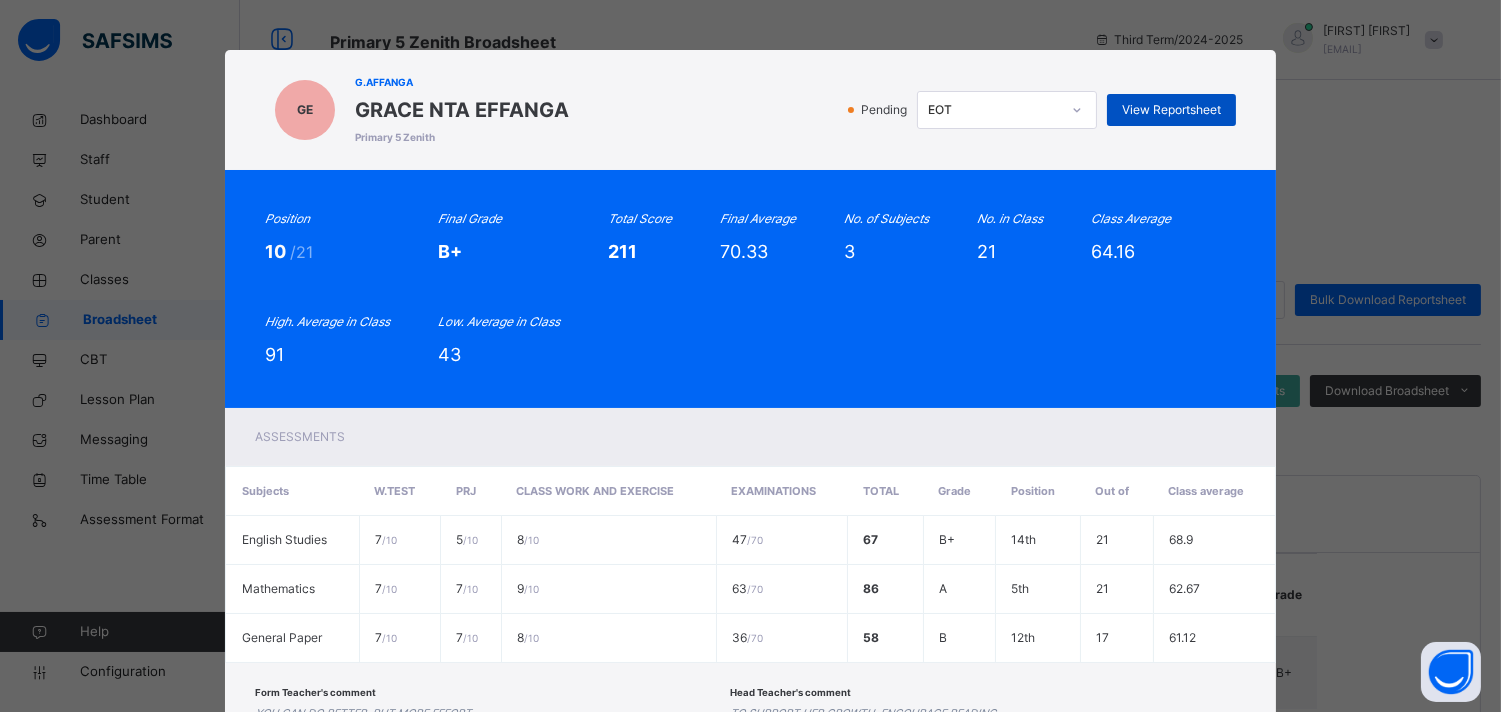 click on "View Reportsheet" at bounding box center (1171, 110) 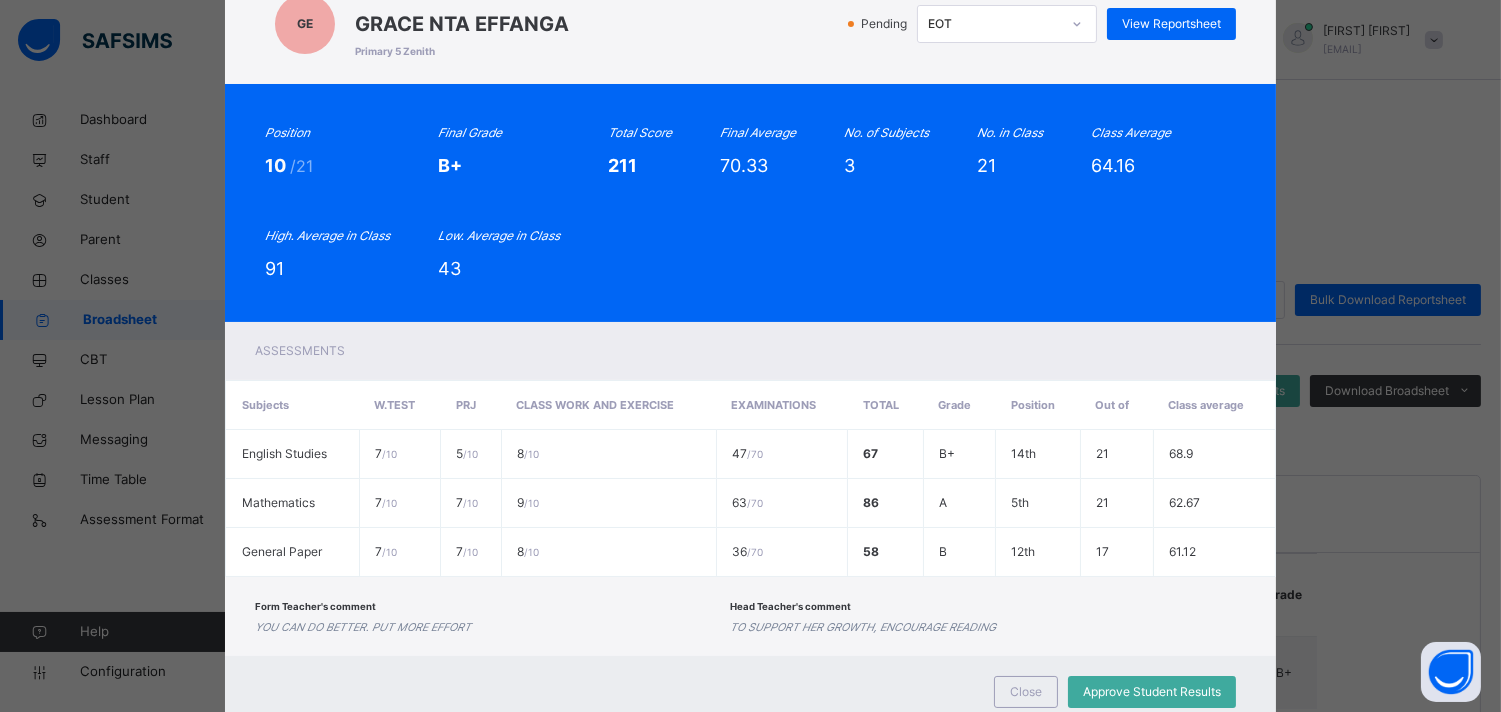 scroll, scrollTop: 152, scrollLeft: 0, axis: vertical 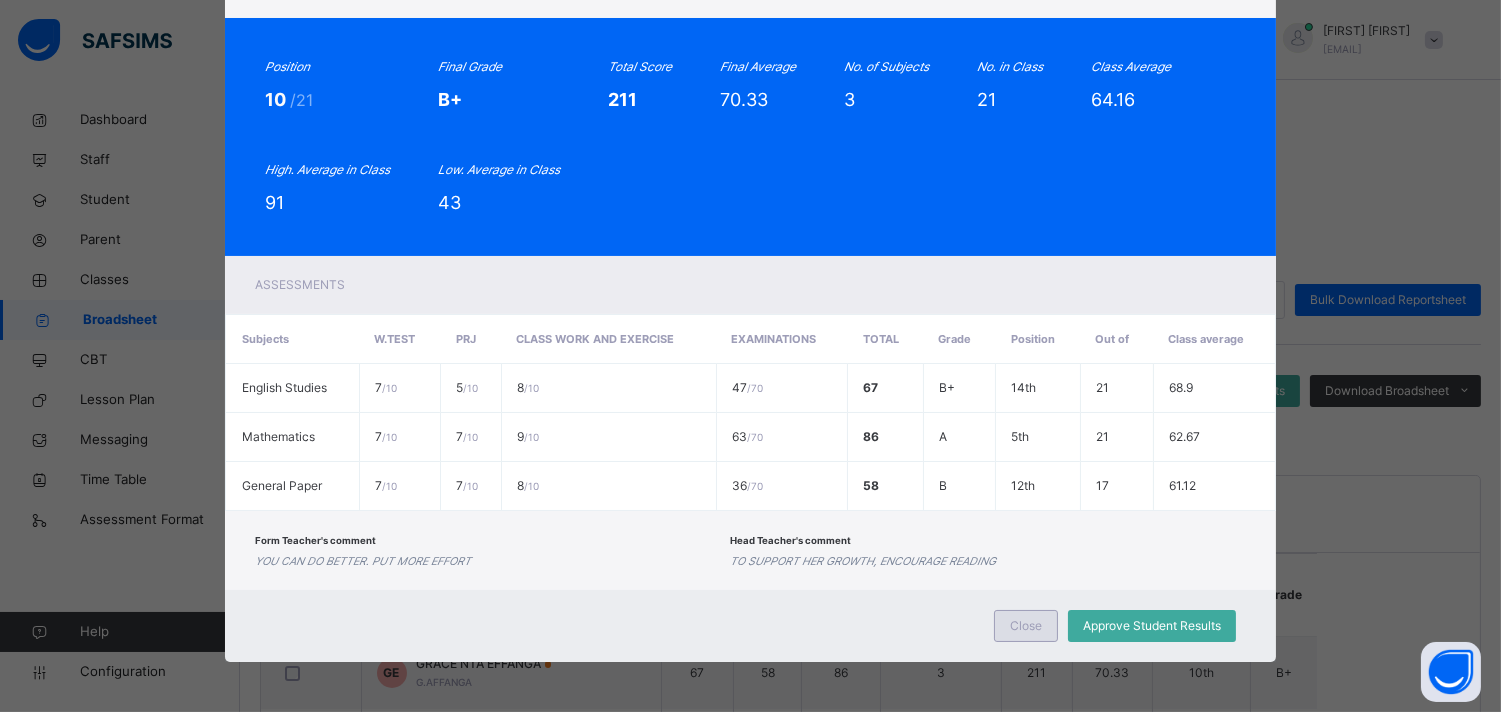 click on "Close" at bounding box center [1026, 626] 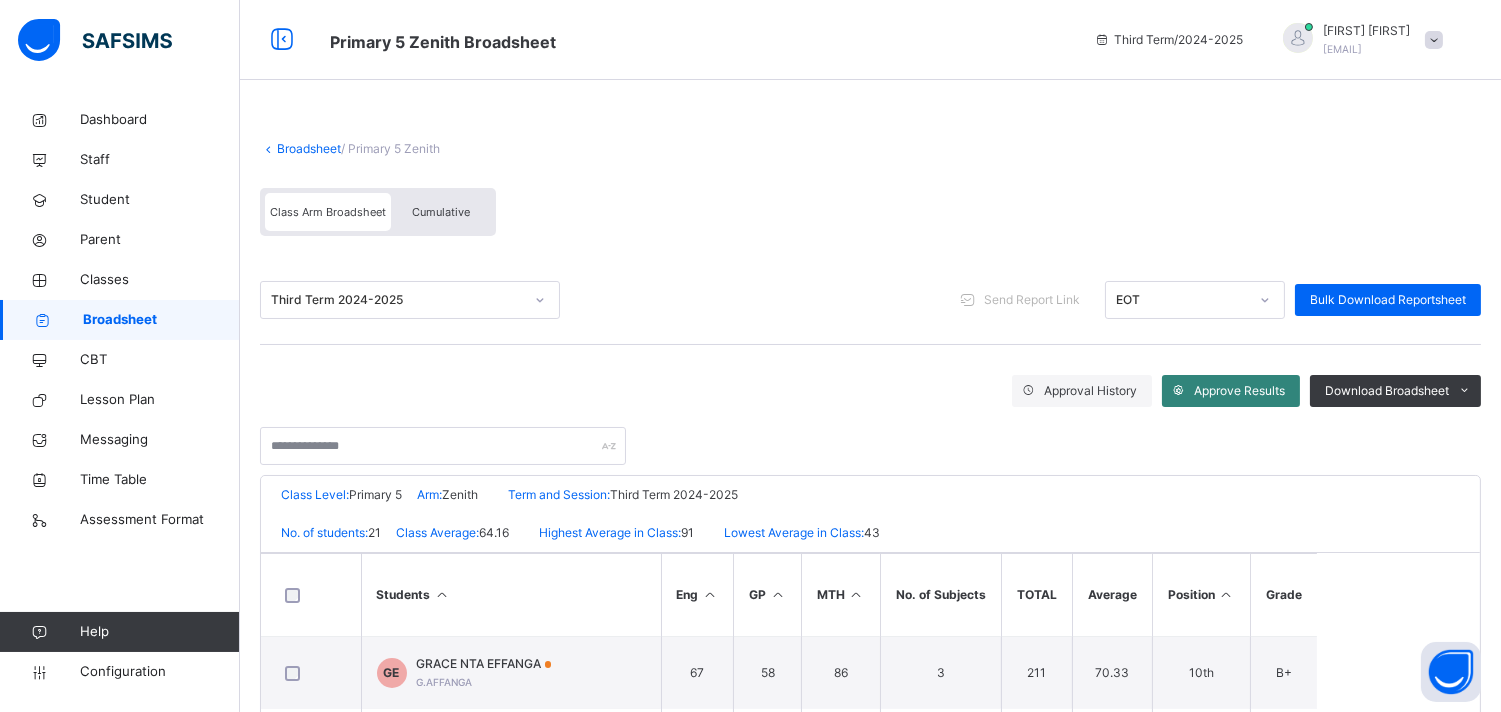 click on "Approve Results" at bounding box center [1239, 391] 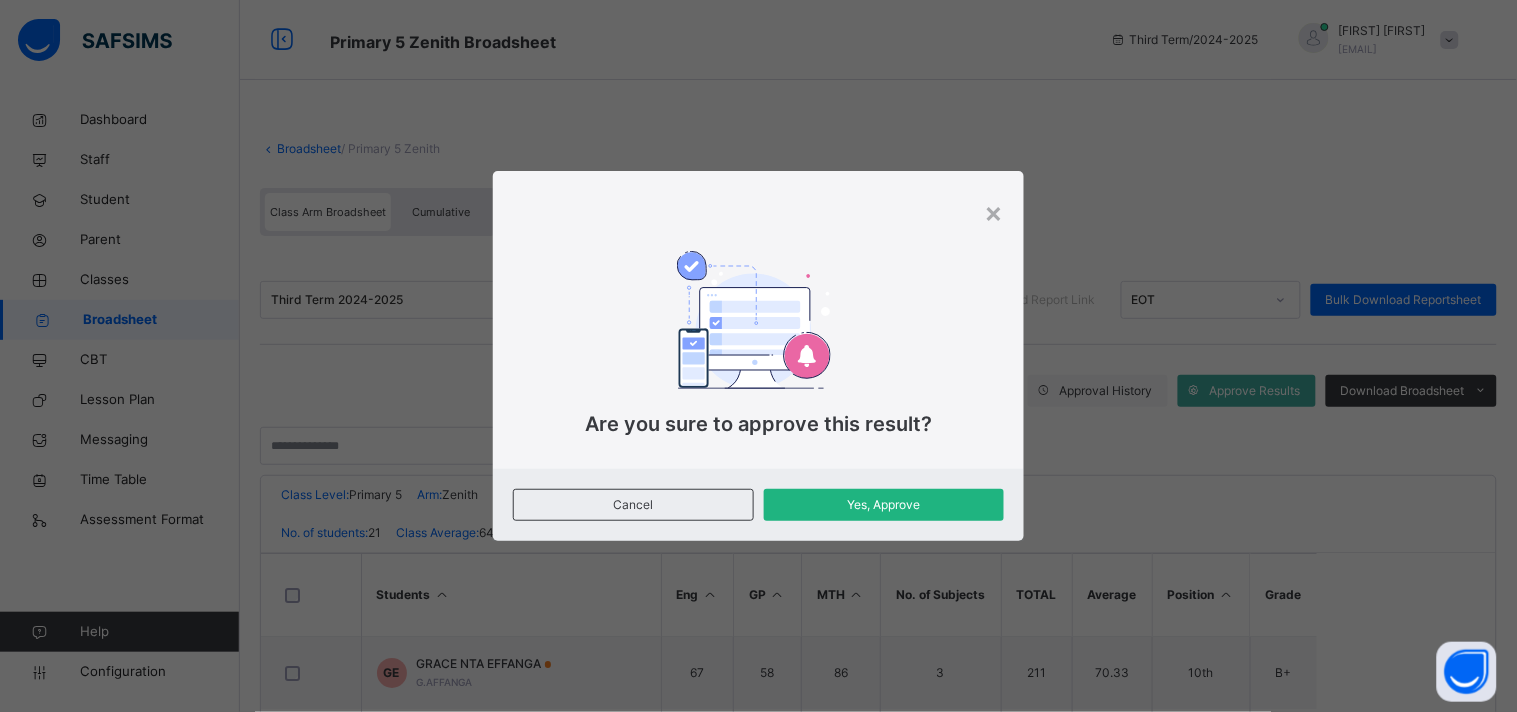 click on "Yes, Approve" at bounding box center [884, 505] 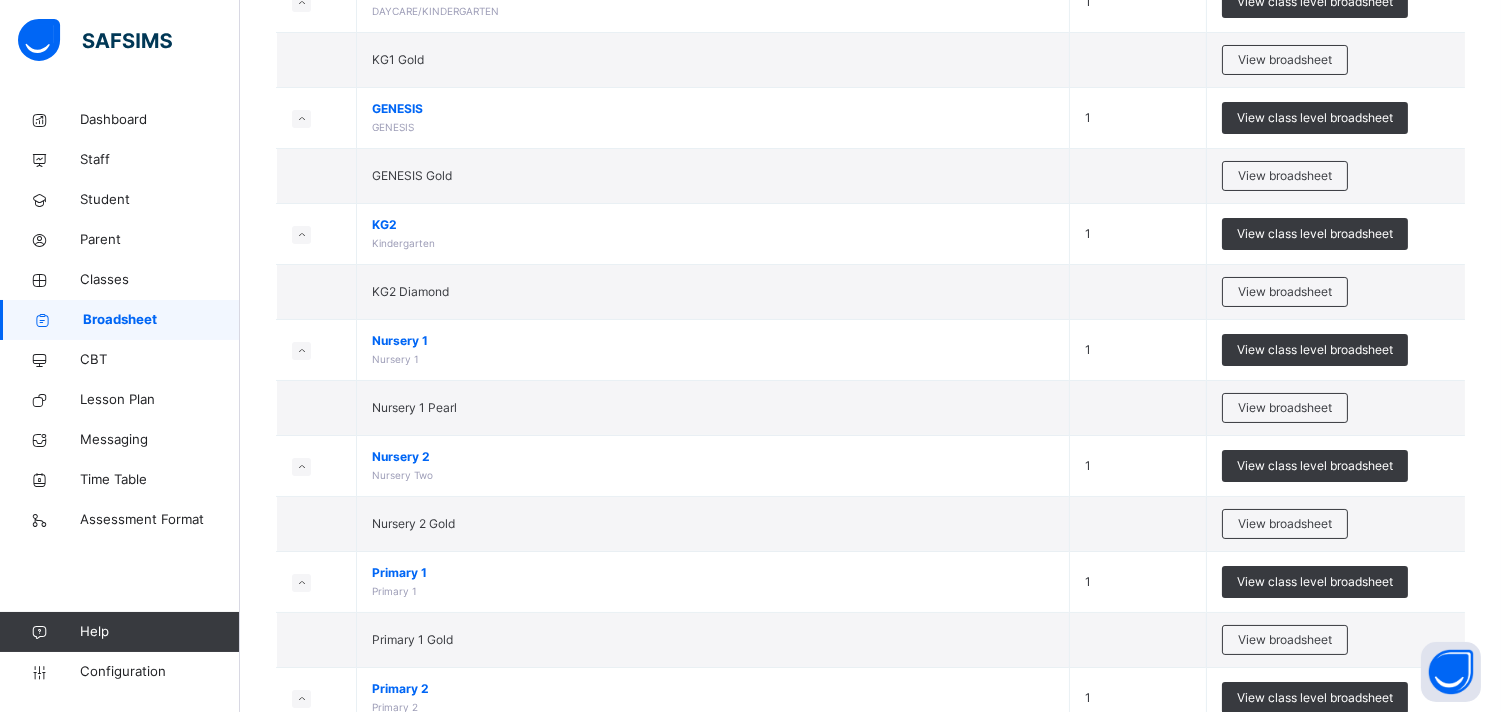 scroll, scrollTop: 311, scrollLeft: 0, axis: vertical 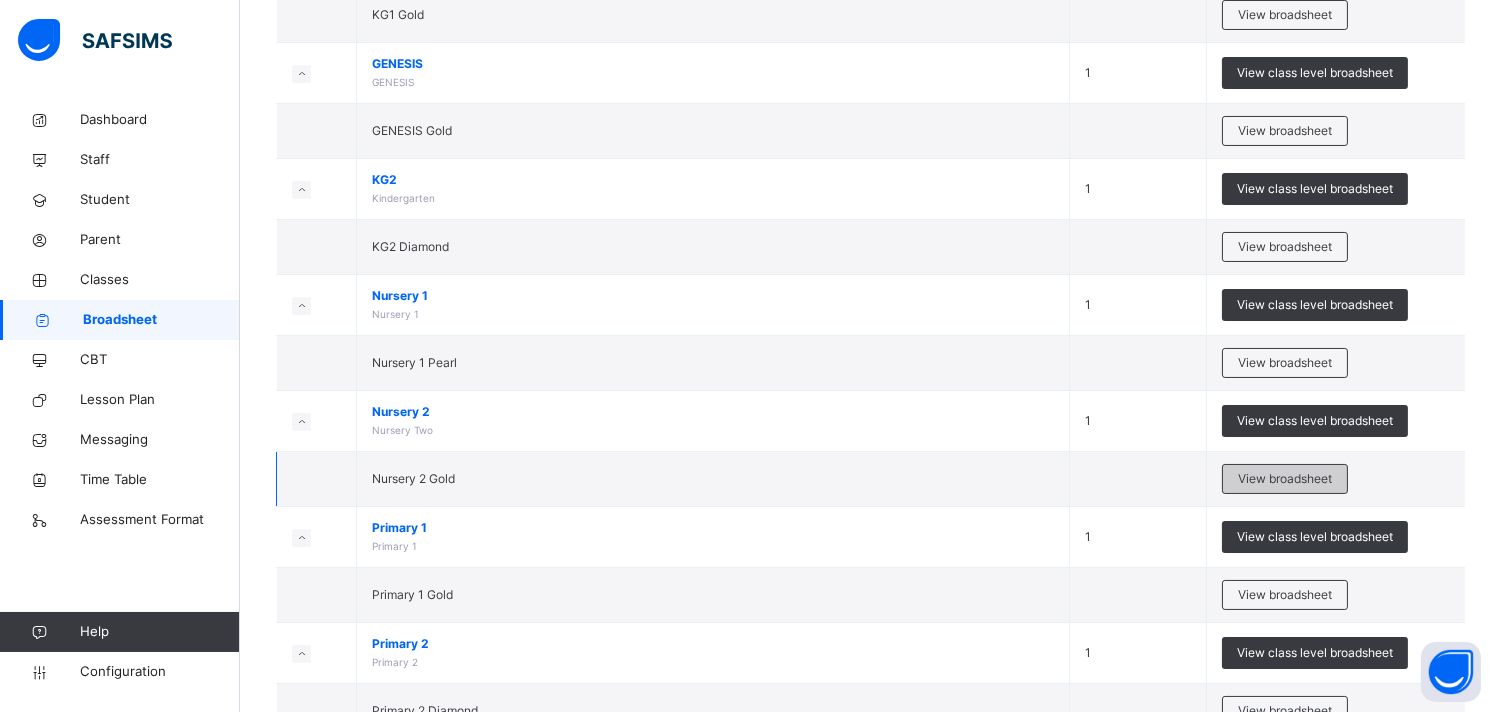click on "View broadsheet" at bounding box center (1285, 479) 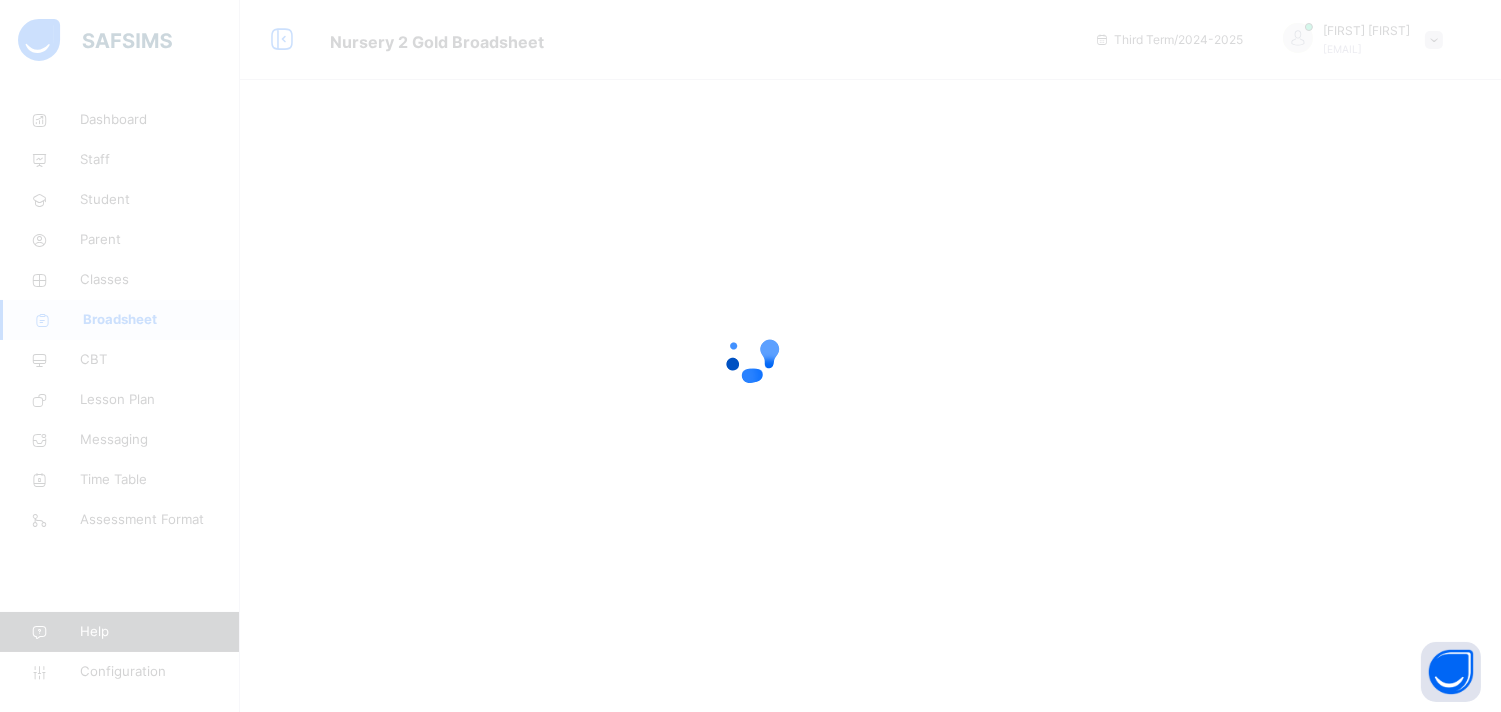 scroll, scrollTop: 0, scrollLeft: 0, axis: both 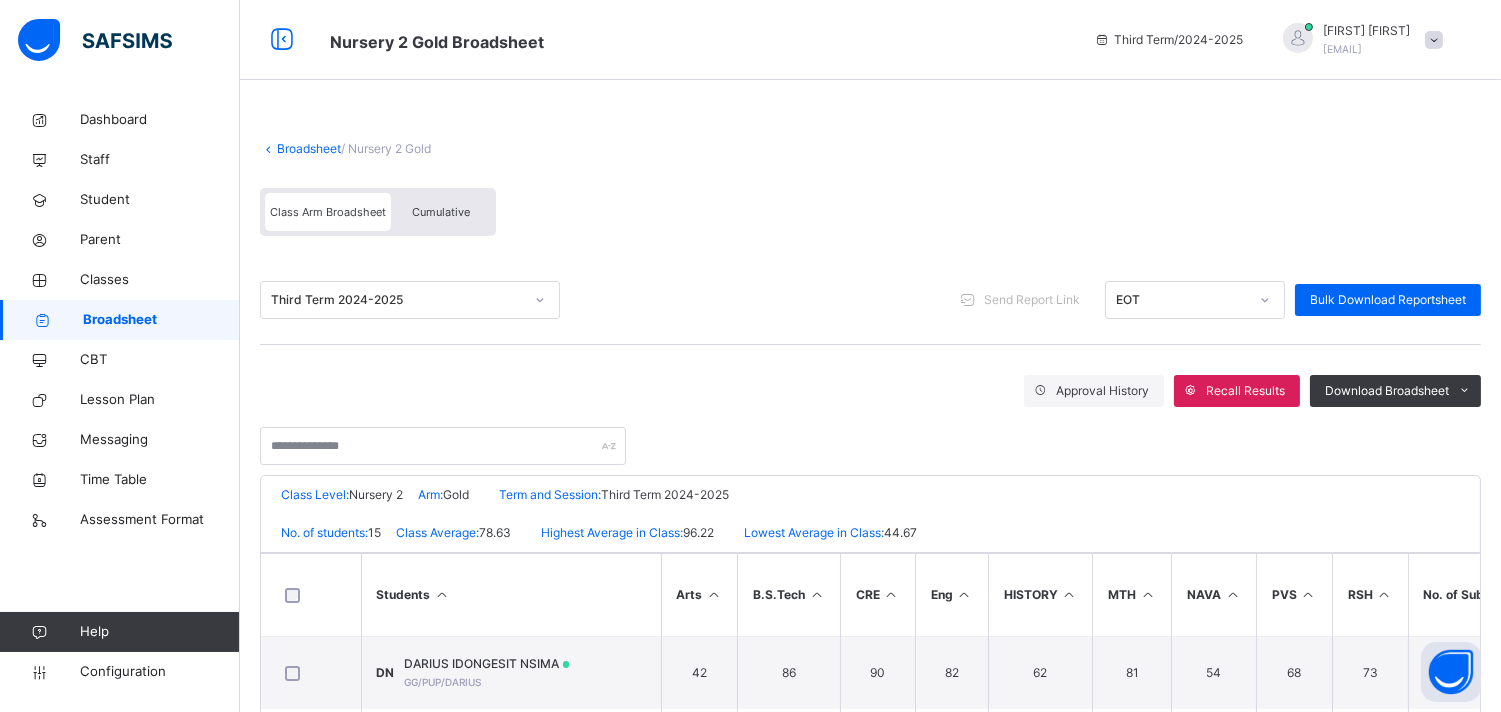 click on "Broadsheet" at bounding box center (161, 320) 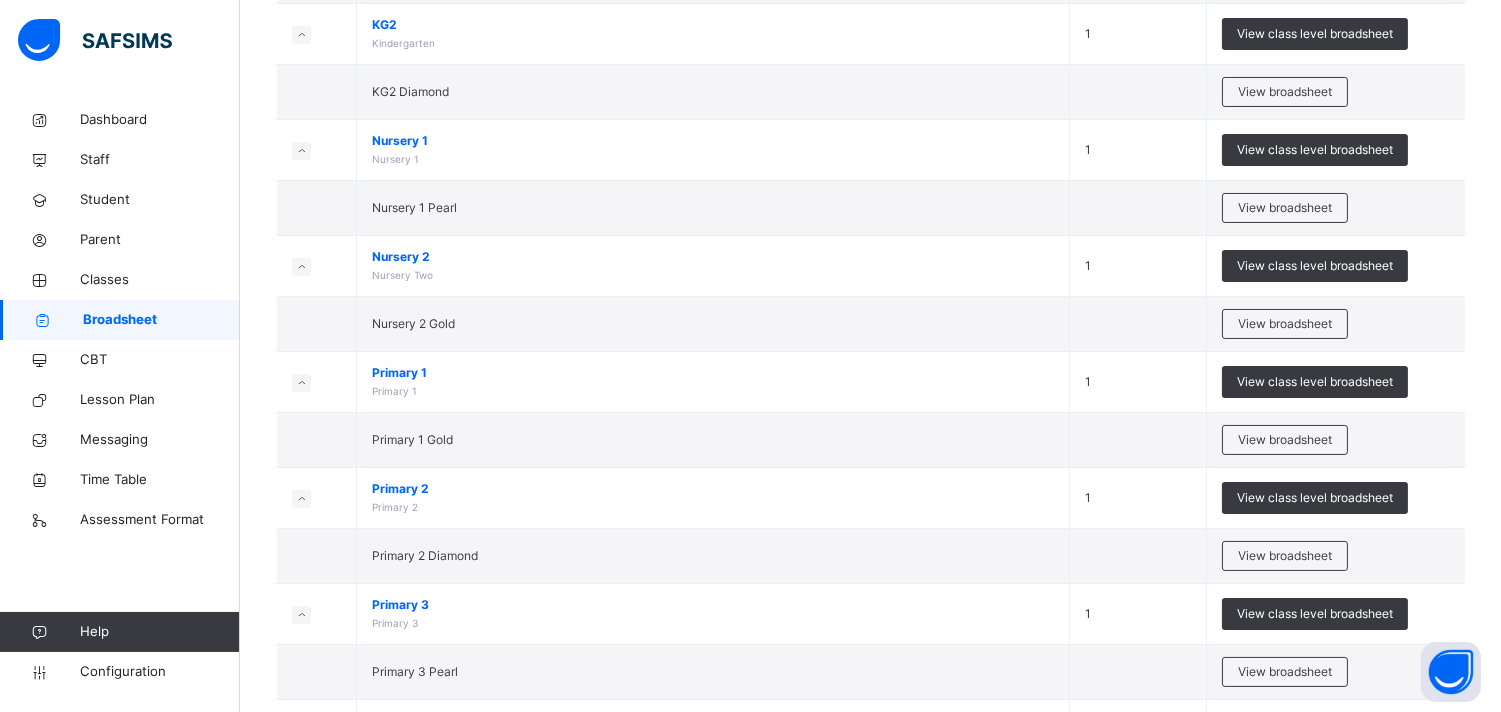 scroll, scrollTop: 488, scrollLeft: 0, axis: vertical 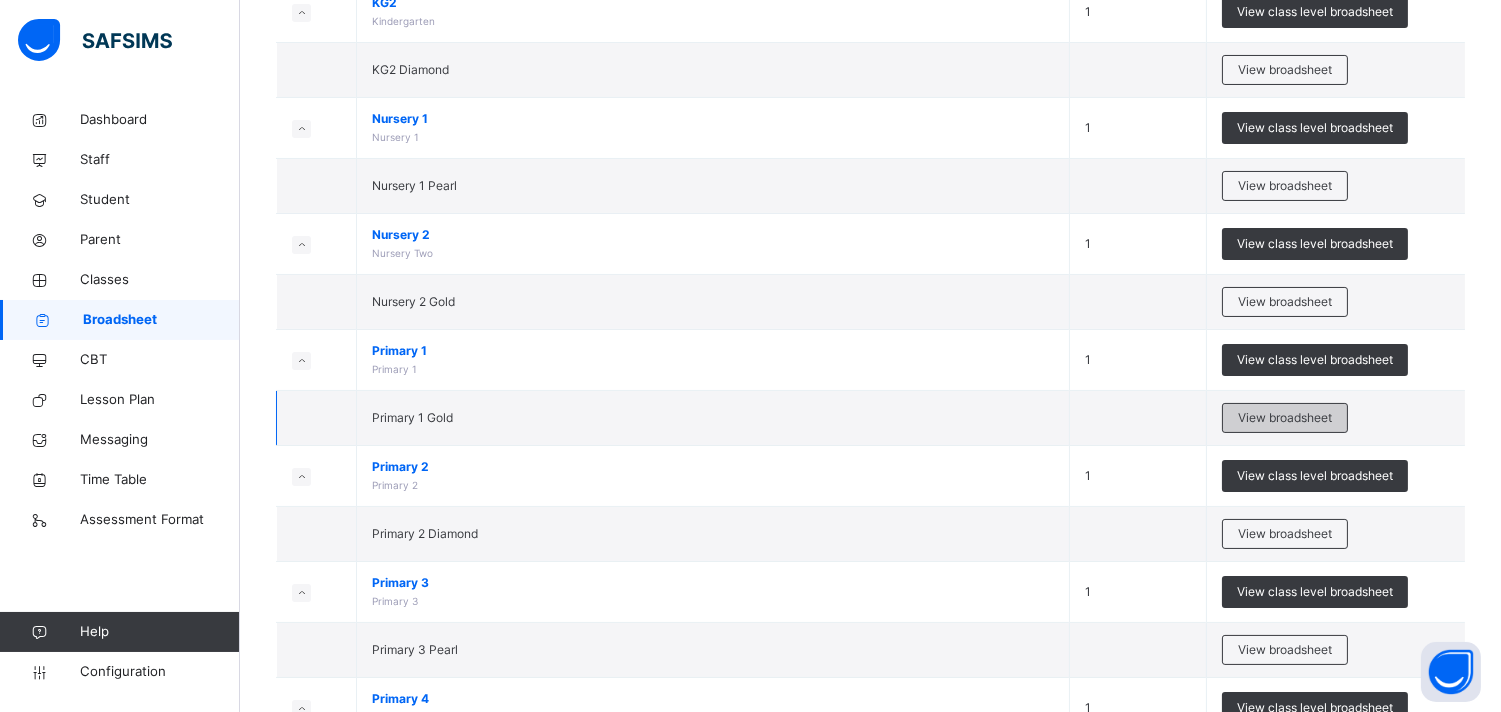 click on "View broadsheet" at bounding box center [1285, 418] 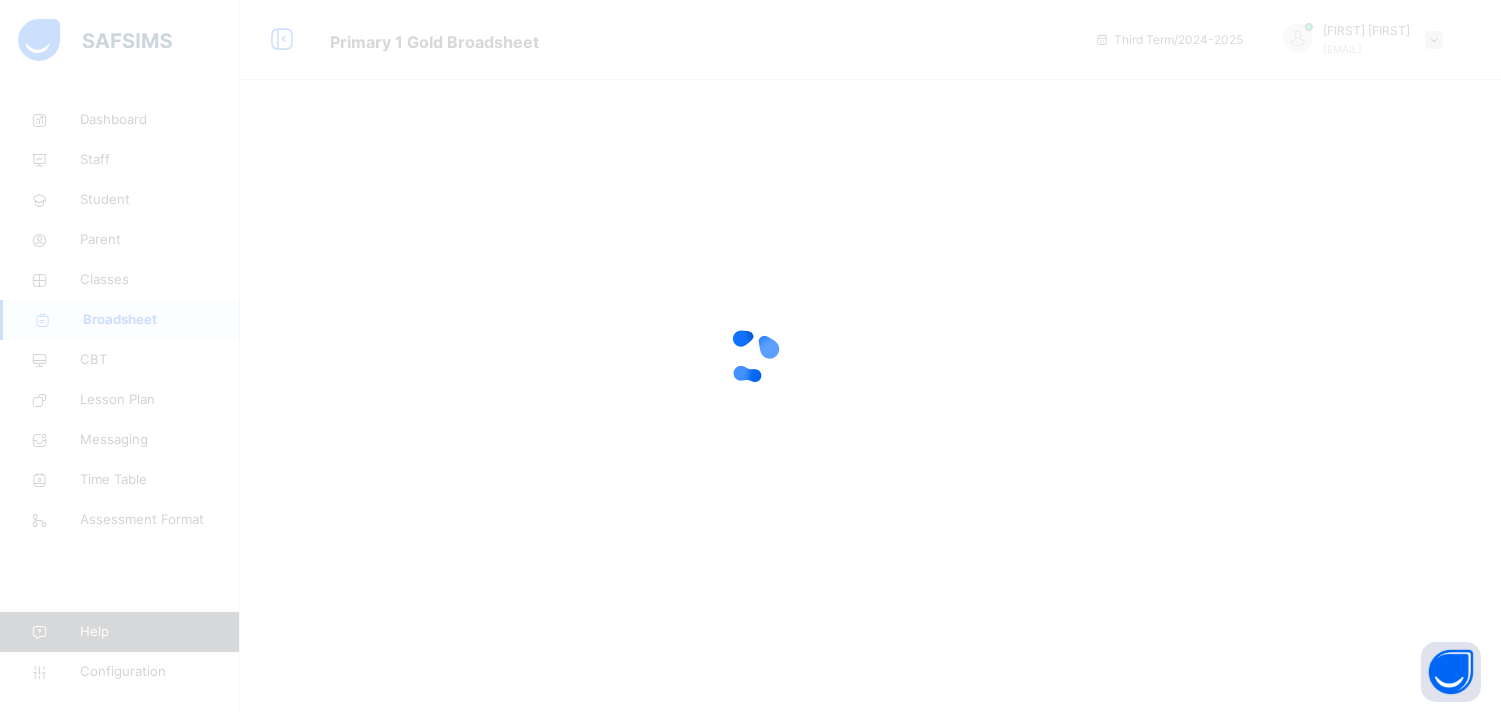 scroll, scrollTop: 0, scrollLeft: 0, axis: both 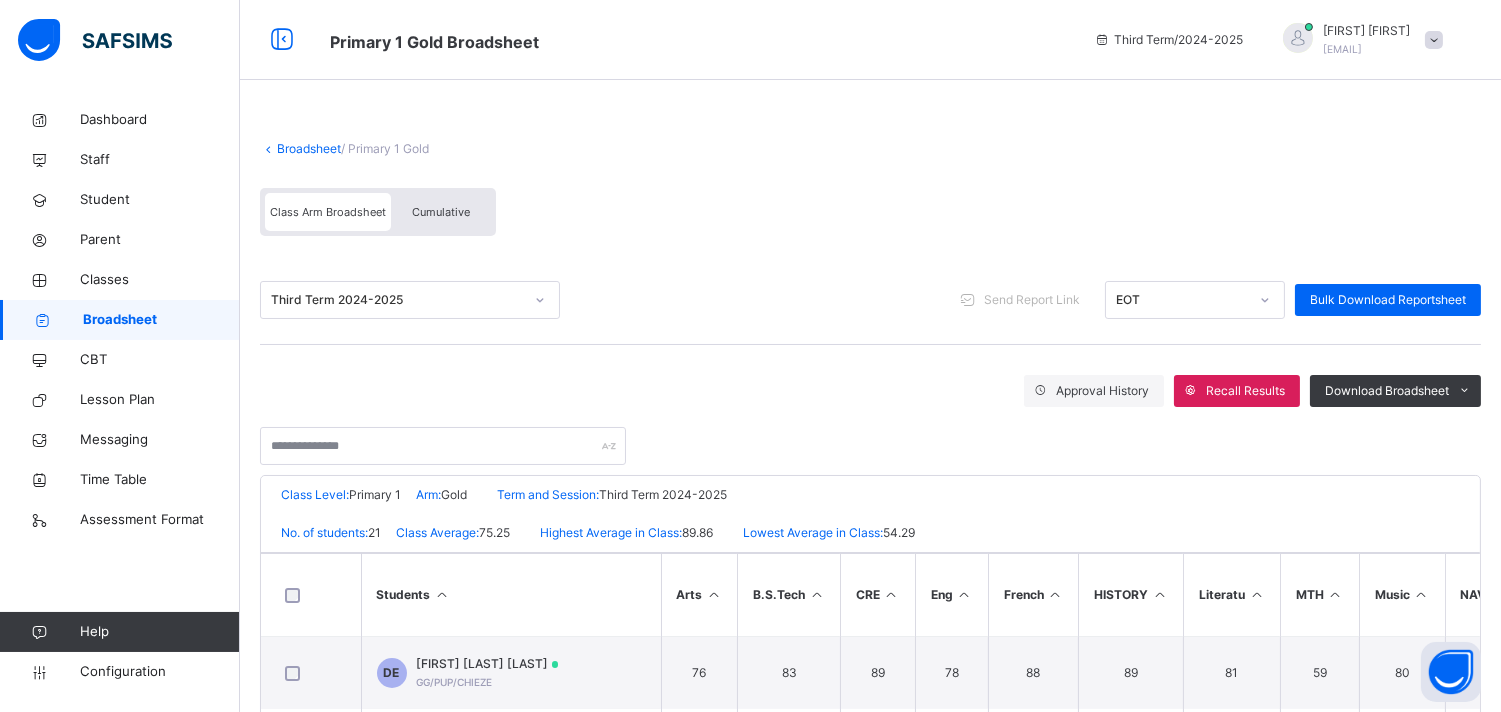 click on "Broadsheet" at bounding box center (161, 320) 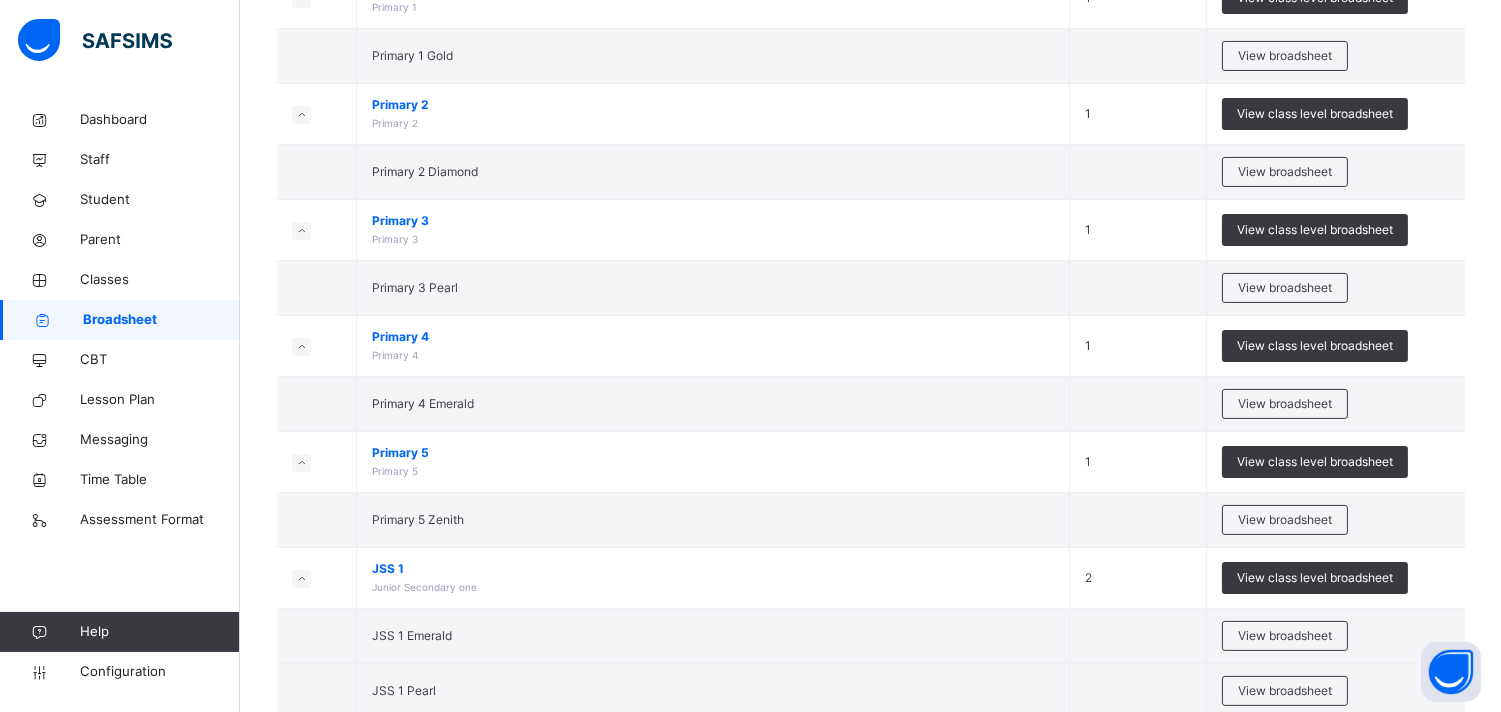 scroll, scrollTop: 844, scrollLeft: 0, axis: vertical 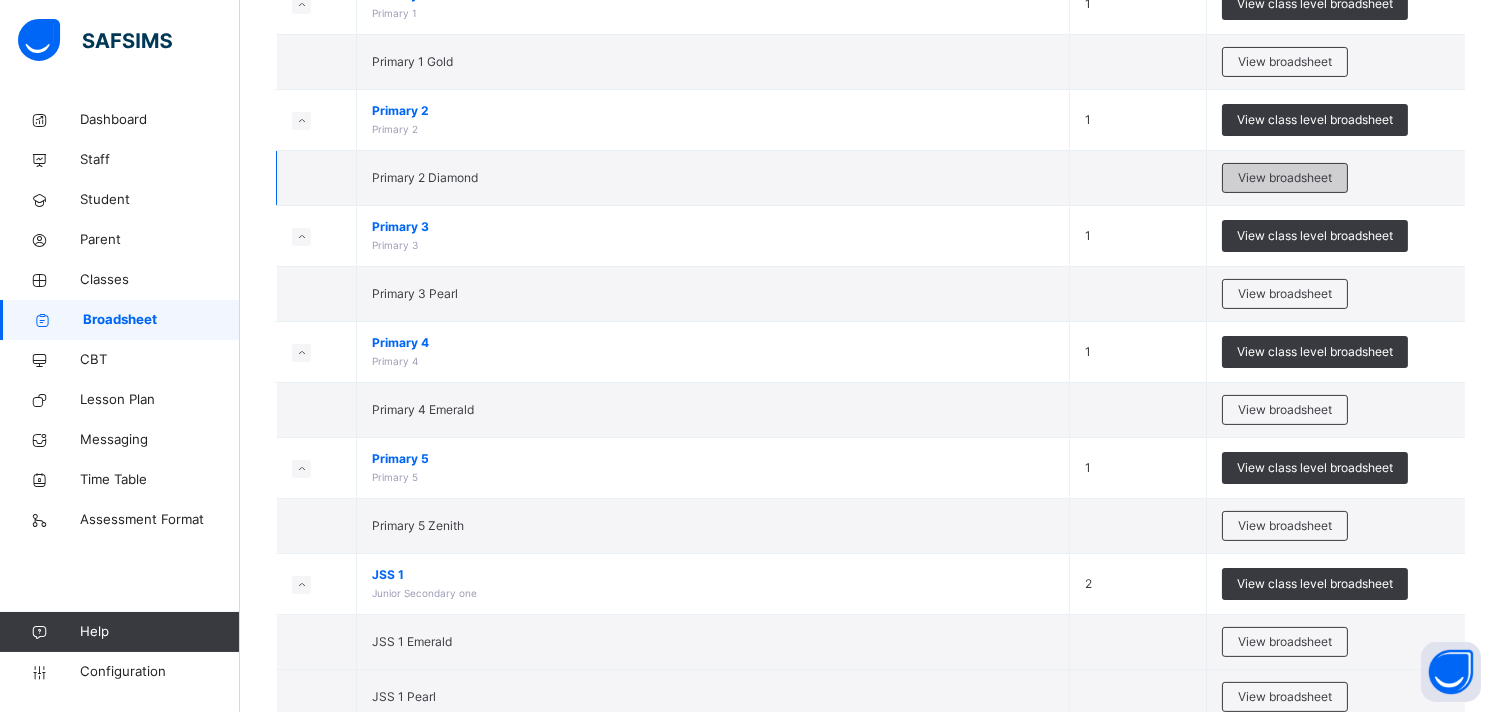click on "View broadsheet" at bounding box center (1285, 178) 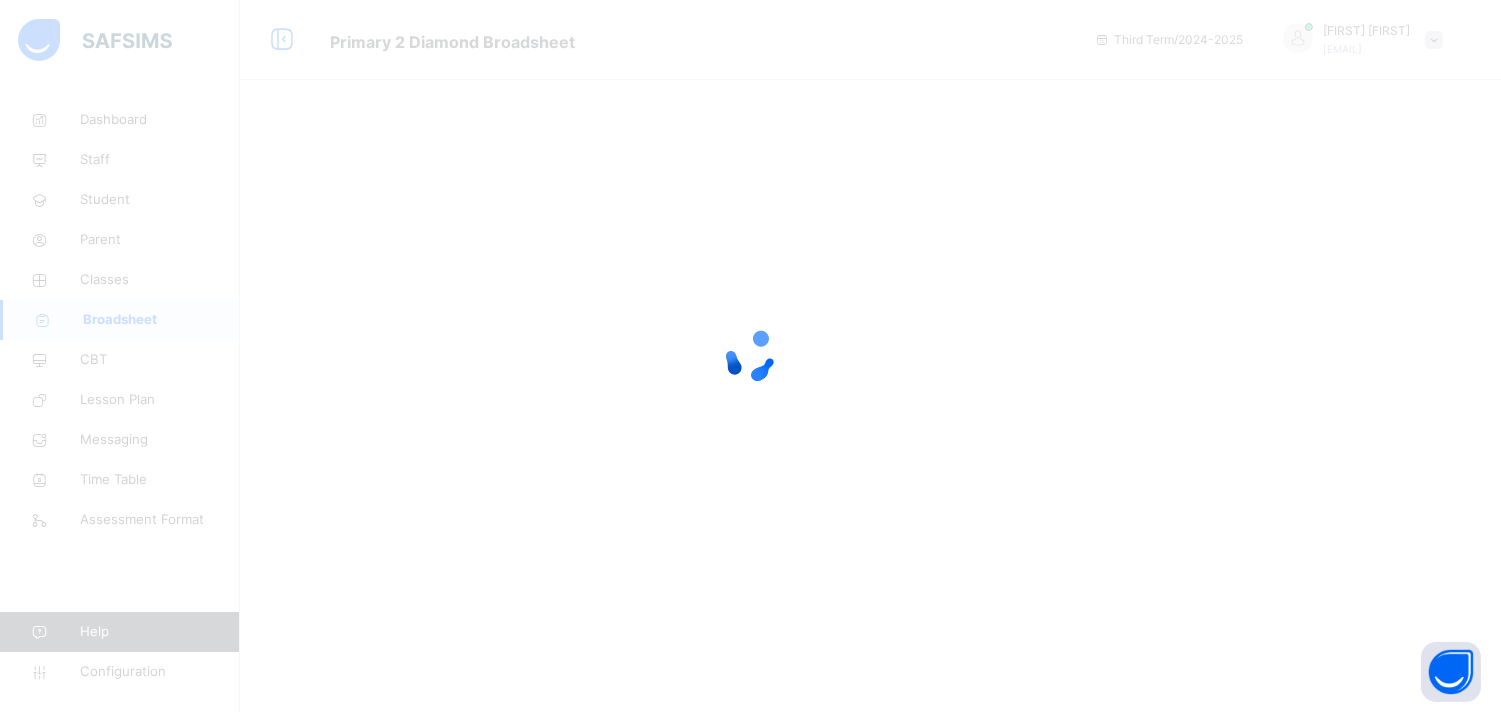 scroll, scrollTop: 0, scrollLeft: 0, axis: both 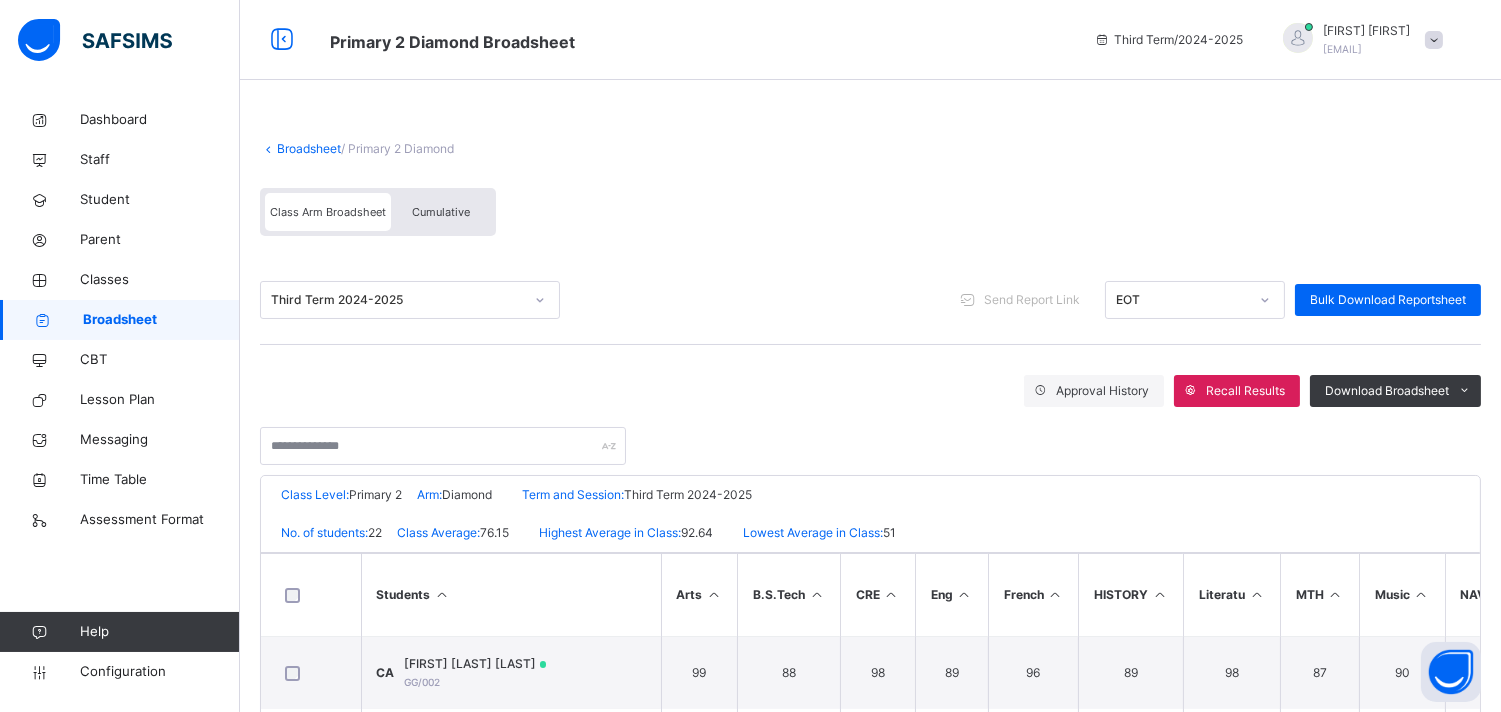 click on "Broadsheet" at bounding box center [161, 320] 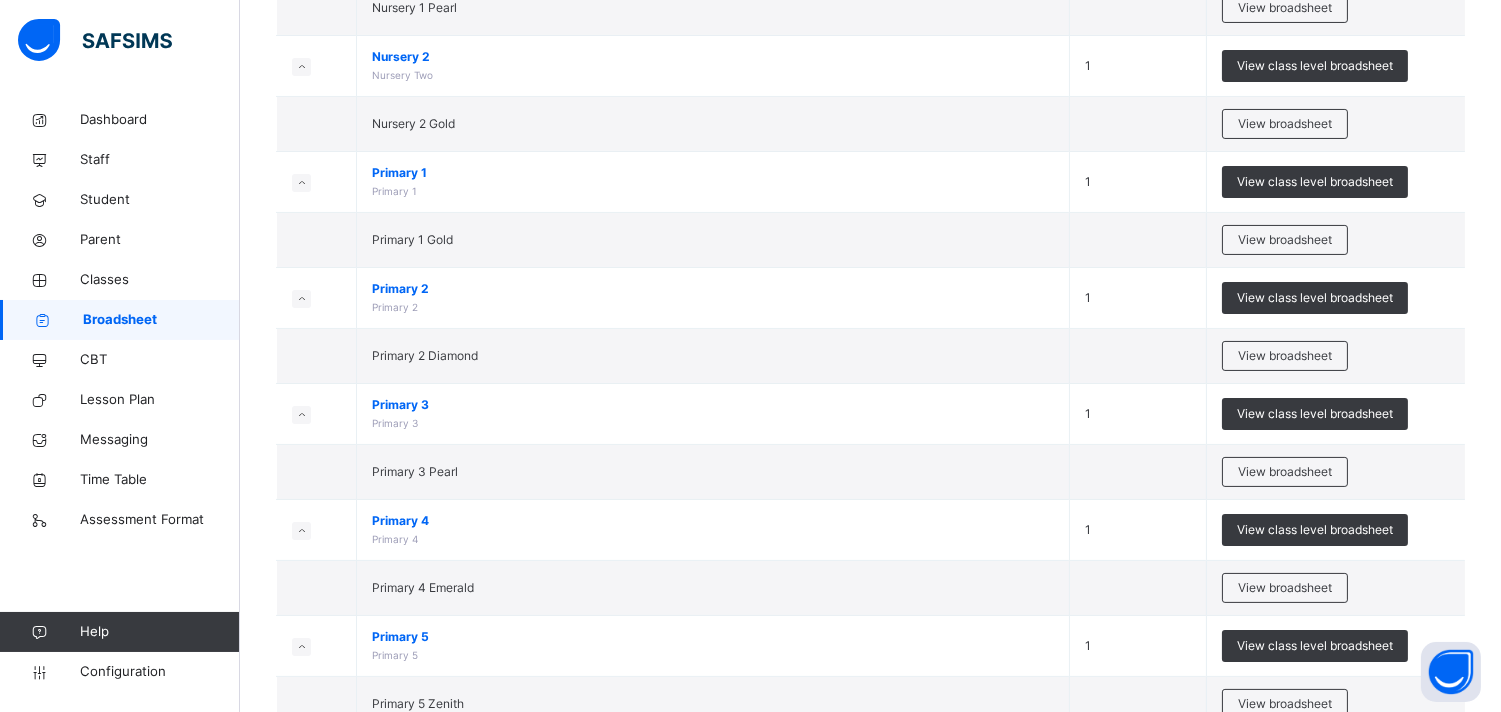 scroll, scrollTop: 711, scrollLeft: 0, axis: vertical 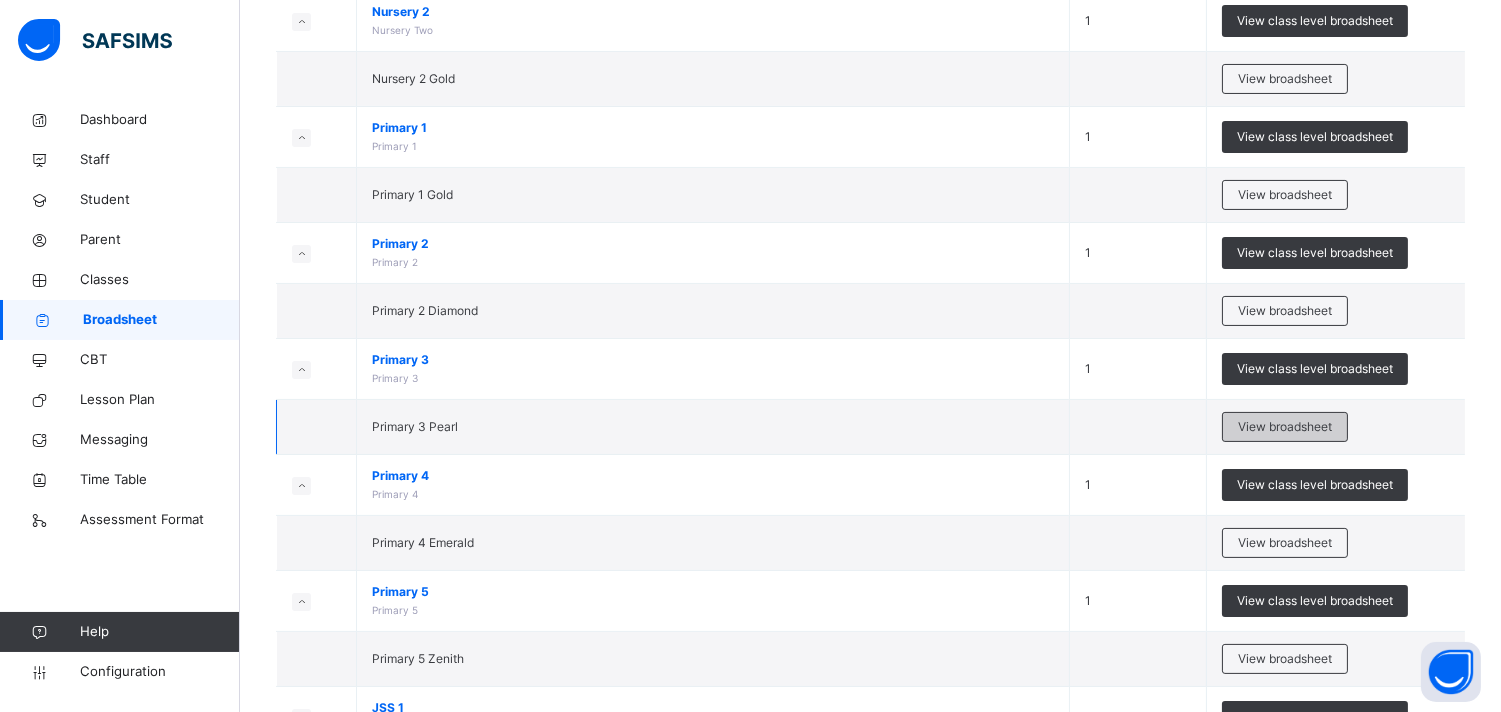 click on "View broadsheet" at bounding box center [1285, 427] 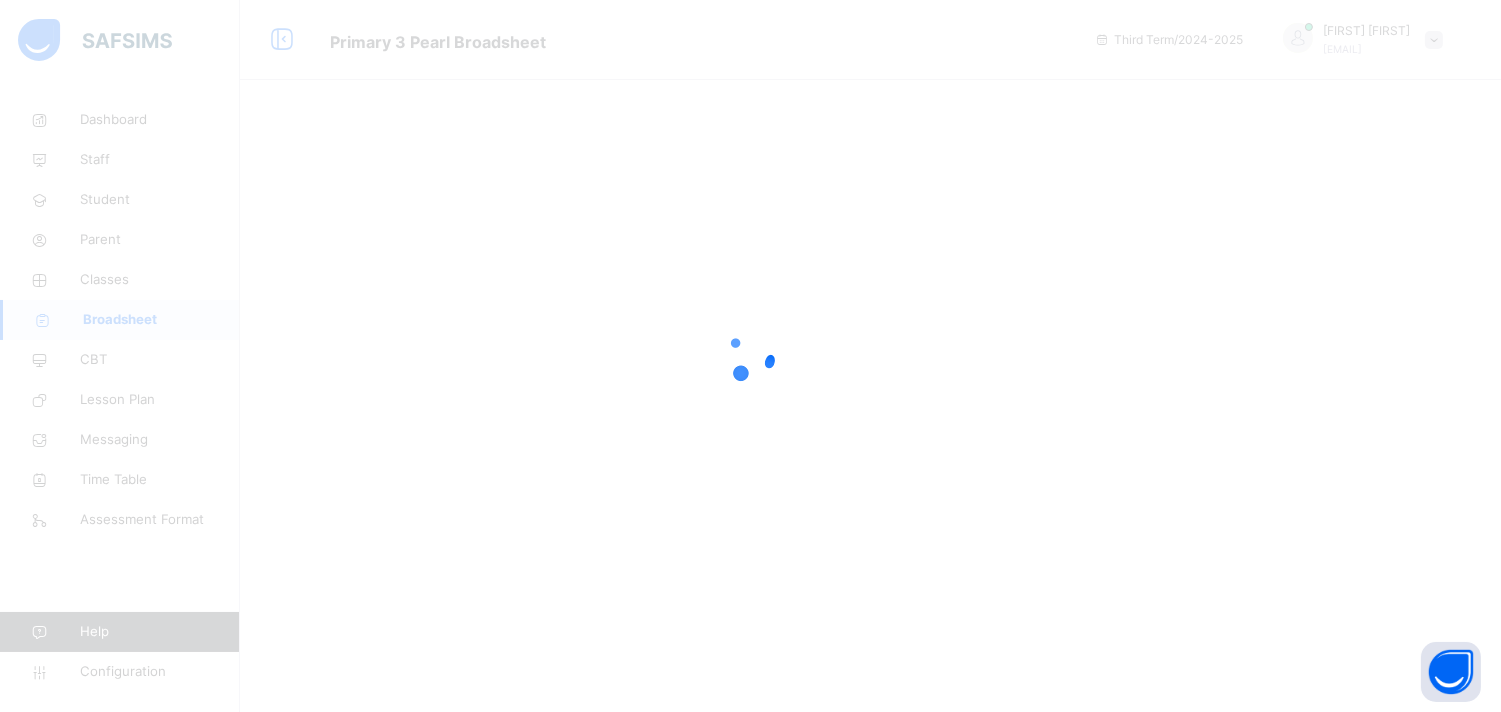 scroll, scrollTop: 0, scrollLeft: 0, axis: both 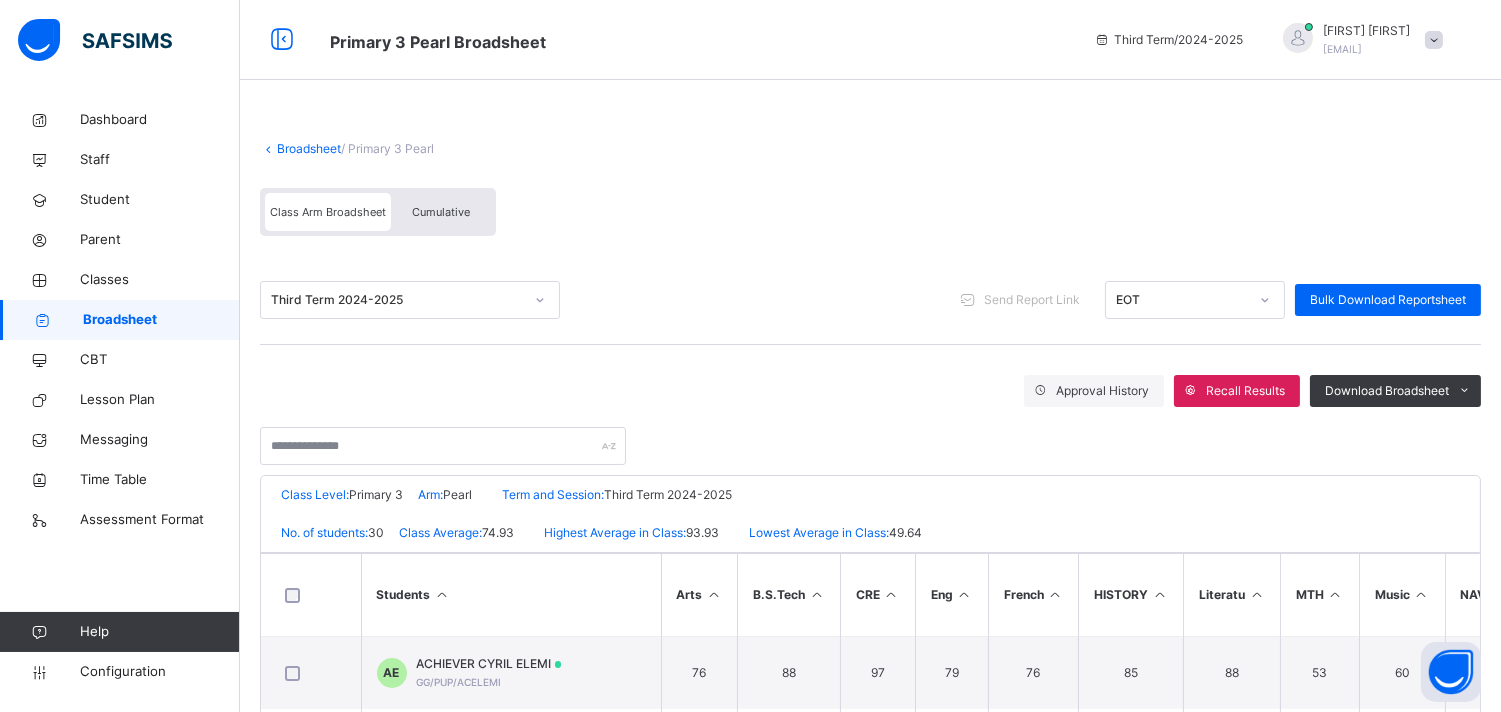 click on "Broadsheet" at bounding box center [161, 320] 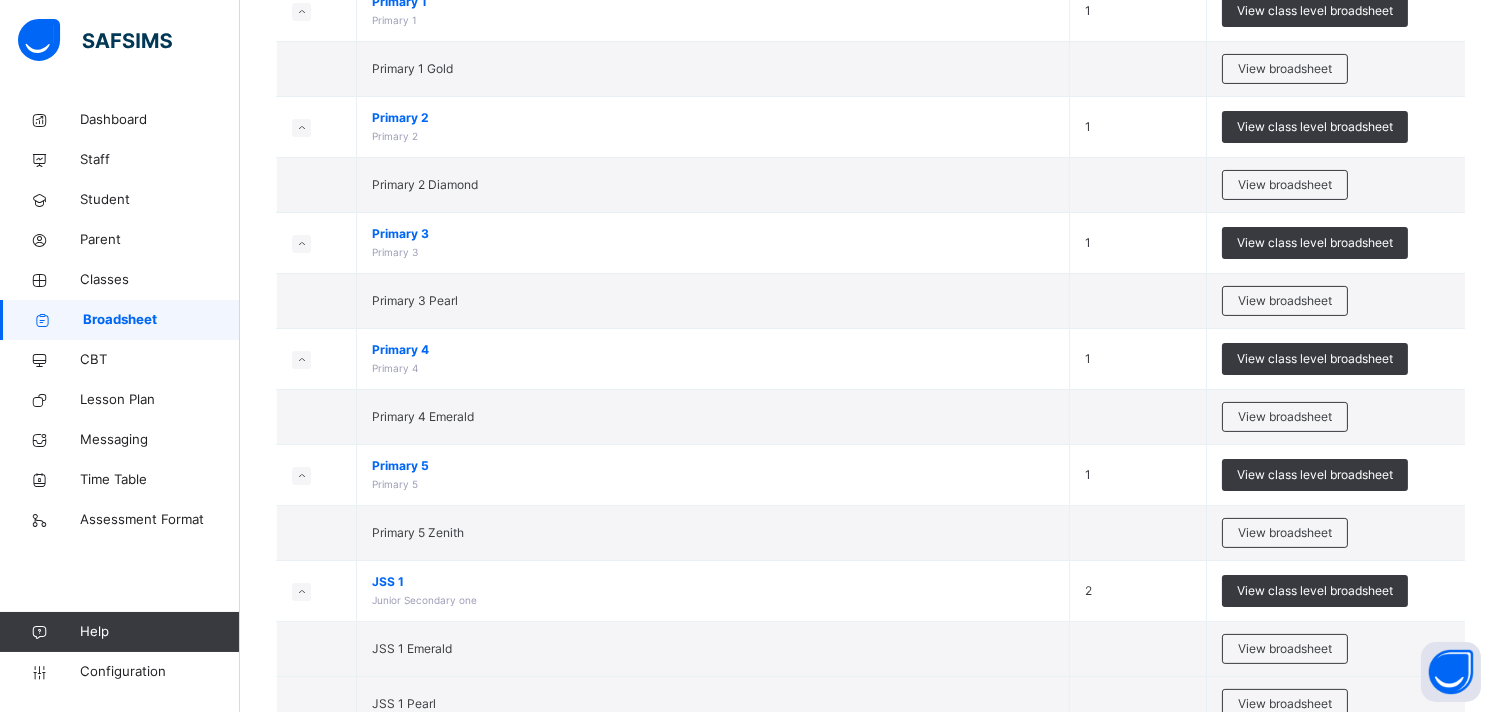 scroll, scrollTop: 844, scrollLeft: 0, axis: vertical 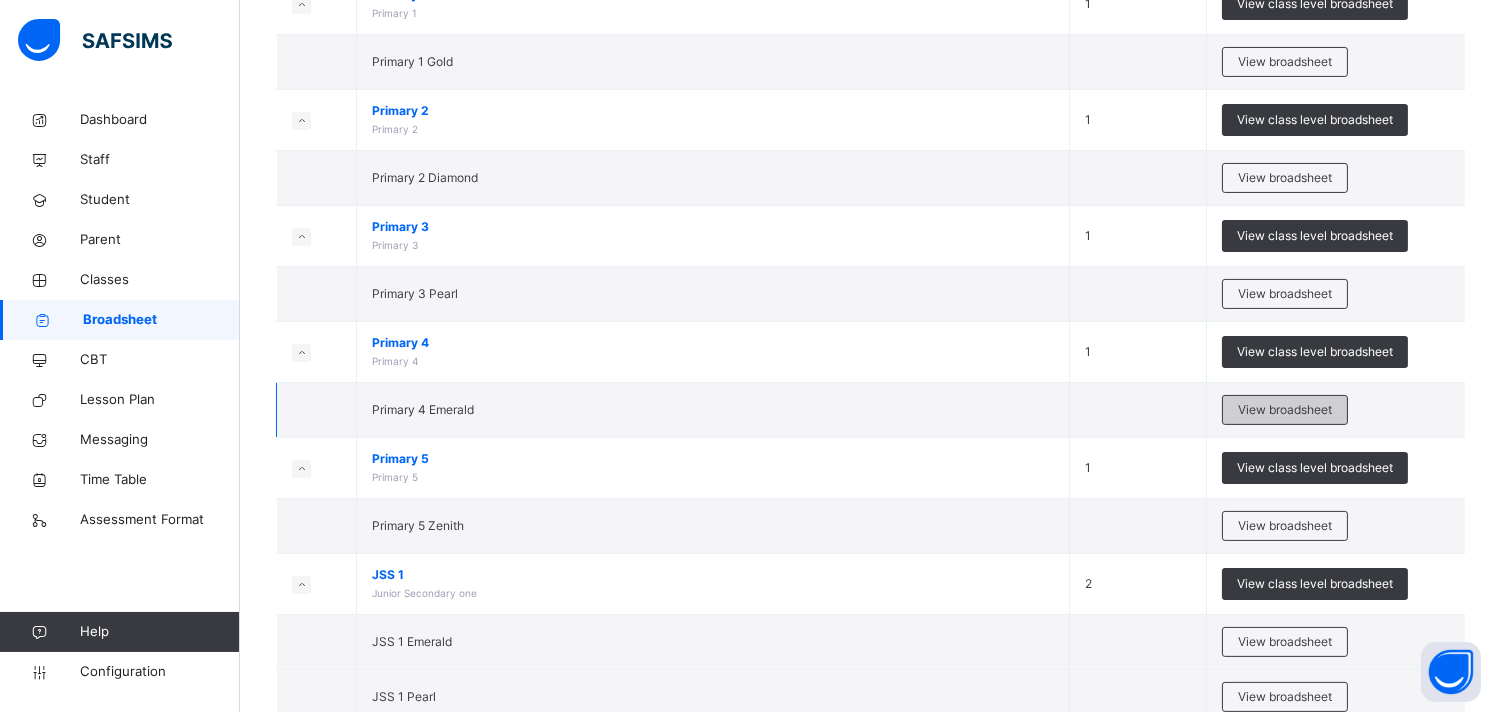 click on "View broadsheet" at bounding box center [1285, 410] 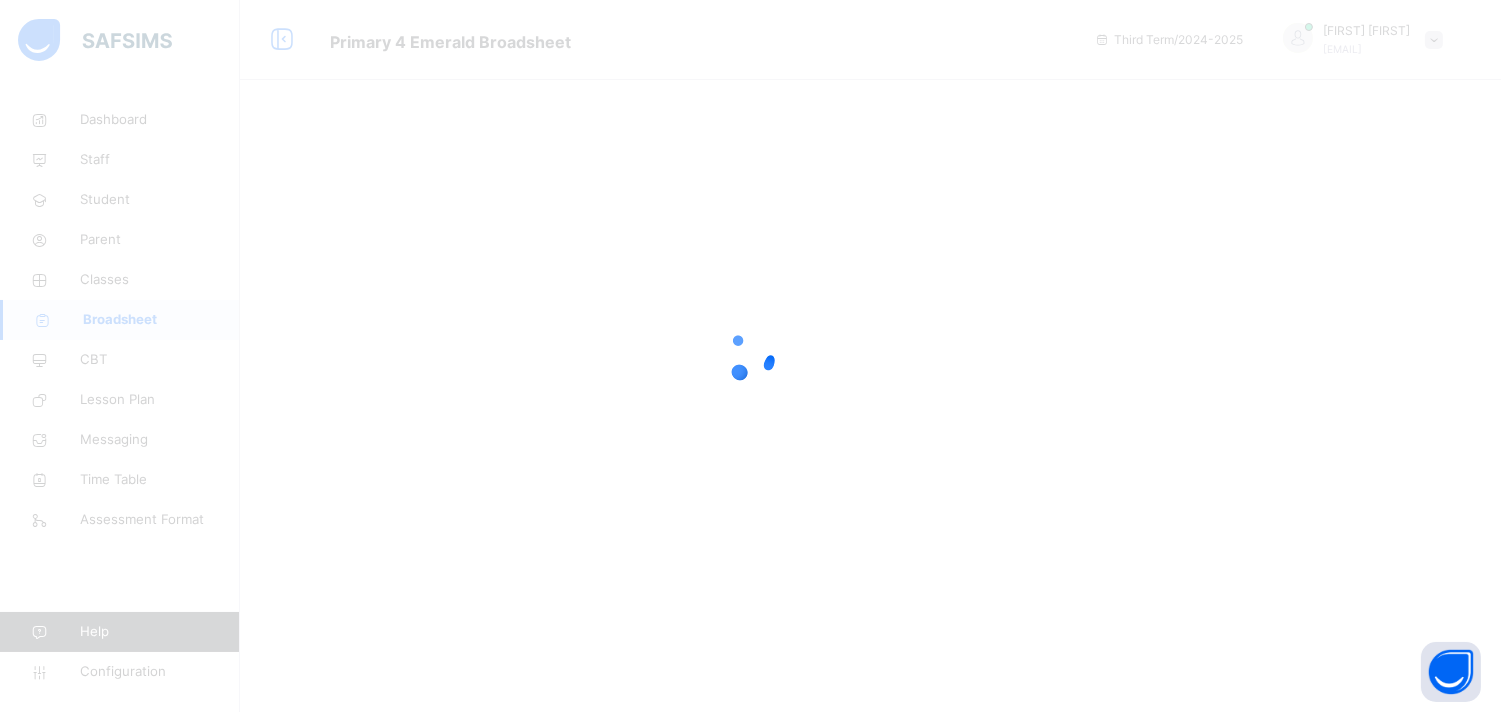 scroll, scrollTop: 0, scrollLeft: 0, axis: both 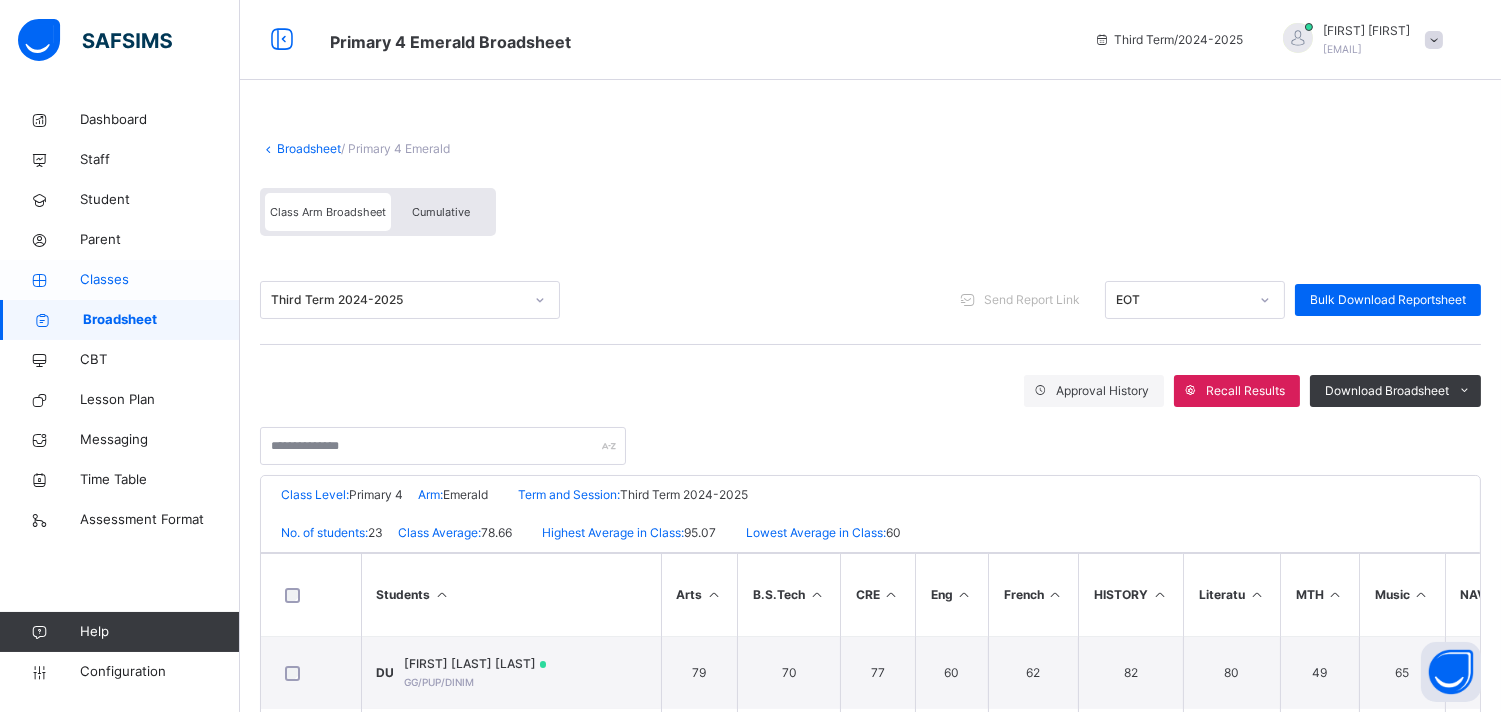 click on "Classes" at bounding box center (160, 280) 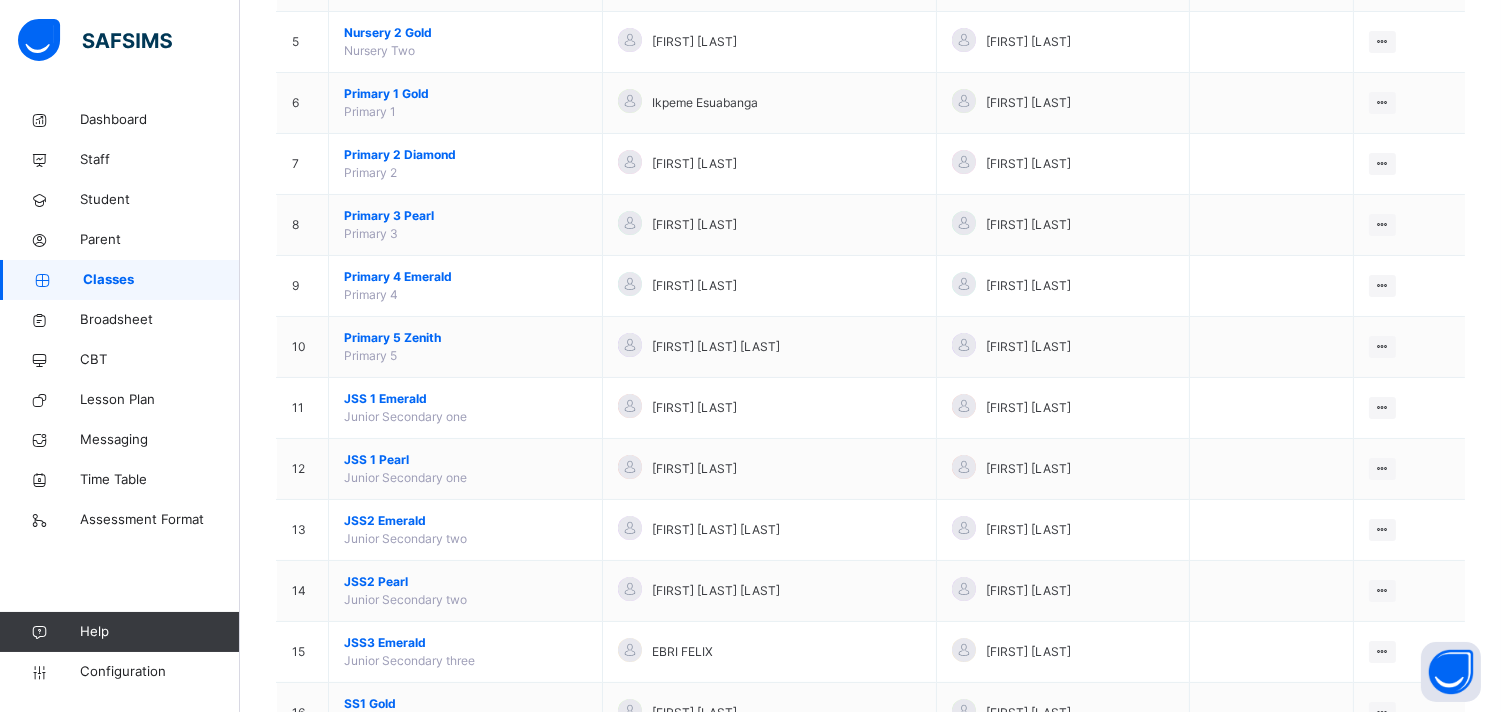 scroll, scrollTop: 488, scrollLeft: 0, axis: vertical 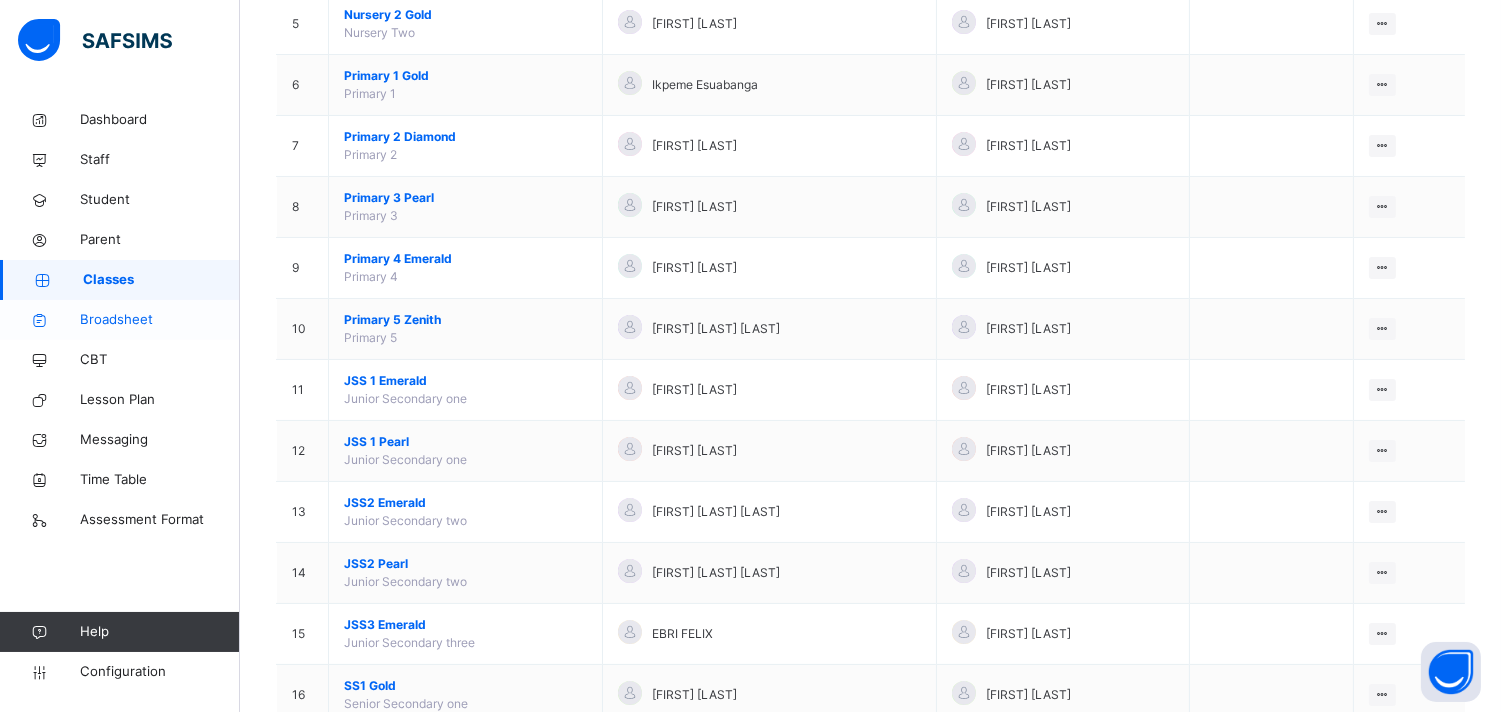 click on "Broadsheet" at bounding box center [160, 320] 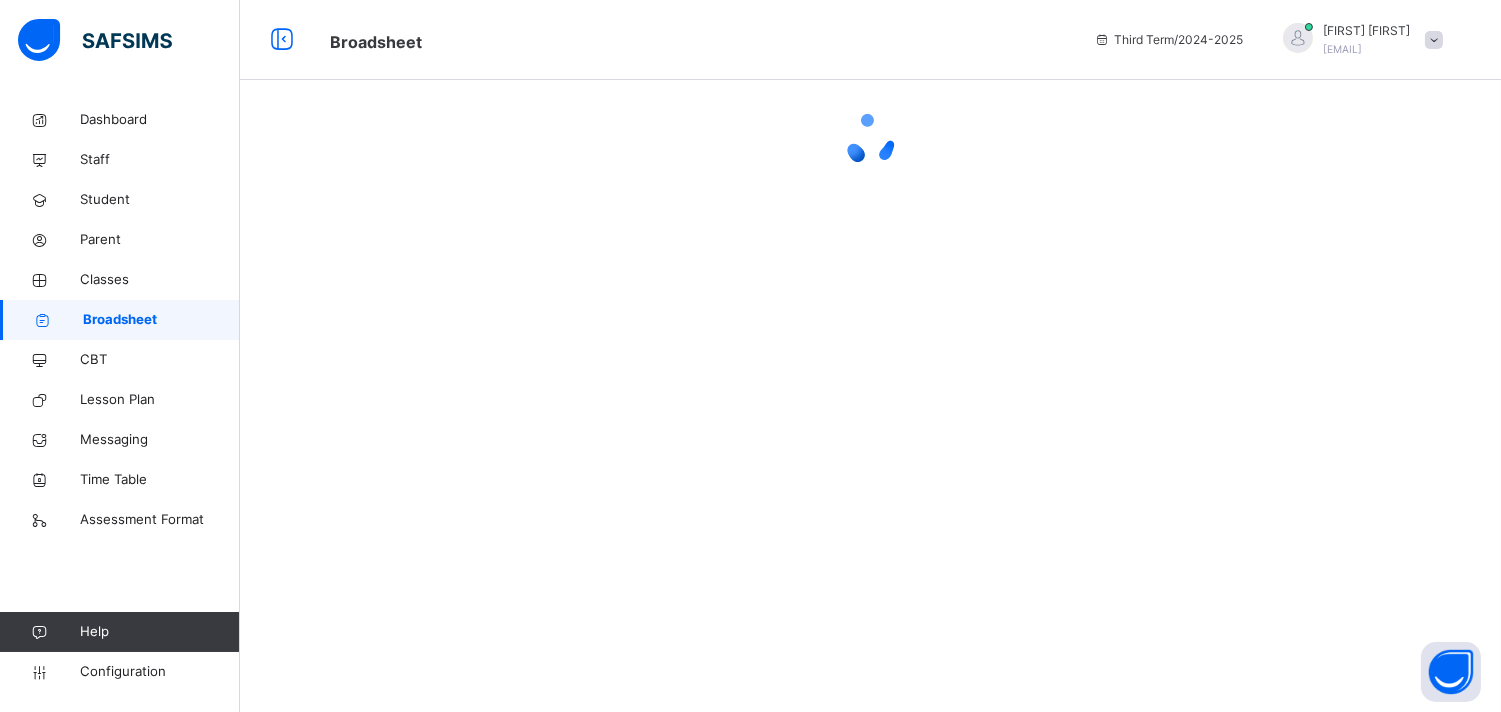 scroll, scrollTop: 0, scrollLeft: 0, axis: both 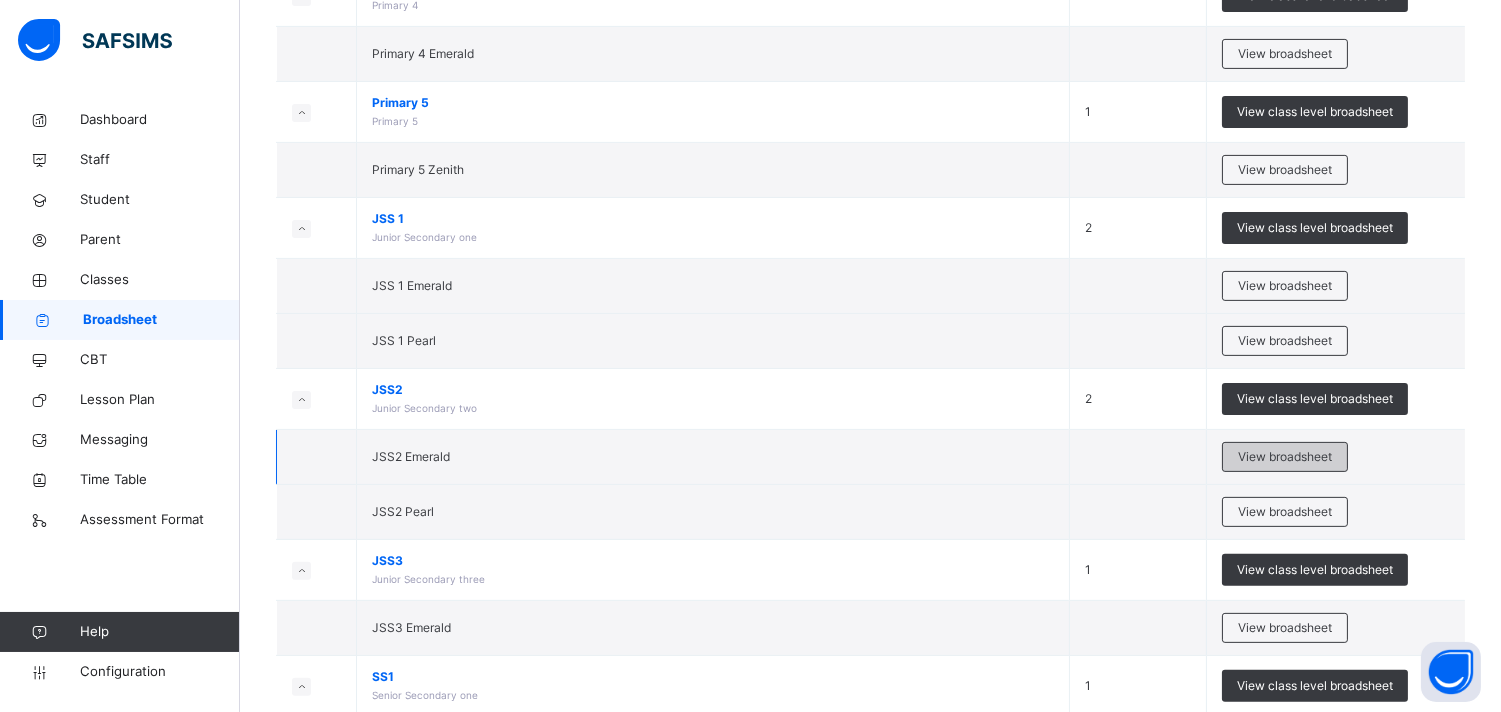 click on "View broadsheet" at bounding box center (1285, 457) 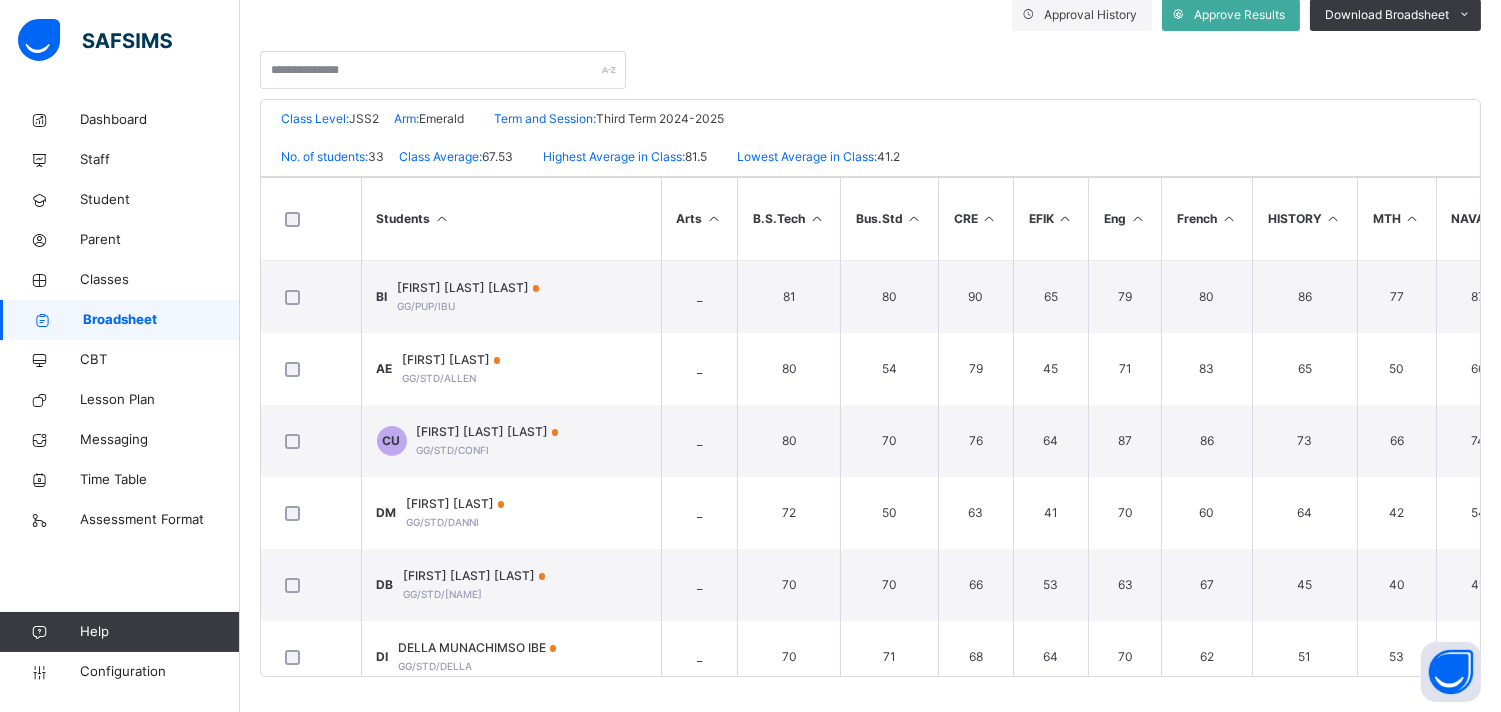 scroll, scrollTop: 381, scrollLeft: 0, axis: vertical 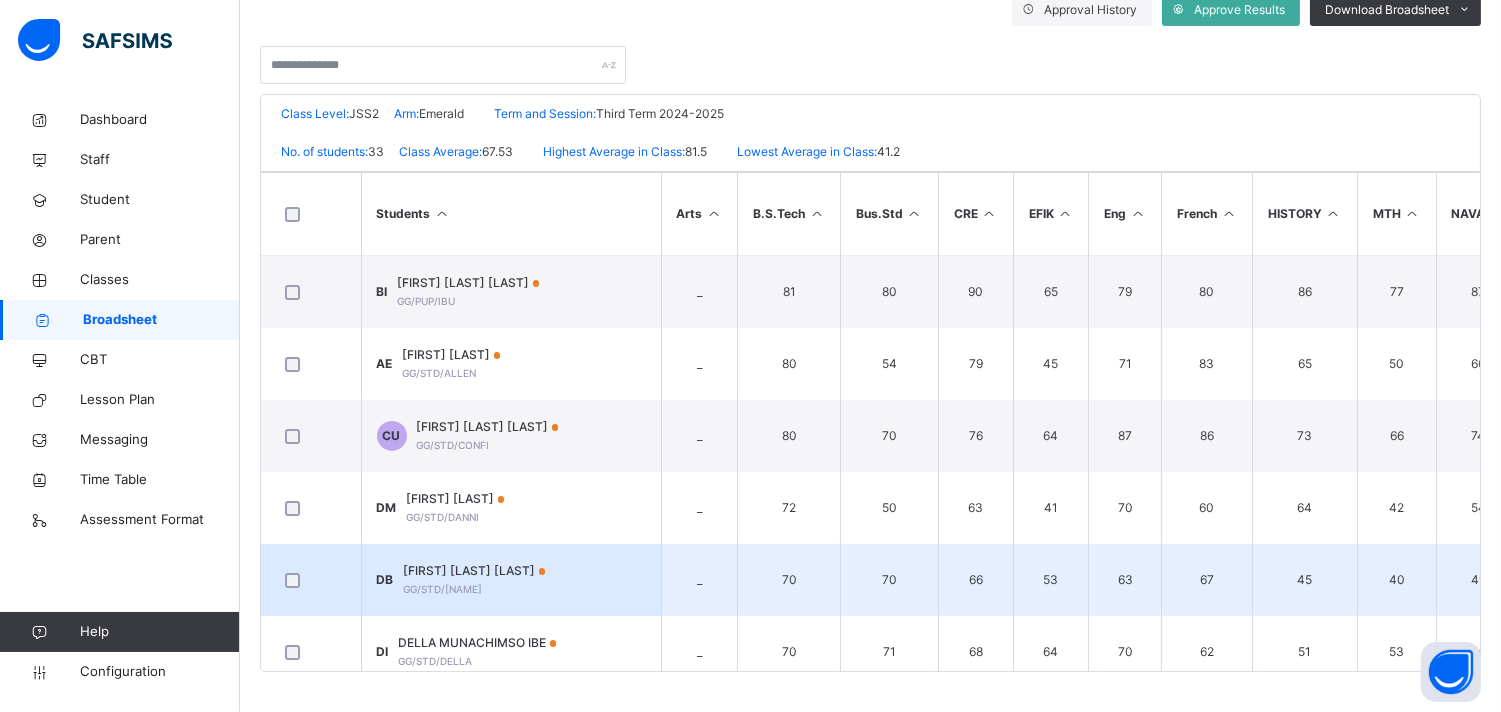 click on "40" at bounding box center (1396, 580) 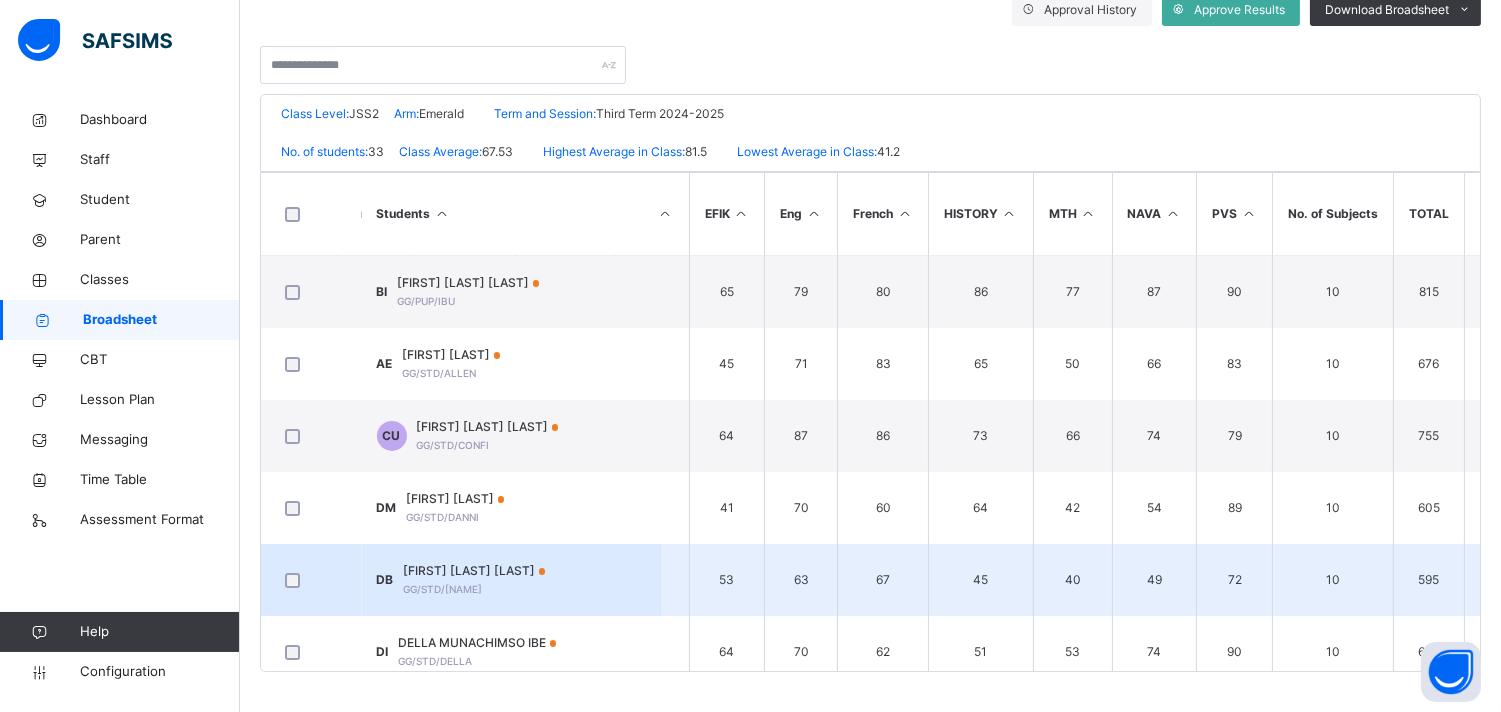 scroll, scrollTop: 0, scrollLeft: 331, axis: horizontal 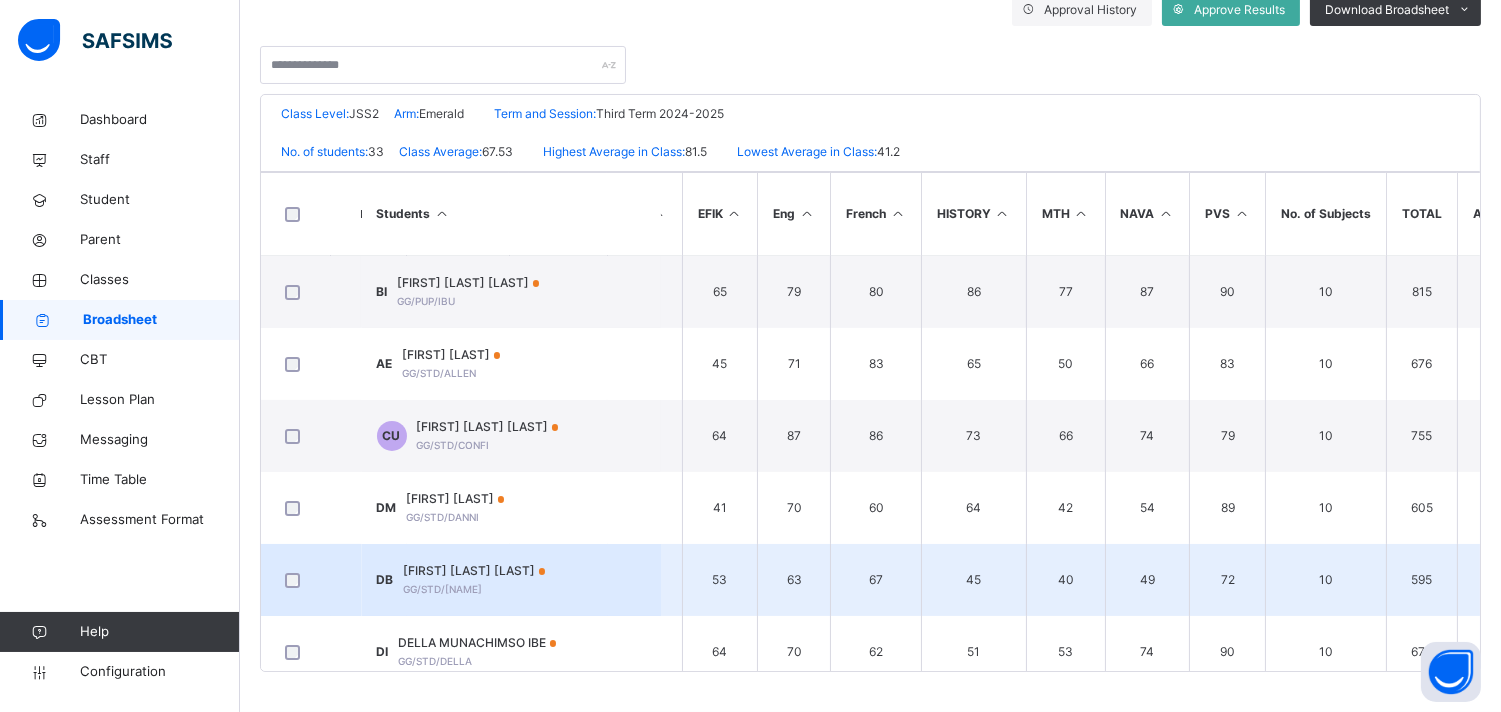 click on "595" at bounding box center [1422, 580] 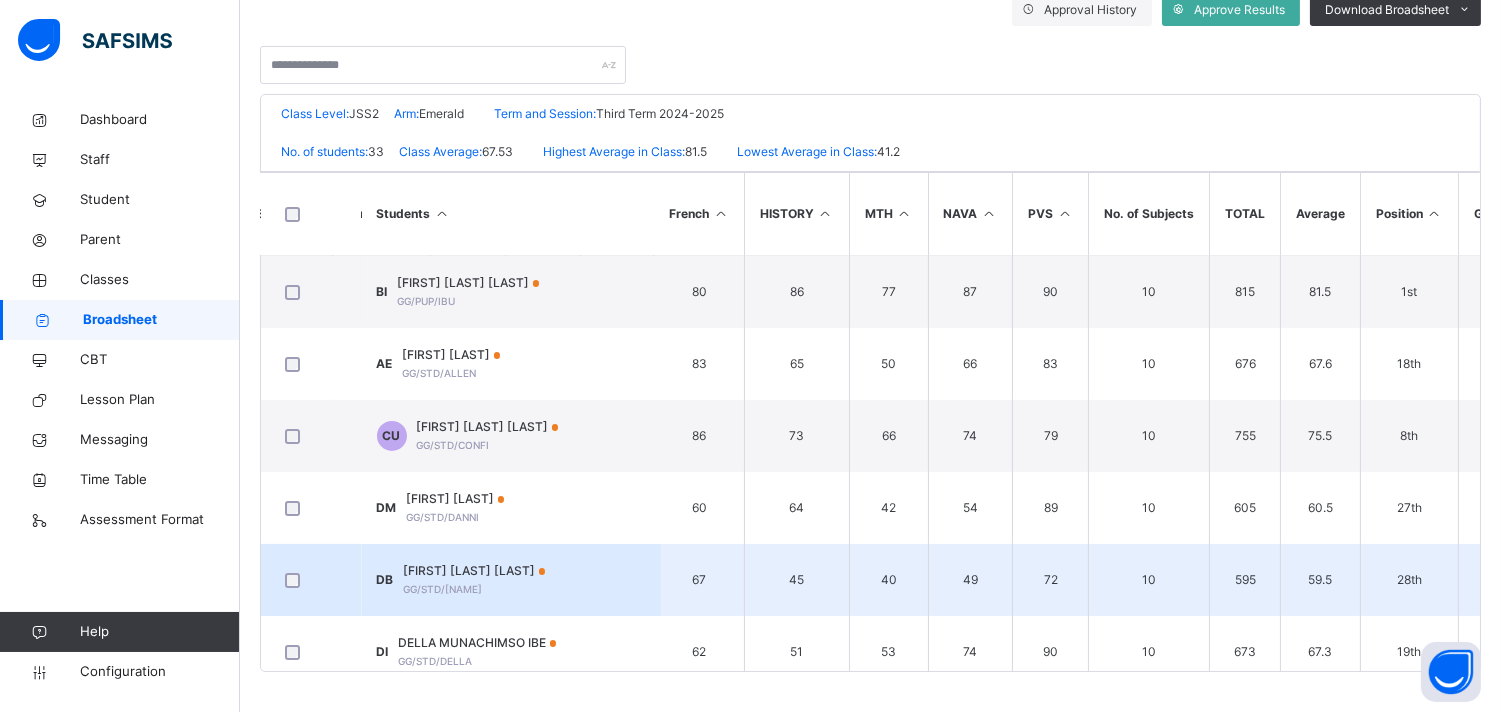 scroll, scrollTop: 0, scrollLeft: 516, axis: horizontal 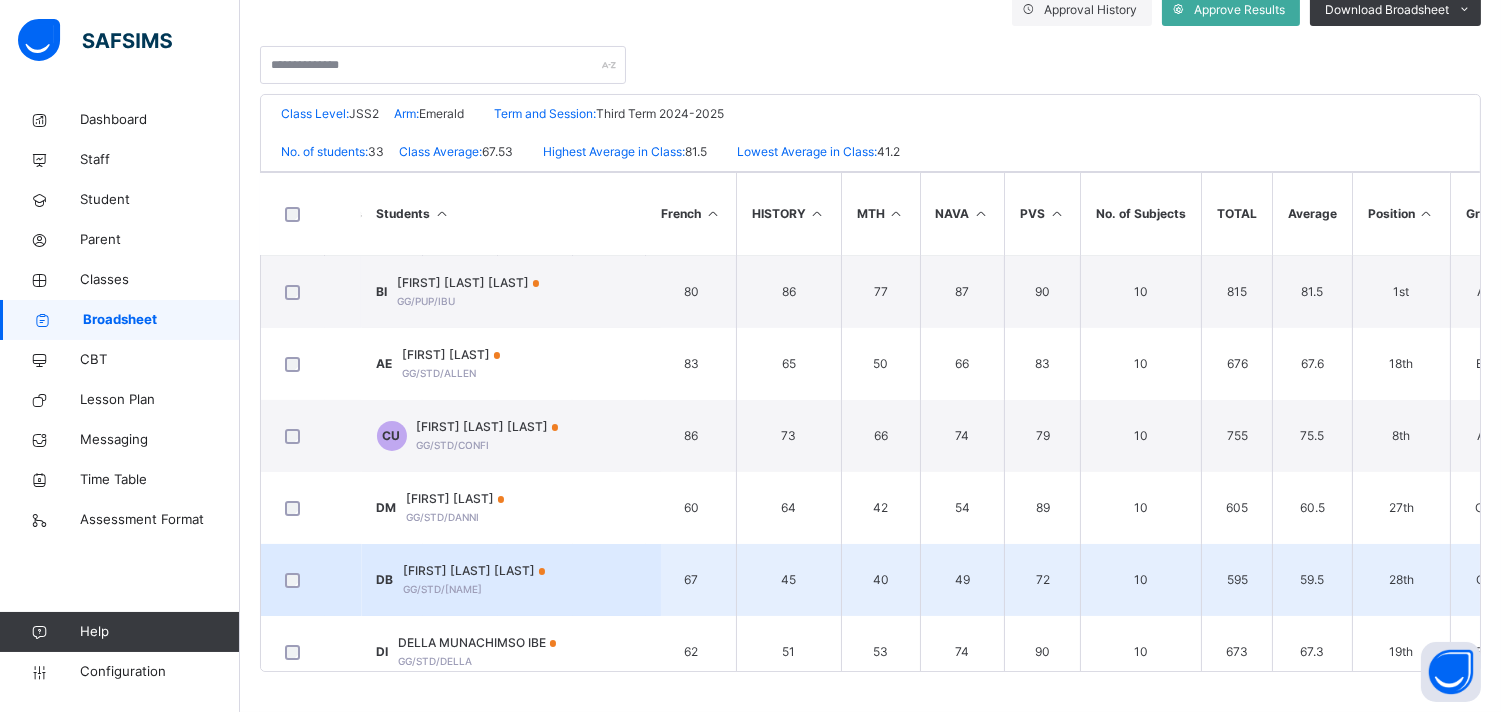 click on "C5" at bounding box center [1484, 580] 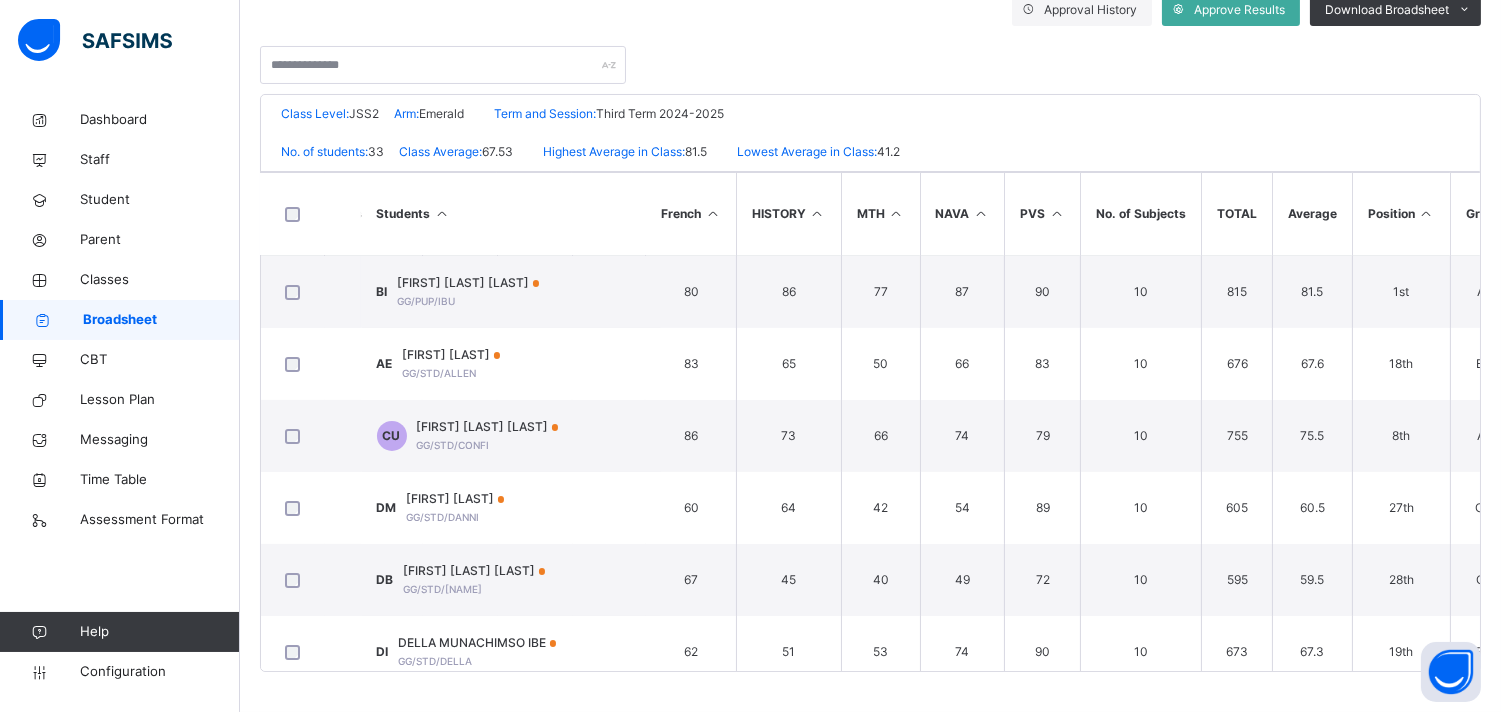 scroll, scrollTop: 42, scrollLeft: 0, axis: vertical 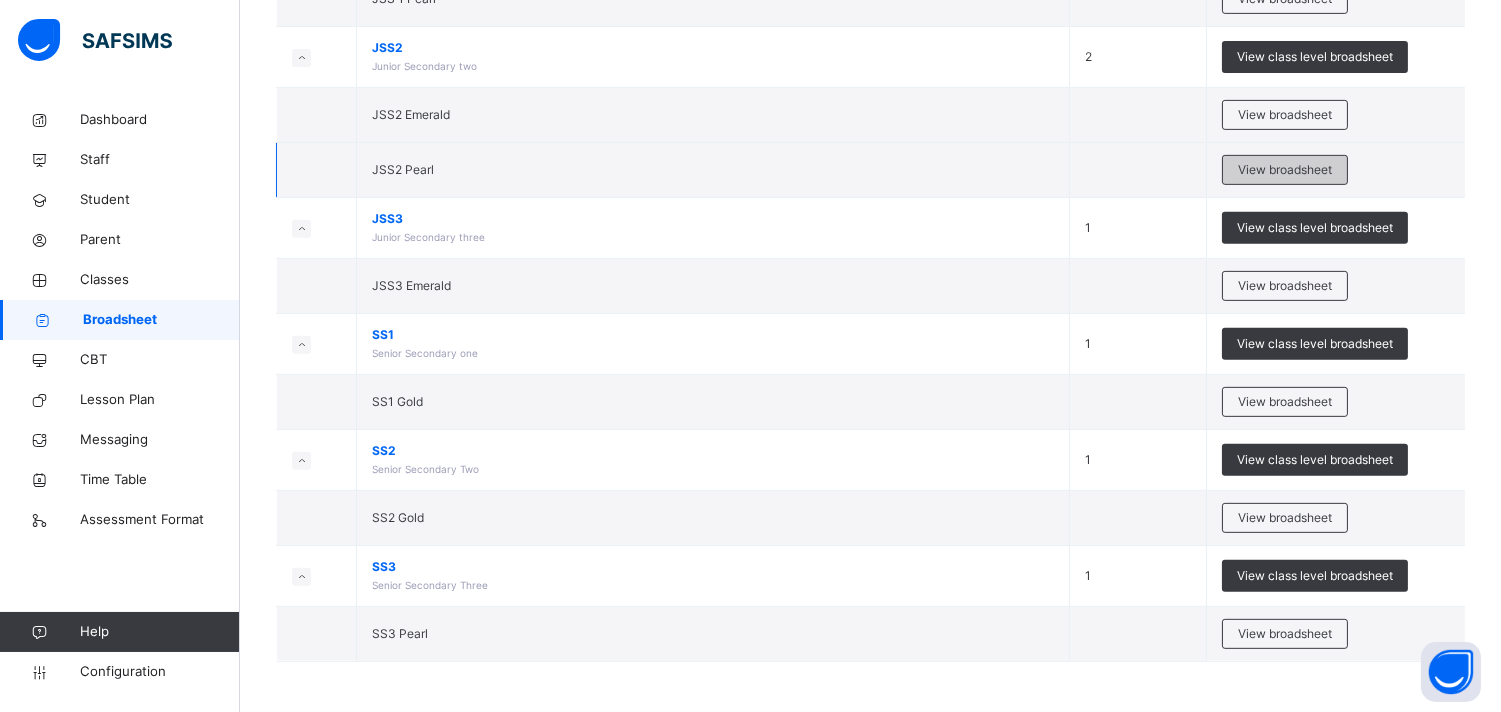 click on "View broadsheet" at bounding box center [1285, 170] 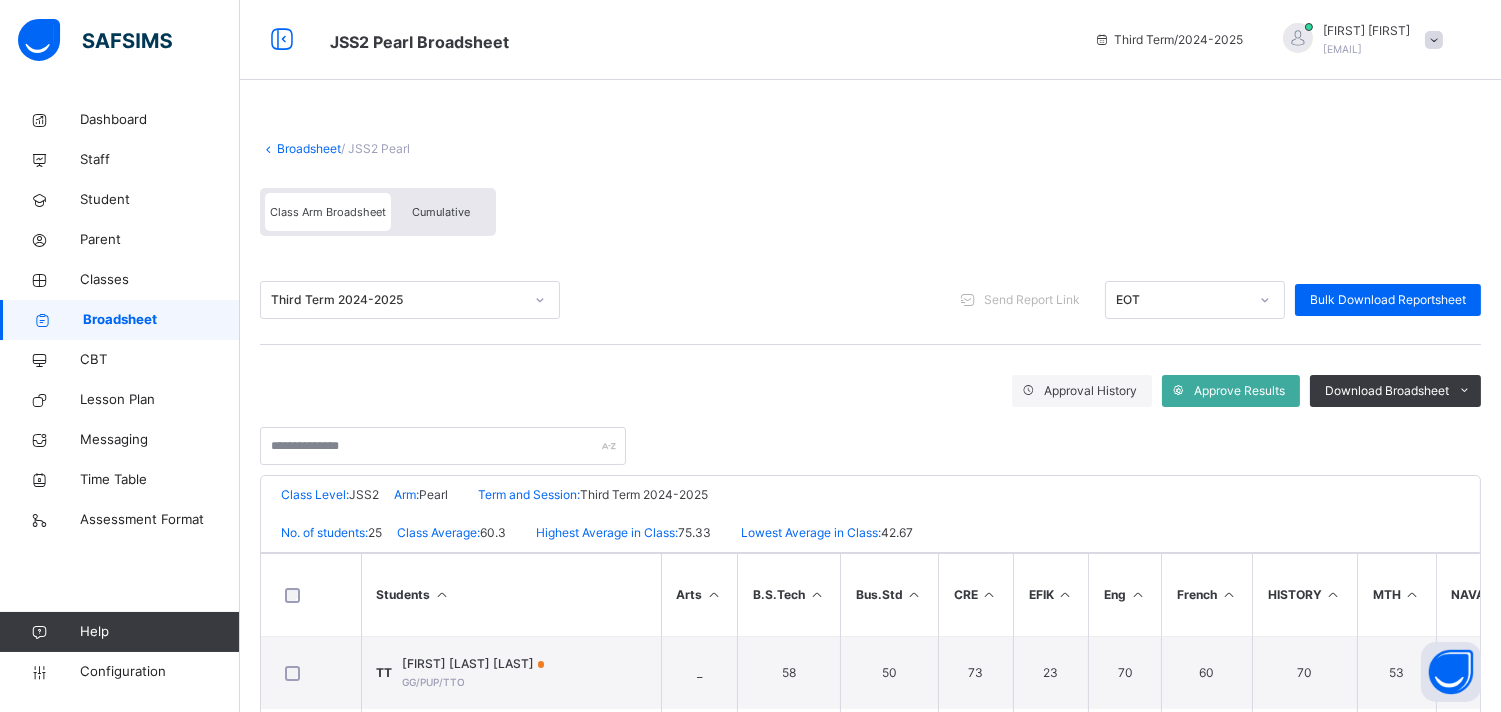 scroll, scrollTop: 381, scrollLeft: 0, axis: vertical 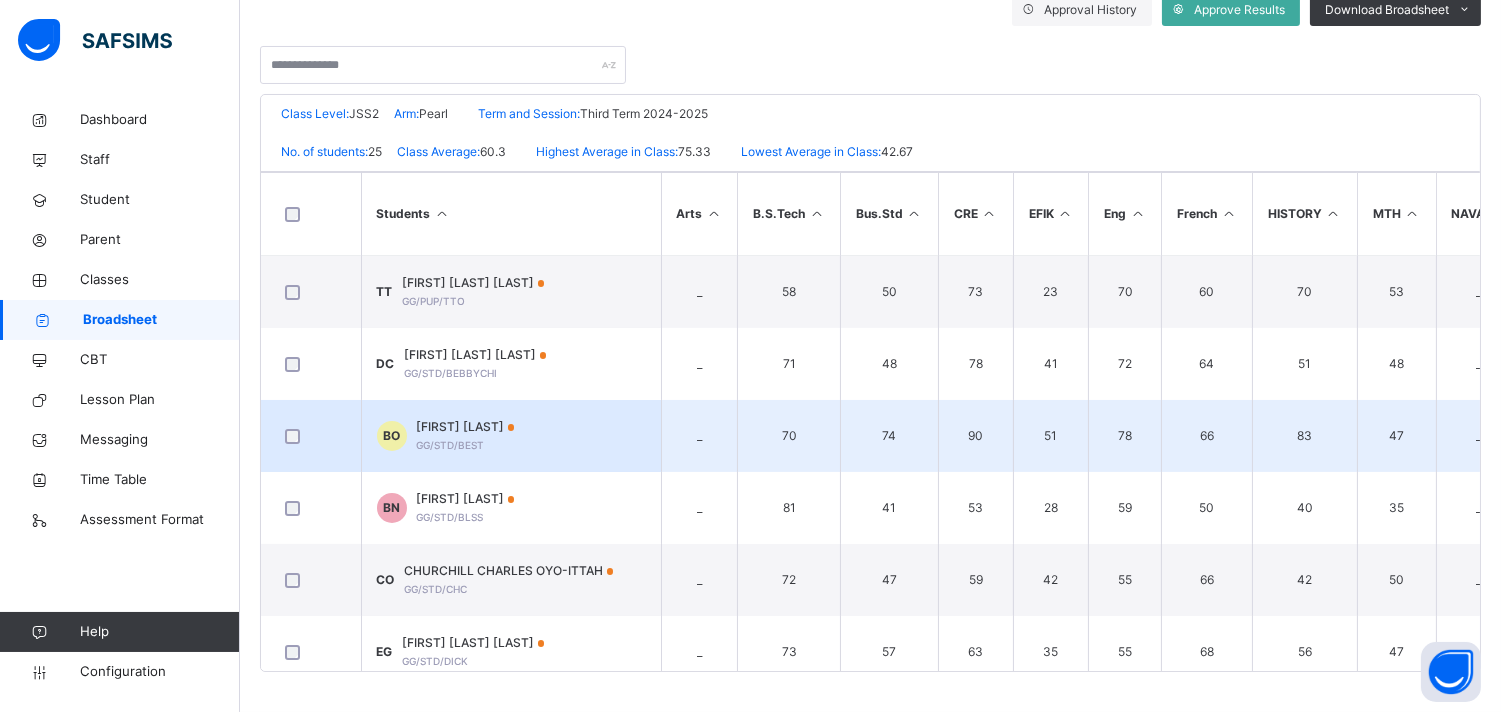 click on "47" at bounding box center (1396, 436) 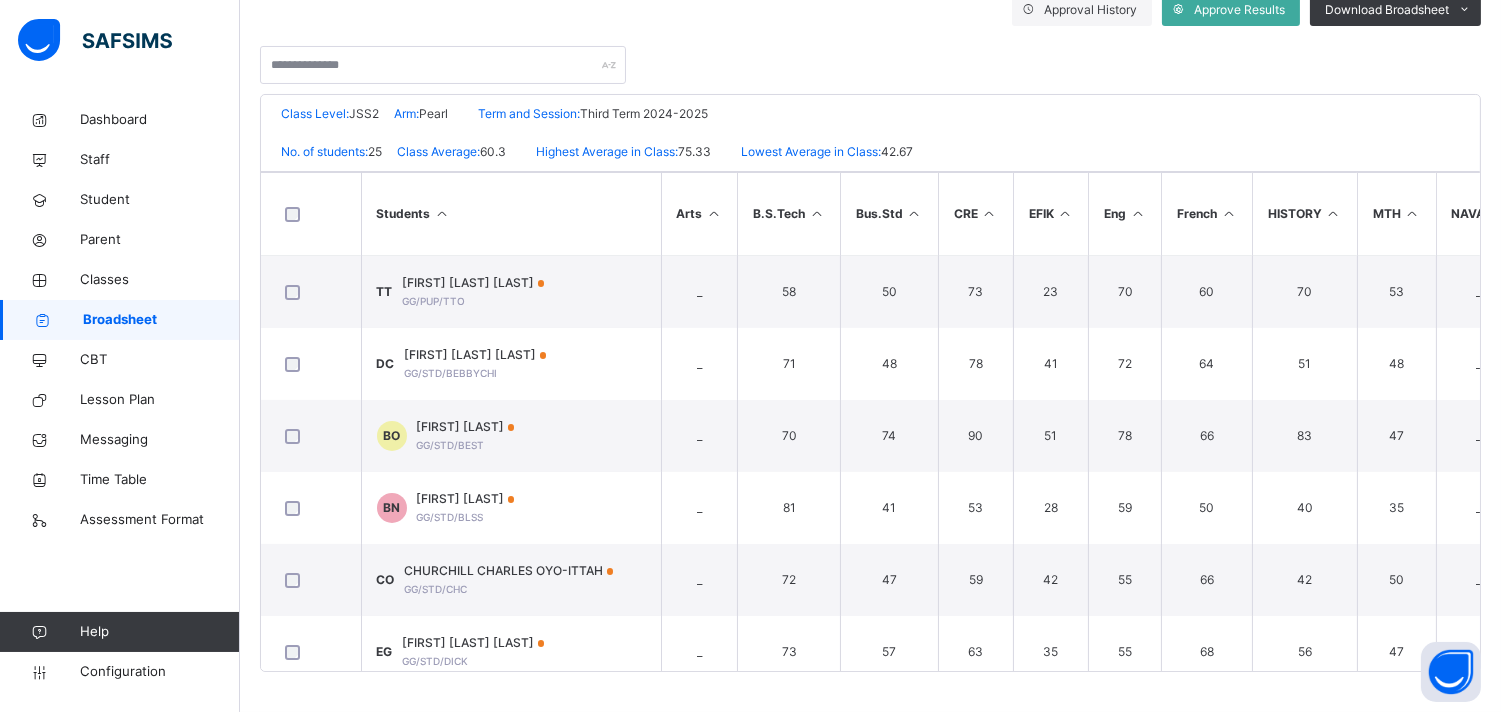 scroll, scrollTop: 0, scrollLeft: 540, axis: horizontal 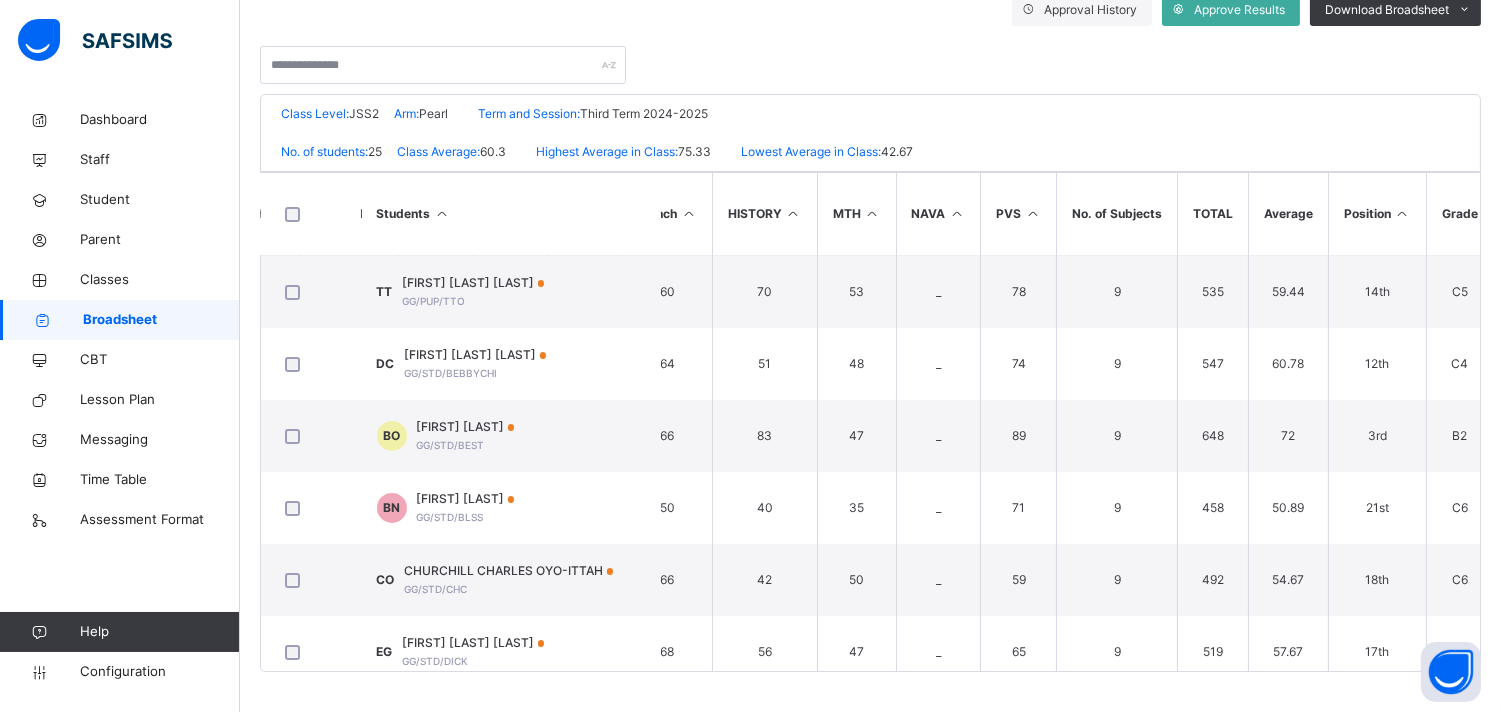 click on "Broadsheet" at bounding box center (161, 320) 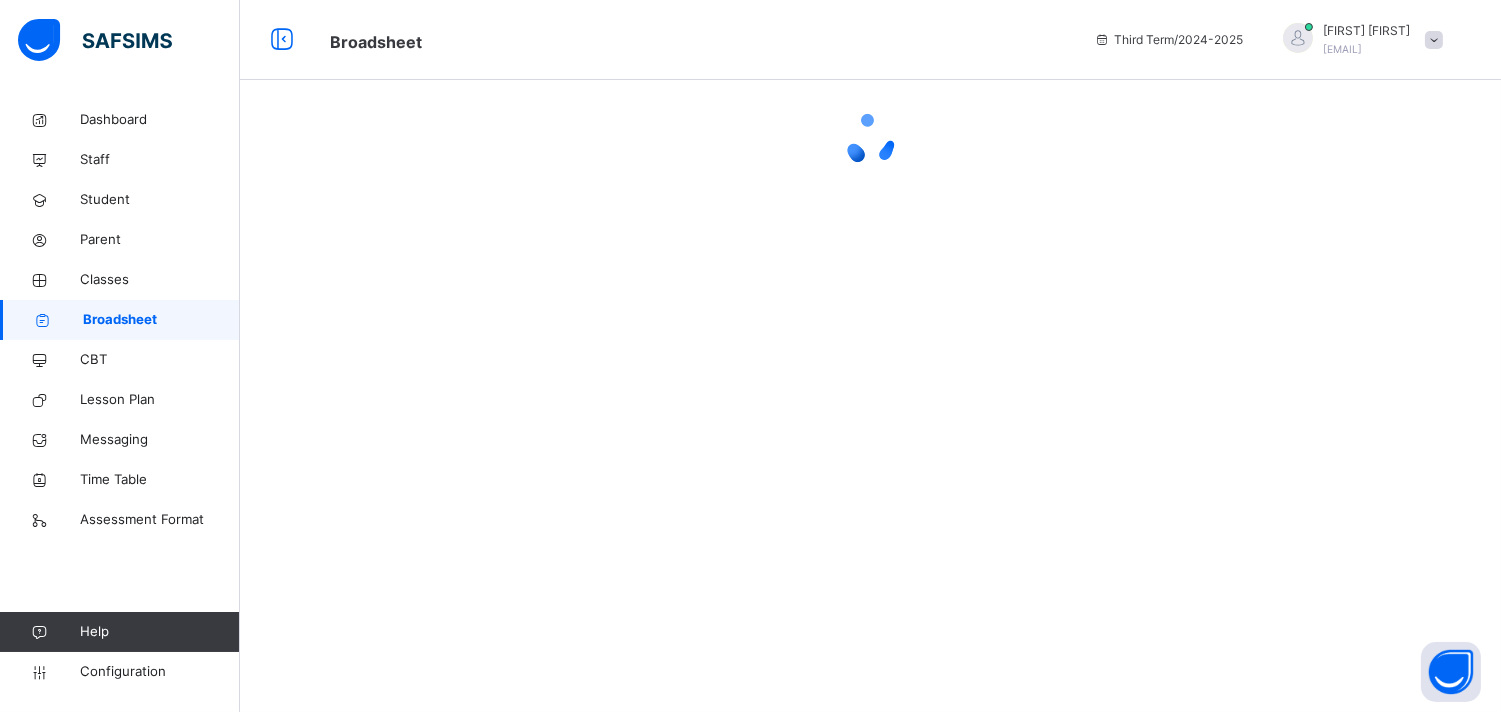 scroll, scrollTop: 0, scrollLeft: 0, axis: both 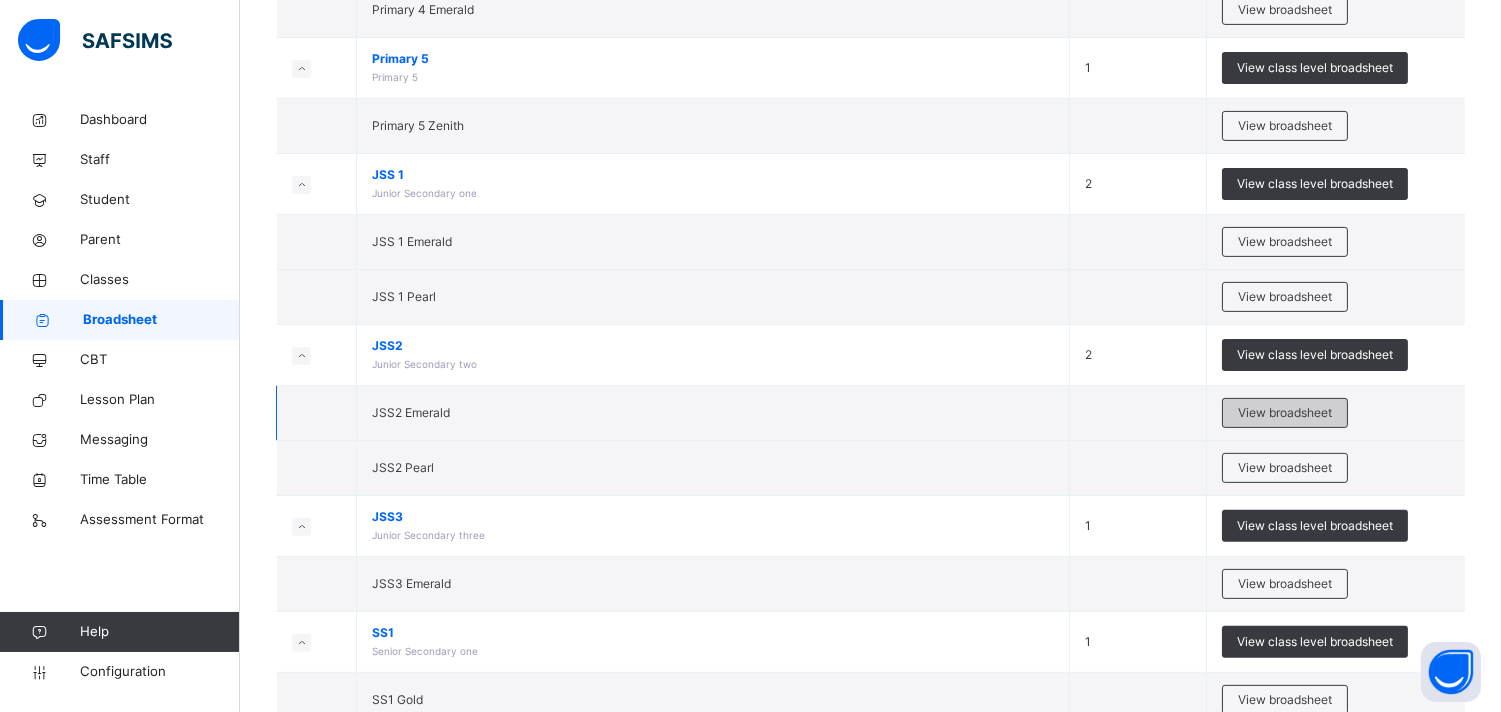 click on "View broadsheet" at bounding box center (1285, 413) 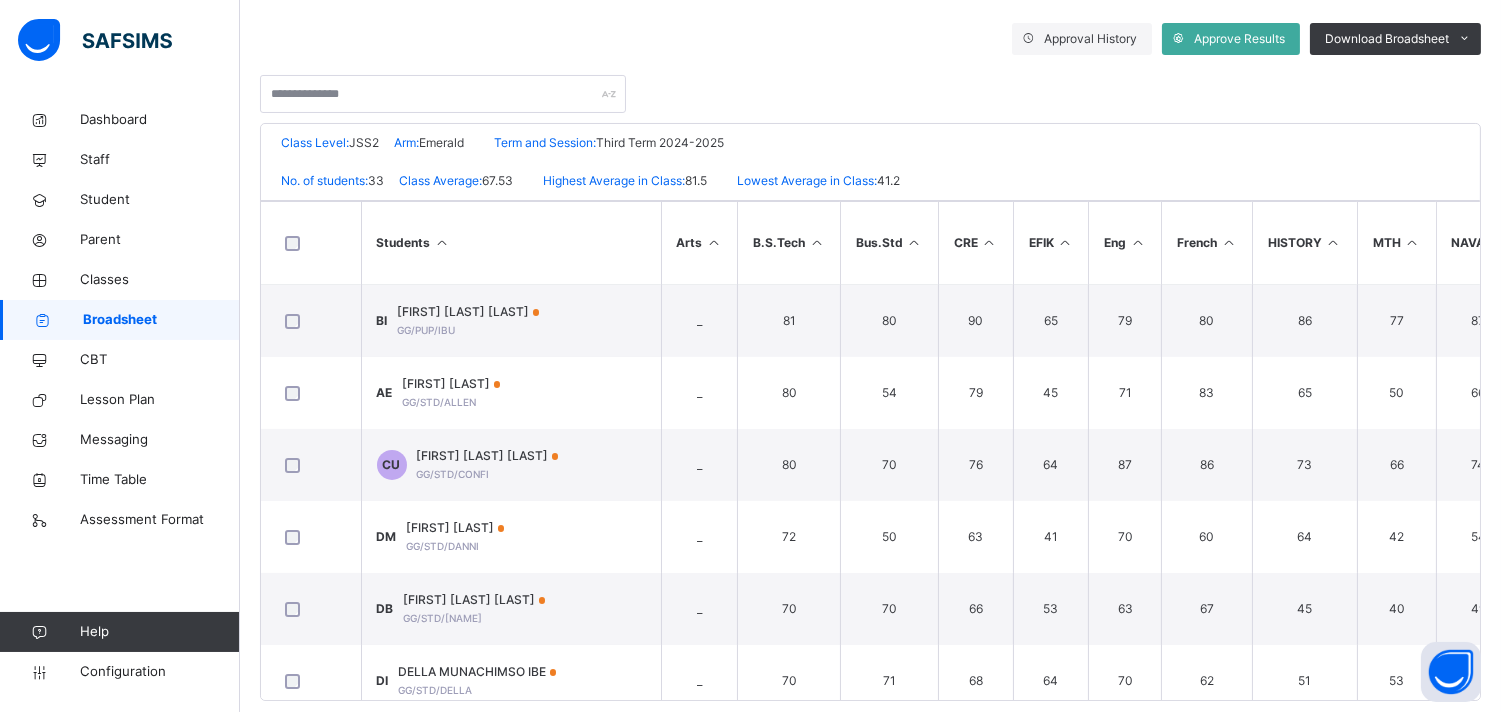 scroll, scrollTop: 355, scrollLeft: 0, axis: vertical 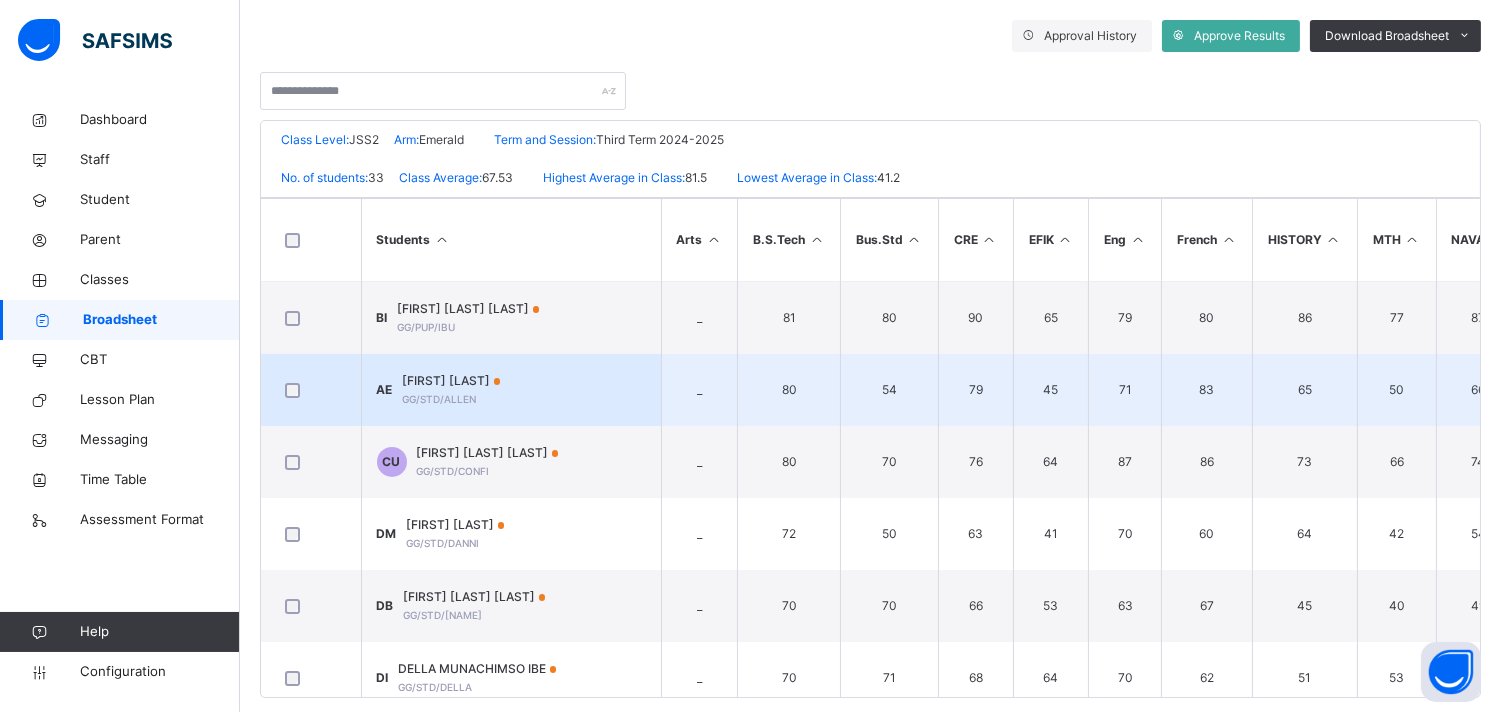 click on "50" at bounding box center (1396, 390) 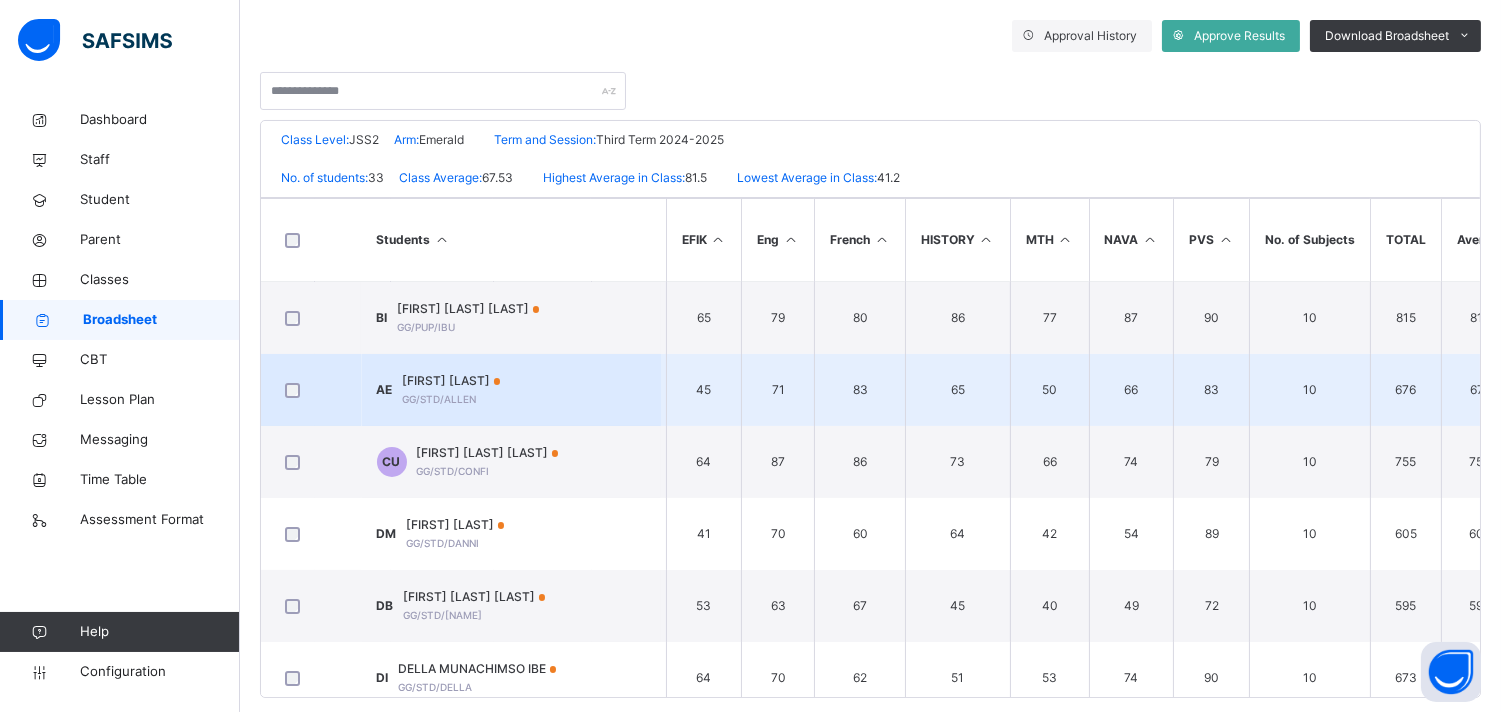 scroll, scrollTop: 0, scrollLeft: 514, axis: horizontal 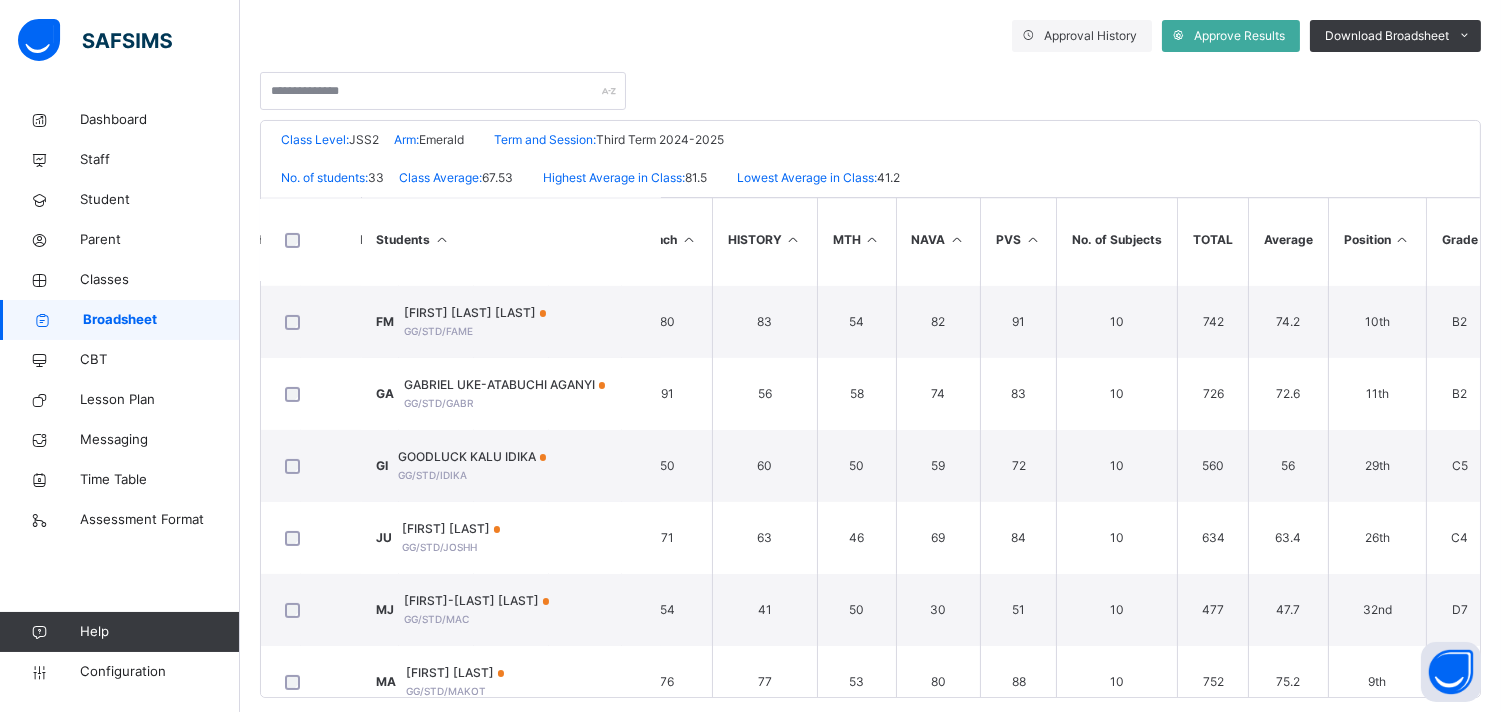 click on "Broadsheet" at bounding box center (161, 320) 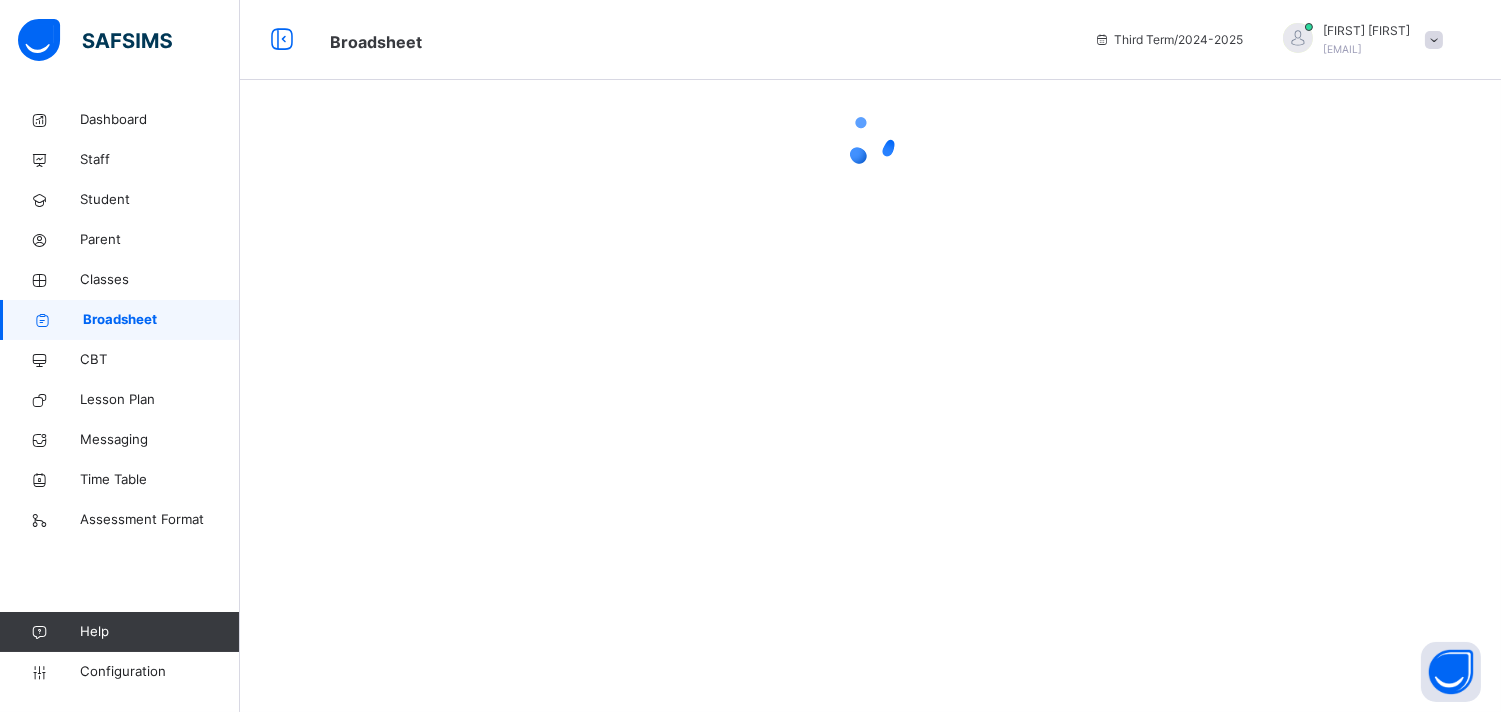 scroll, scrollTop: 0, scrollLeft: 0, axis: both 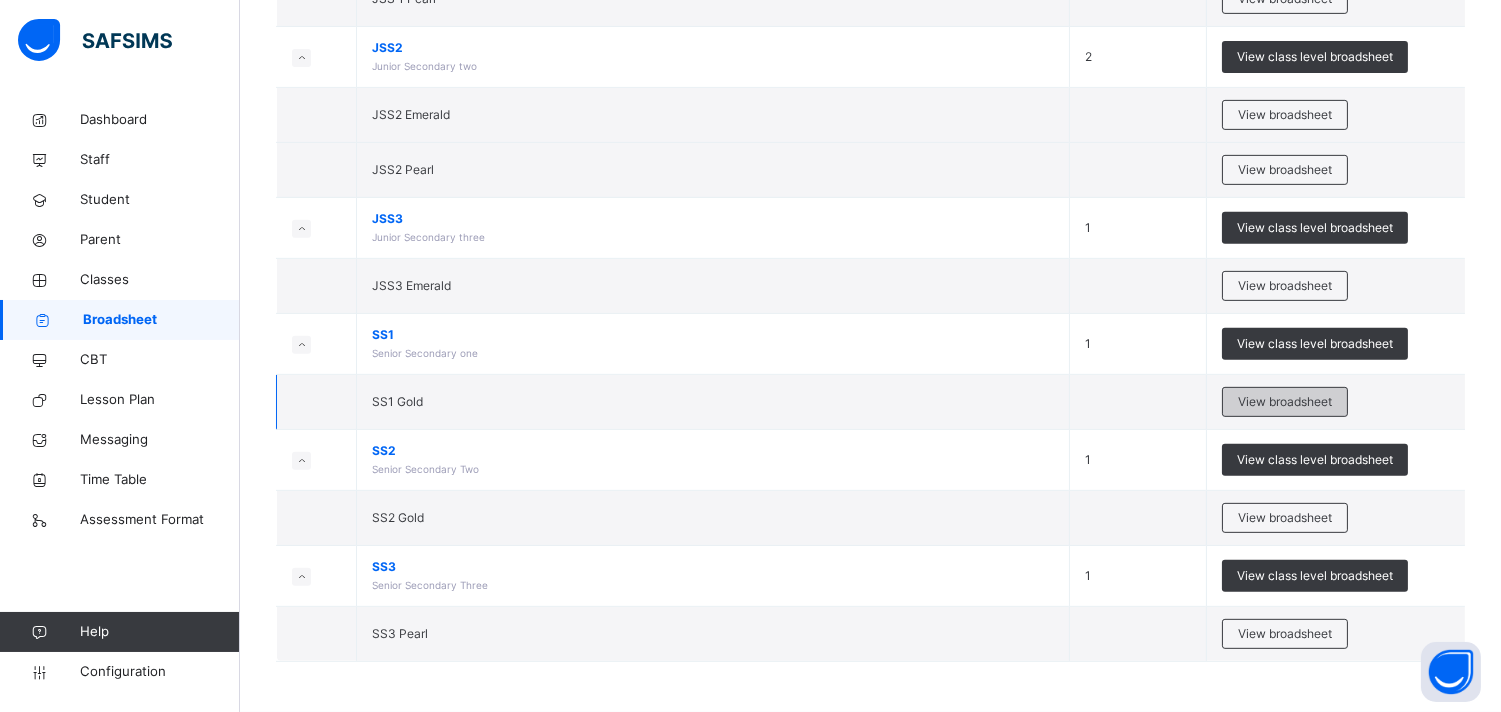click on "View broadsheet" at bounding box center [1285, 402] 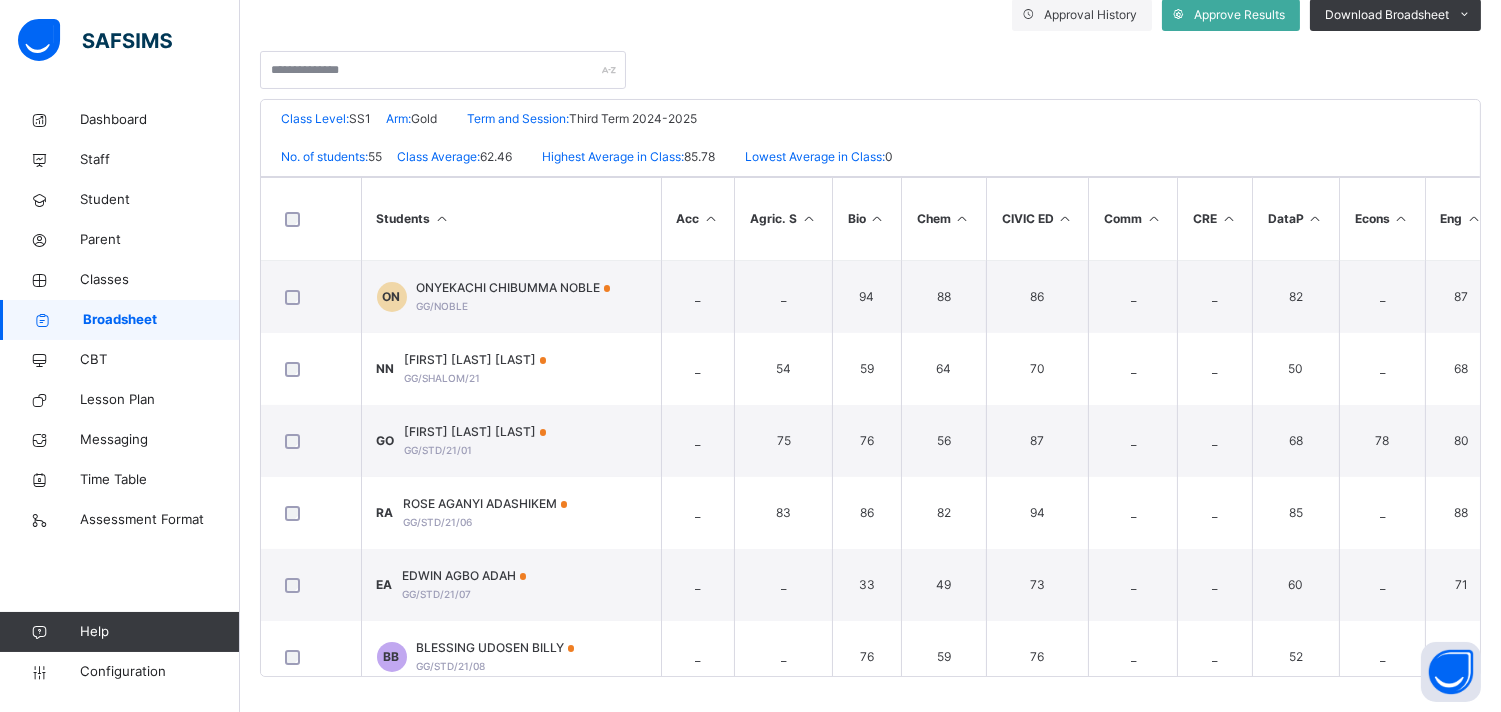 scroll, scrollTop: 381, scrollLeft: 0, axis: vertical 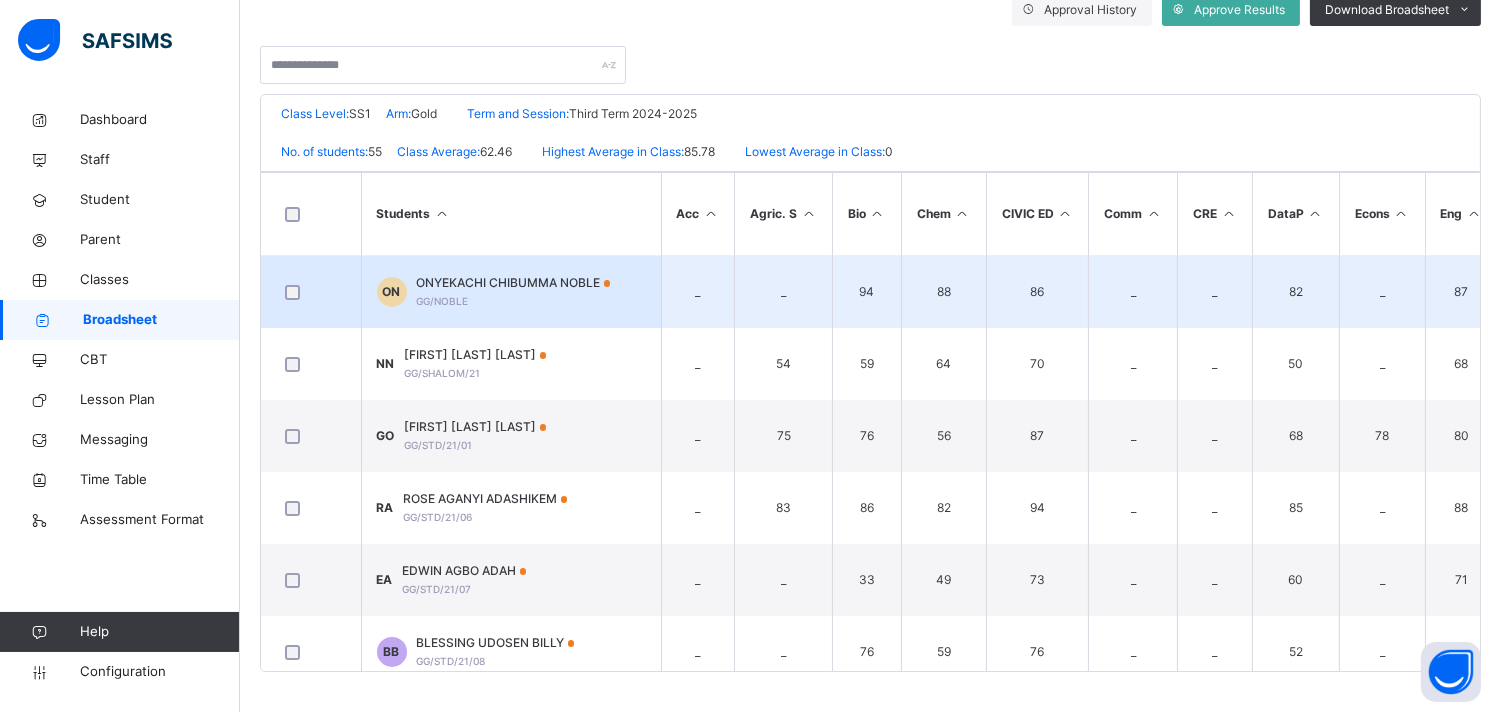 click on "87" at bounding box center [1461, 292] 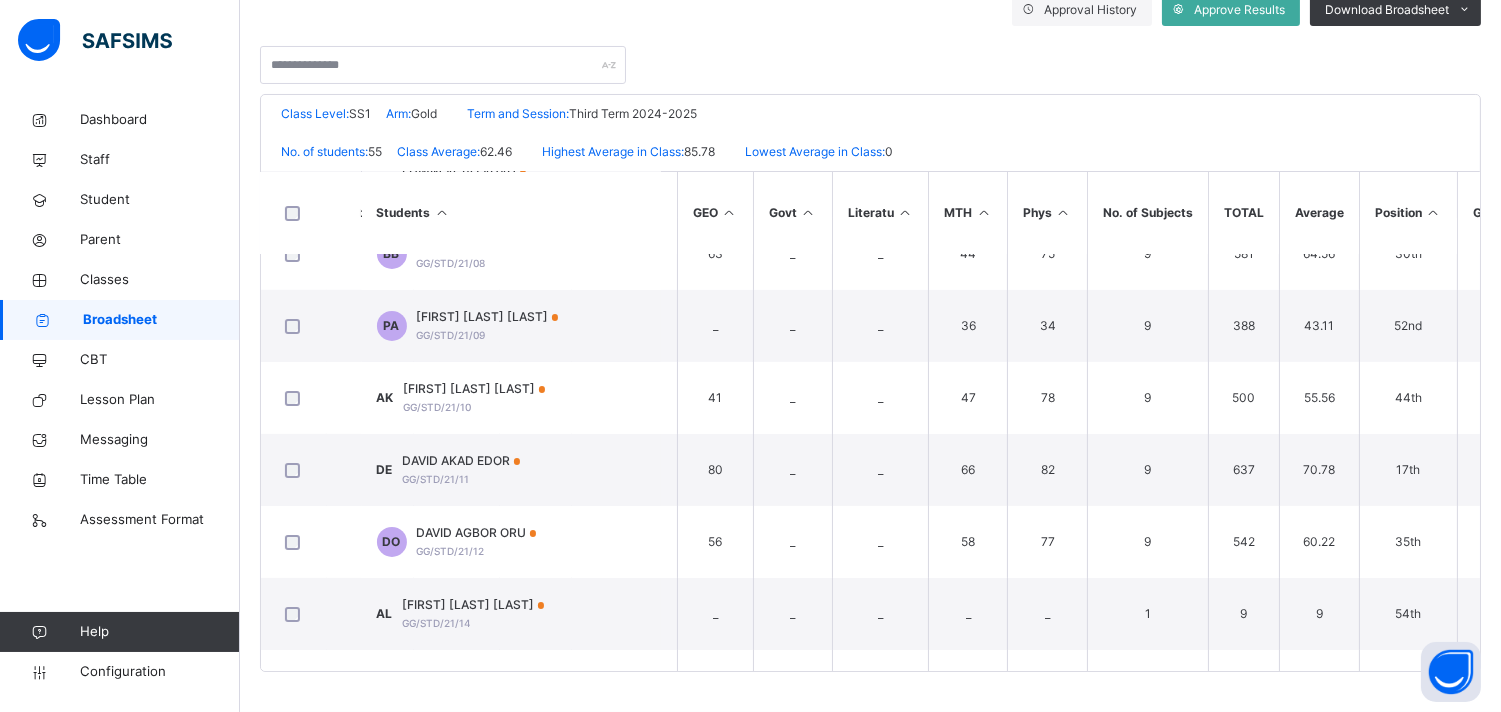 scroll, scrollTop: 430, scrollLeft: 926, axis: both 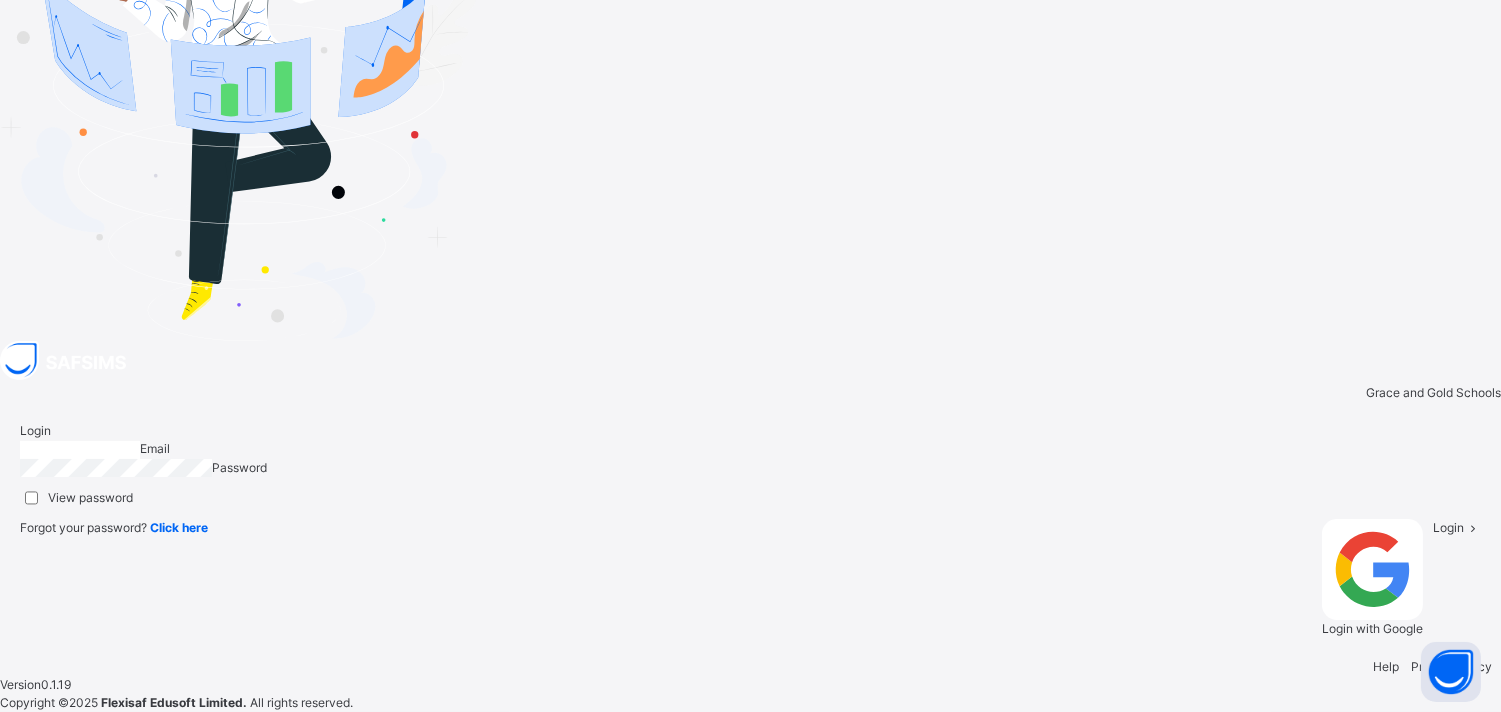 type on "**********" 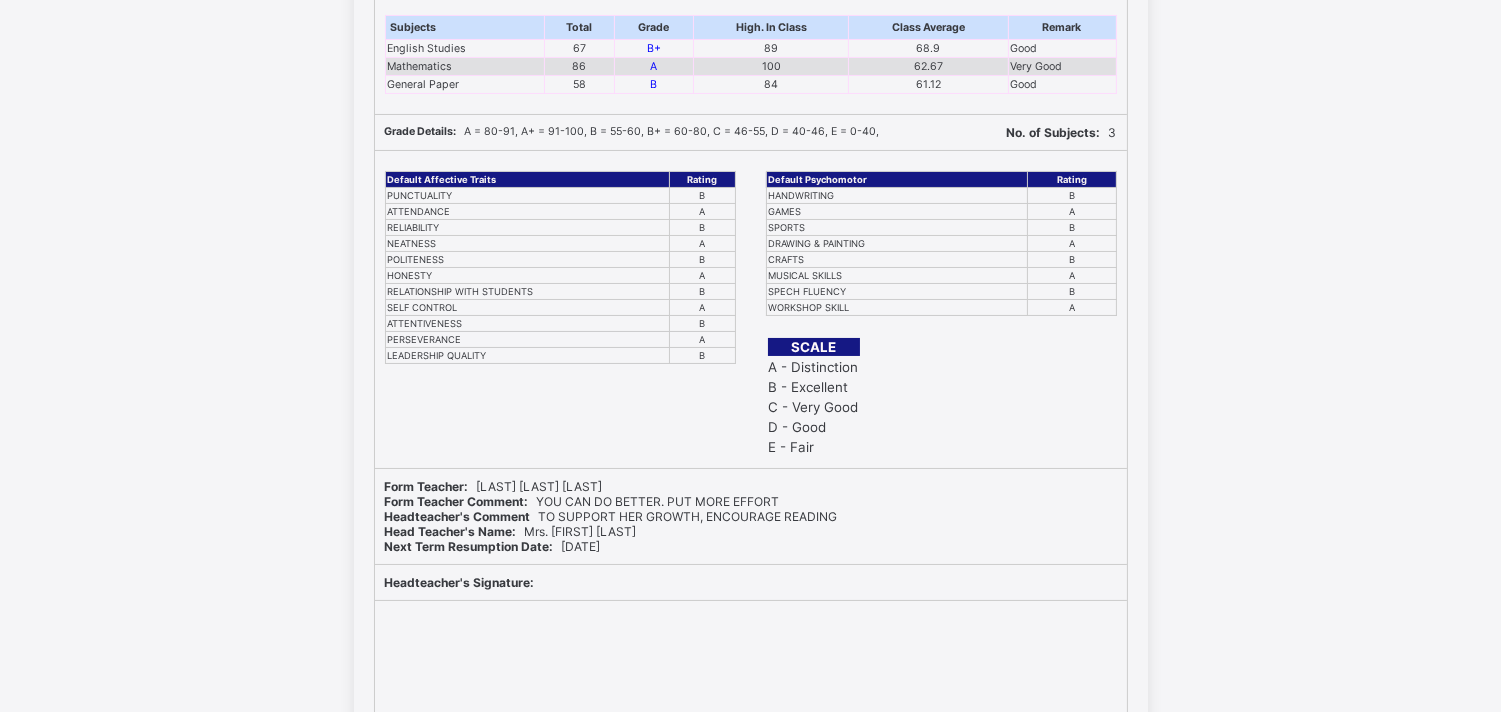 scroll, scrollTop: 400, scrollLeft: 0, axis: vertical 